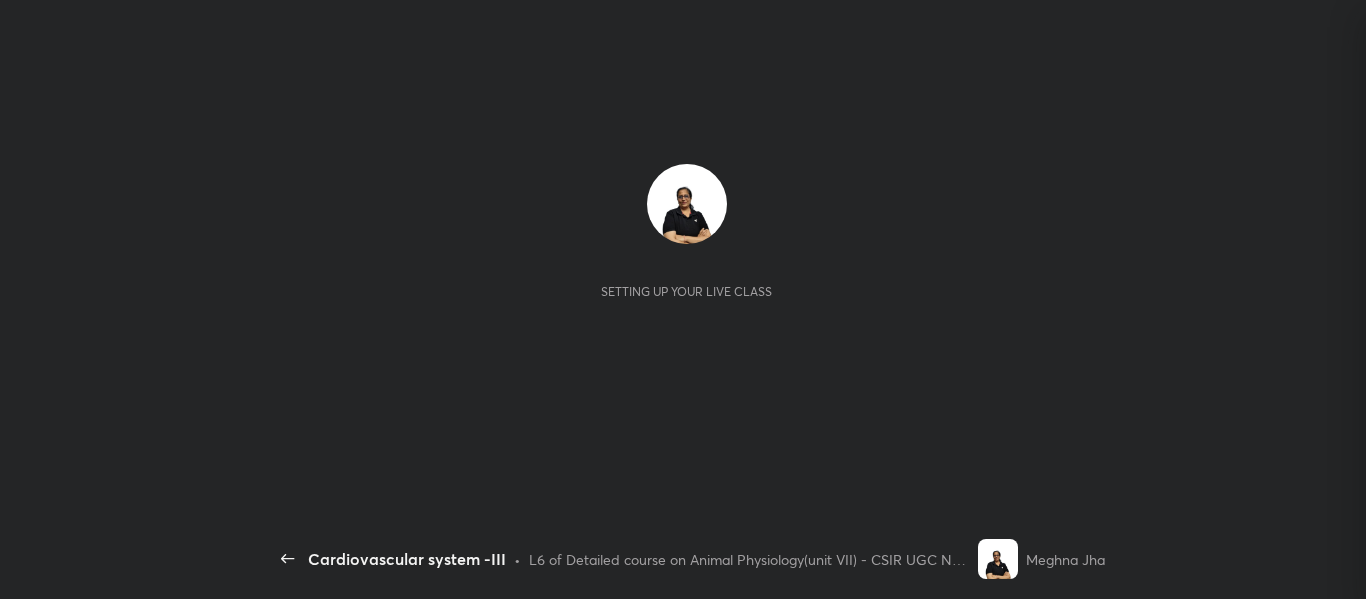 scroll, scrollTop: 0, scrollLeft: 0, axis: both 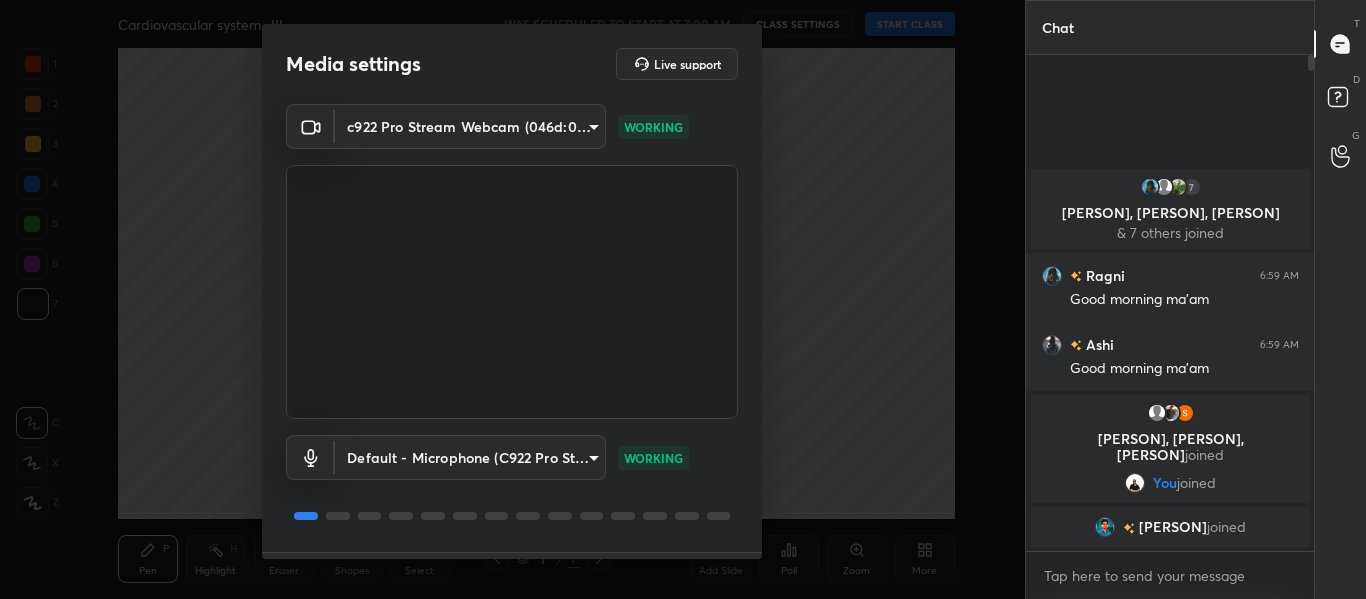 click on "Media settings Live support c922 Pro Stream Webcam (046d:085c) 714163419adff033b489e443ba74a5bc8b60e15d6b77d6369ce0f0cc6e130f01 WORKING Default - Microphone (C922 Pro Stream Webcam) default WORKING 1 / 4 Next" at bounding box center [512, 299] 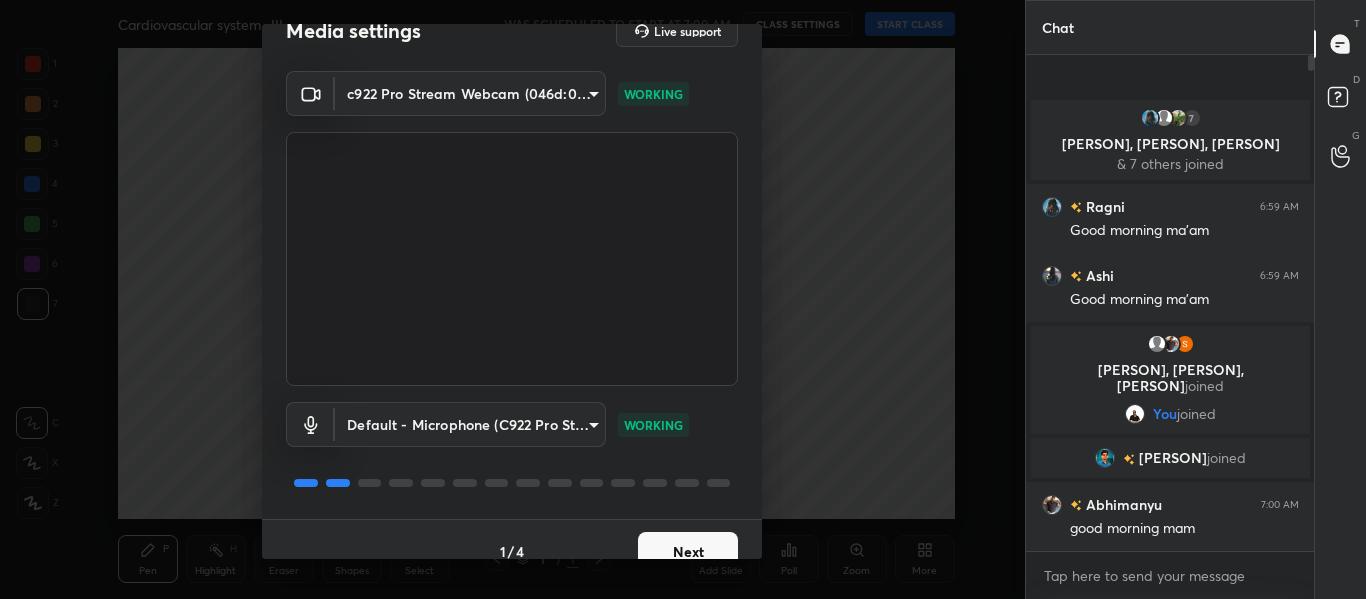 scroll, scrollTop: 57, scrollLeft: 0, axis: vertical 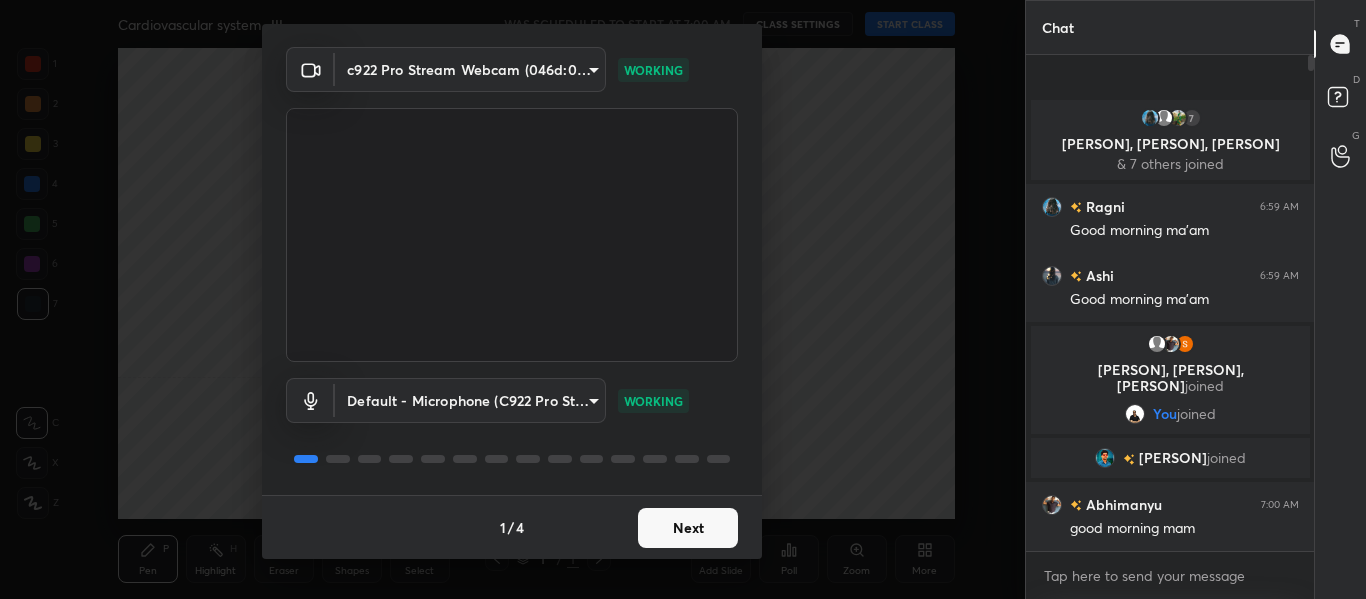 click on "Next" at bounding box center (688, 528) 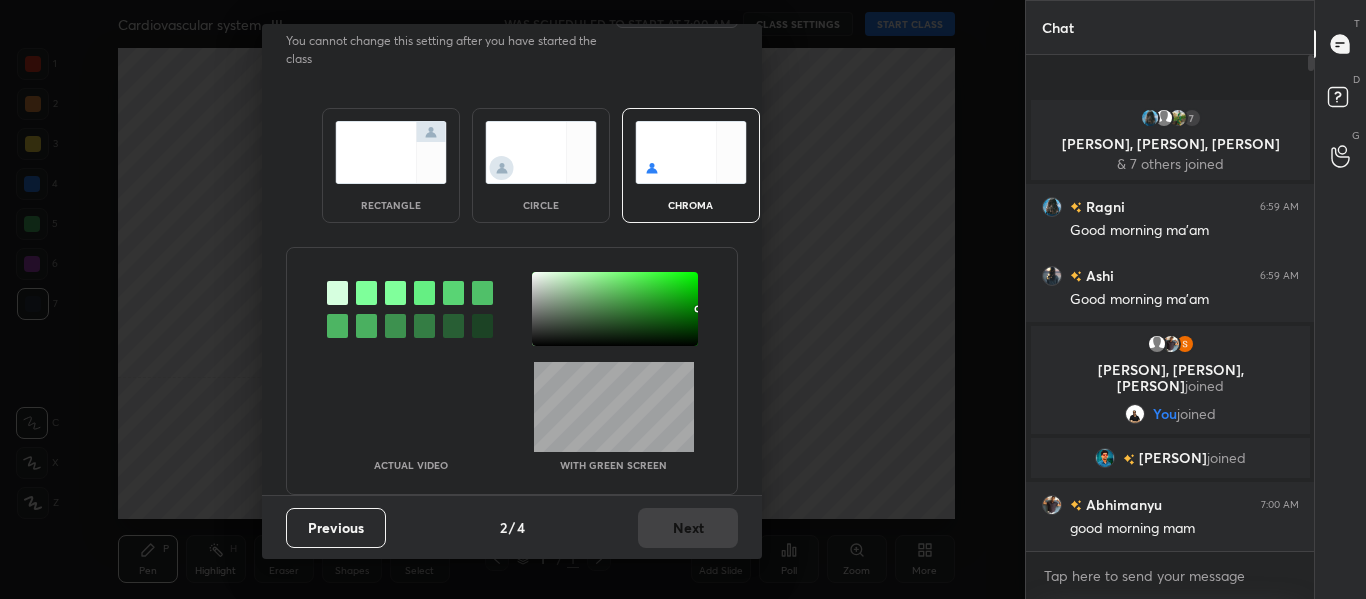 scroll, scrollTop: 0, scrollLeft: 0, axis: both 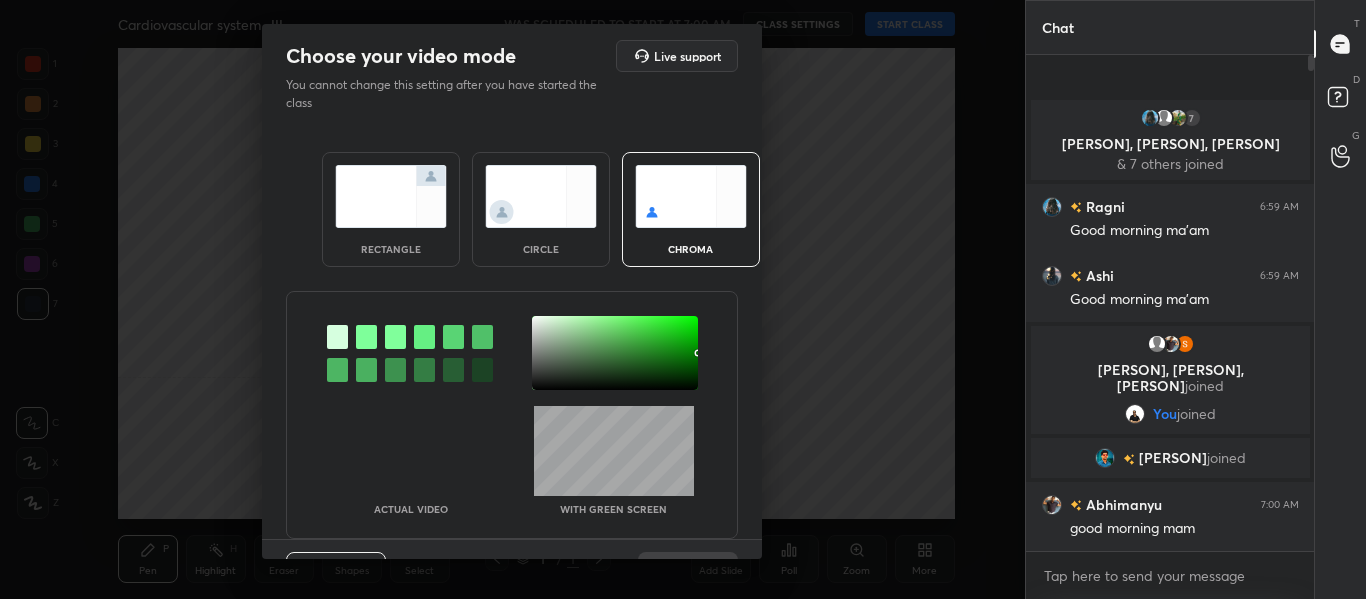 click at bounding box center [366, 337] 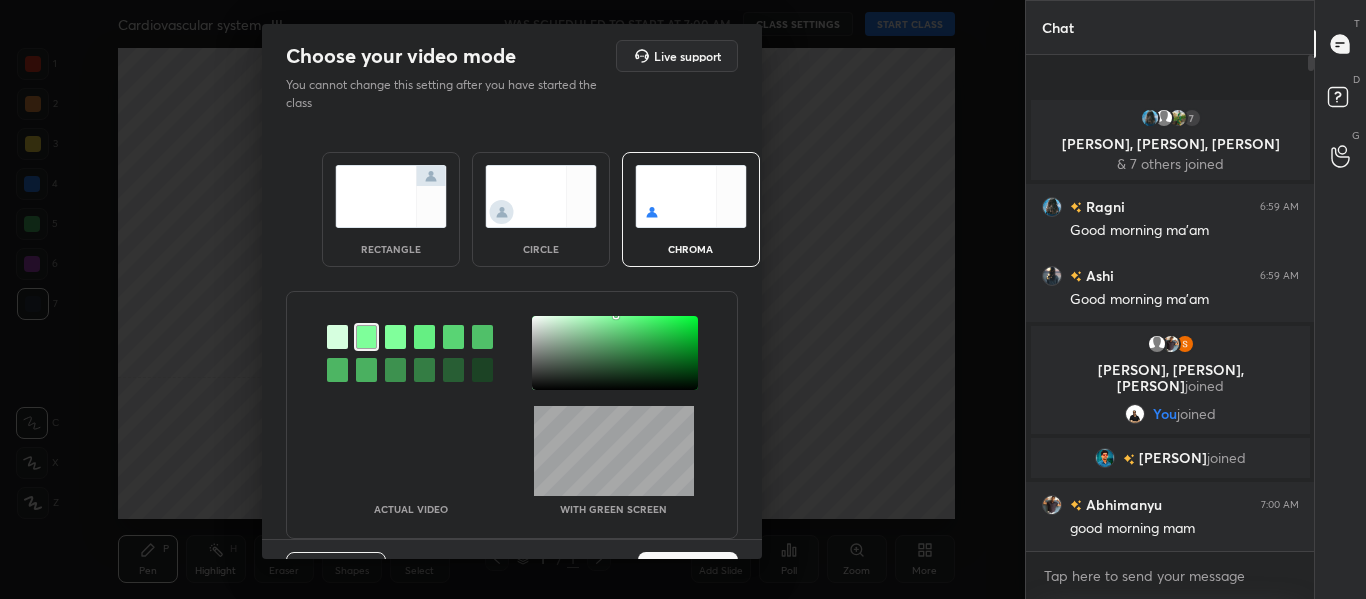 click at bounding box center [615, 353] 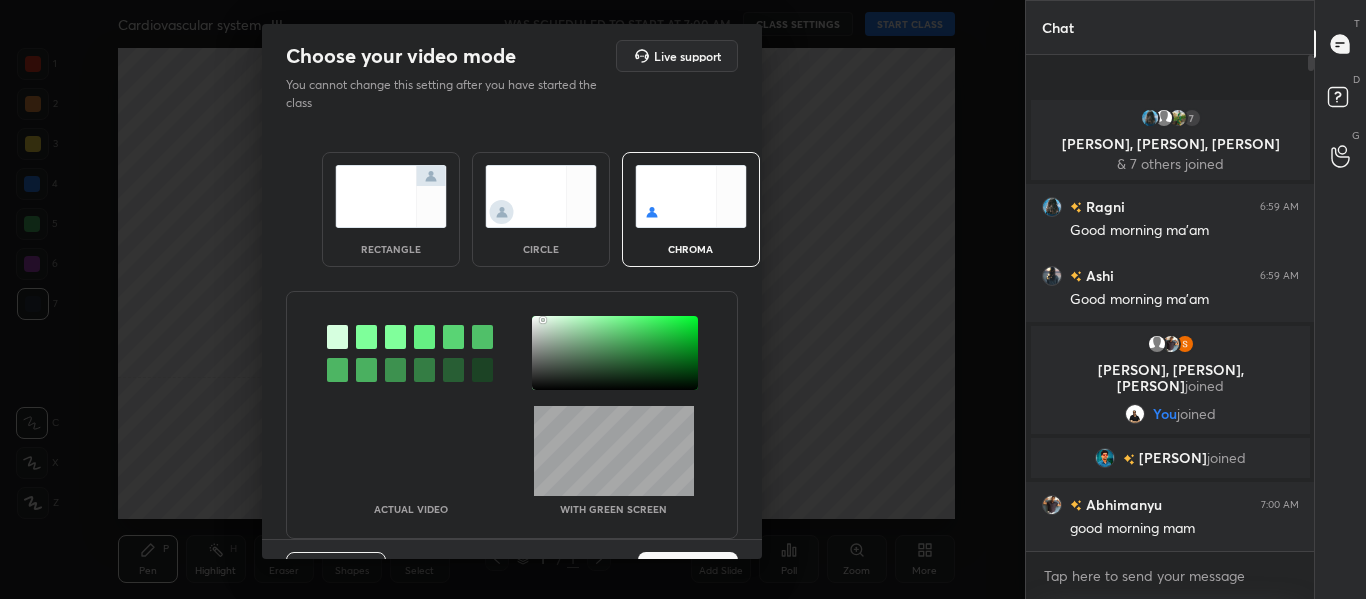 click at bounding box center [615, 353] 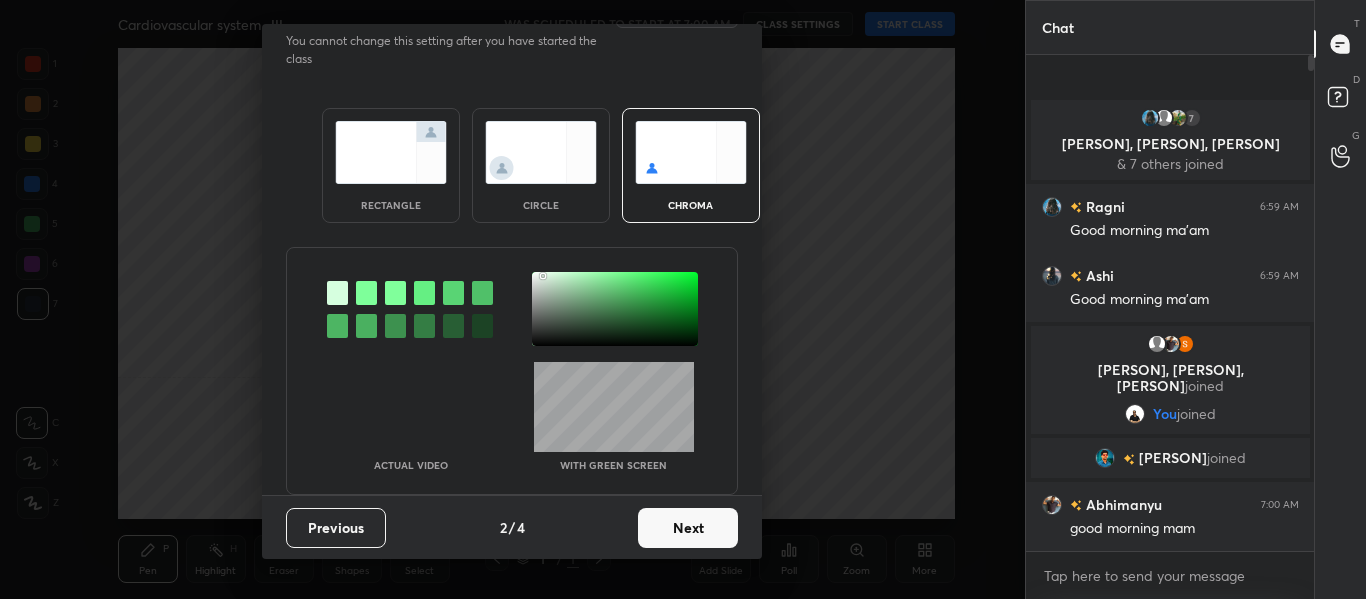 click on "Next" at bounding box center [688, 528] 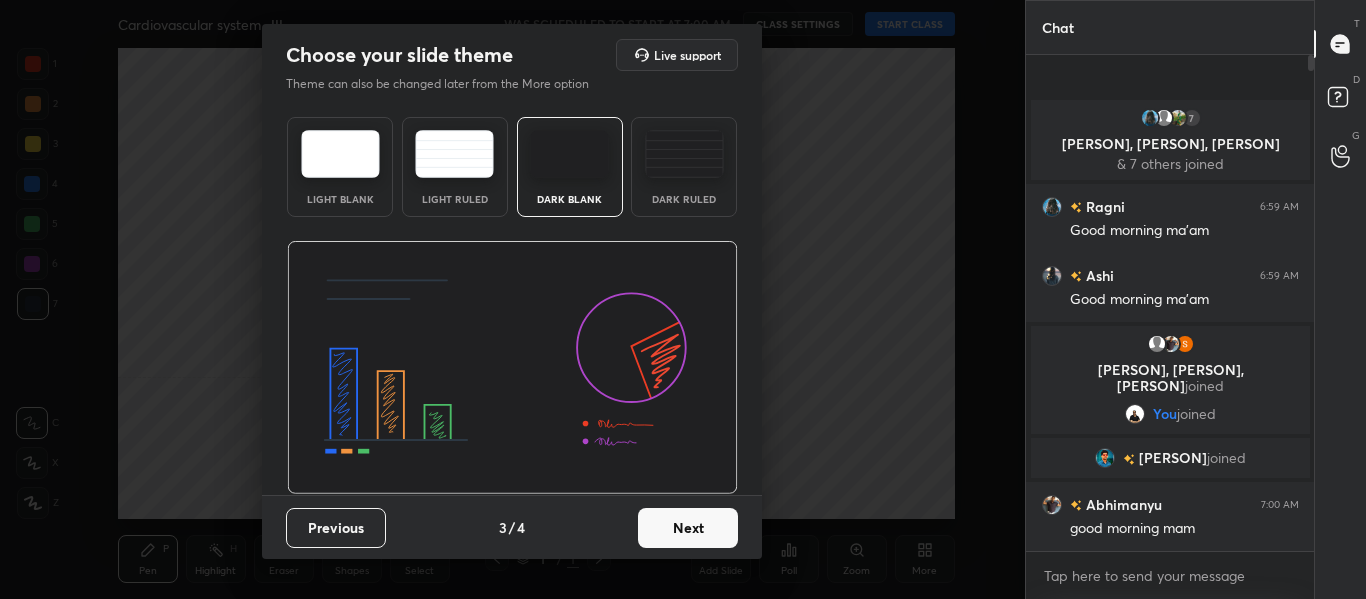 scroll, scrollTop: 1, scrollLeft: 0, axis: vertical 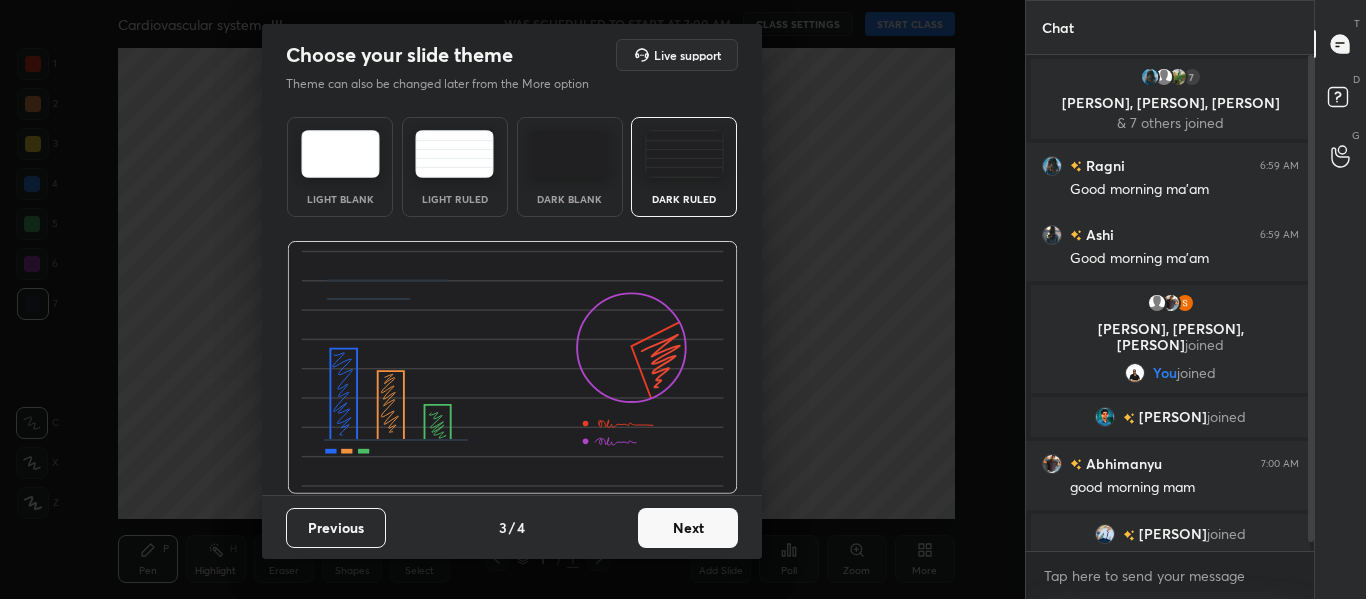 click on "Next" at bounding box center [688, 528] 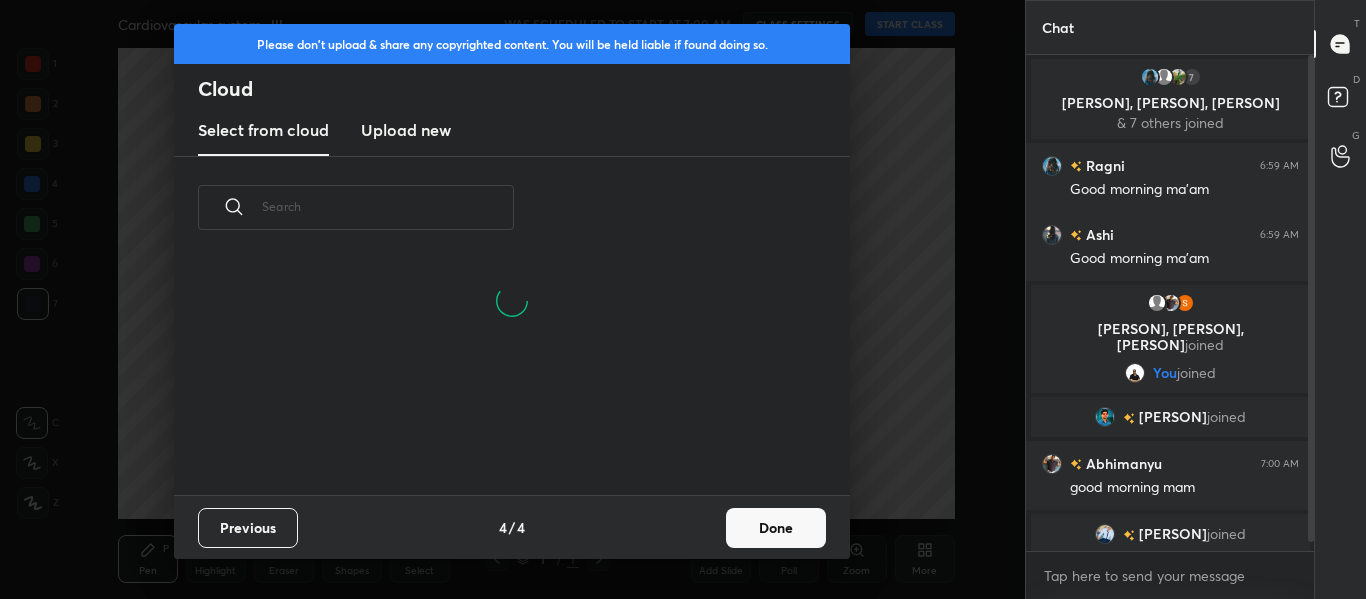 scroll, scrollTop: 7, scrollLeft: 11, axis: both 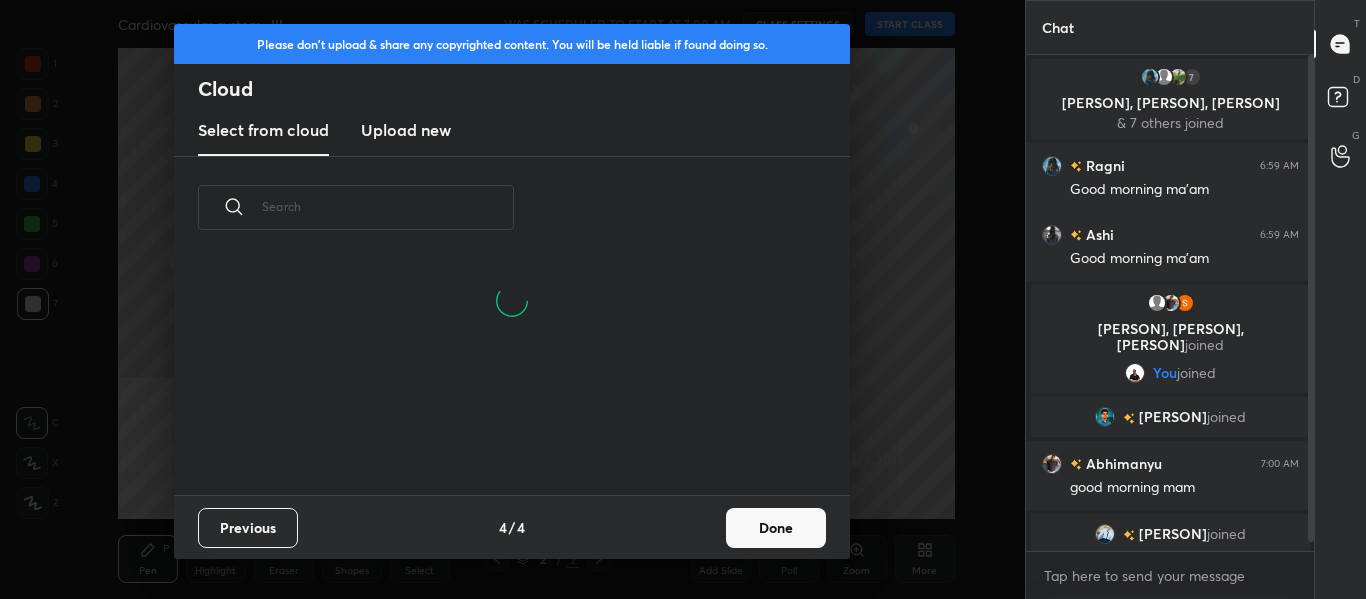 click on "Upload new" at bounding box center (406, 130) 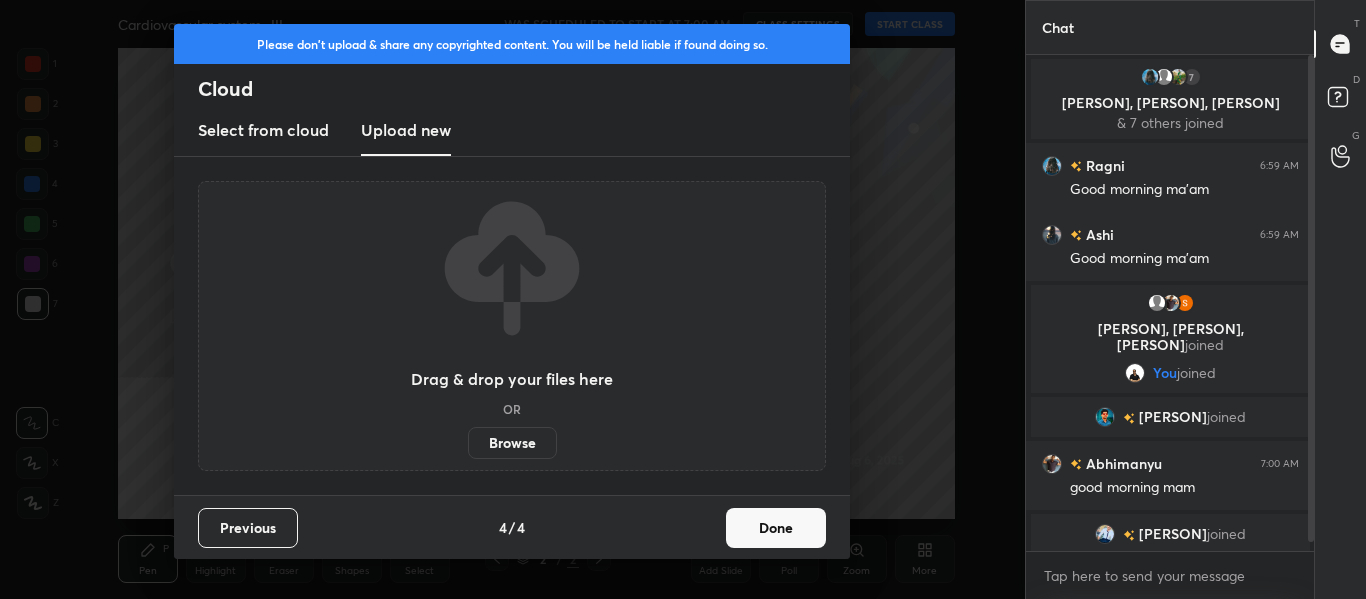 click on "Browse" at bounding box center (512, 443) 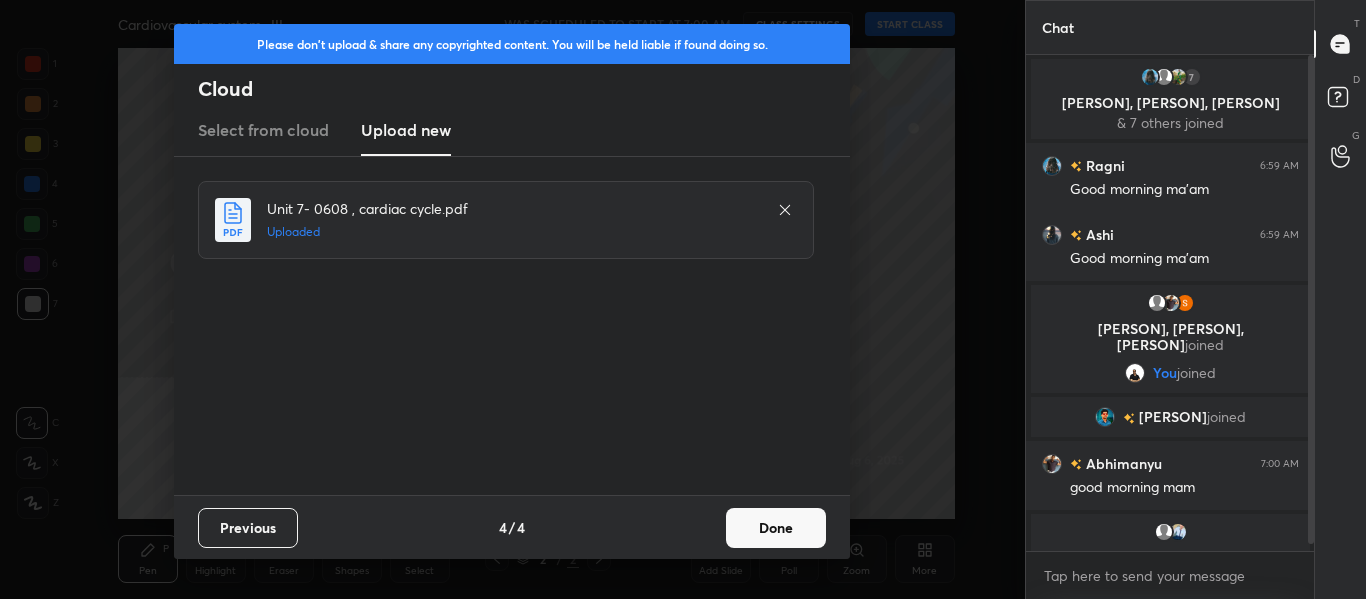 click on "Done" at bounding box center (776, 528) 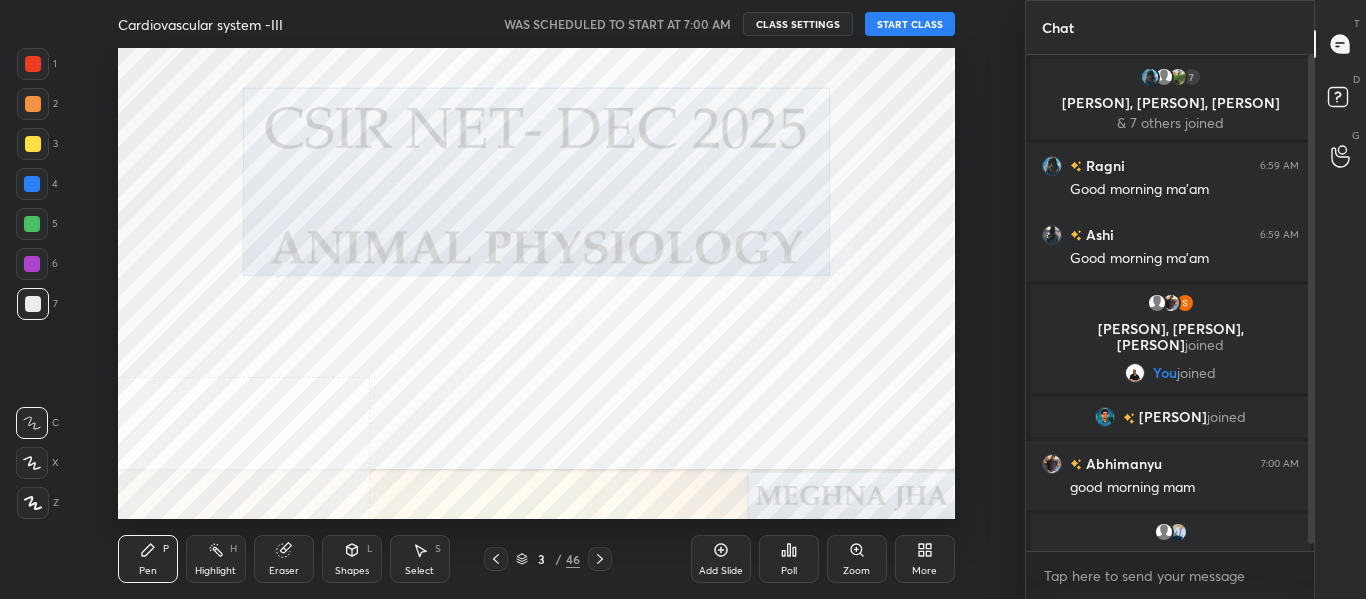 click 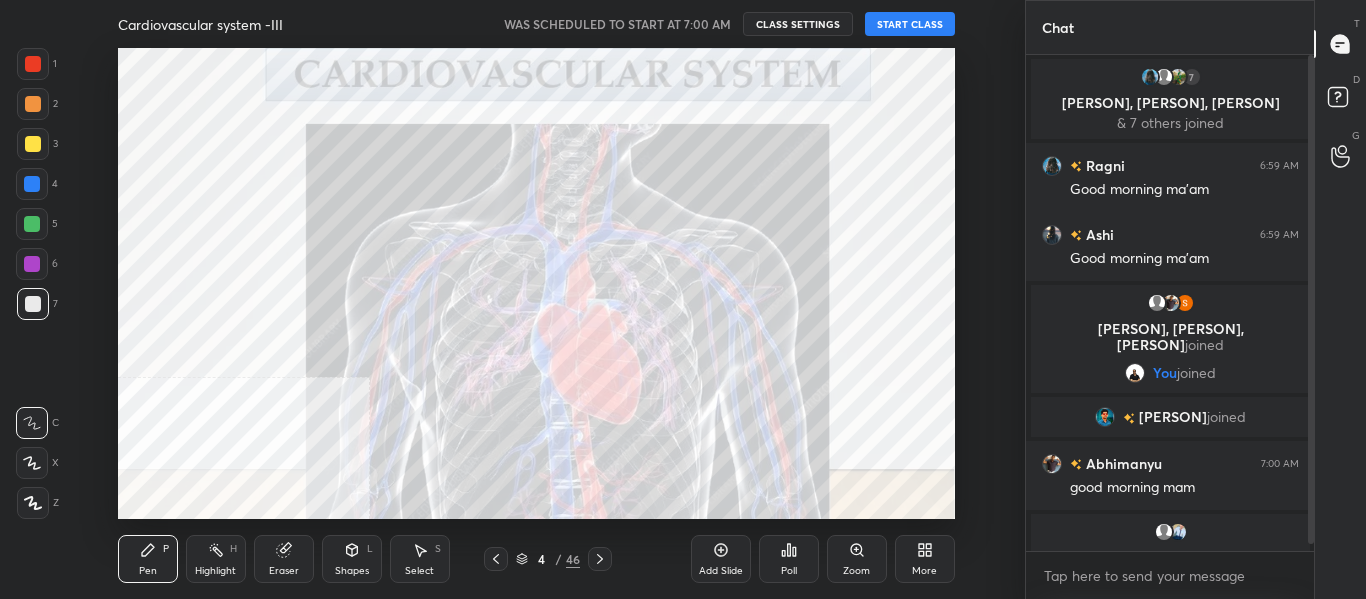 click 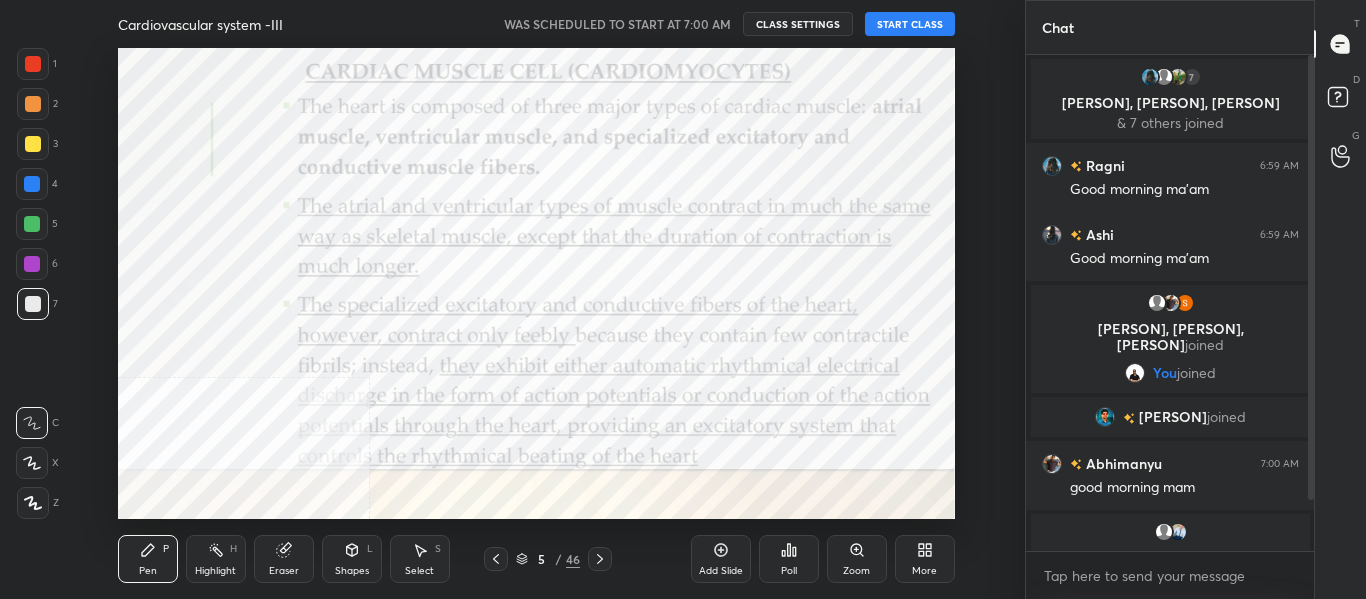 click 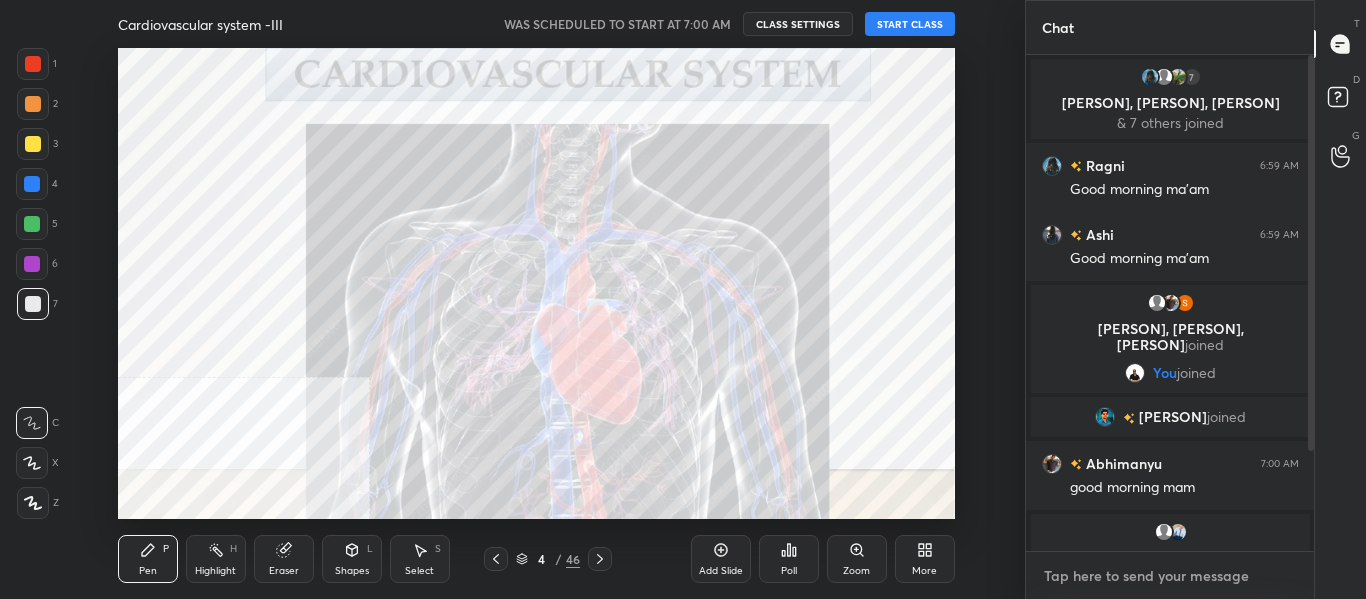 type on "x" 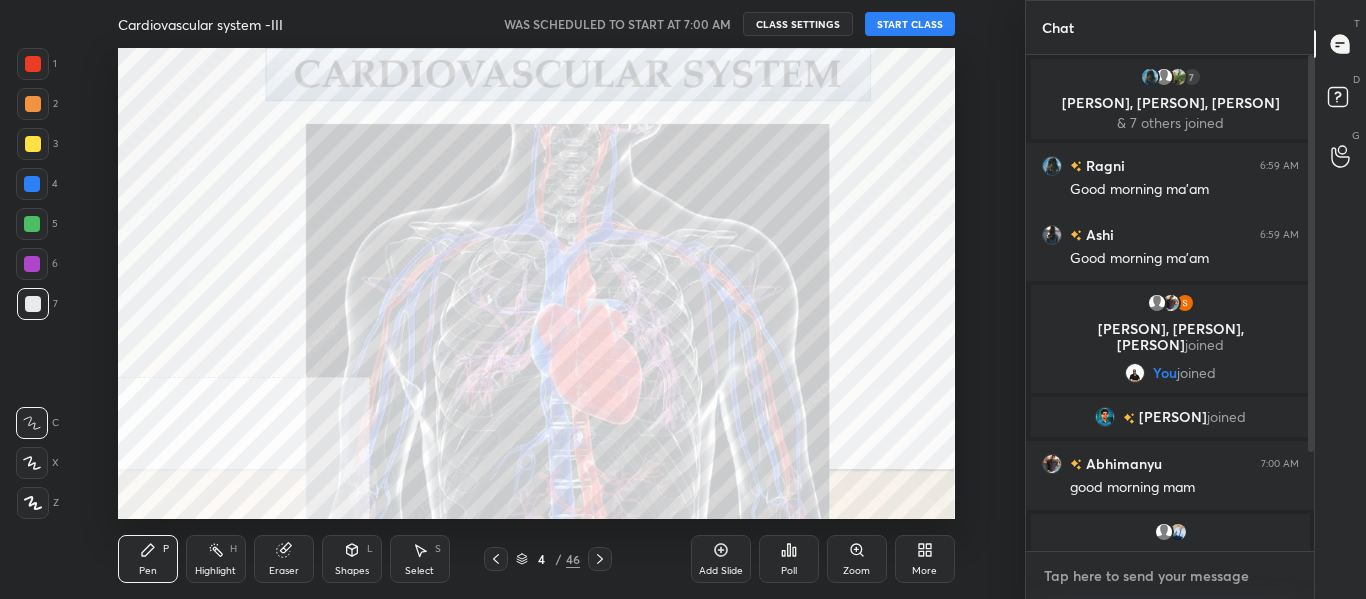 type on "G" 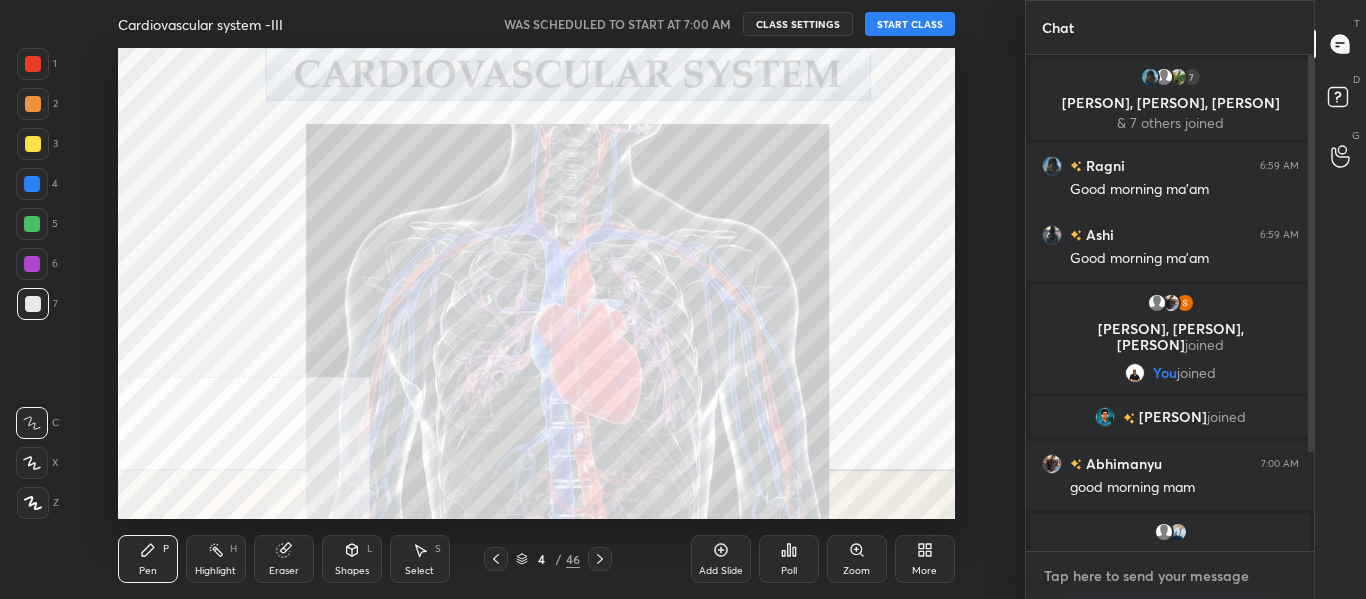 type on "x" 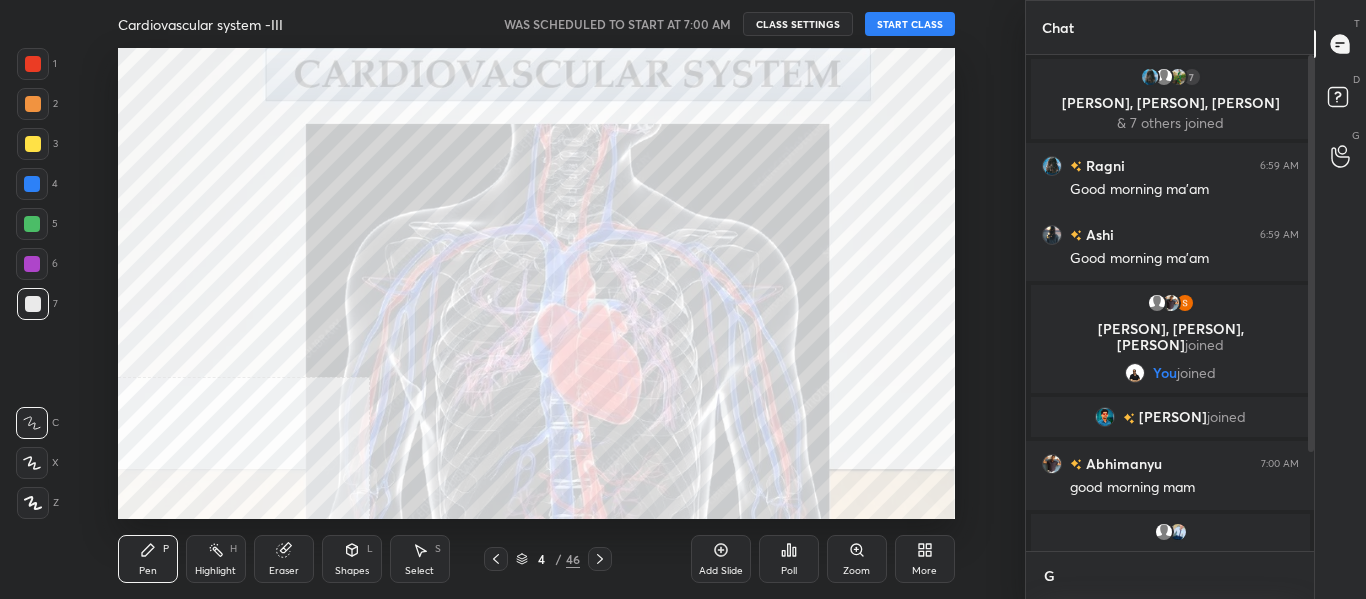 scroll, scrollTop: 484, scrollLeft: 282, axis: both 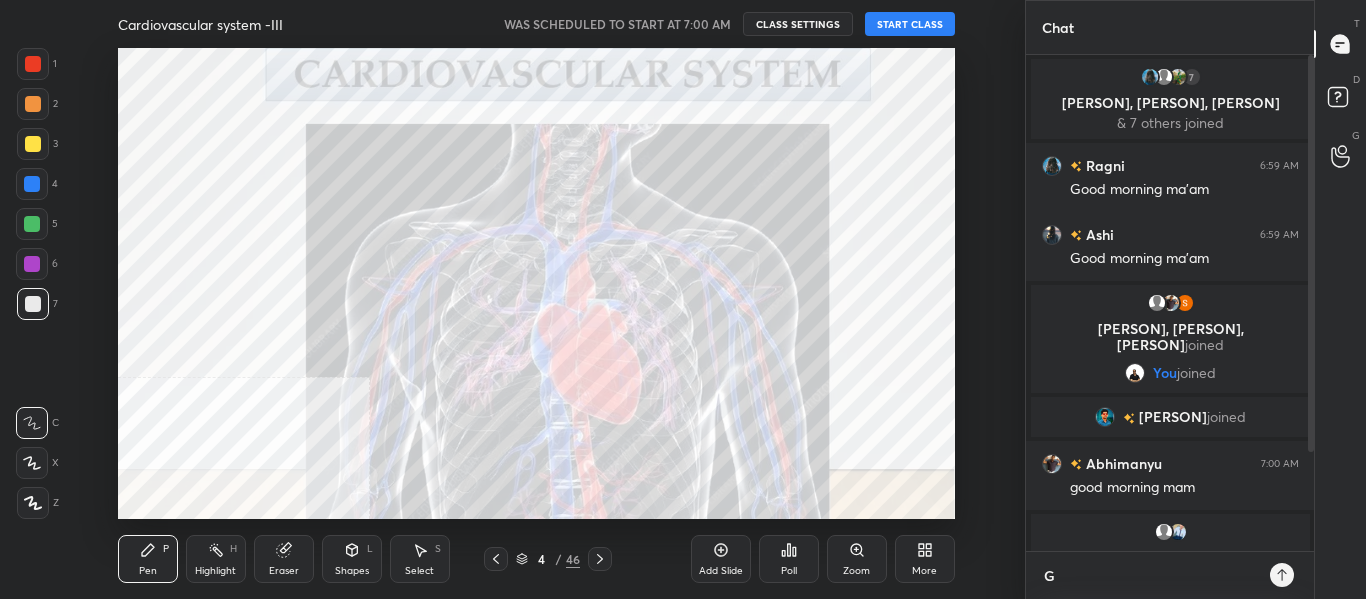 type on "Go" 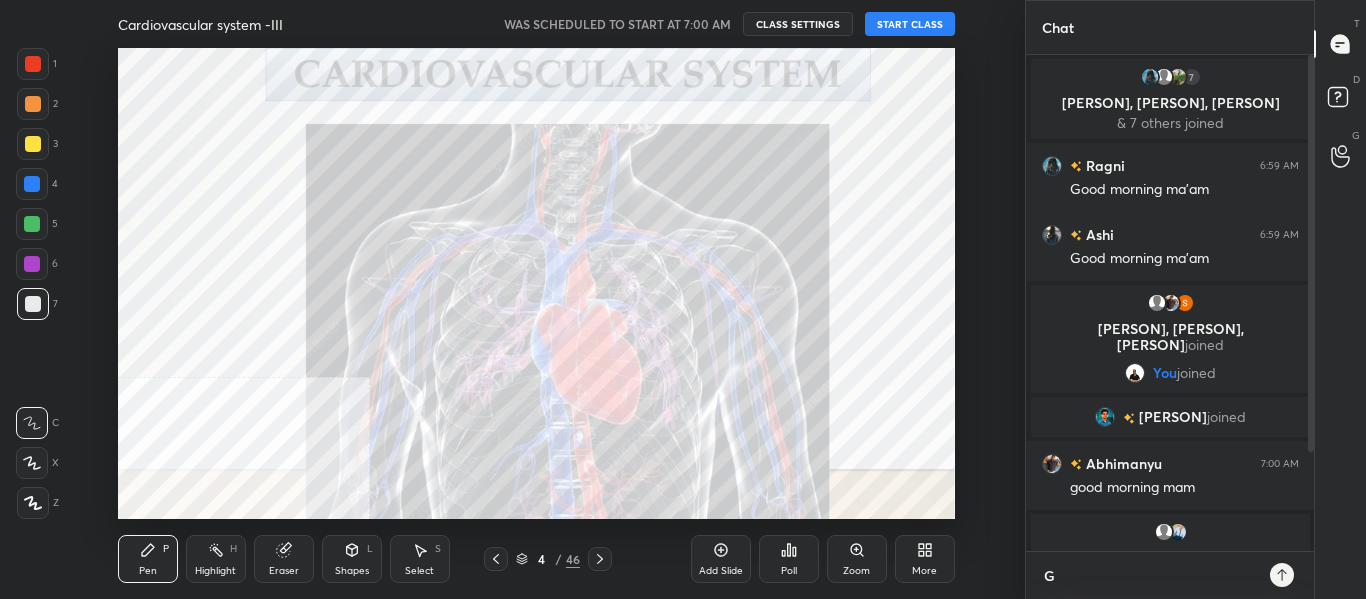 type on "x" 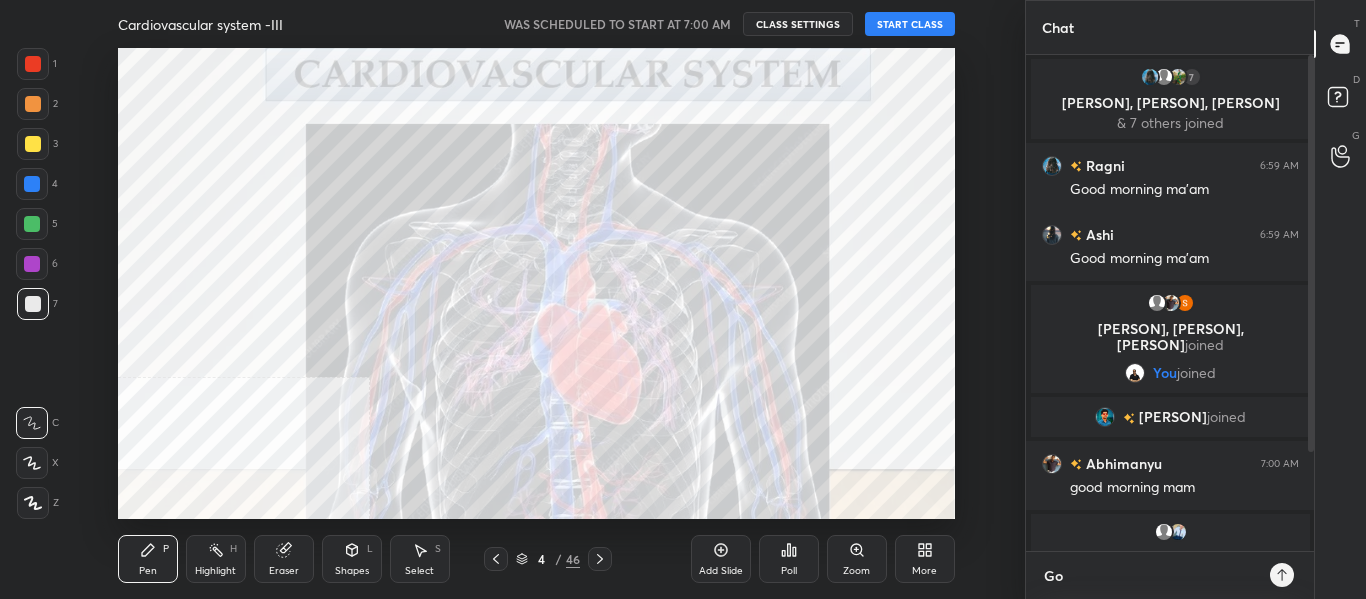 type on "Goo" 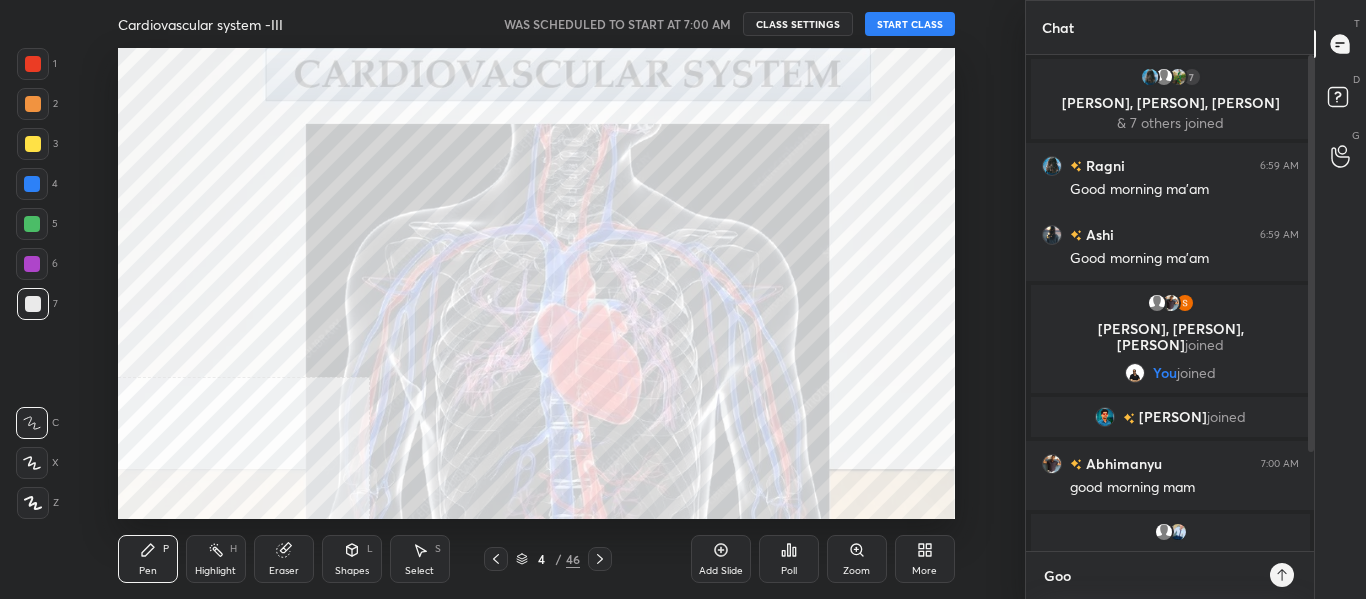 type on "Good" 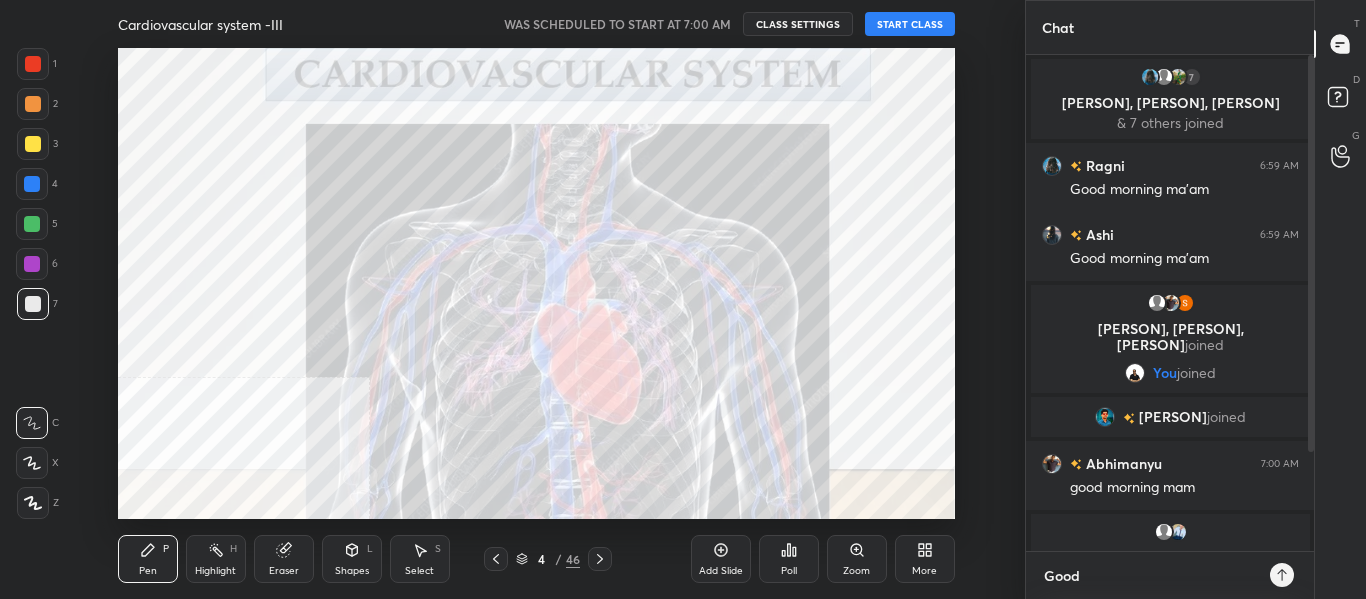 type on "Good" 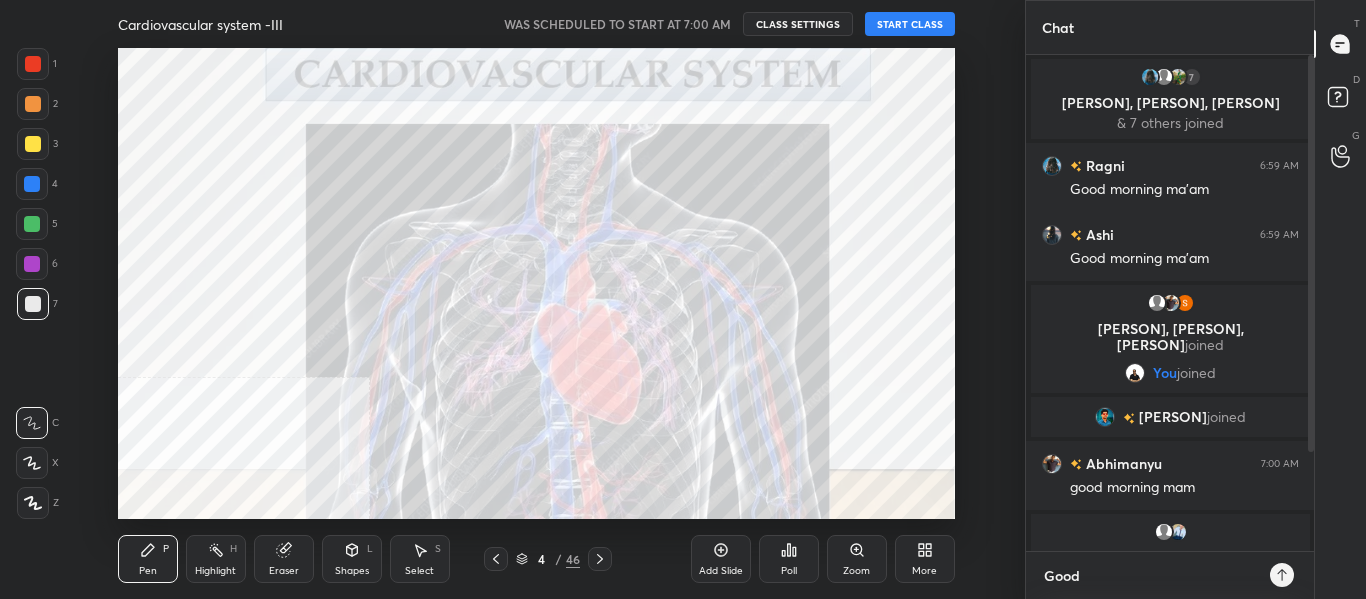 type on "x" 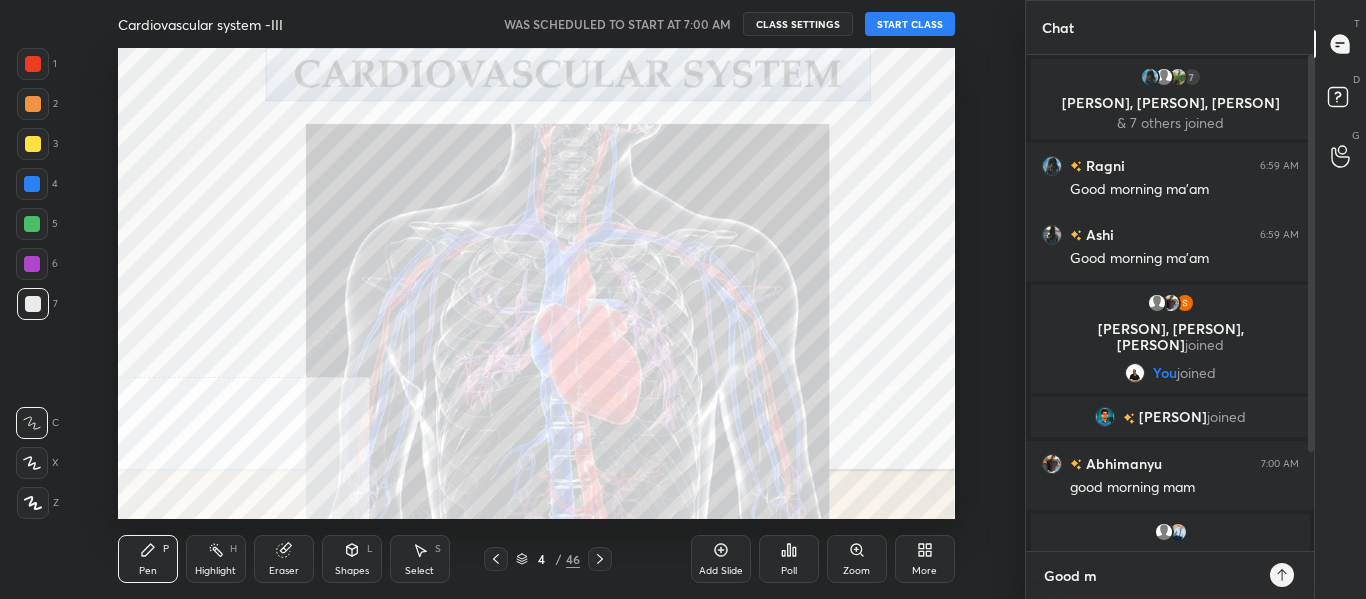 type on "Good mo" 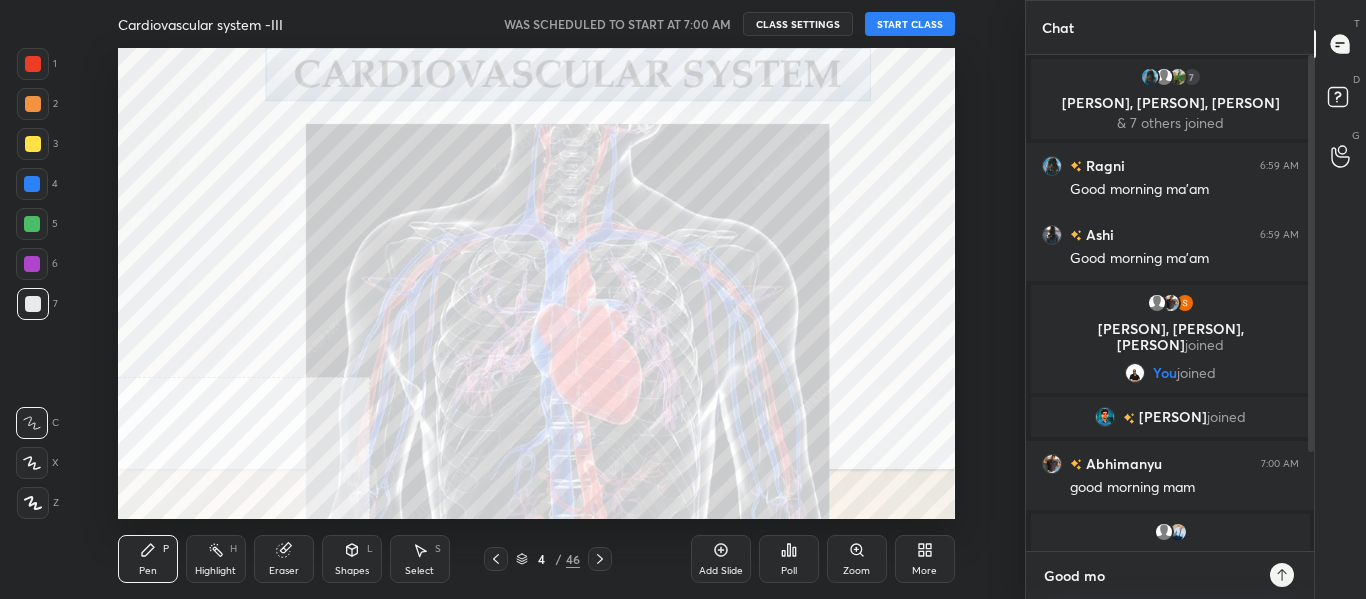 type on "Good mor" 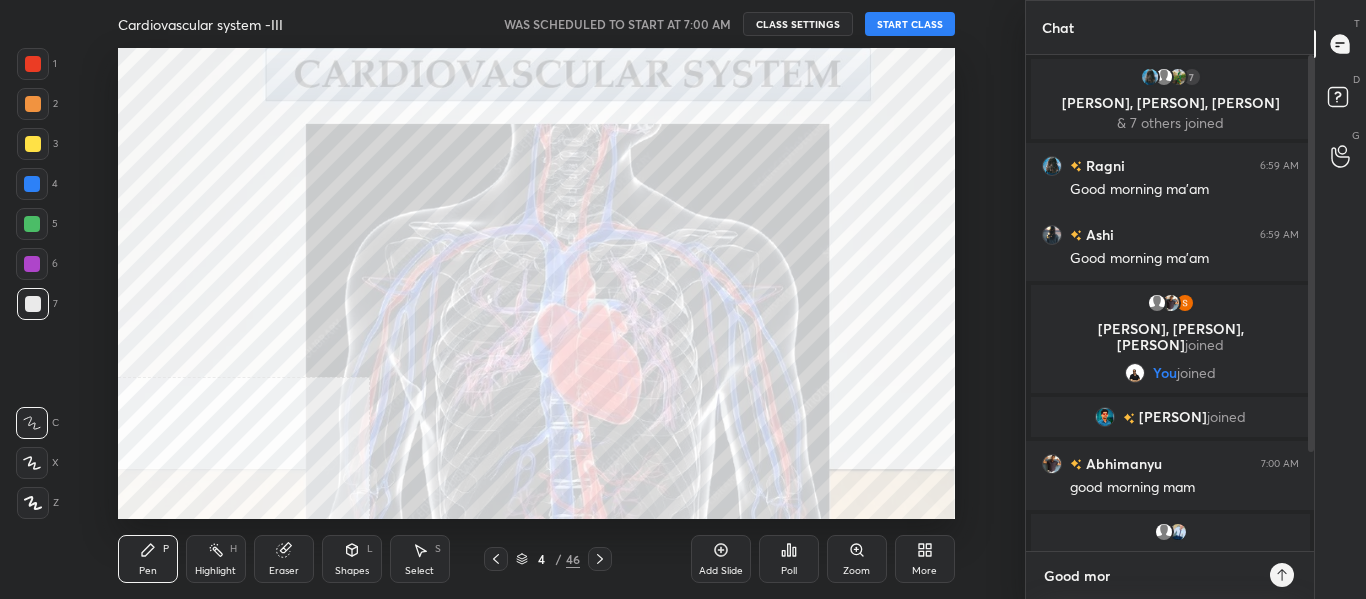 type on "Good morn" 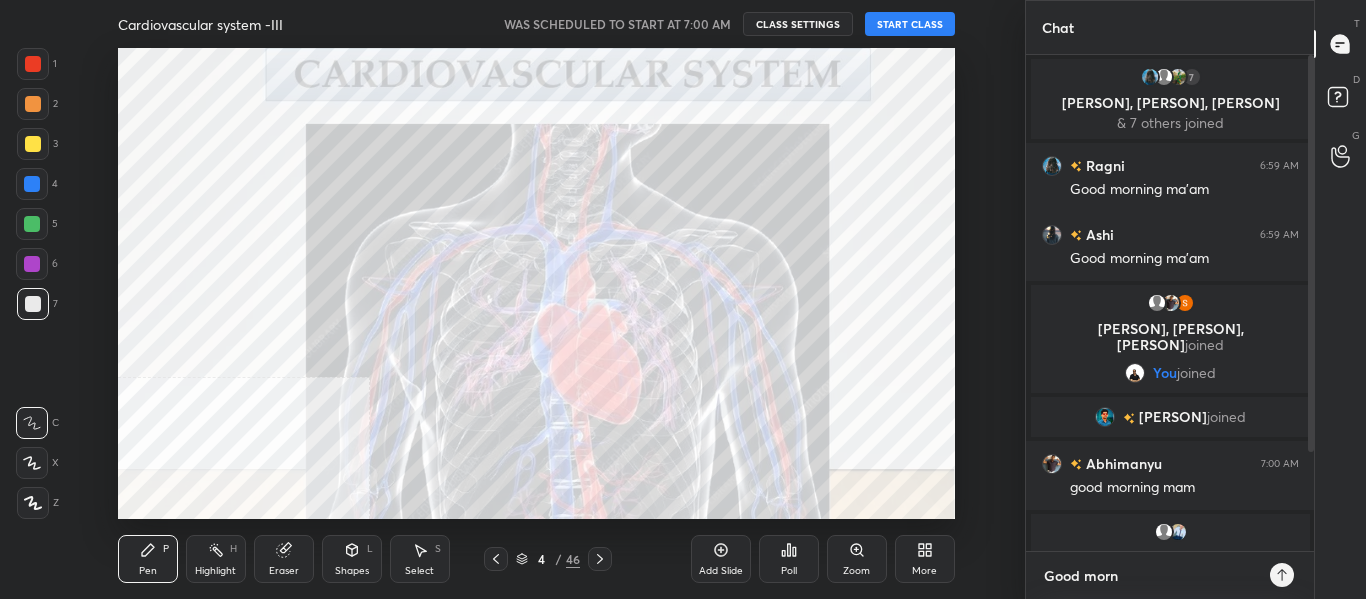 type on "Good morni" 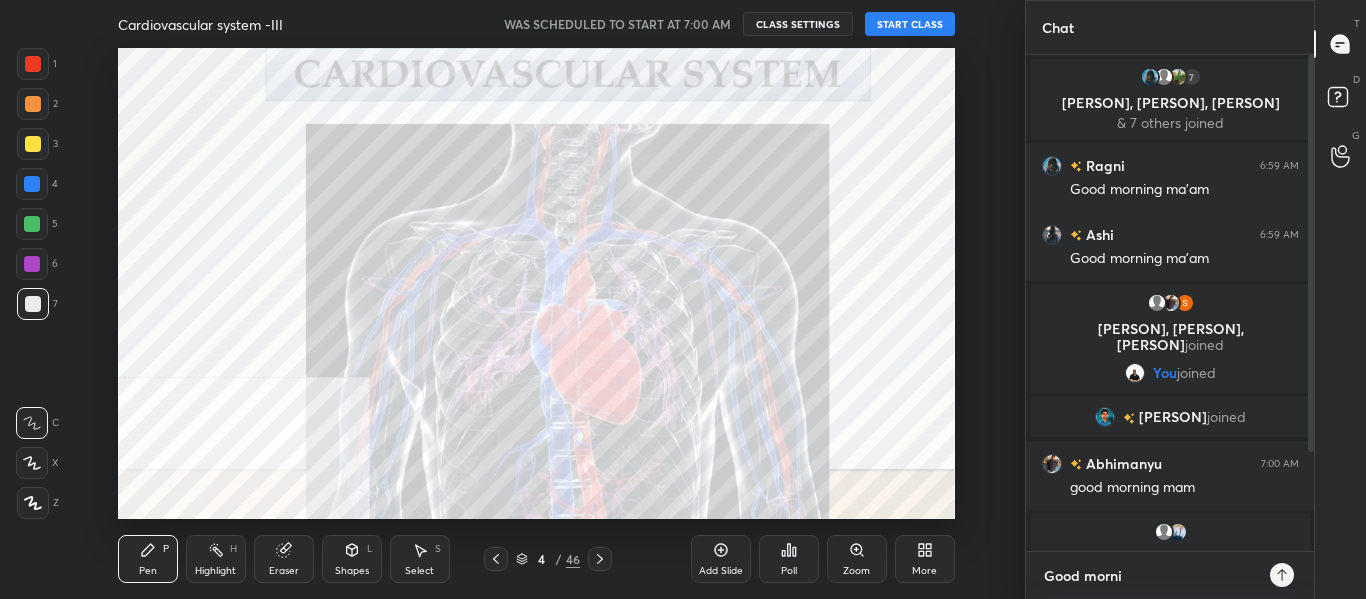 type on "Good mornin" 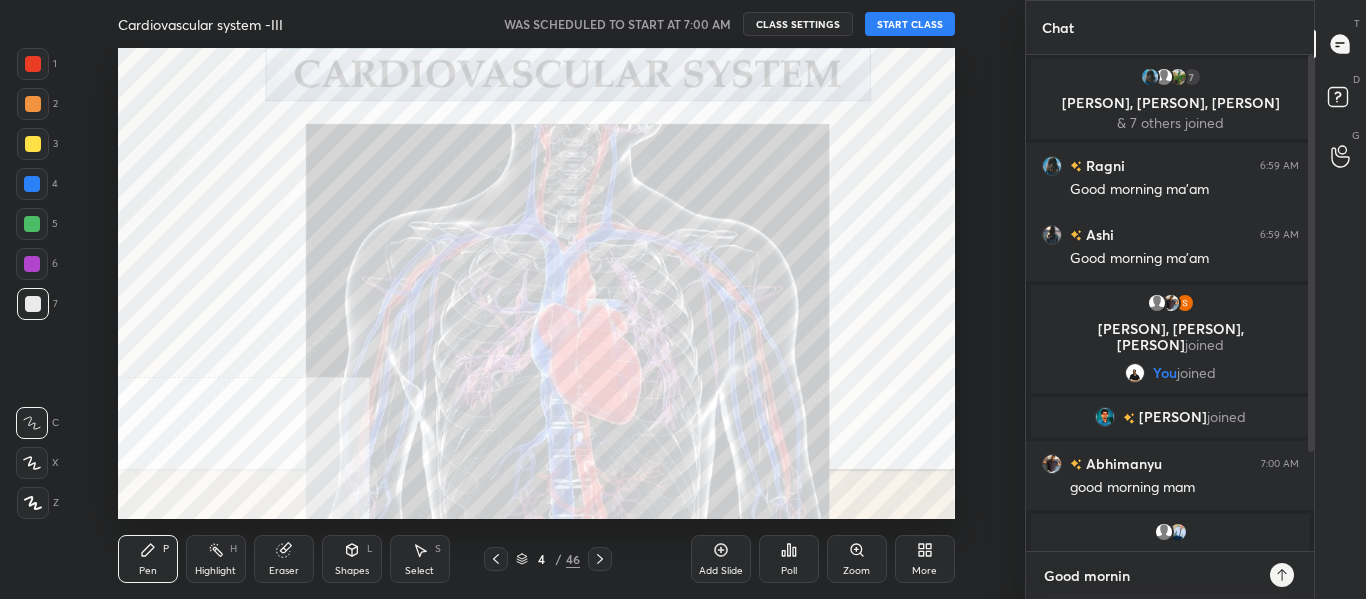 type on "Good morning" 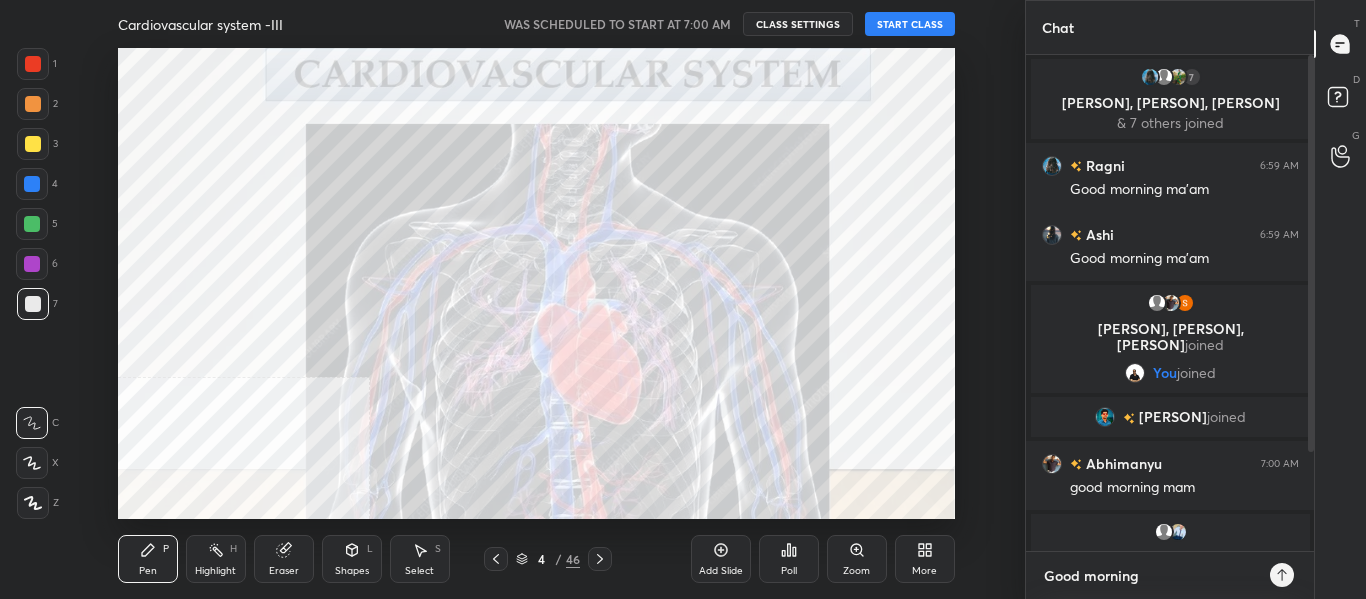 type on "Good morning" 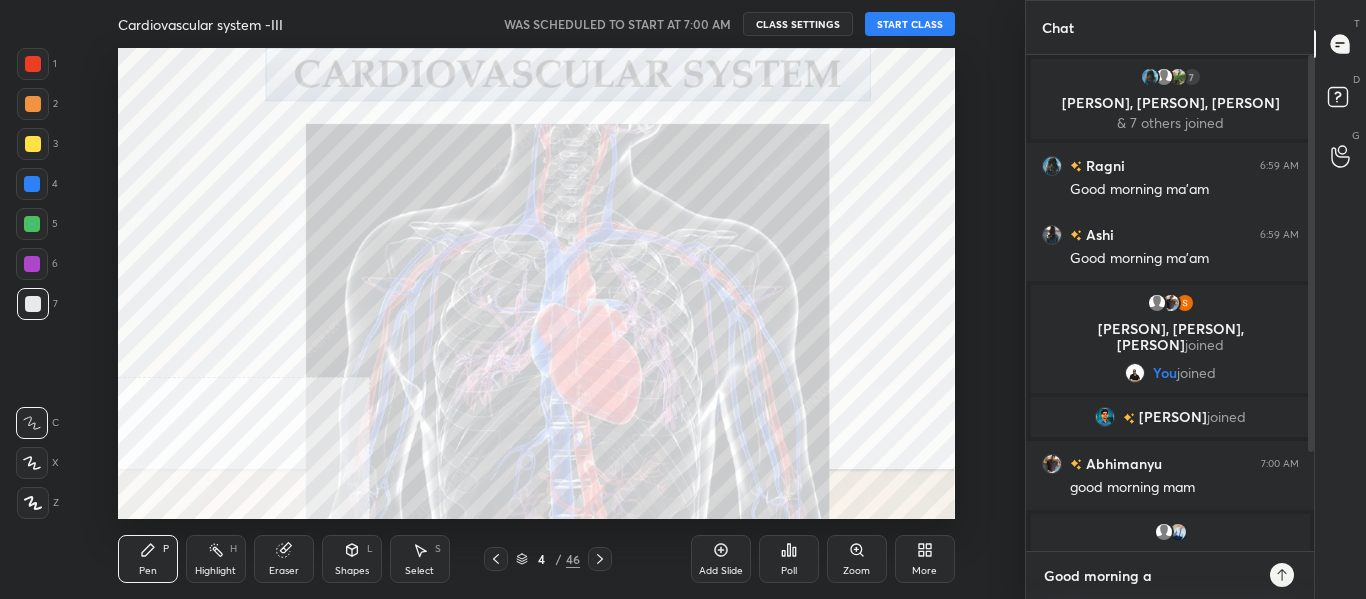 type on "Good morning al" 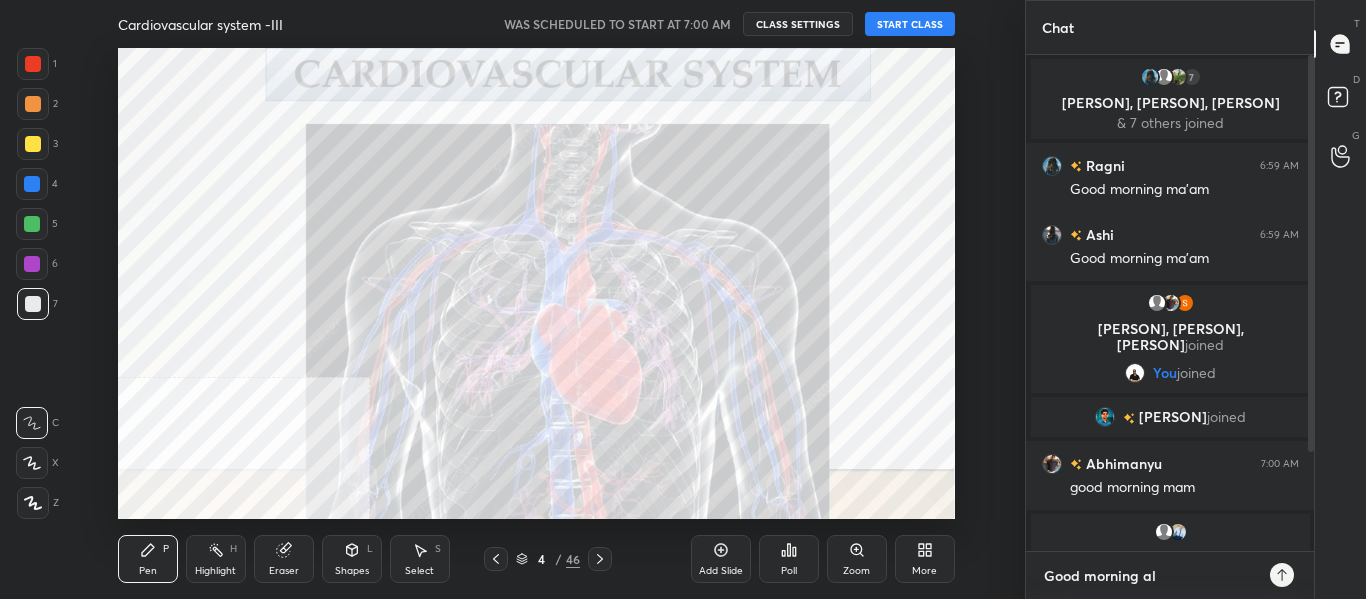 type on "Good morning all" 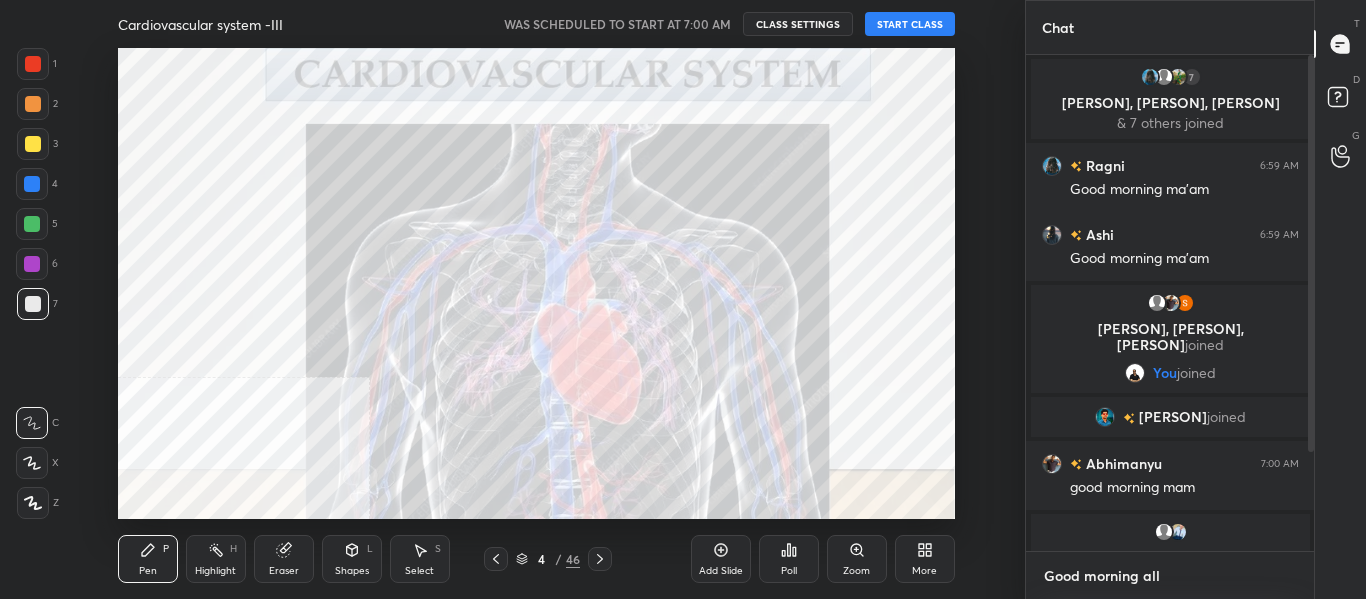type 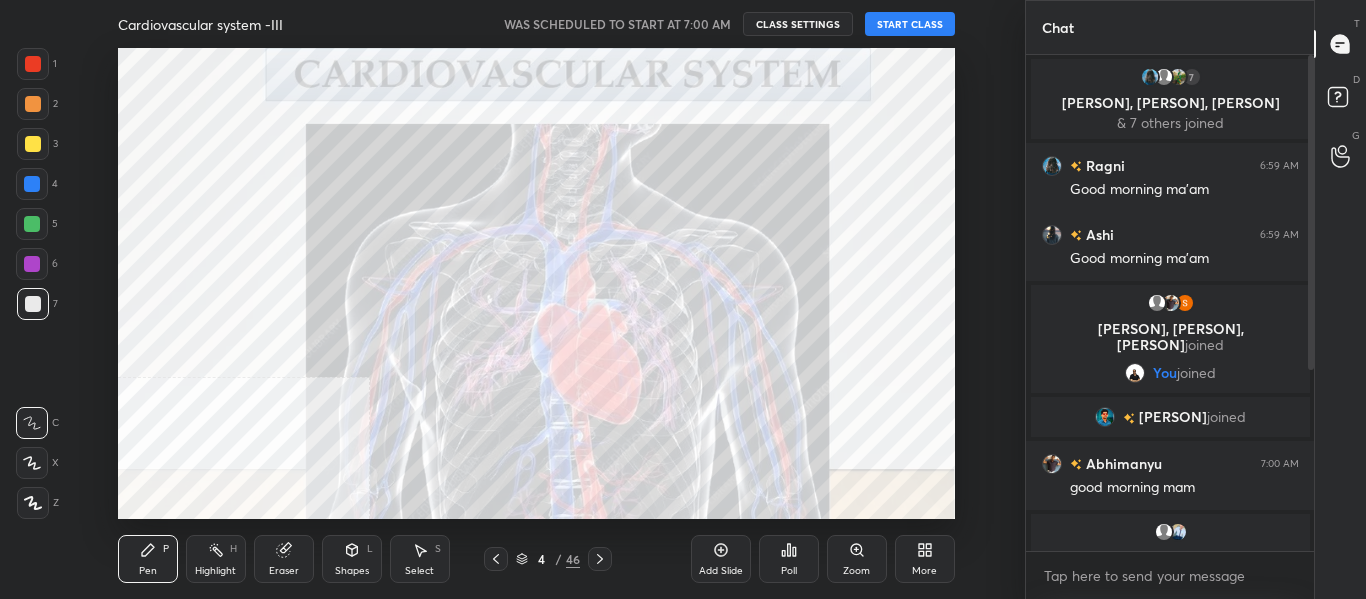 click on "START CLASS" at bounding box center (910, 24) 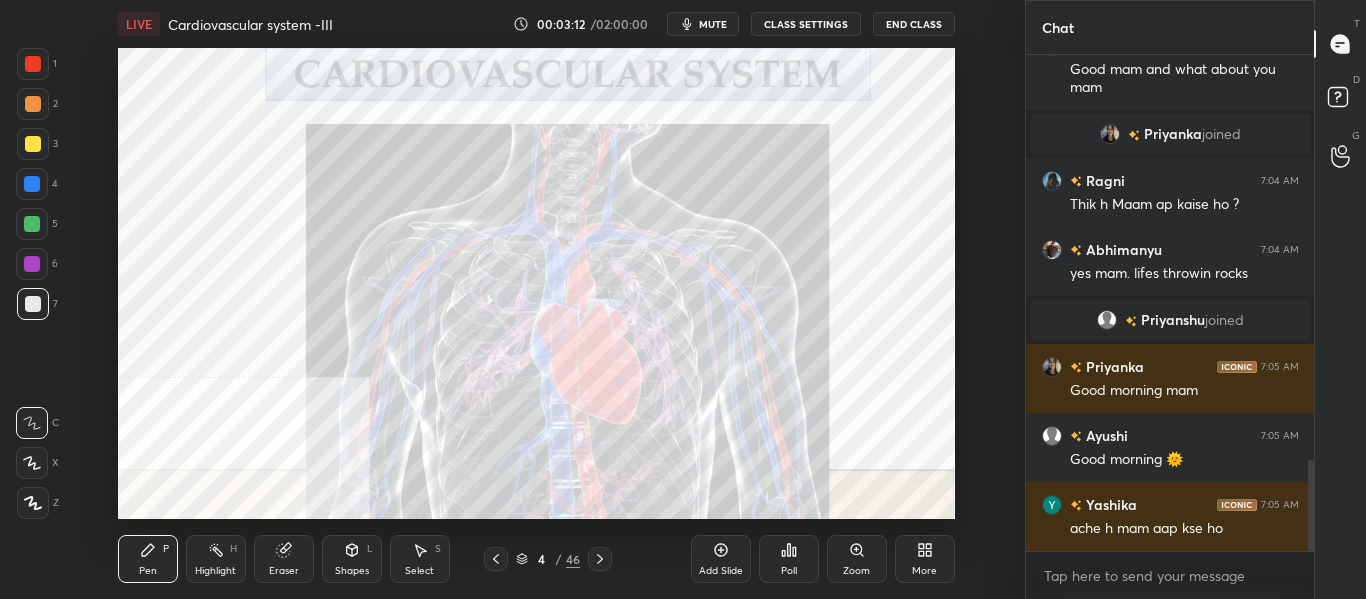 scroll, scrollTop: 2193, scrollLeft: 0, axis: vertical 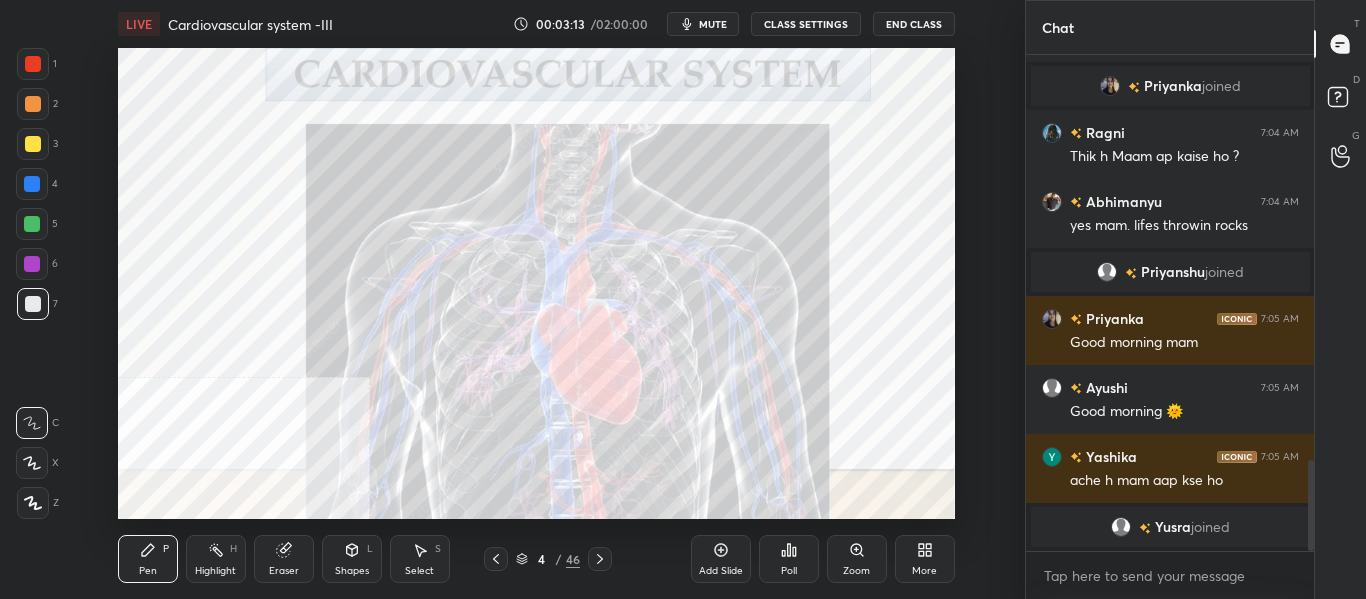 click on "mute" at bounding box center (703, 24) 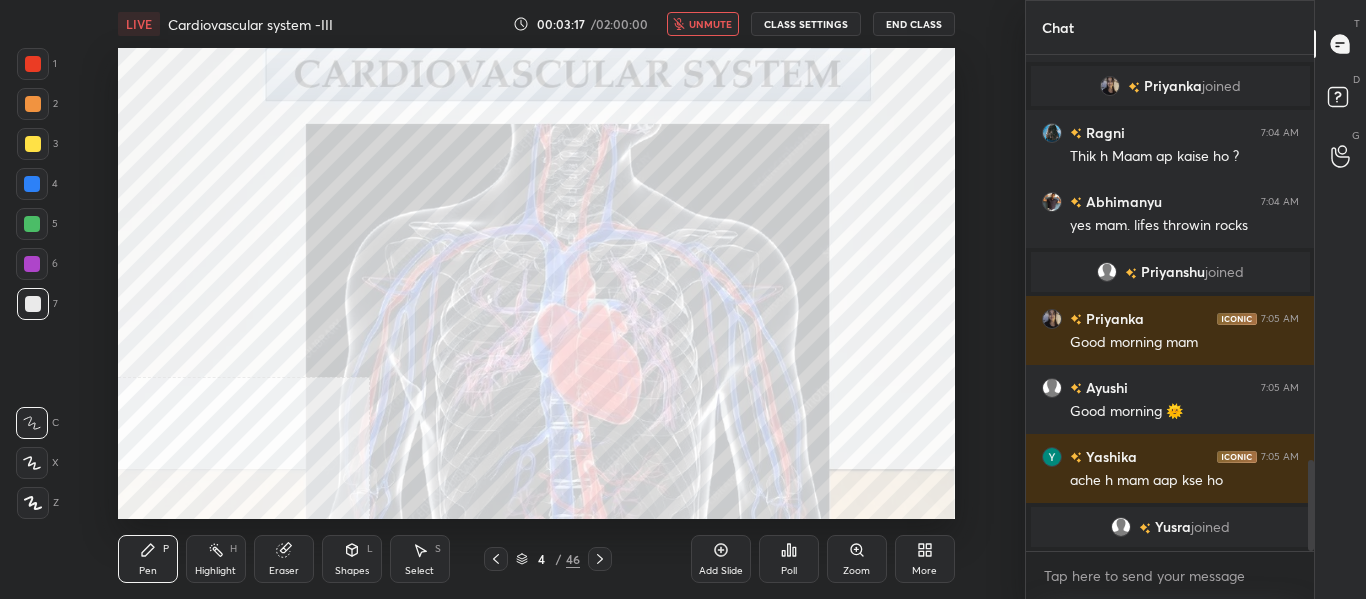 click on "unmute" at bounding box center (703, 24) 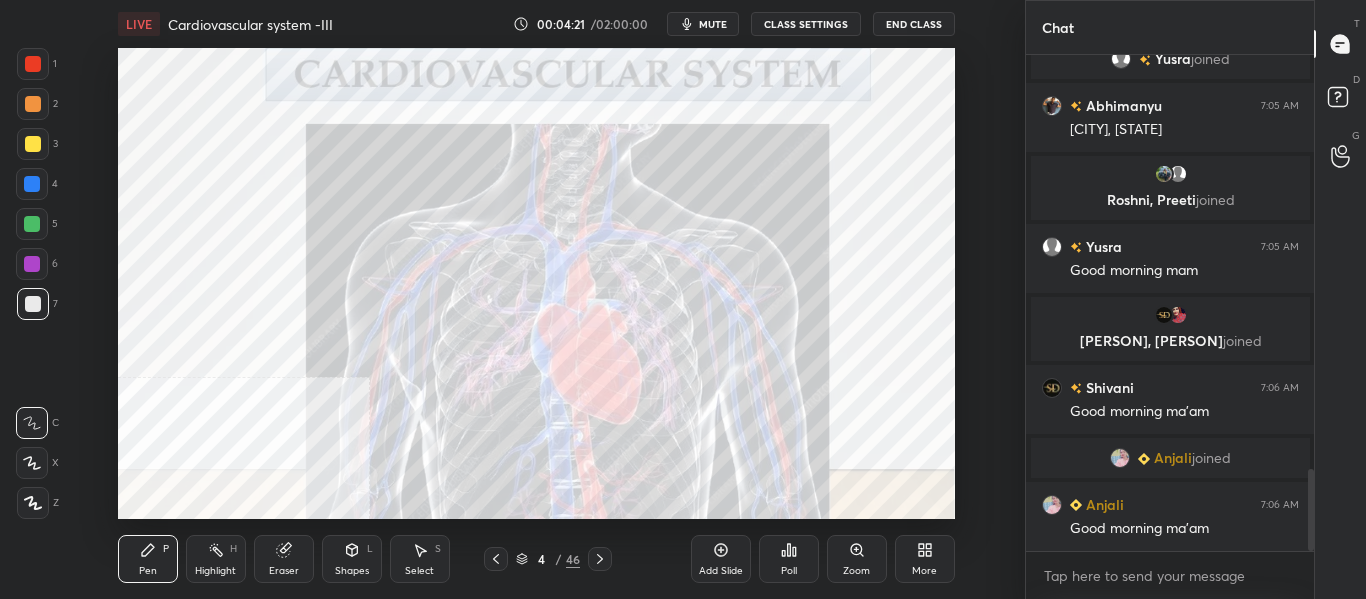 scroll, scrollTop: 2496, scrollLeft: 0, axis: vertical 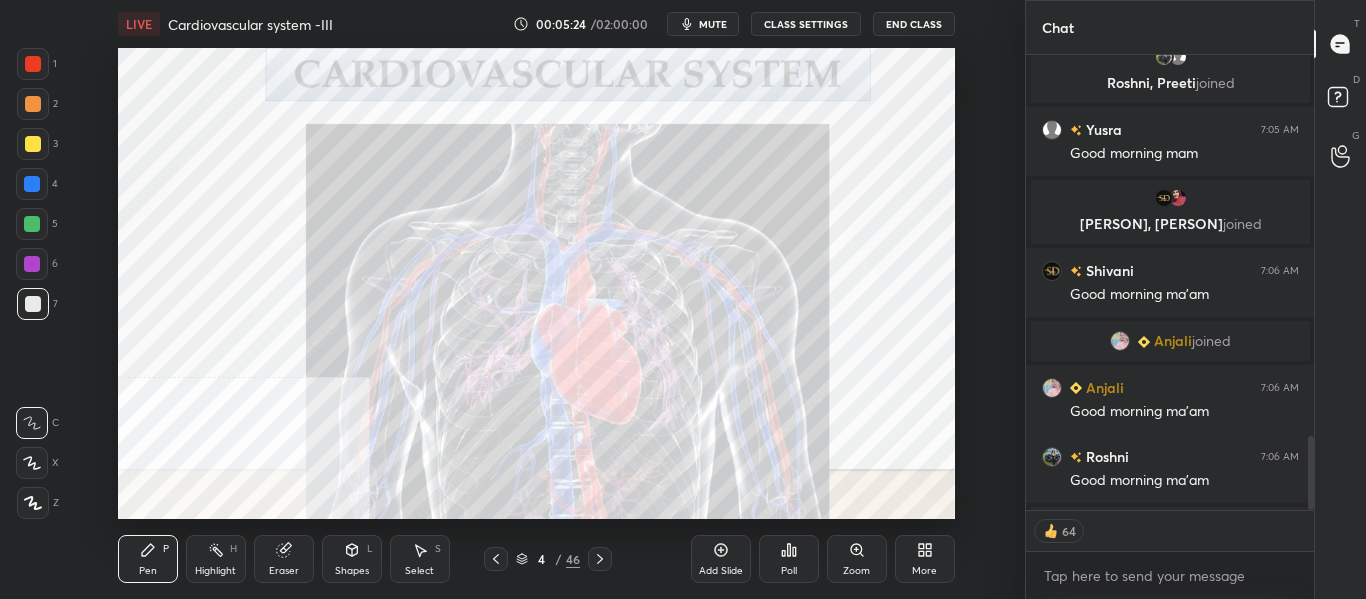 click on "mute" at bounding box center (713, 24) 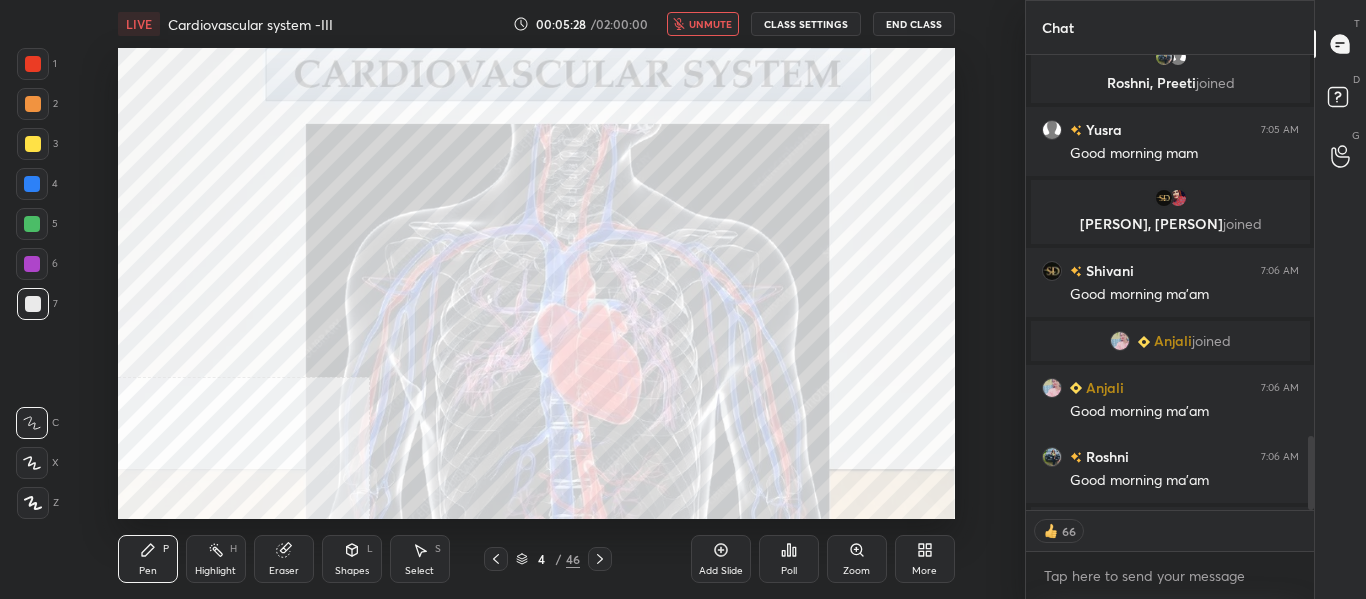 click on "unmute" at bounding box center [710, 24] 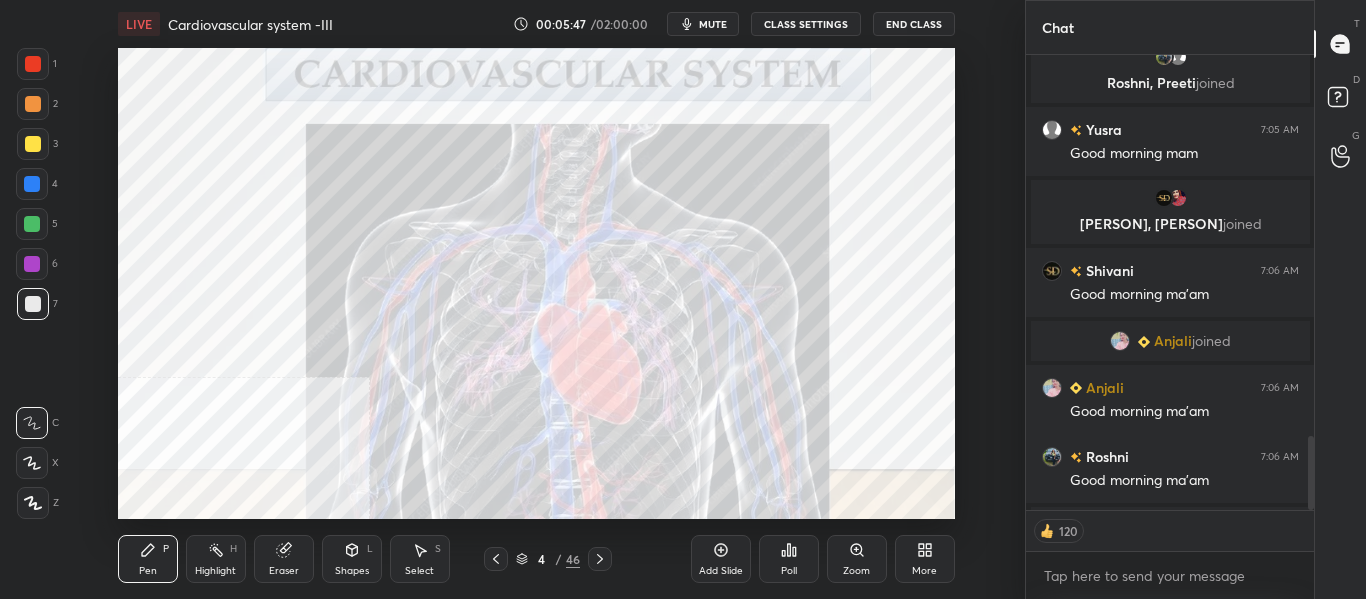 click 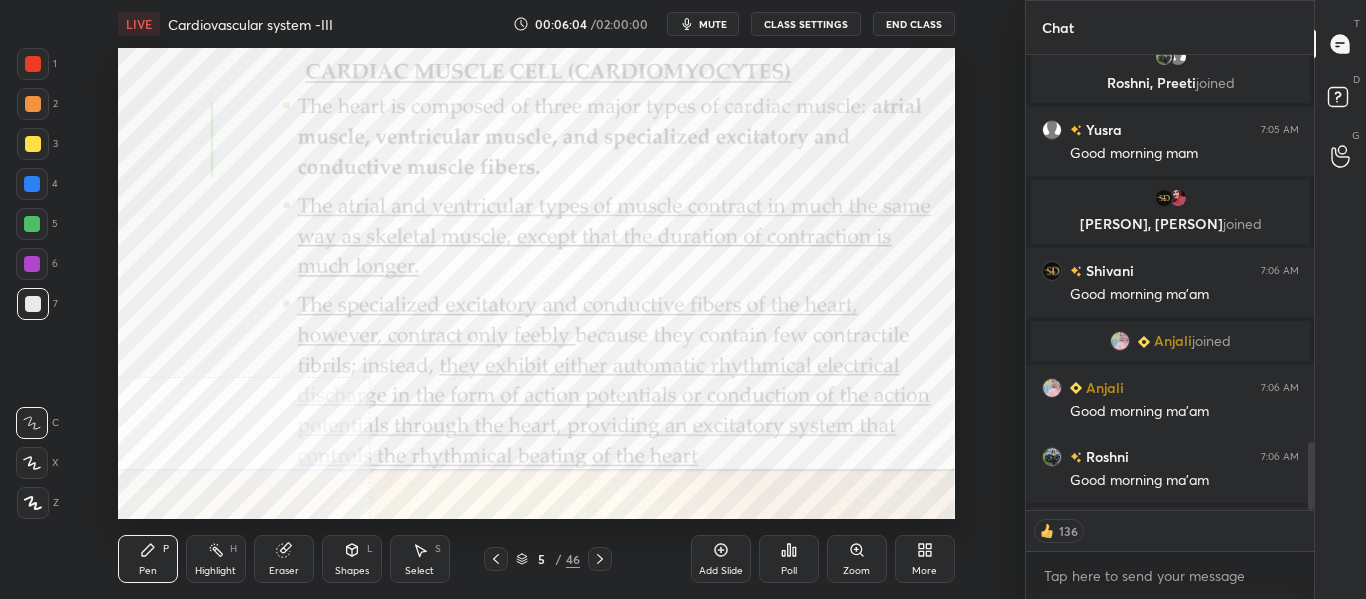 scroll, scrollTop: 2609, scrollLeft: 0, axis: vertical 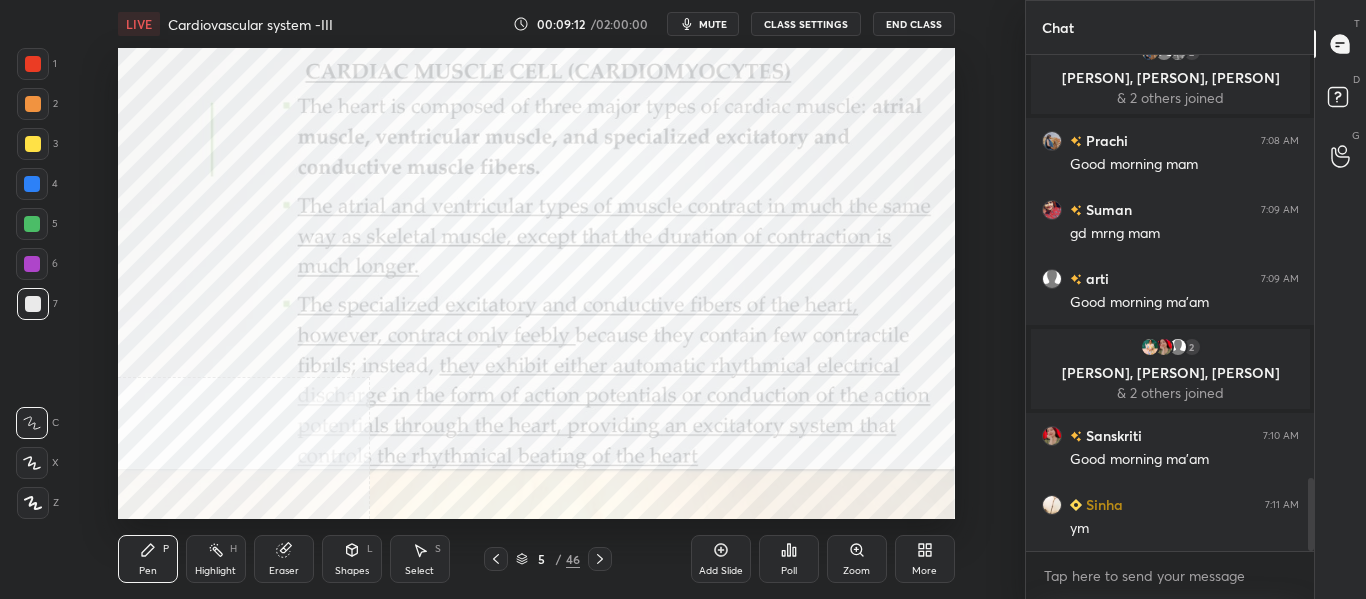 click 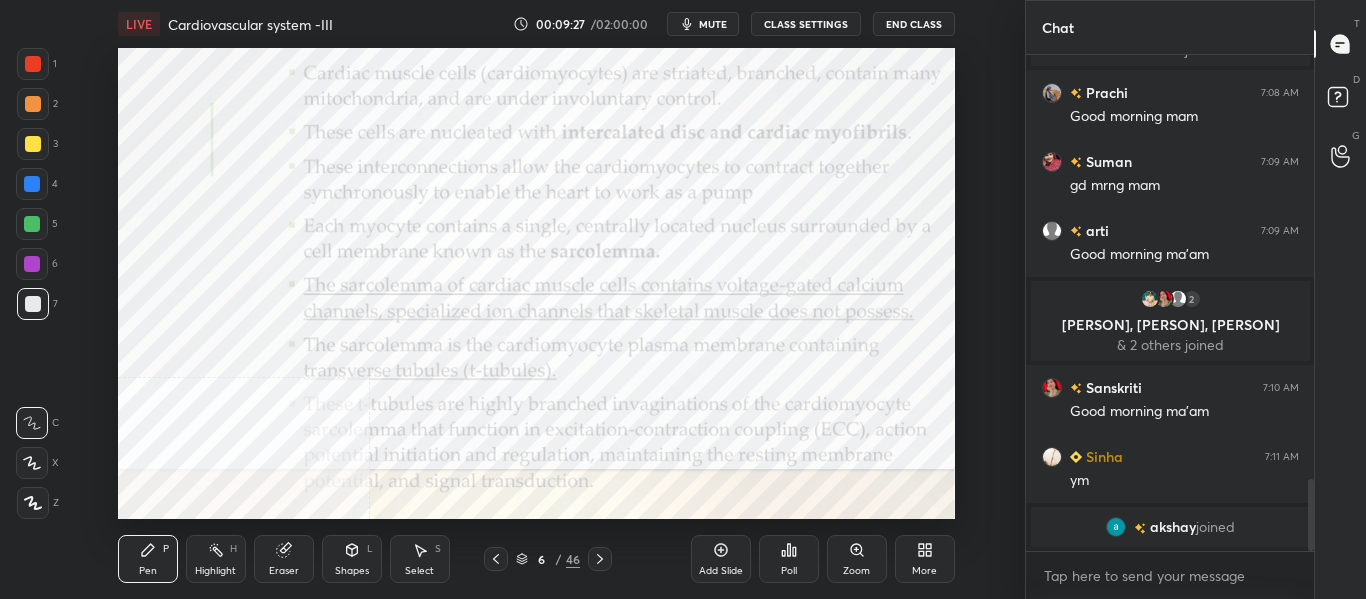 scroll, scrollTop: 2956, scrollLeft: 0, axis: vertical 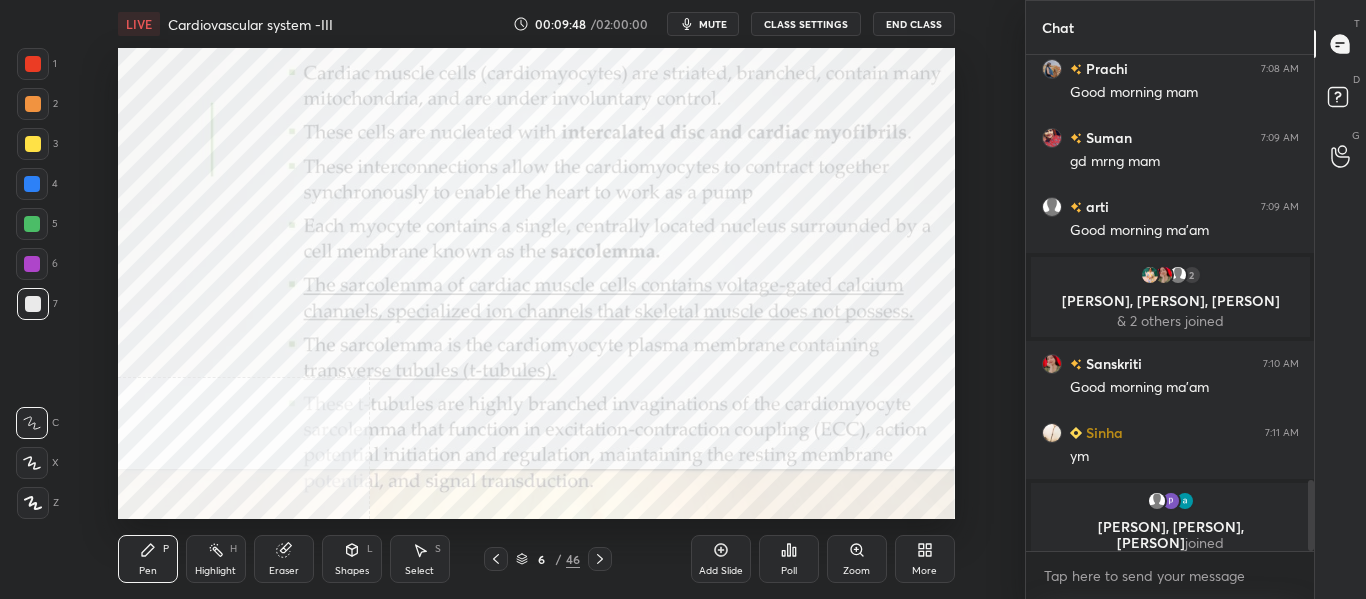 click 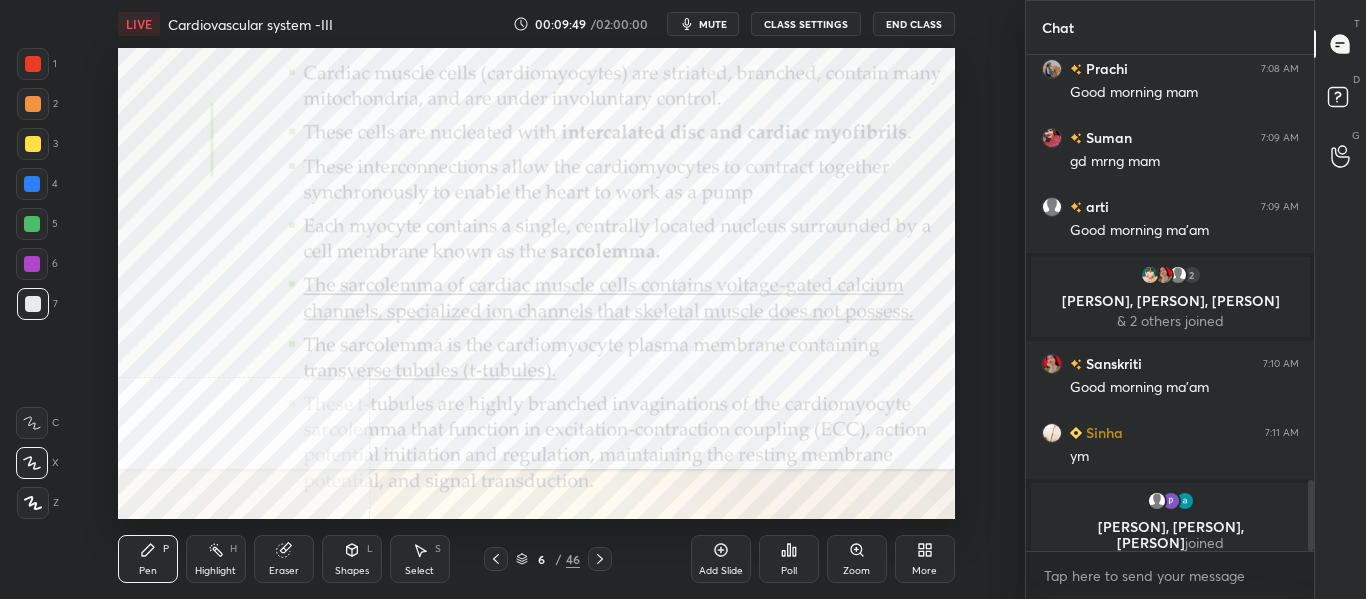 click at bounding box center (32, 184) 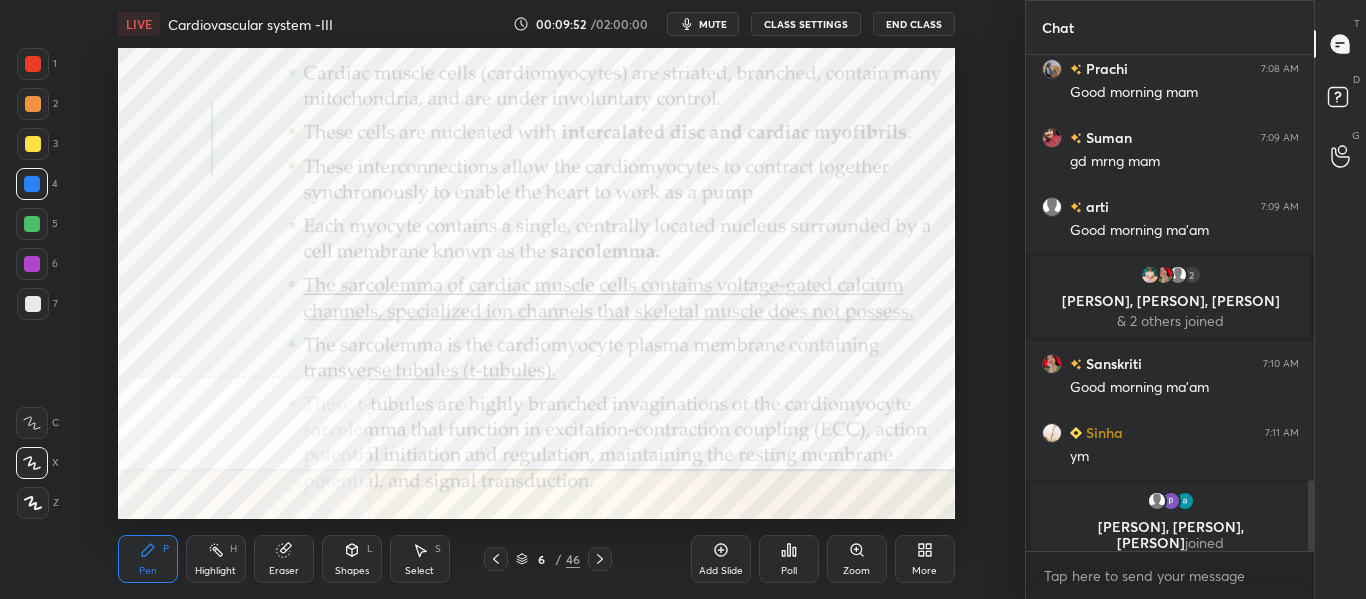 click on "Highlight" at bounding box center (215, 571) 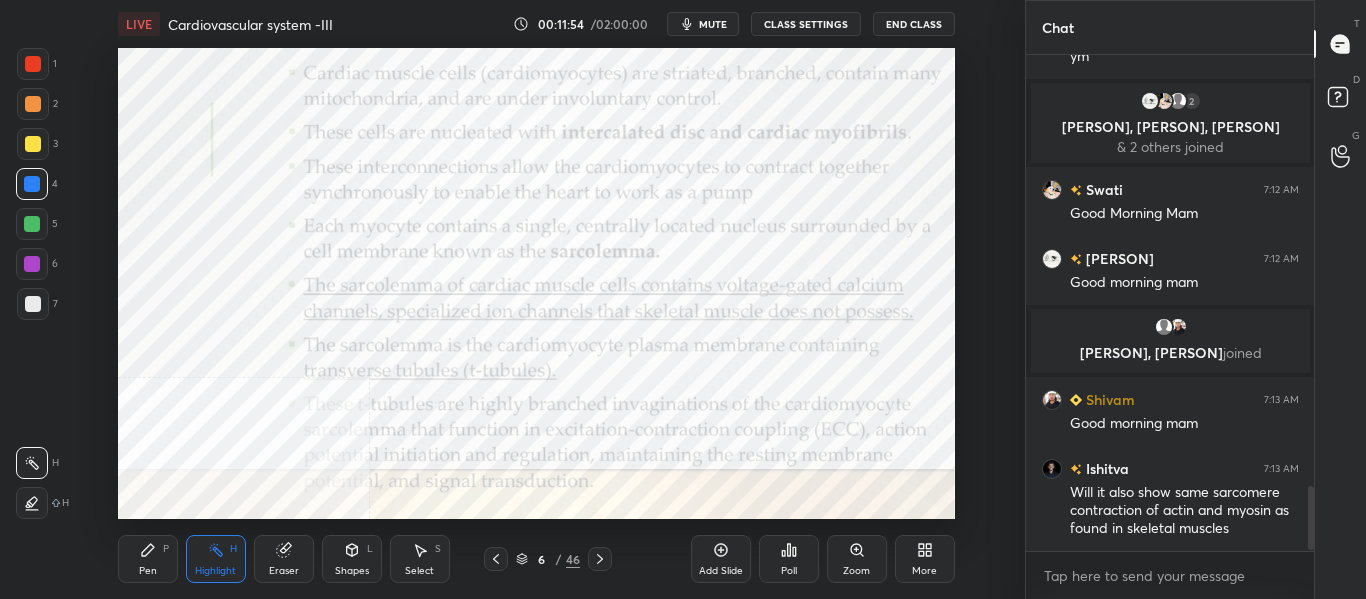 scroll, scrollTop: 3332, scrollLeft: 0, axis: vertical 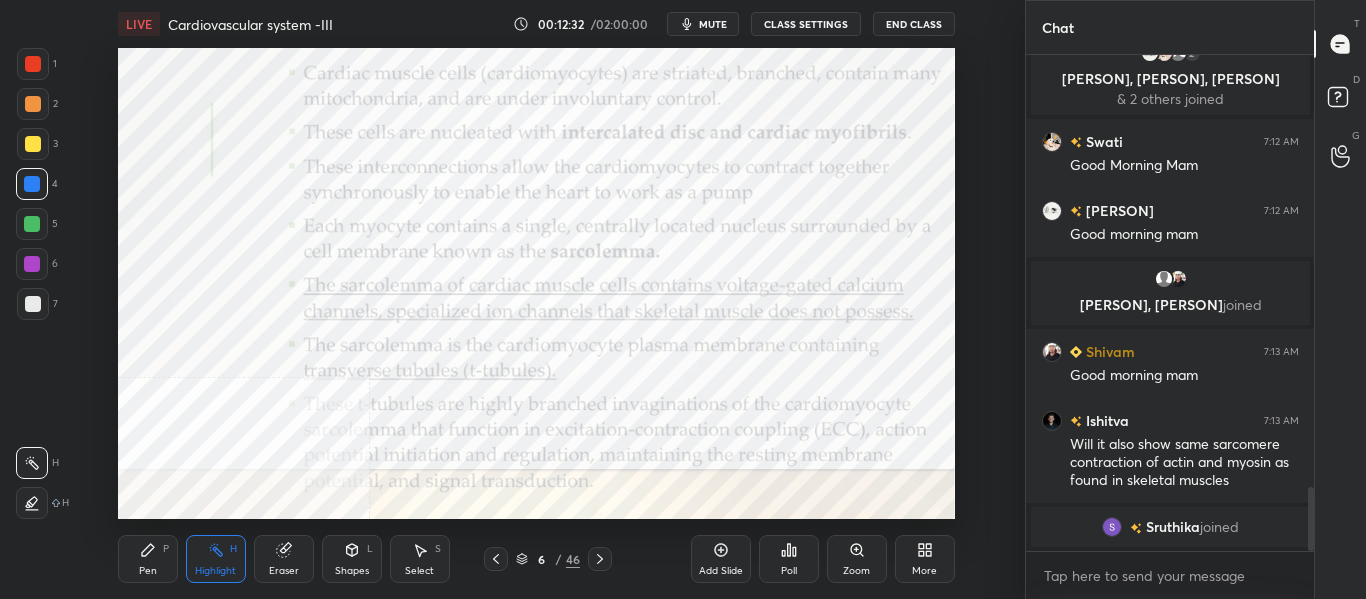 click 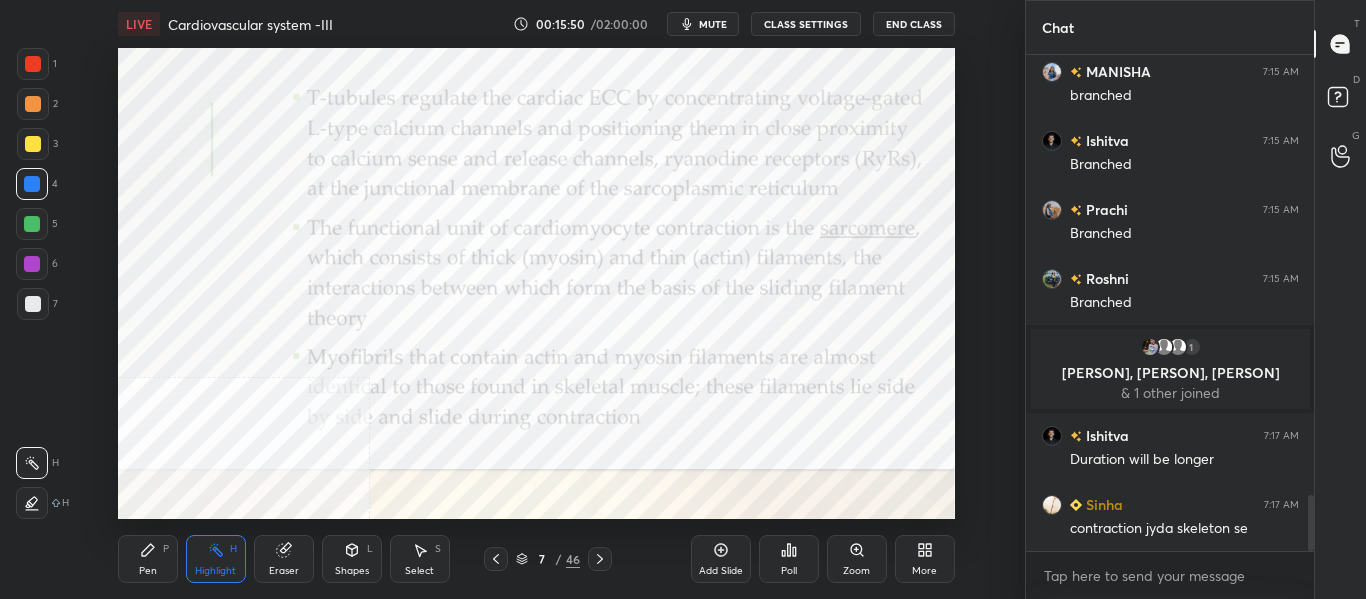 scroll, scrollTop: 3965, scrollLeft: 0, axis: vertical 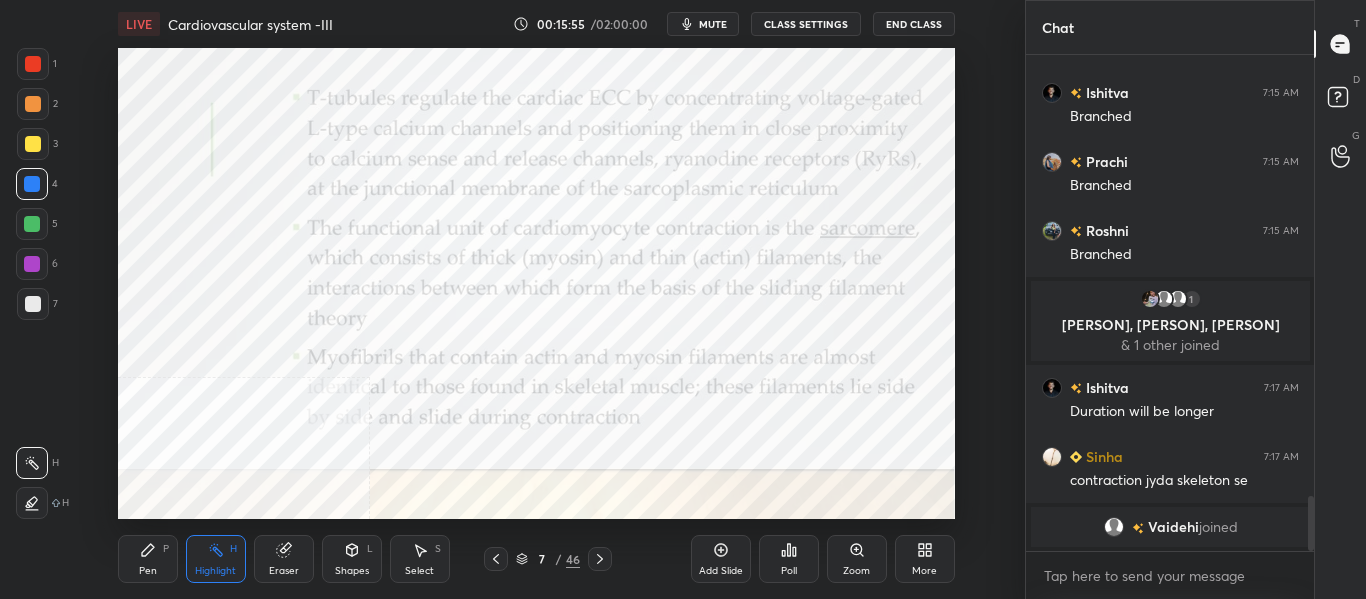 click at bounding box center (600, 559) 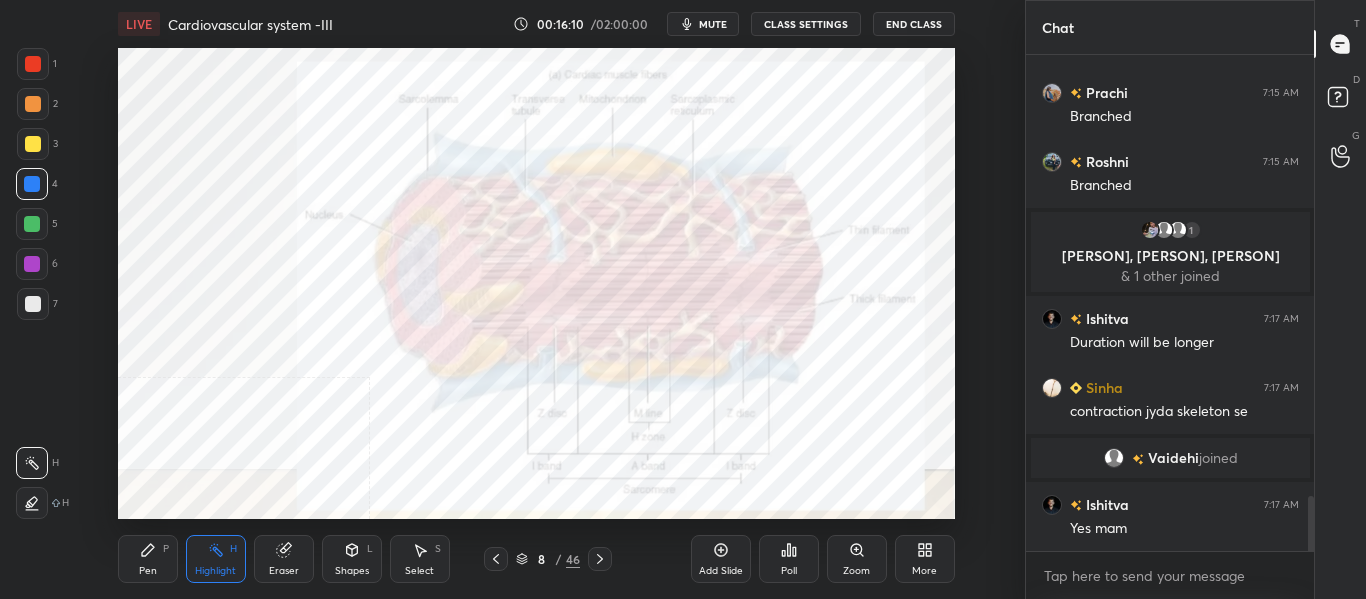 scroll, scrollTop: 4025, scrollLeft: 0, axis: vertical 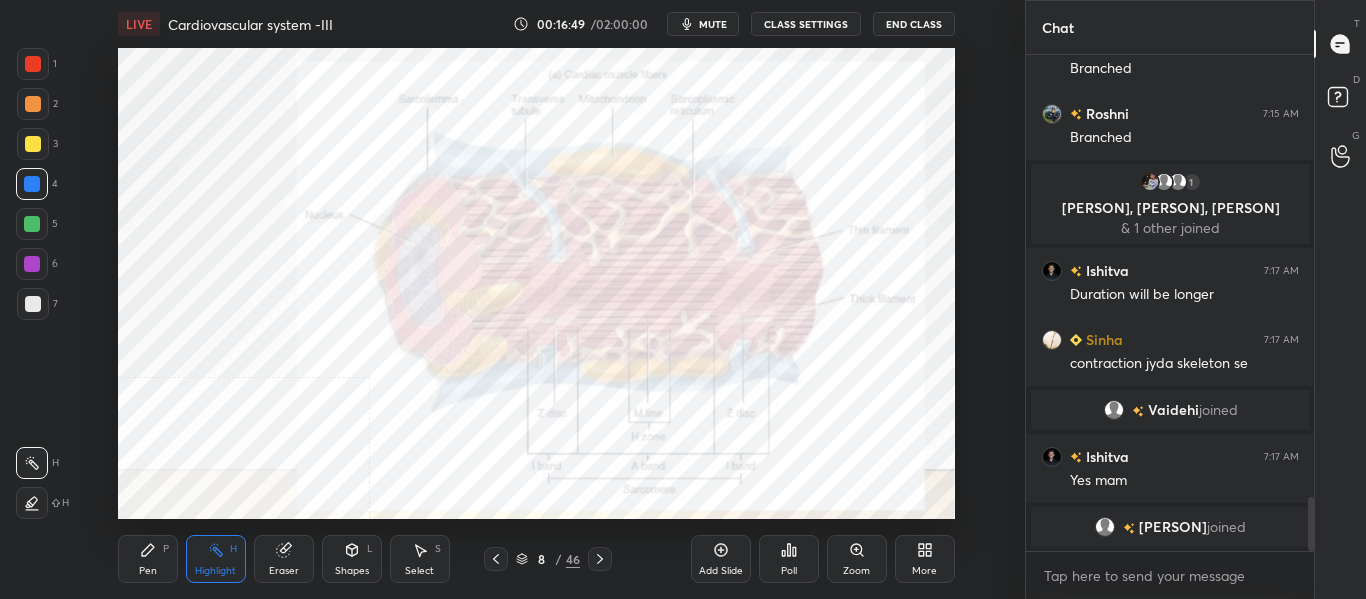 click 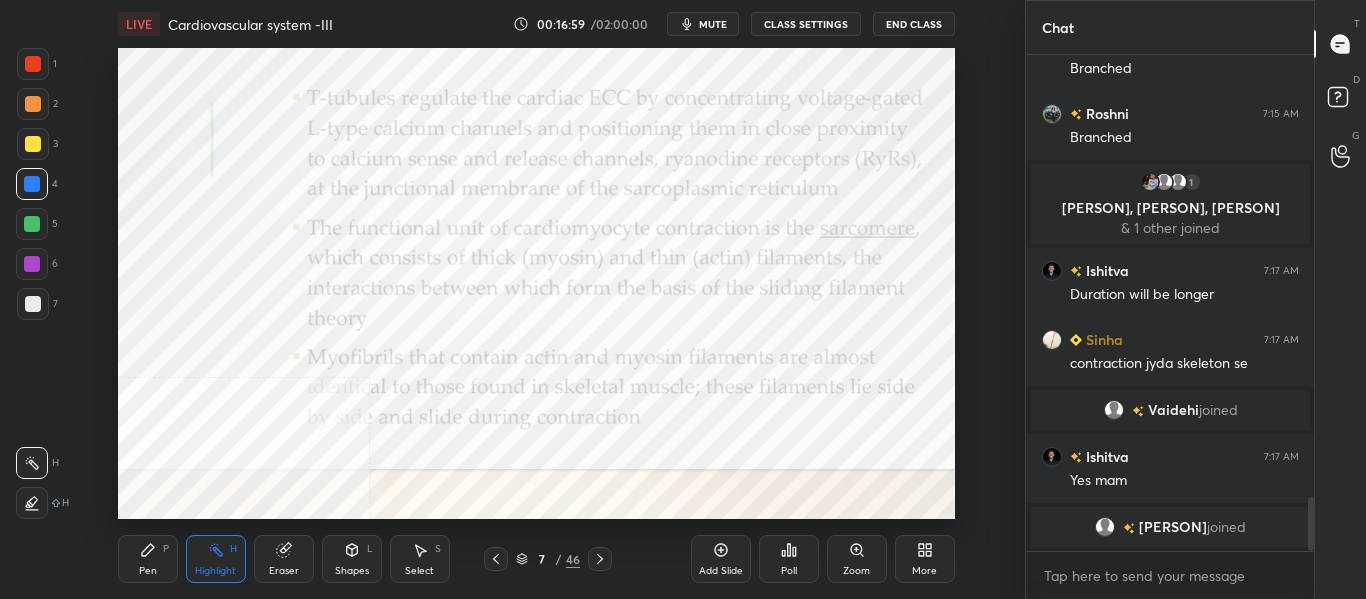 click 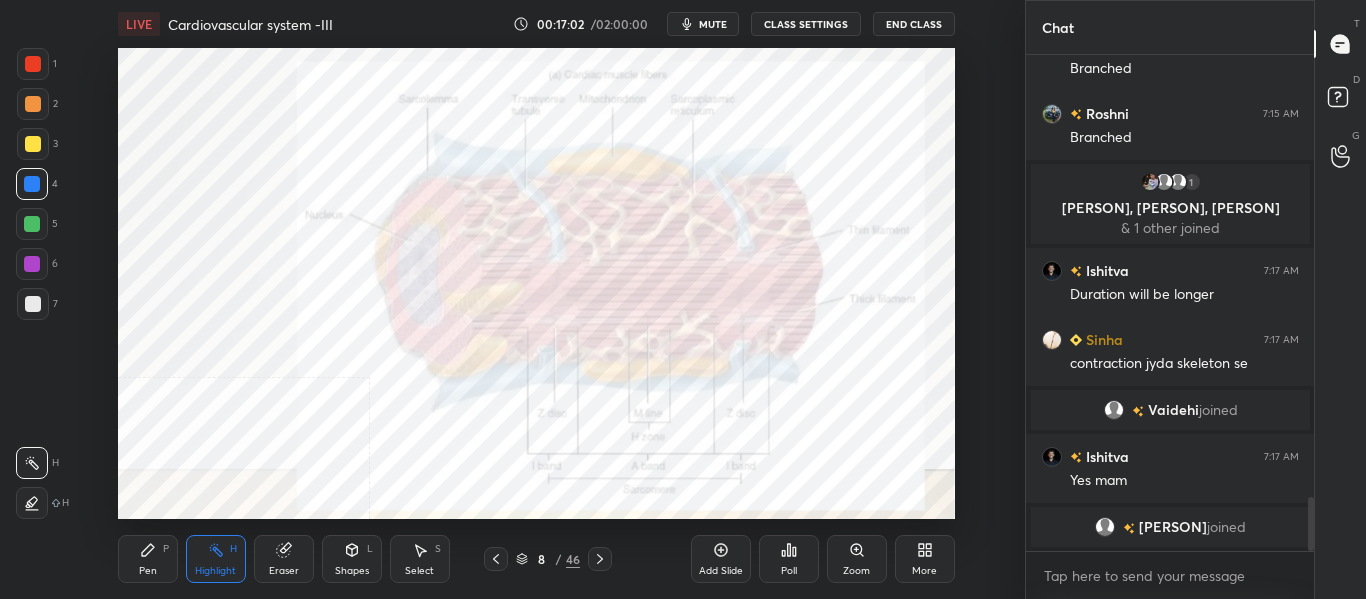 click 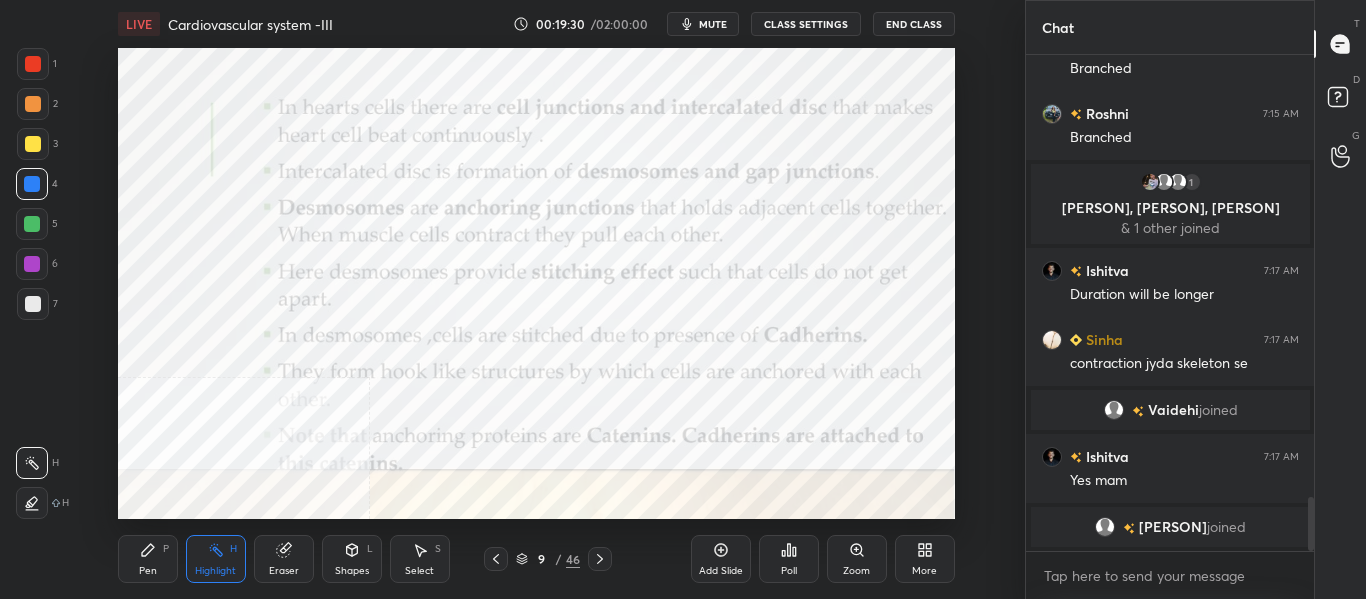 click 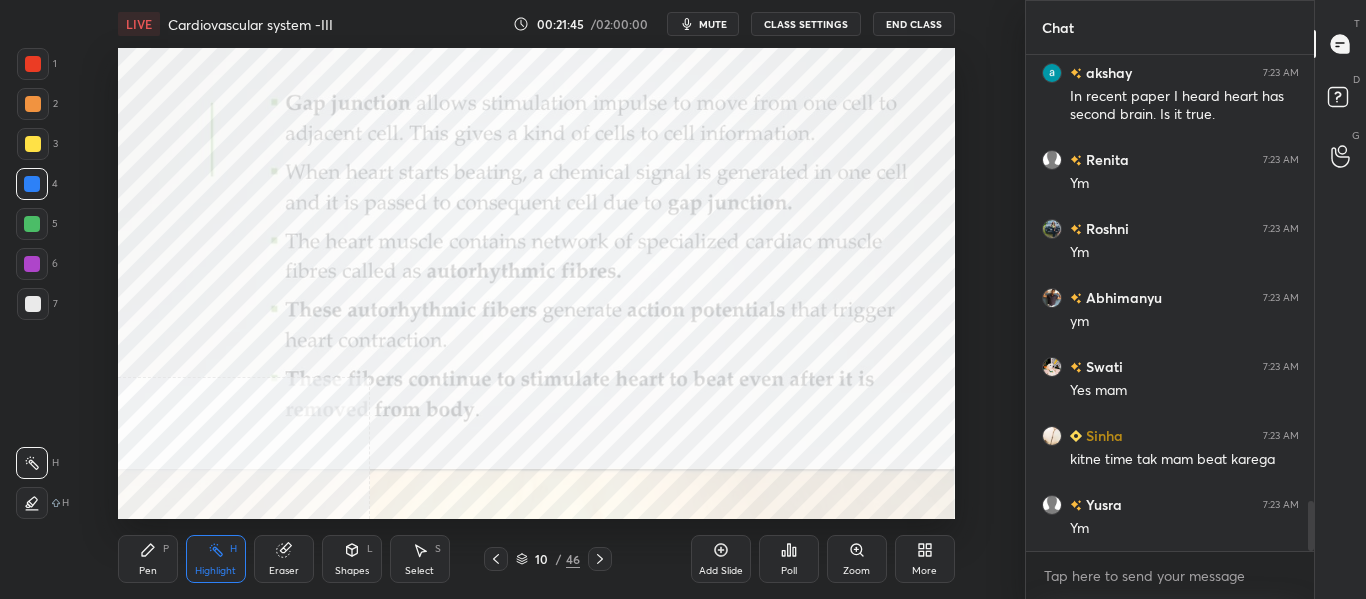 scroll, scrollTop: 4519, scrollLeft: 0, axis: vertical 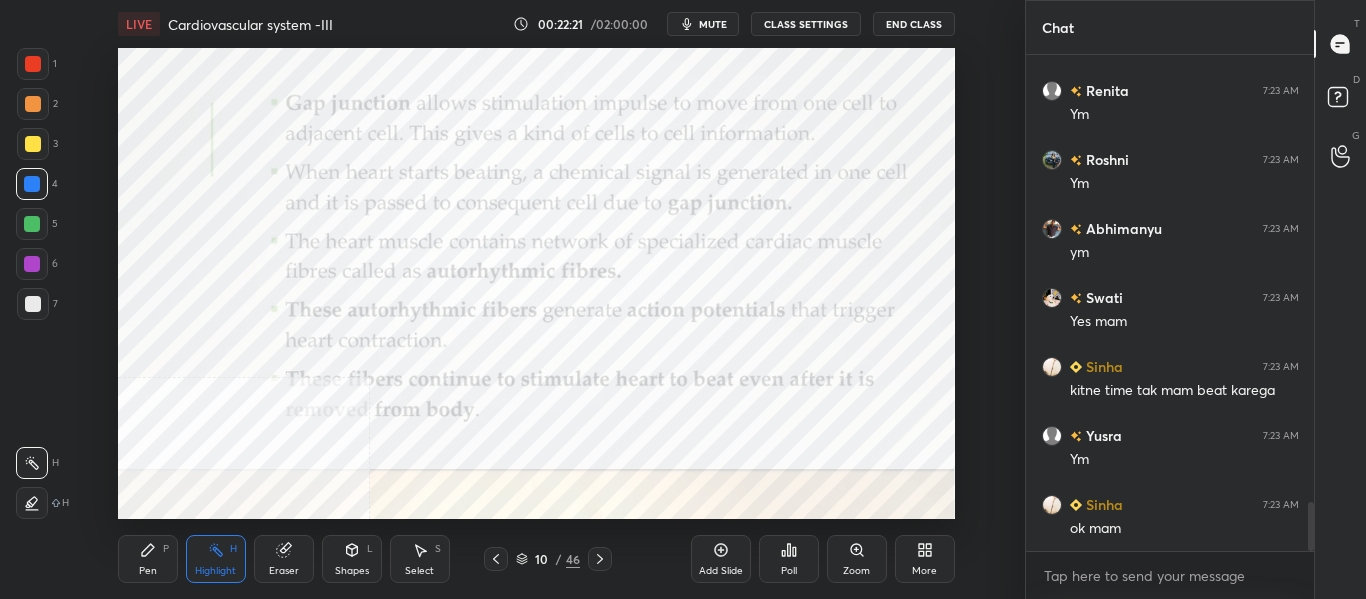 click 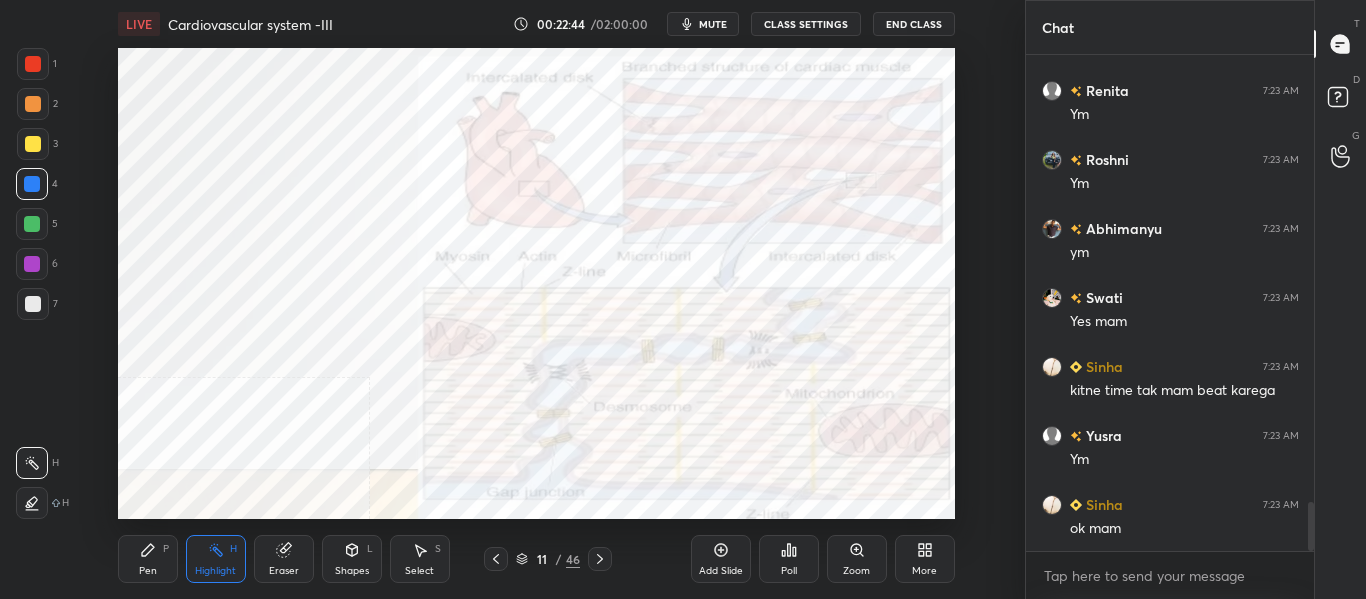 click 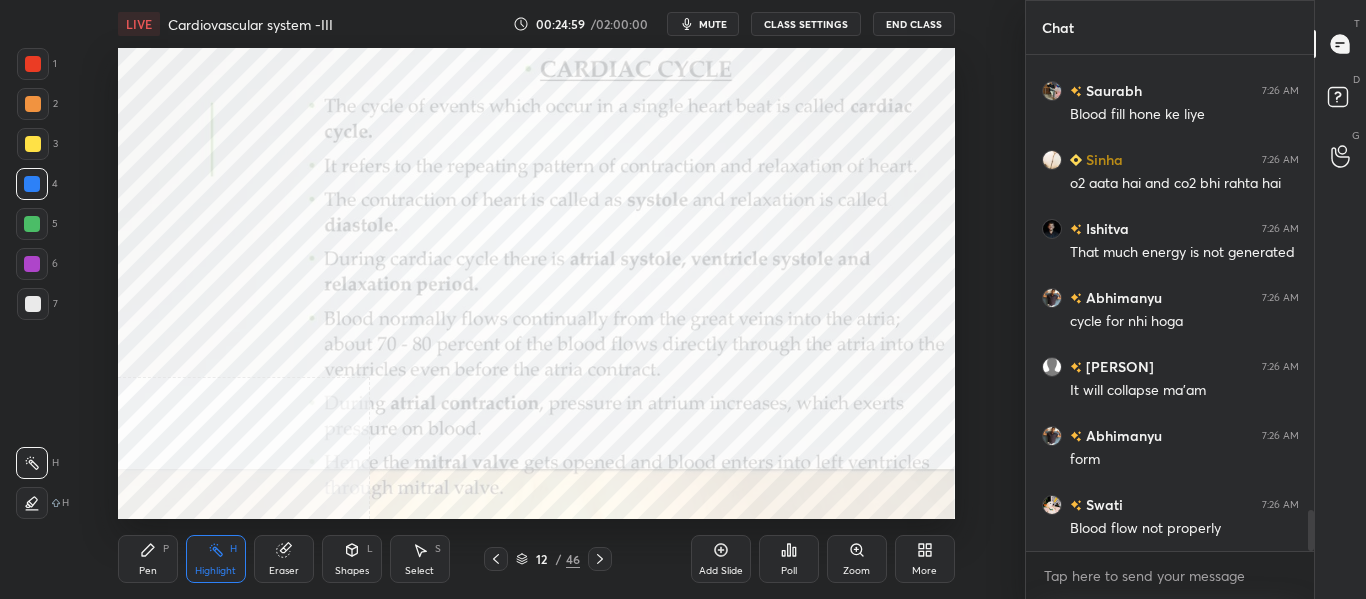 scroll, scrollTop: 5539, scrollLeft: 0, axis: vertical 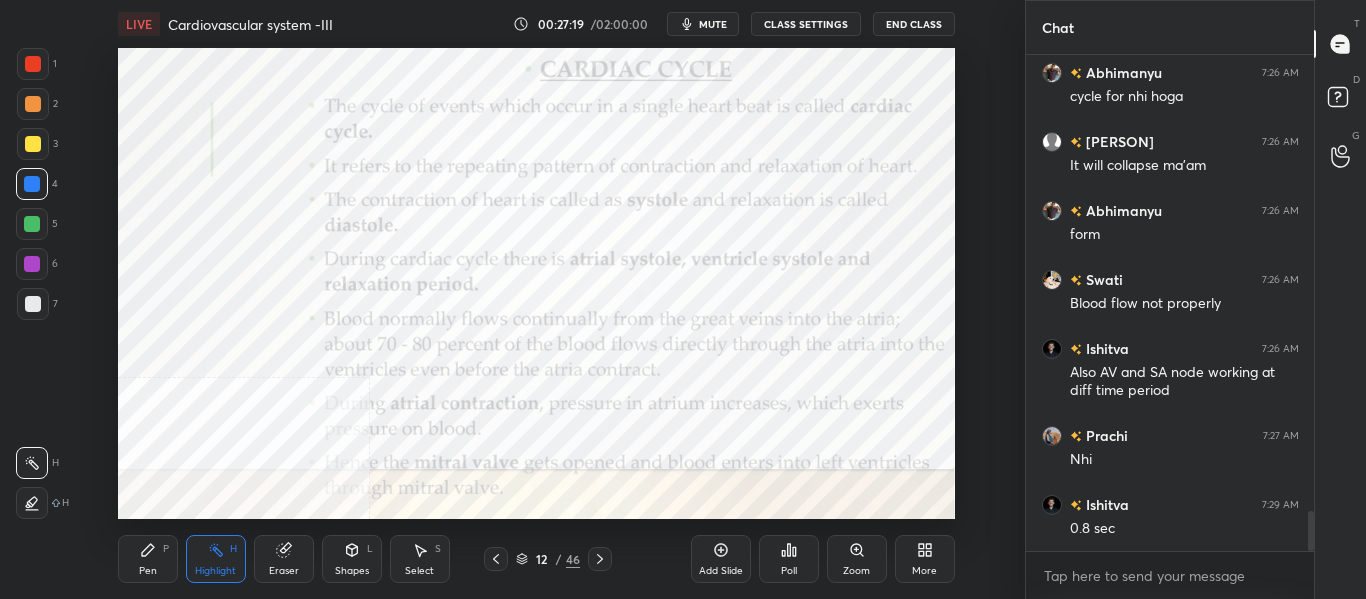 click on "Pen" at bounding box center (148, 571) 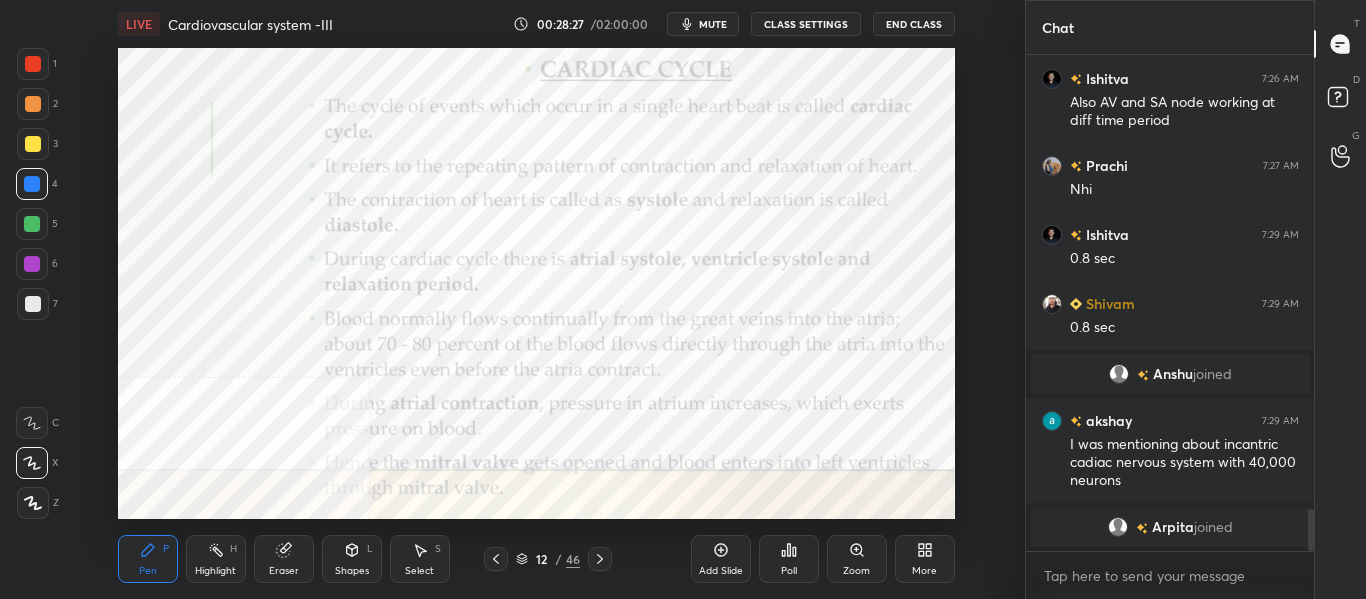 scroll, scrollTop: 5425, scrollLeft: 0, axis: vertical 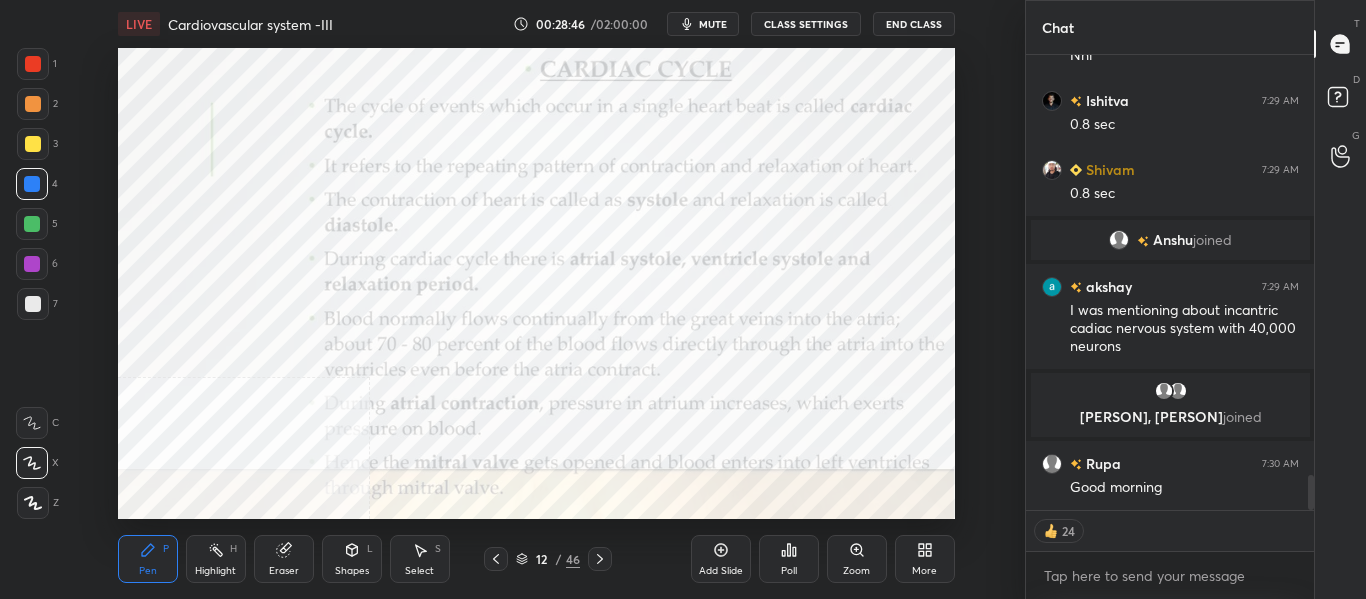 click 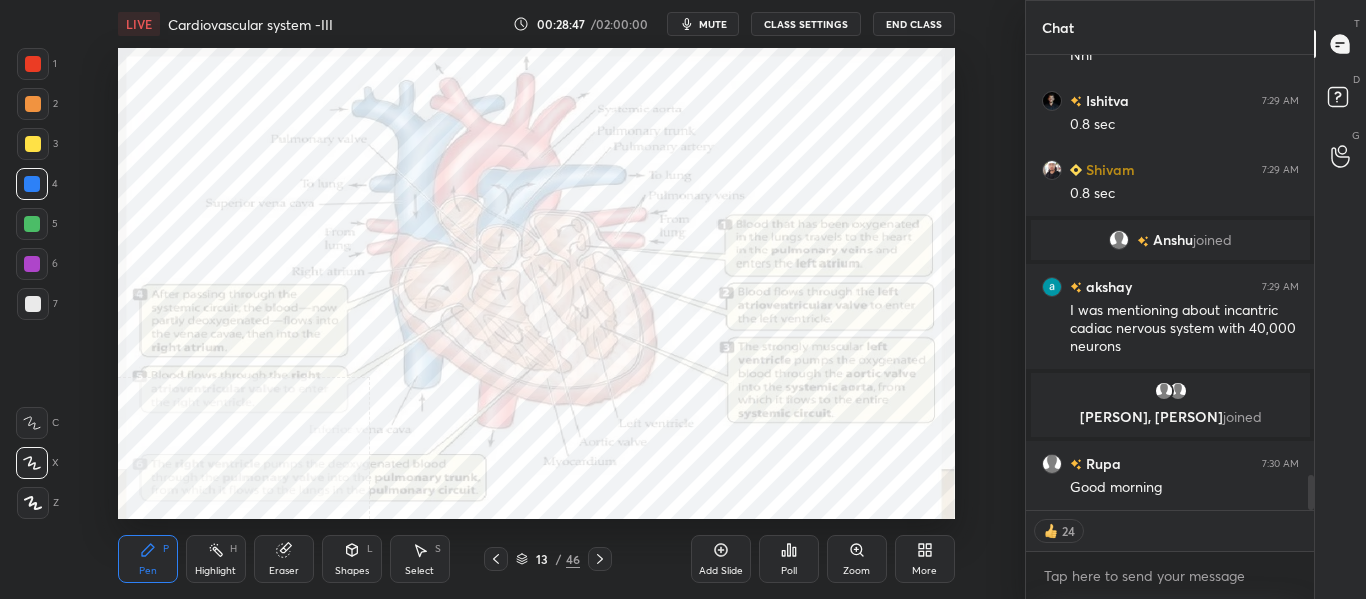 click 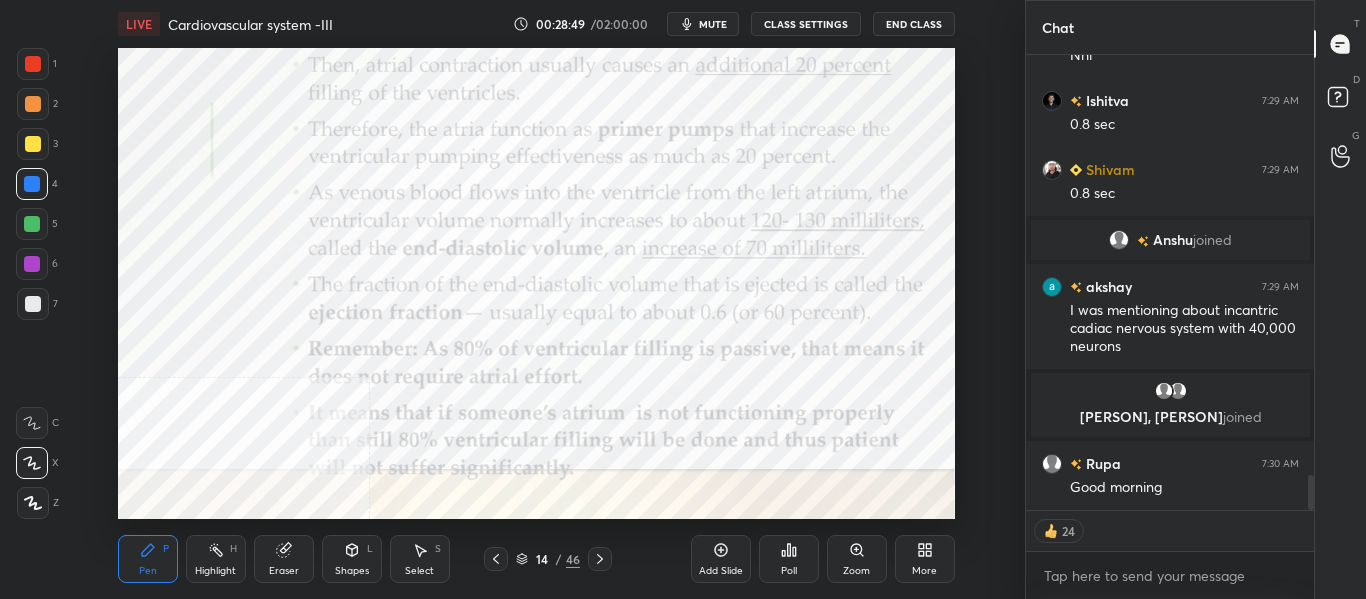click 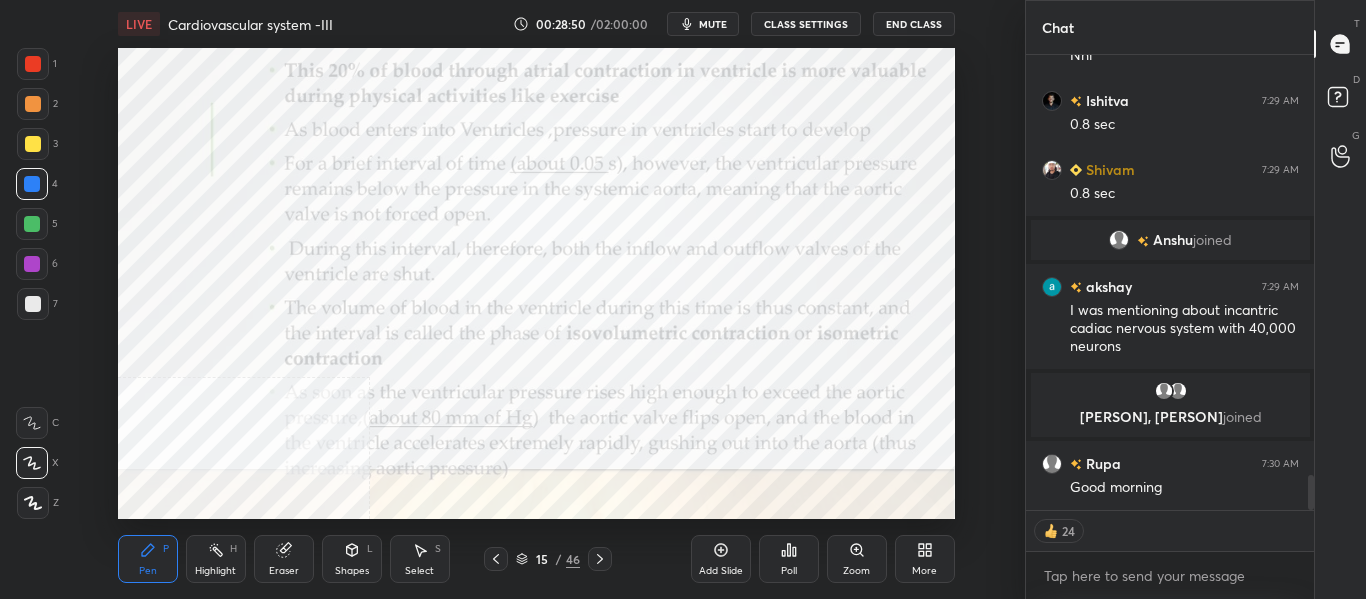click 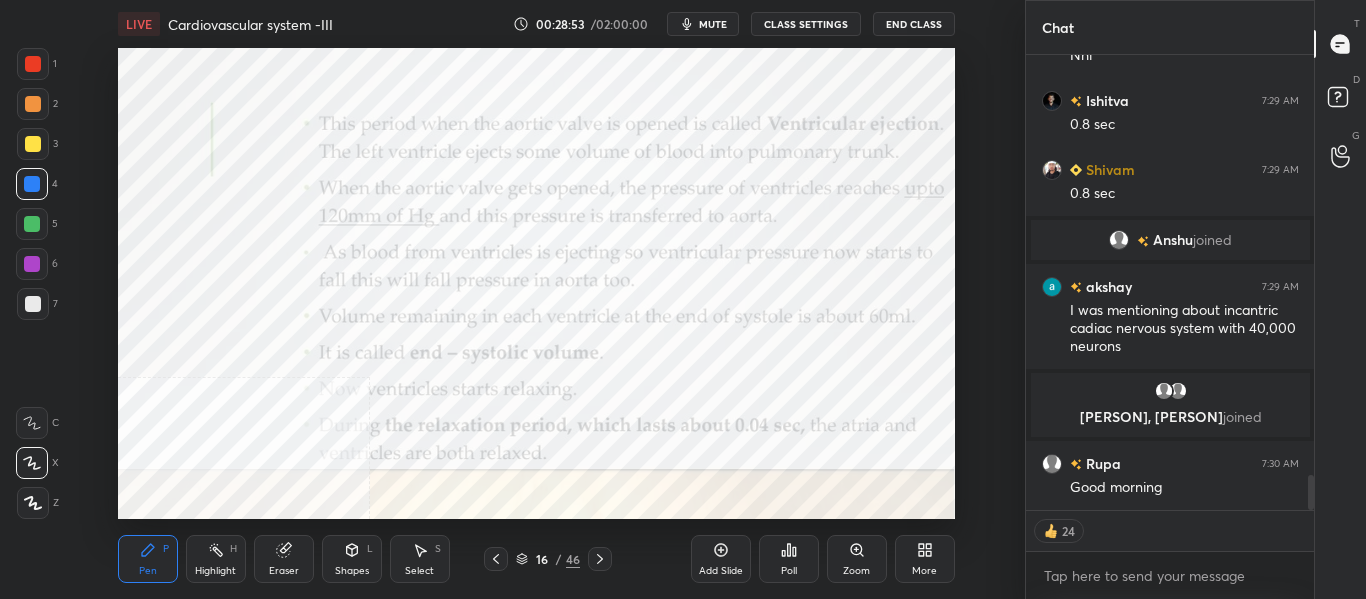 click 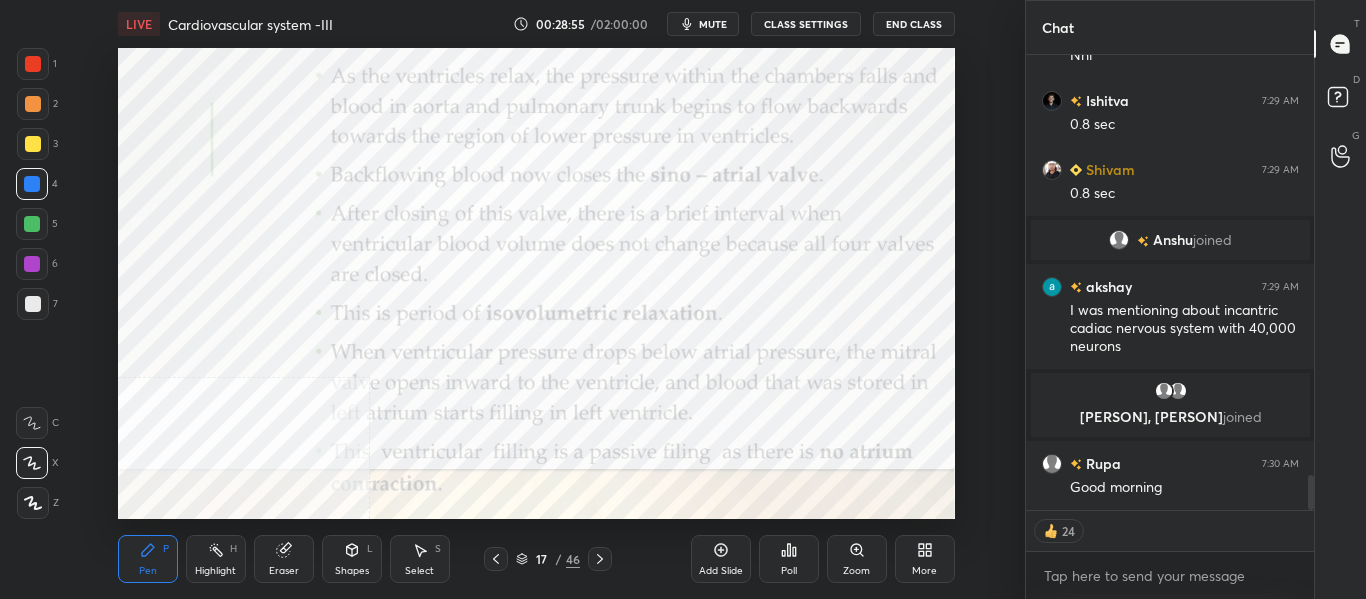 click 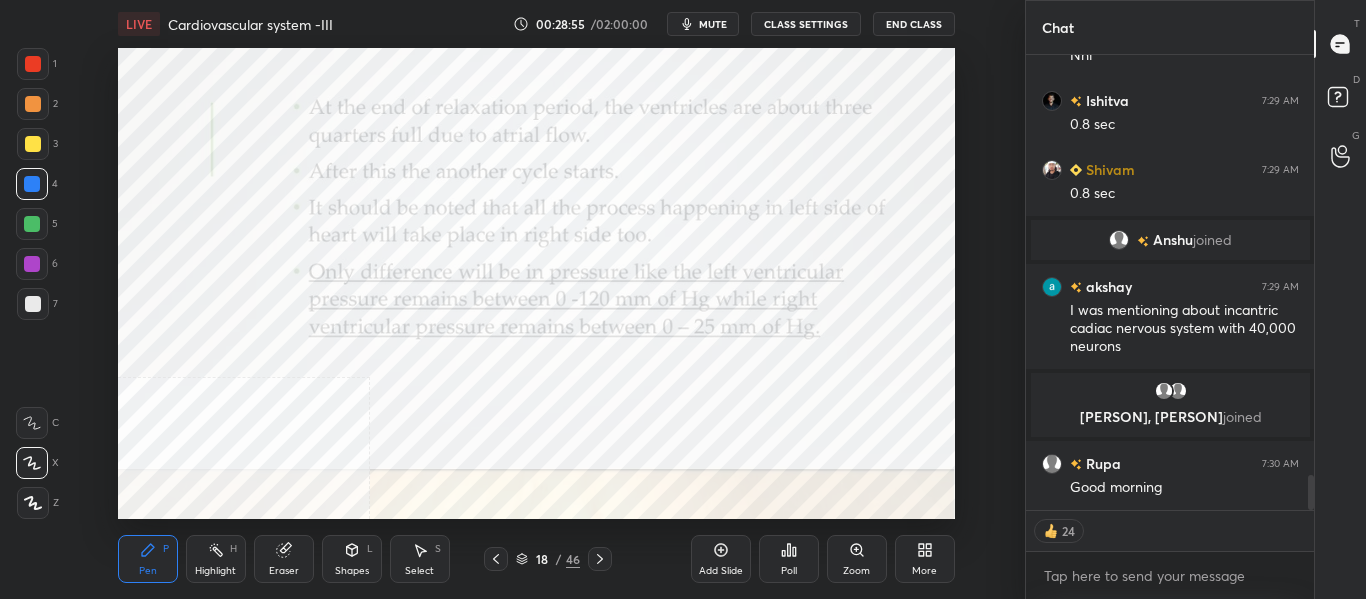 scroll, scrollTop: 7, scrollLeft: 7, axis: both 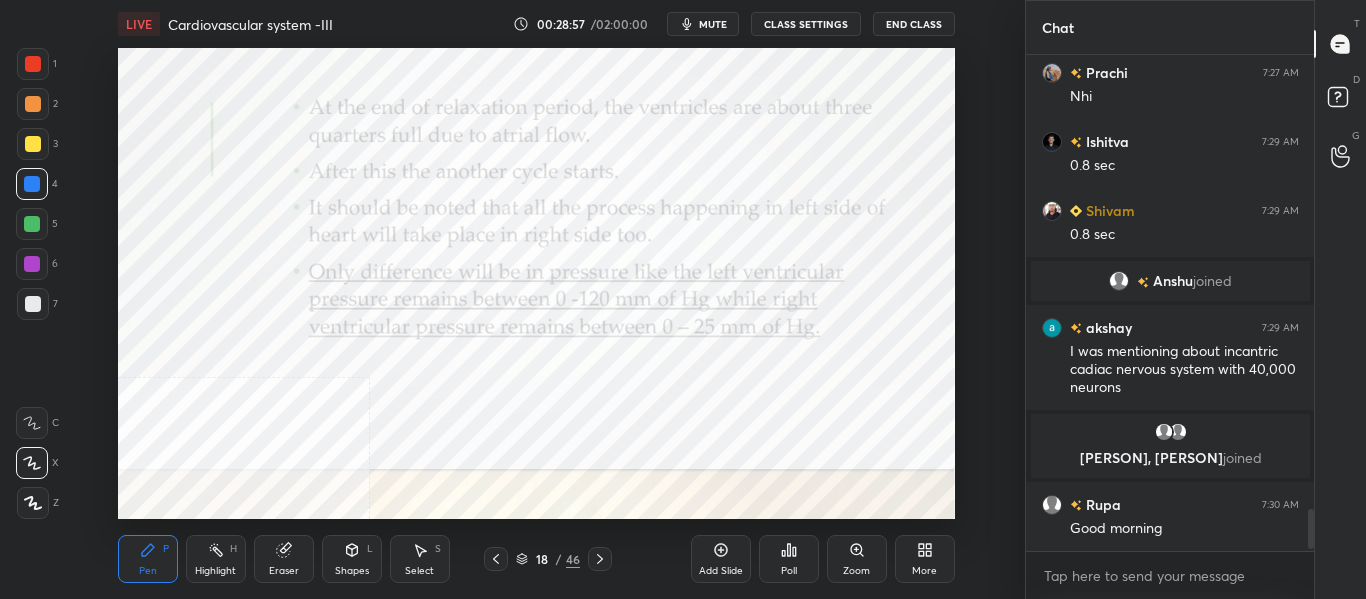 click 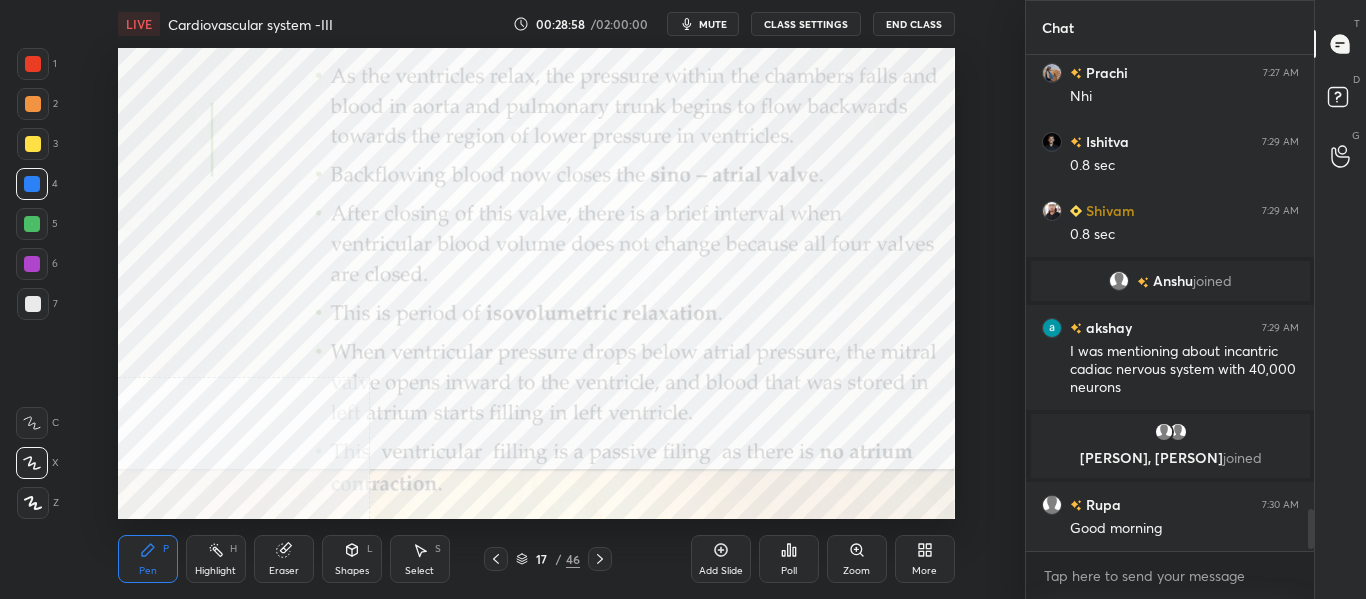 click 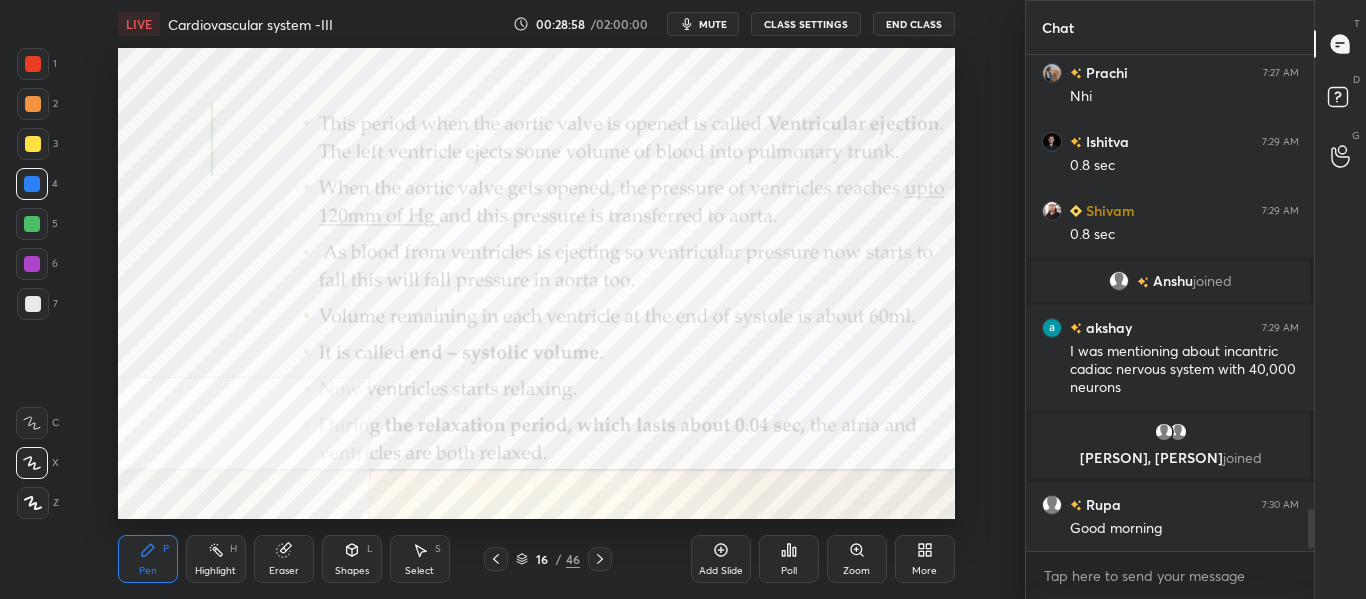 click 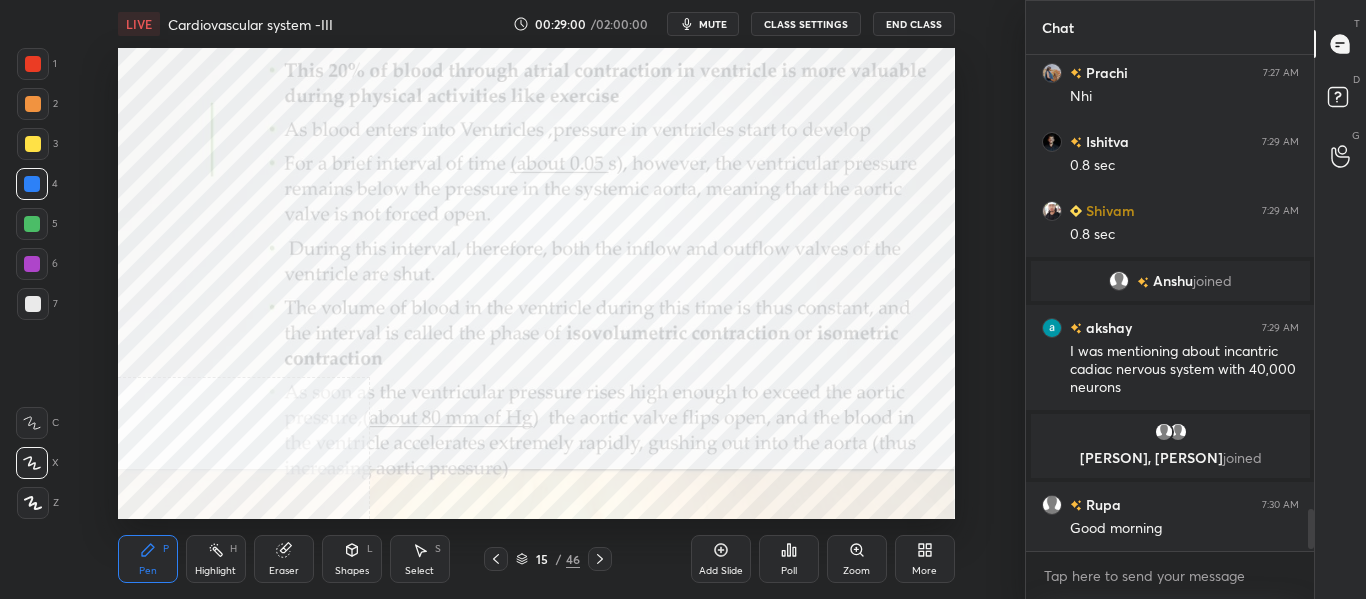 click 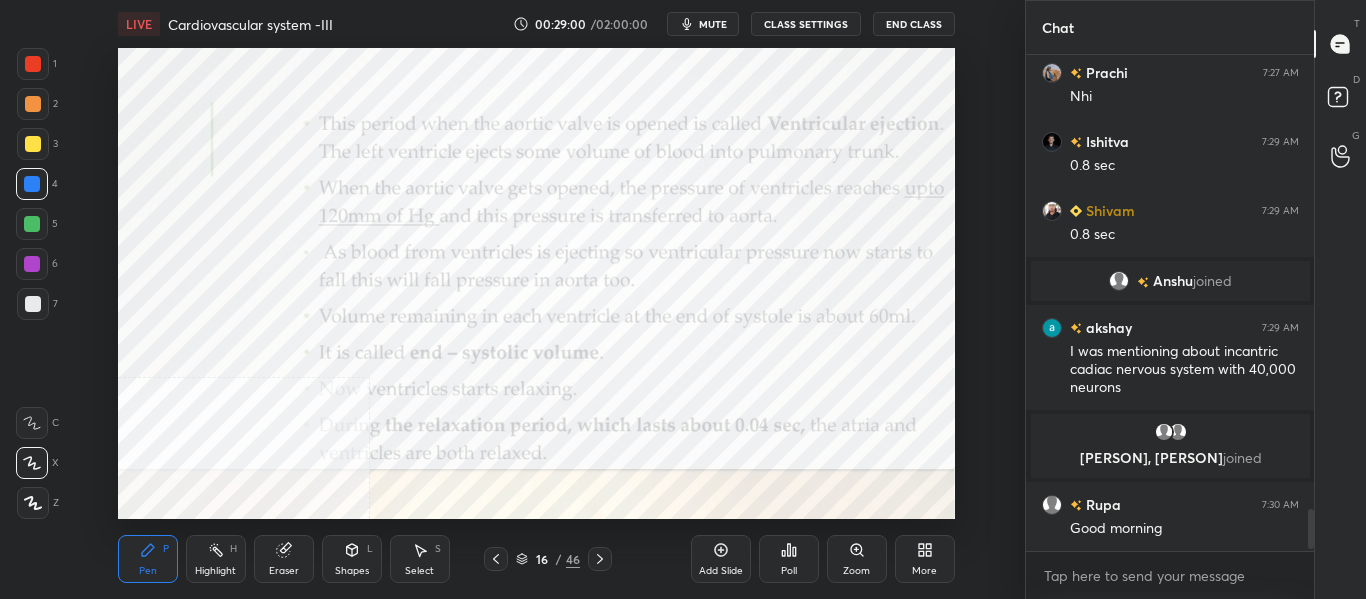 click 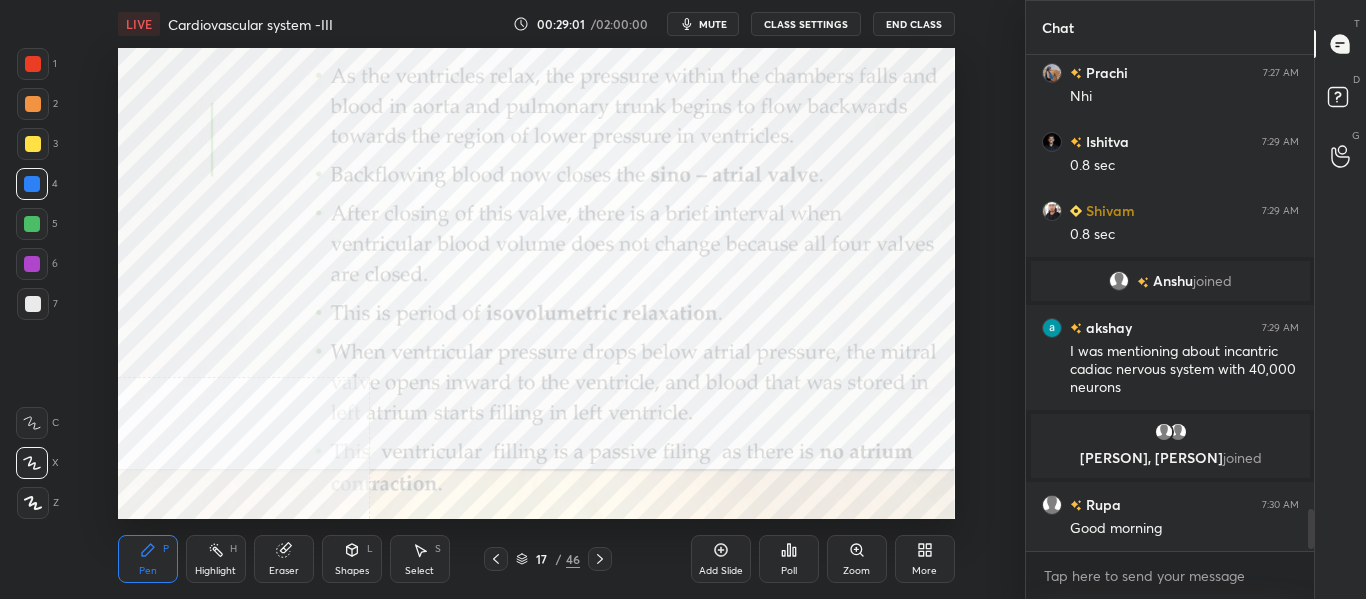 click 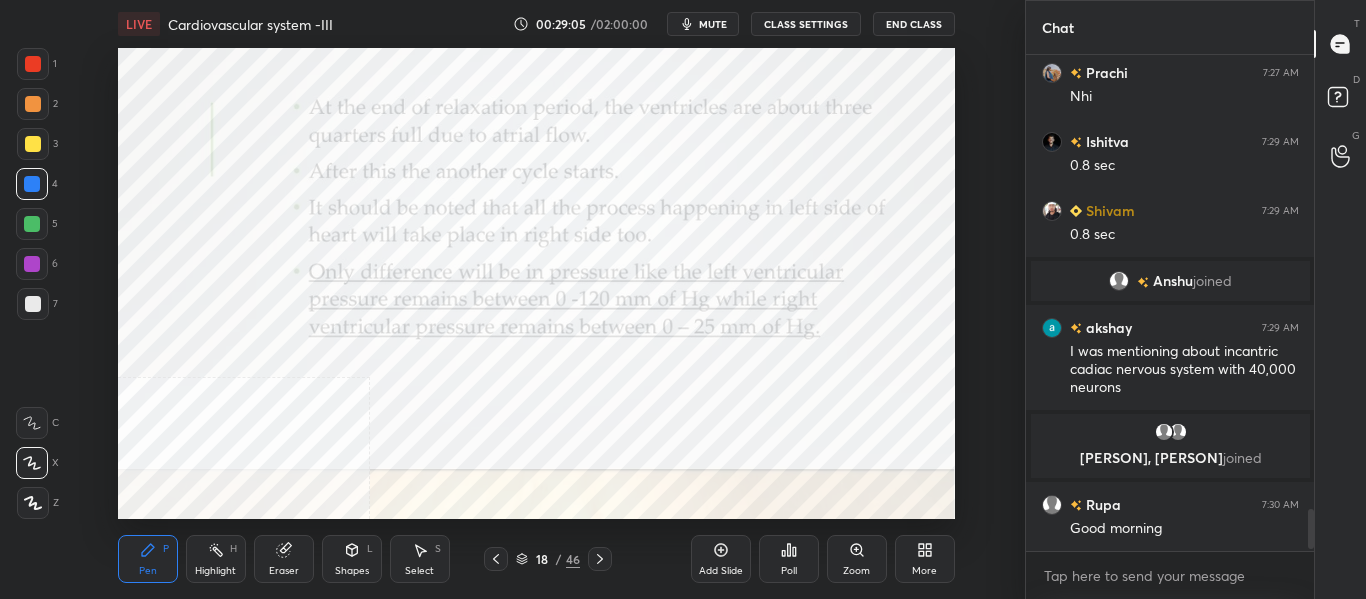 click 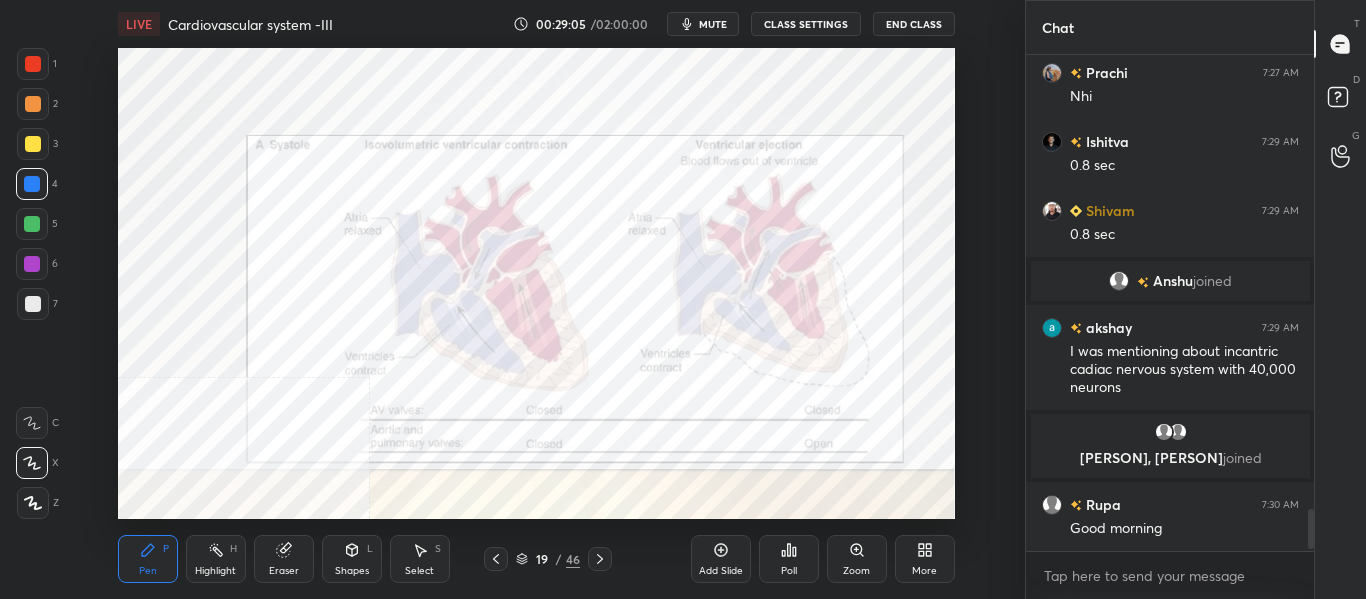click 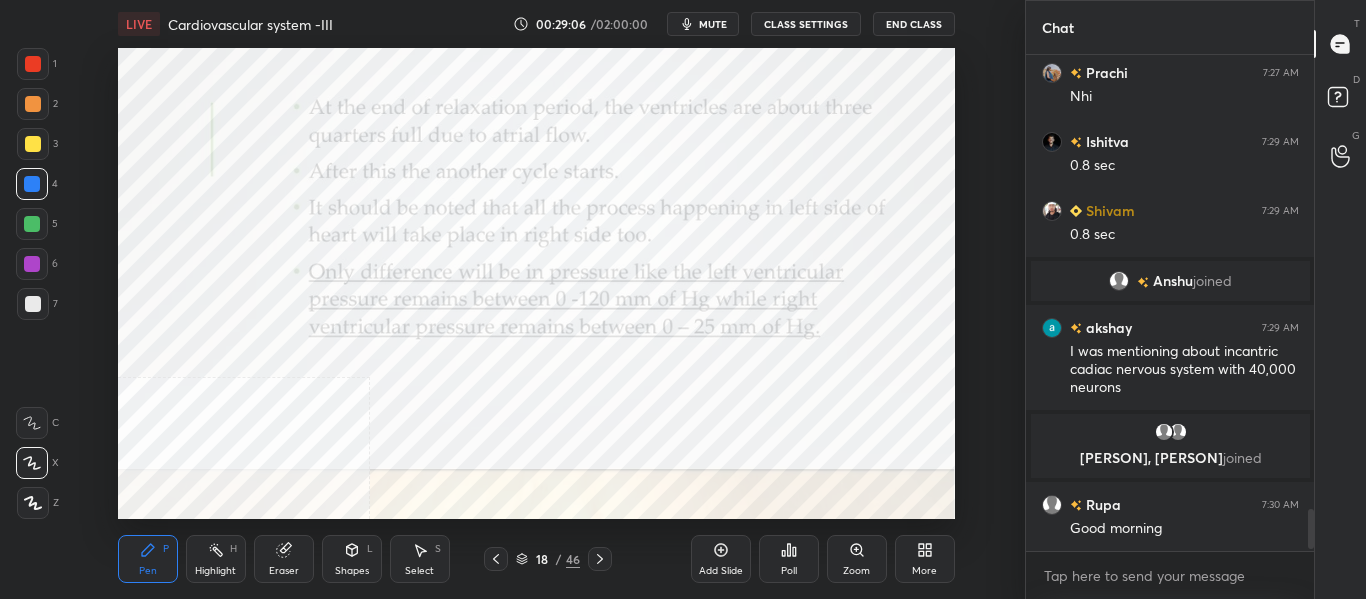click on "Add Slide" at bounding box center (721, 571) 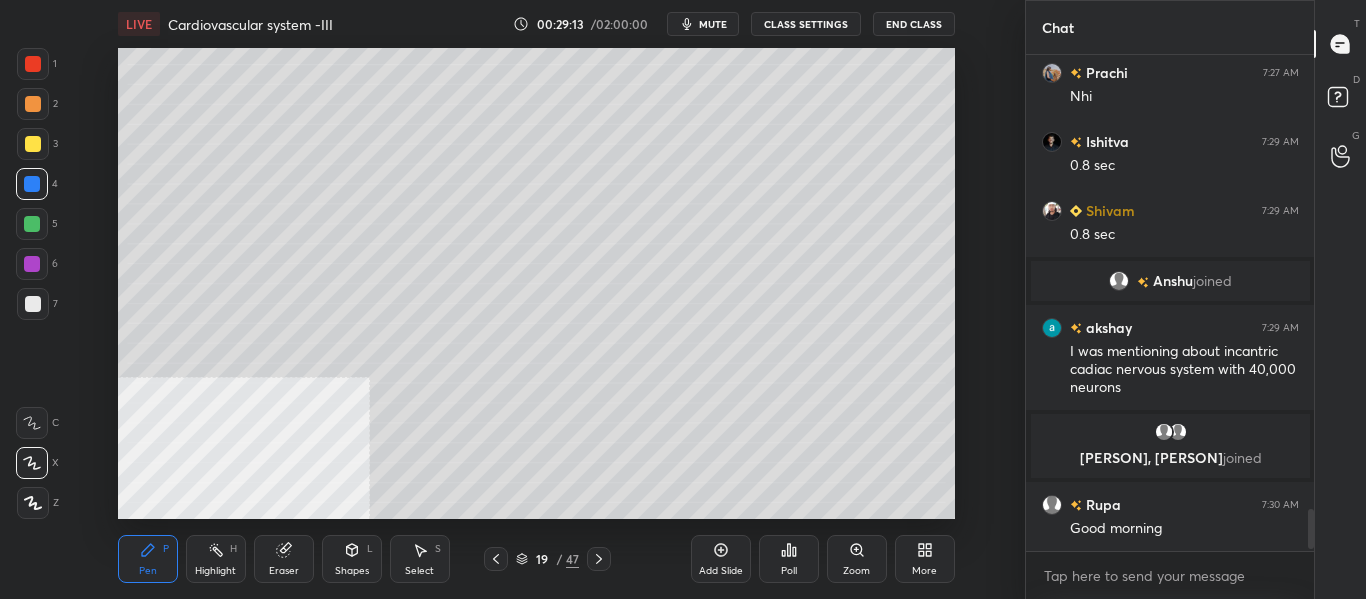 click at bounding box center (33, 304) 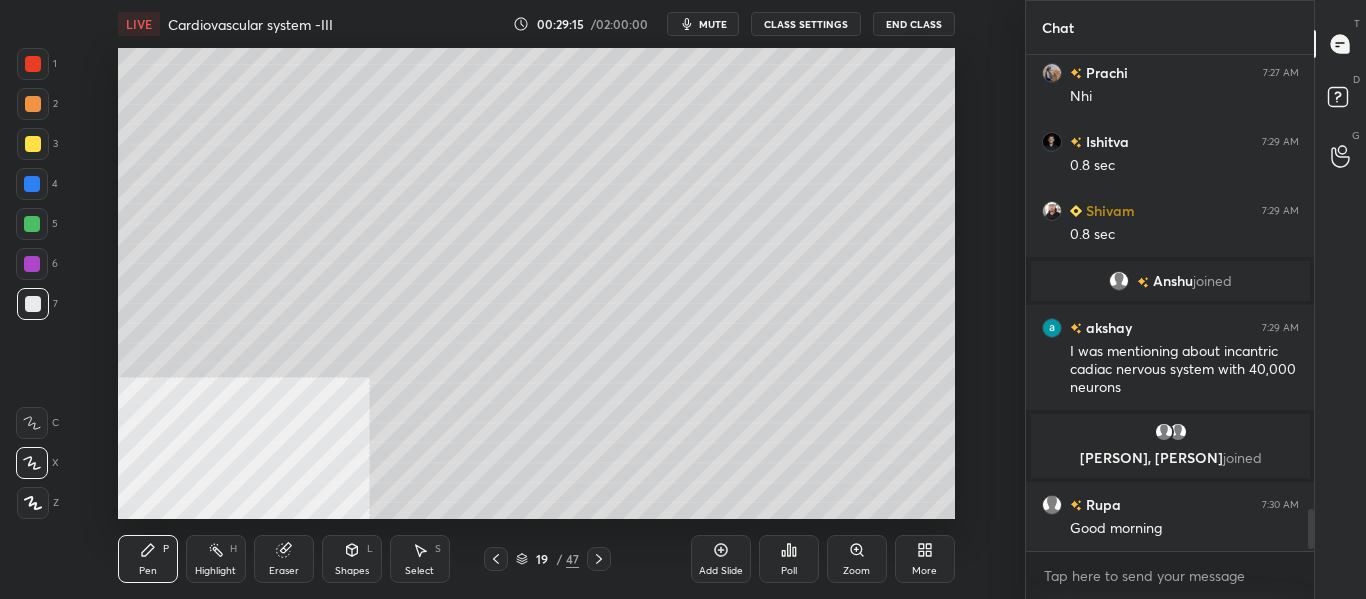 click 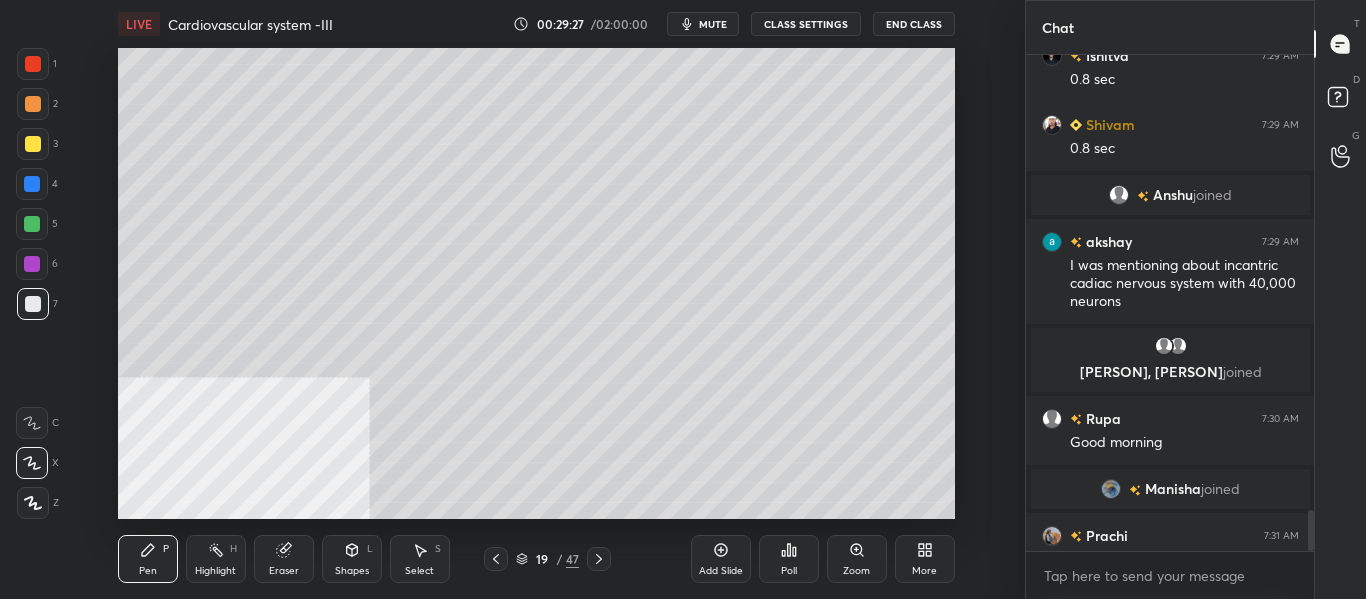 scroll, scrollTop: 5480, scrollLeft: 0, axis: vertical 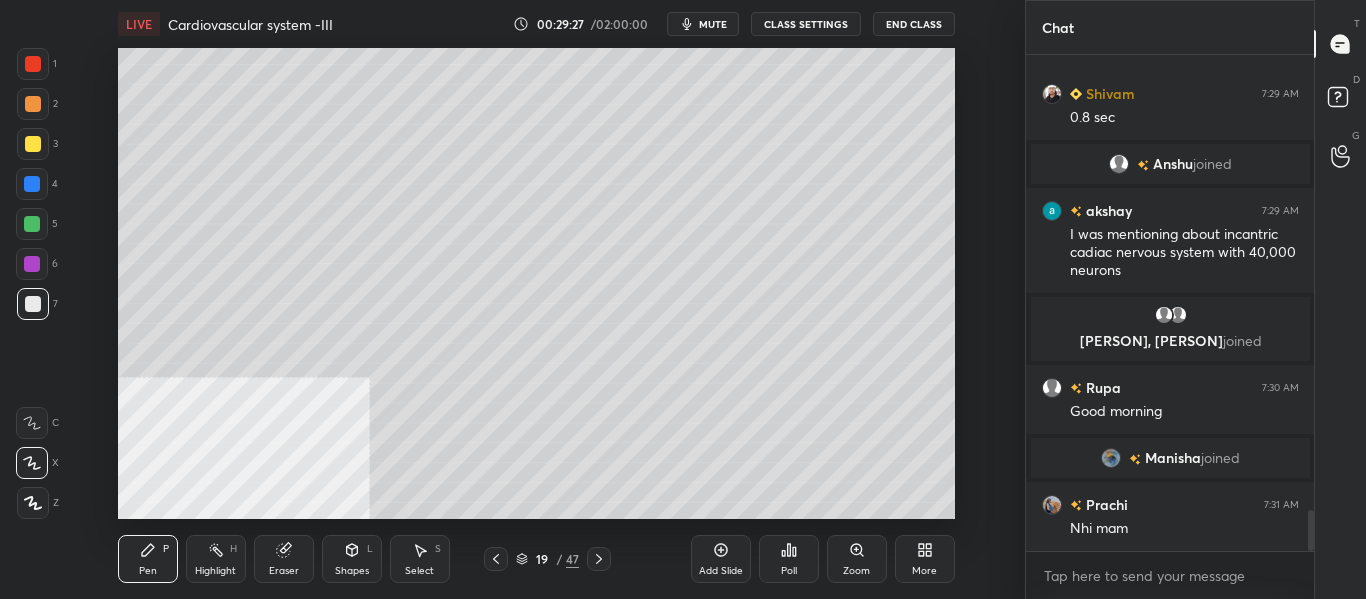 click on "Shapes" at bounding box center [352, 571] 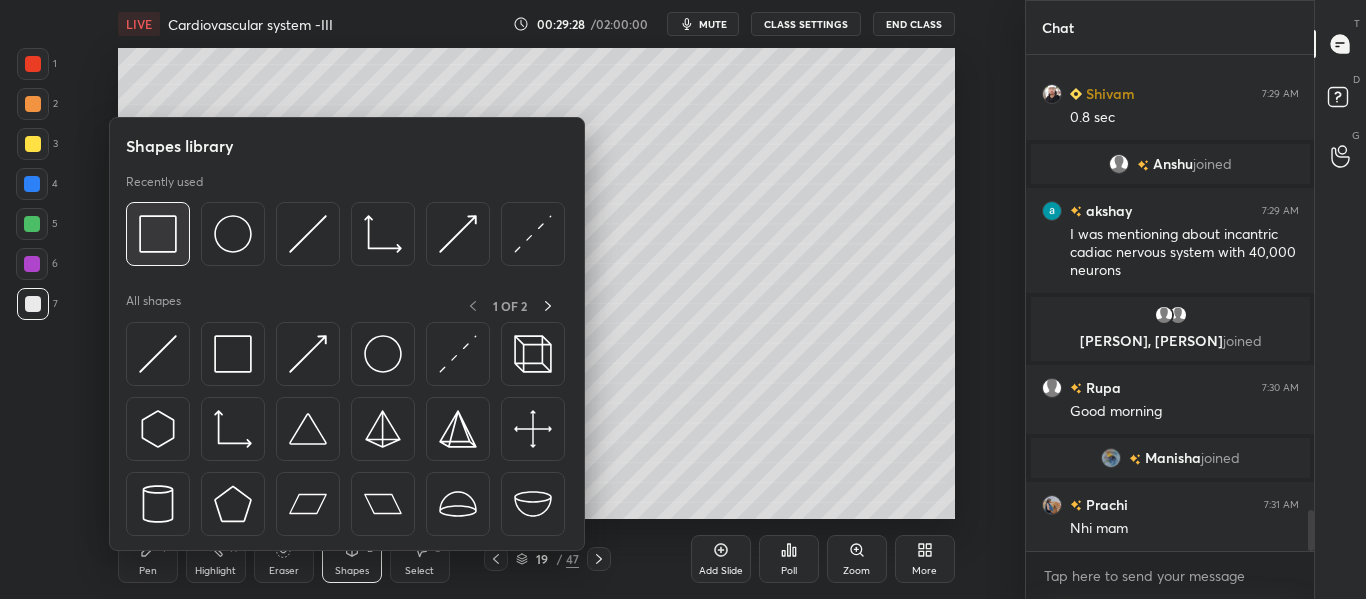 scroll, scrollTop: 5549, scrollLeft: 0, axis: vertical 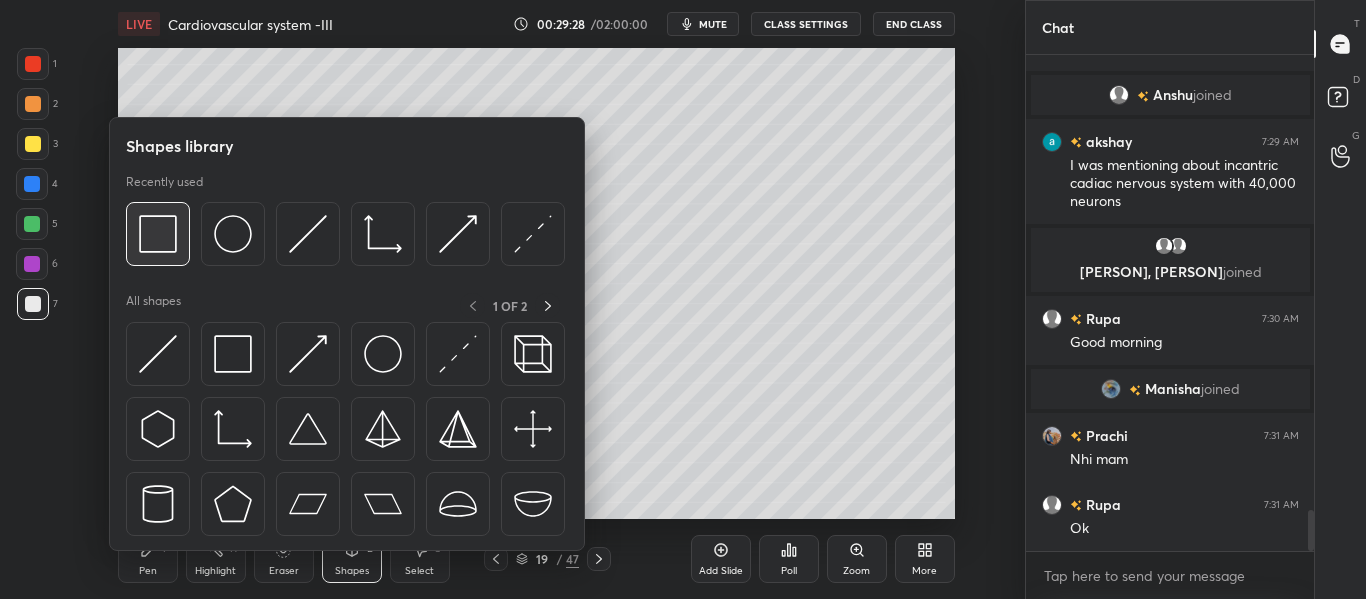 click at bounding box center (158, 234) 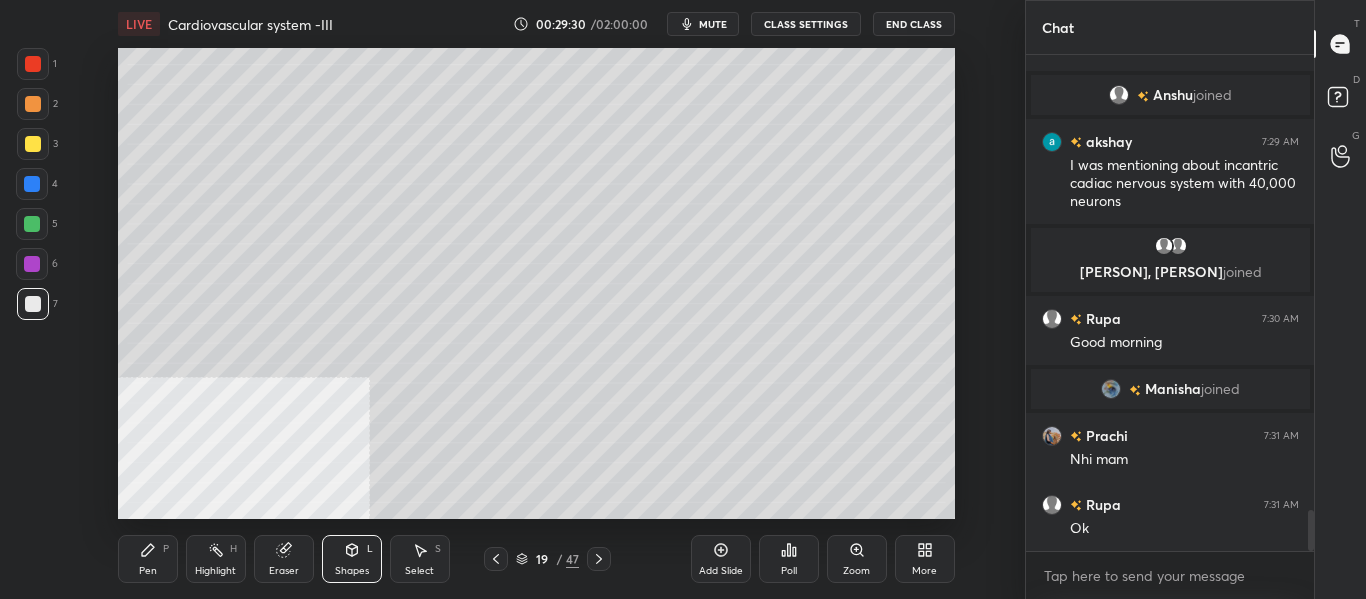 click on "Pen P" at bounding box center (148, 559) 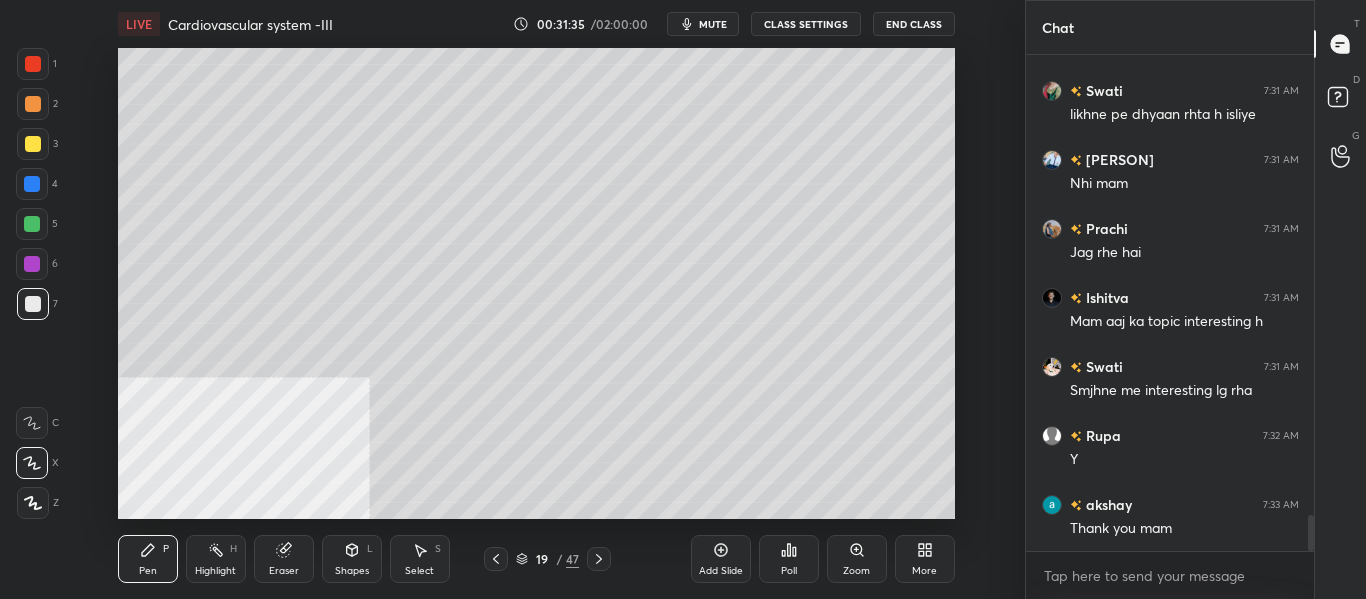 scroll, scrollTop: 6305, scrollLeft: 0, axis: vertical 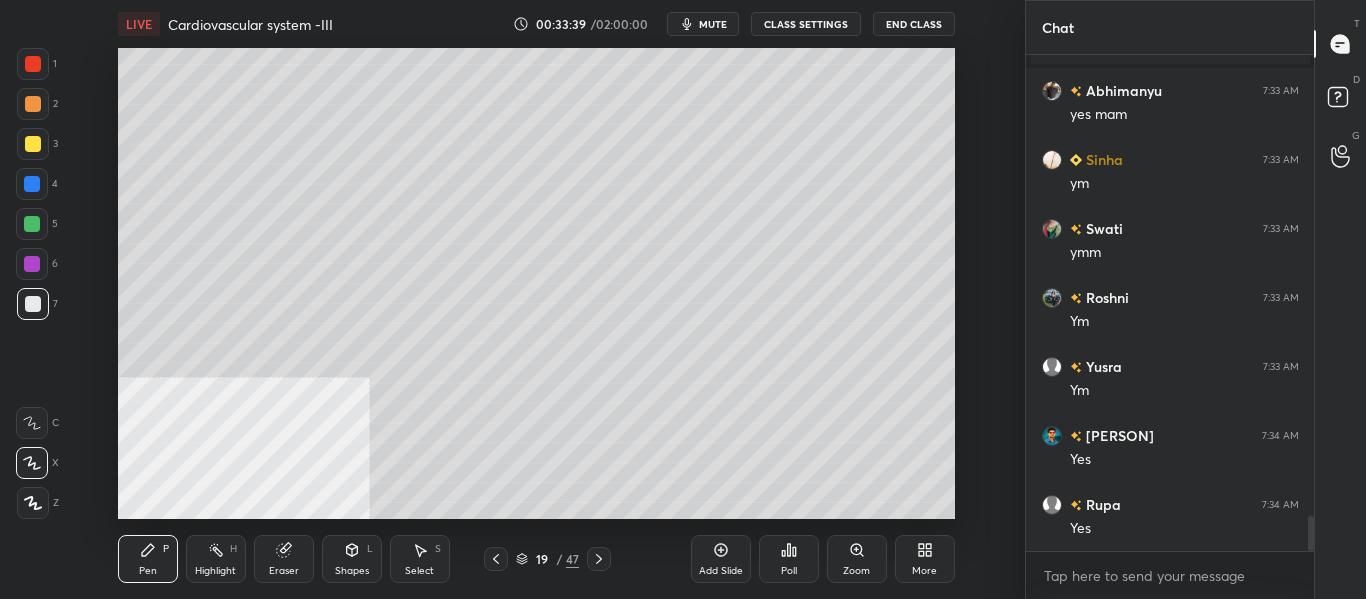 click at bounding box center [33, 144] 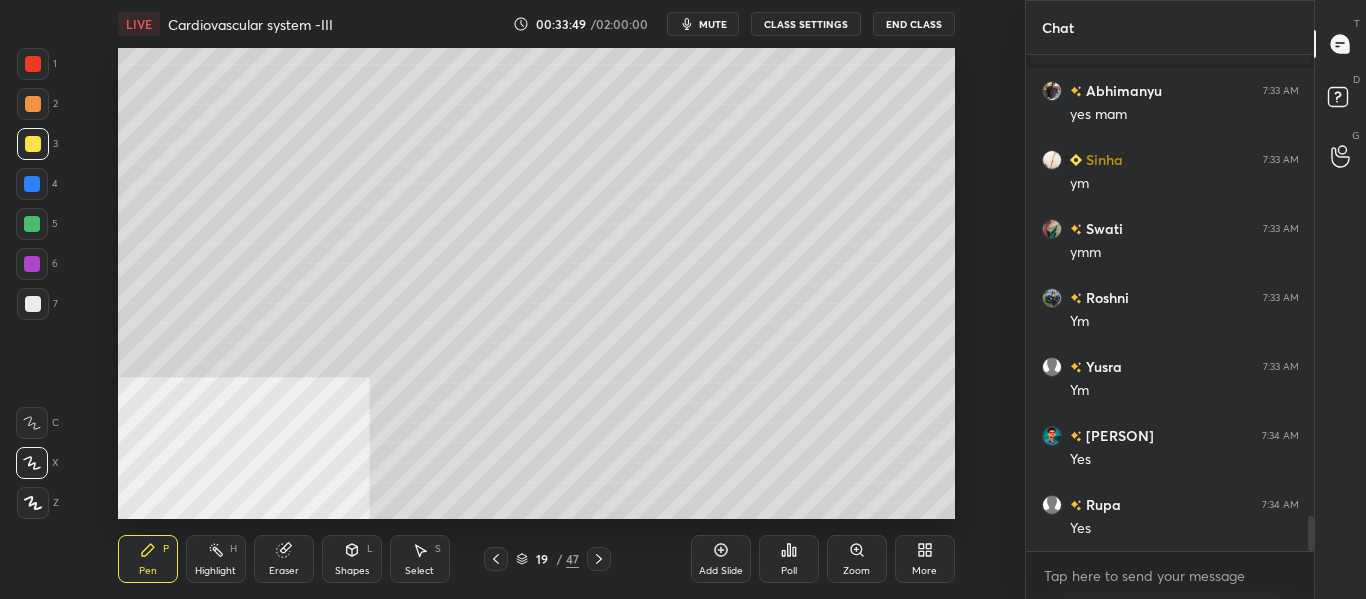click at bounding box center [33, 304] 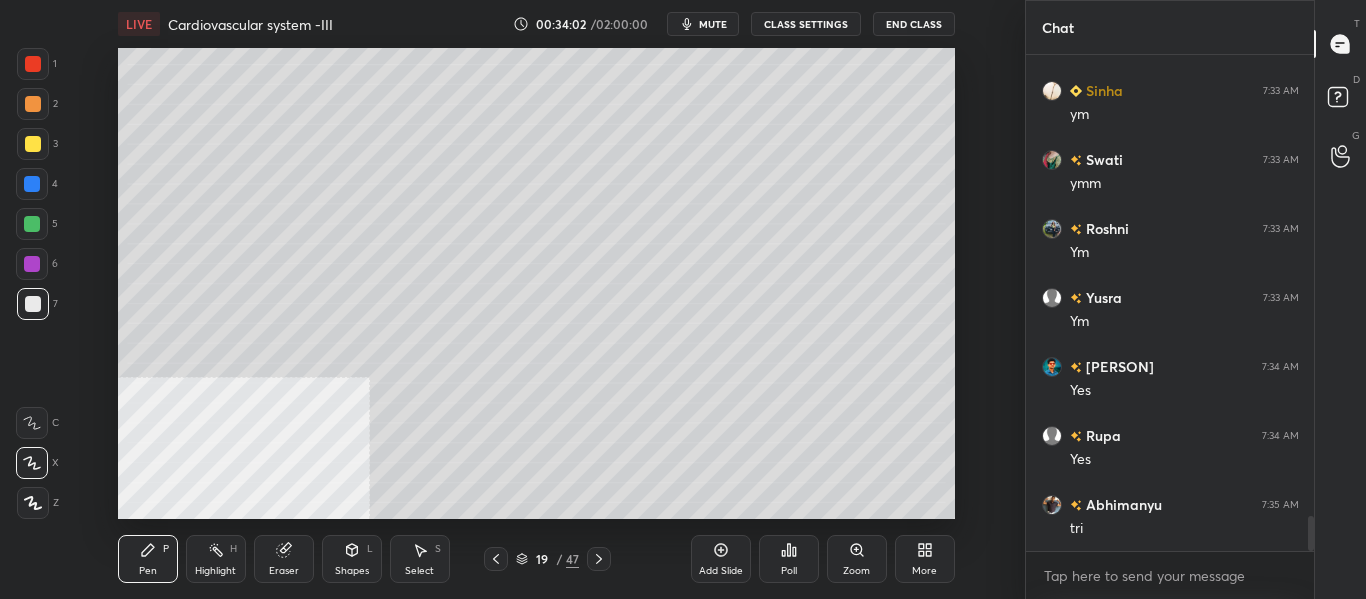 scroll, scrollTop: 6680, scrollLeft: 0, axis: vertical 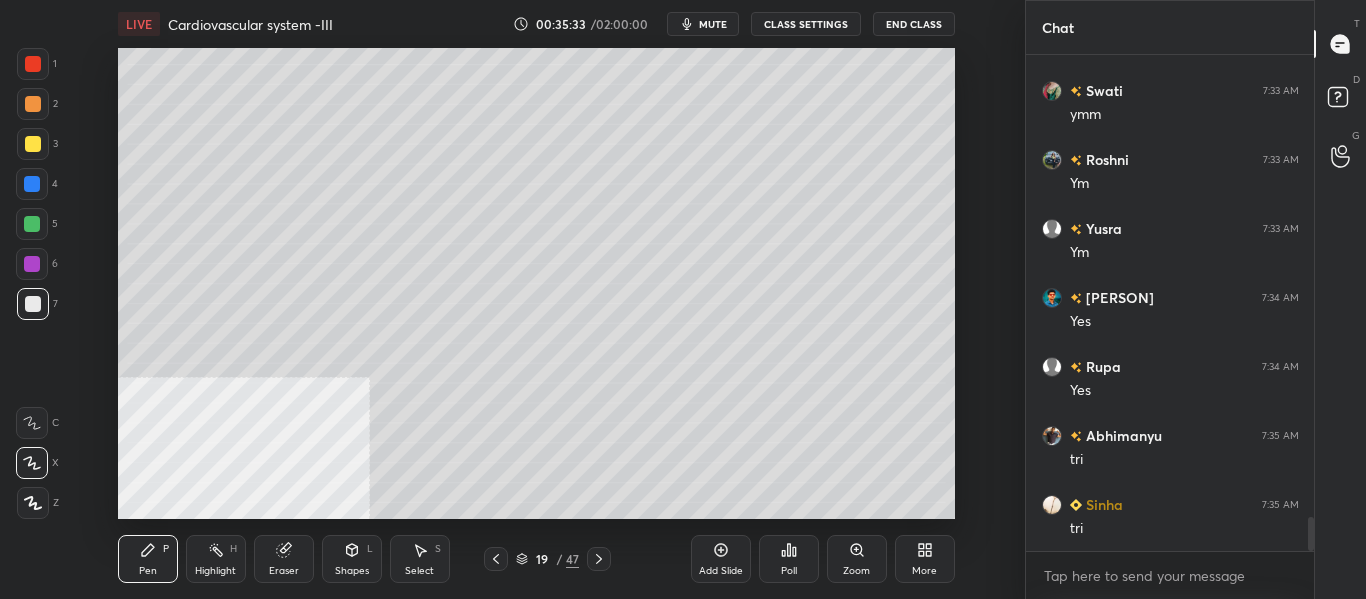 click on "More" at bounding box center [924, 571] 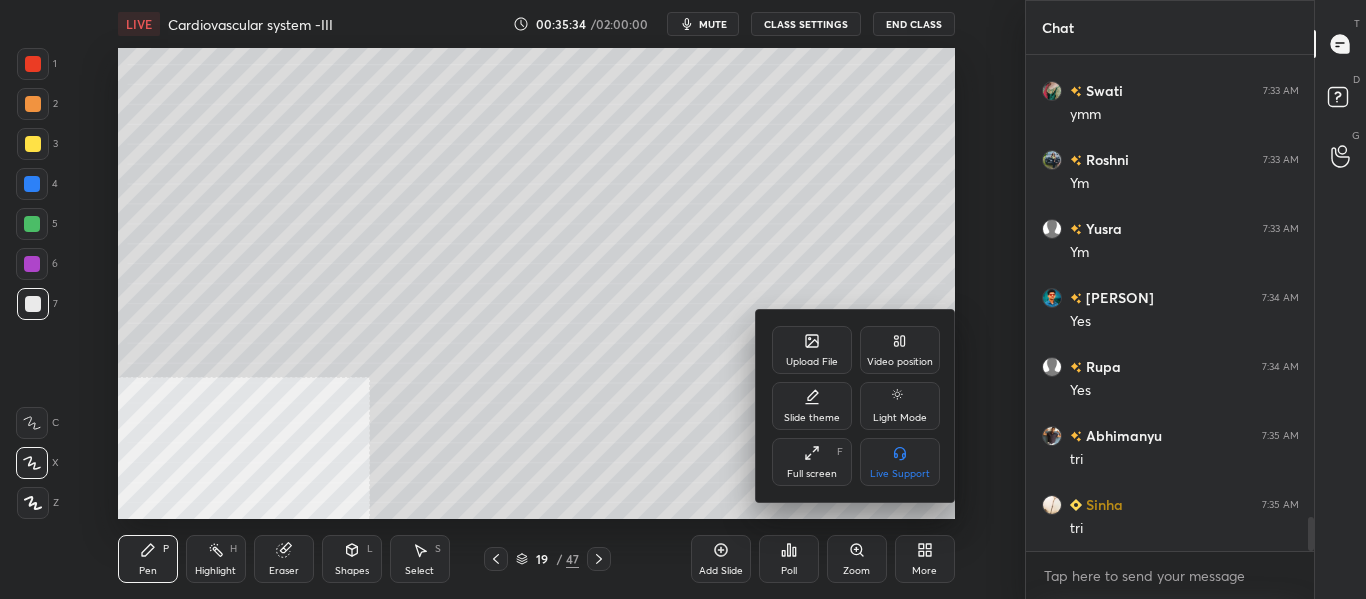 click on "Video position" at bounding box center (900, 362) 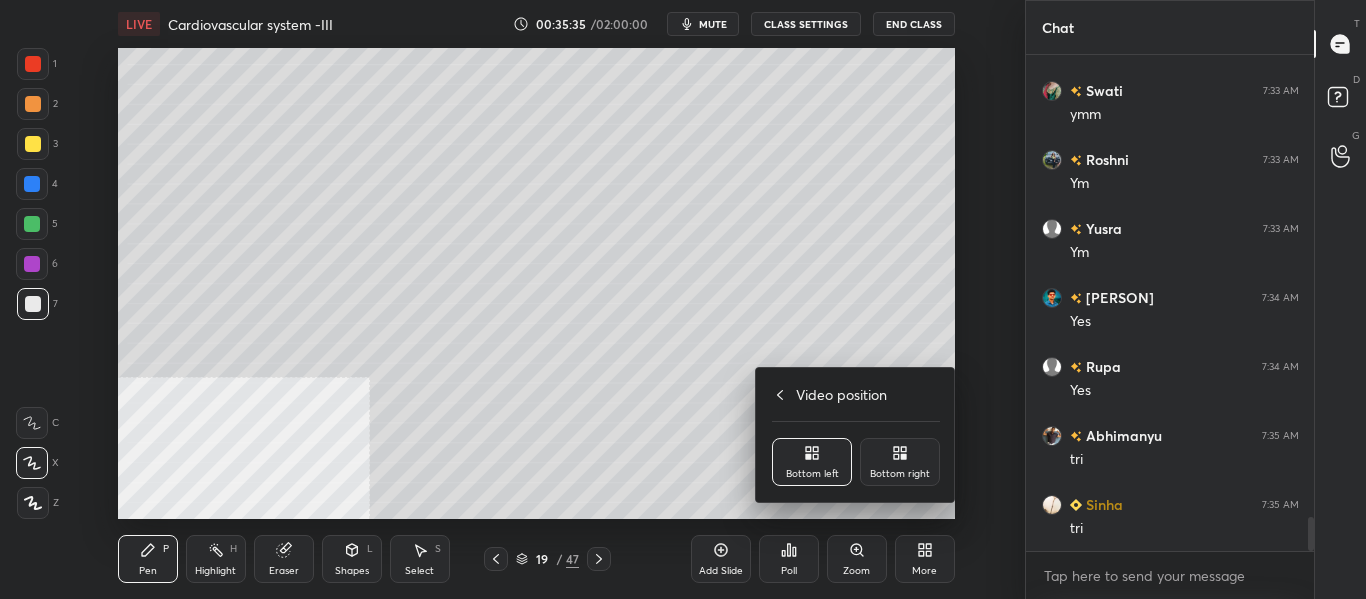 click on "Bottom left" at bounding box center [812, 474] 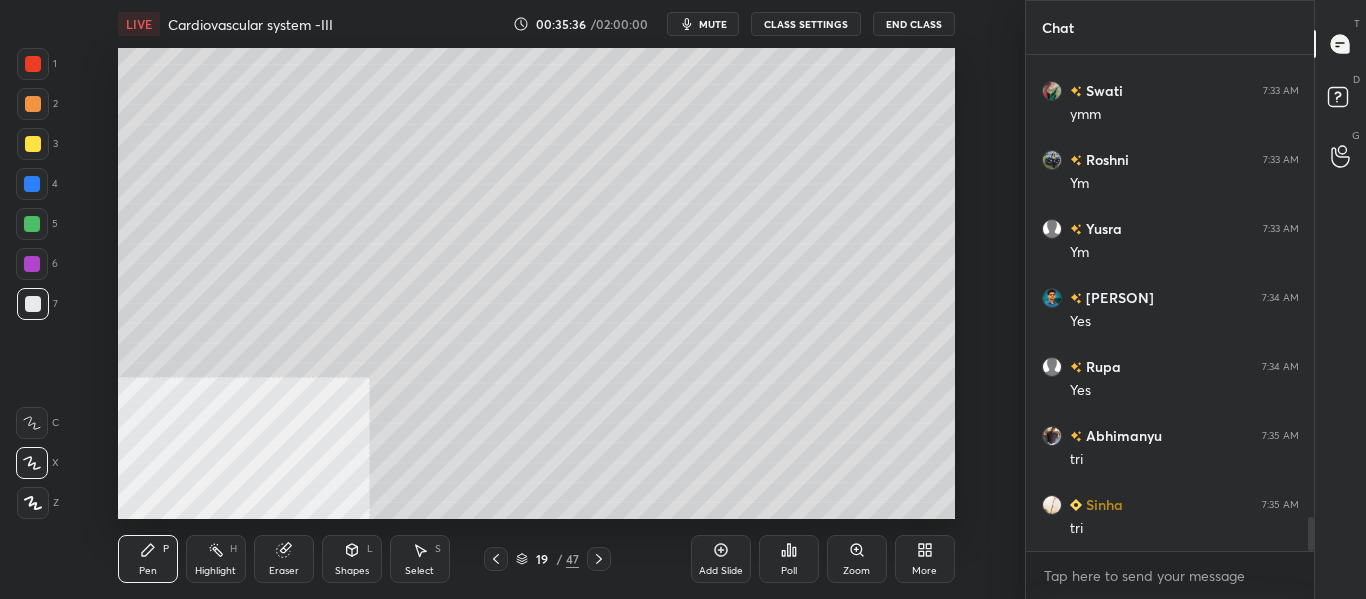 click on "More" at bounding box center [925, 559] 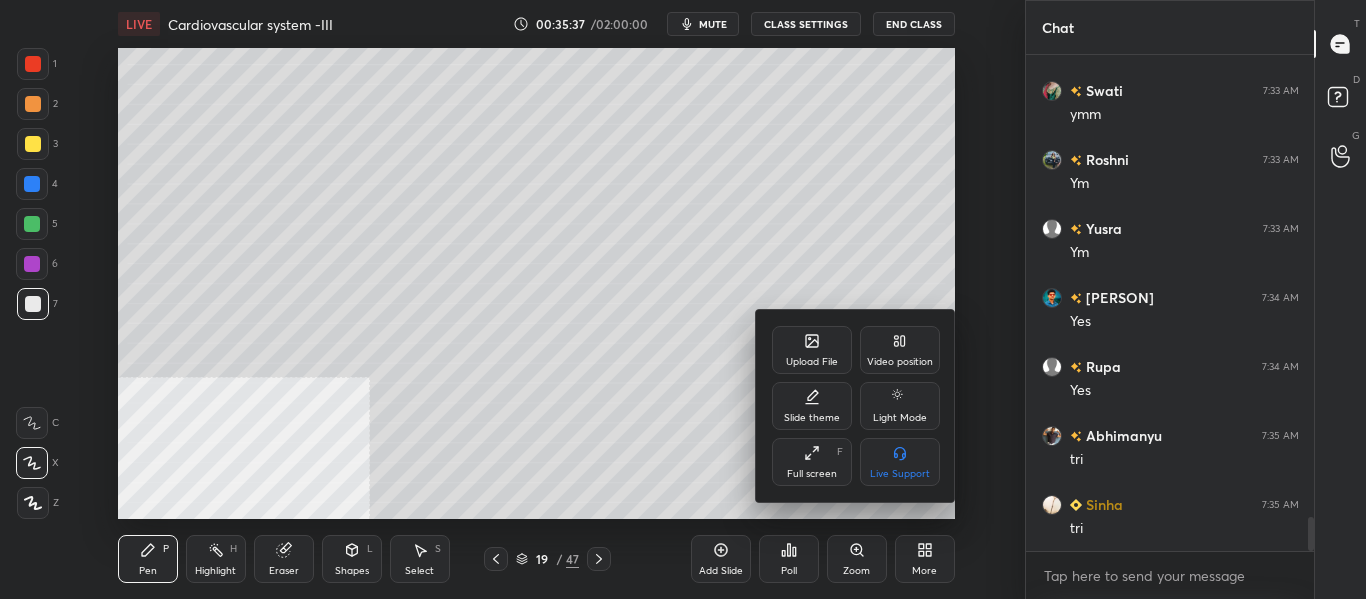click on "Video position" at bounding box center (900, 350) 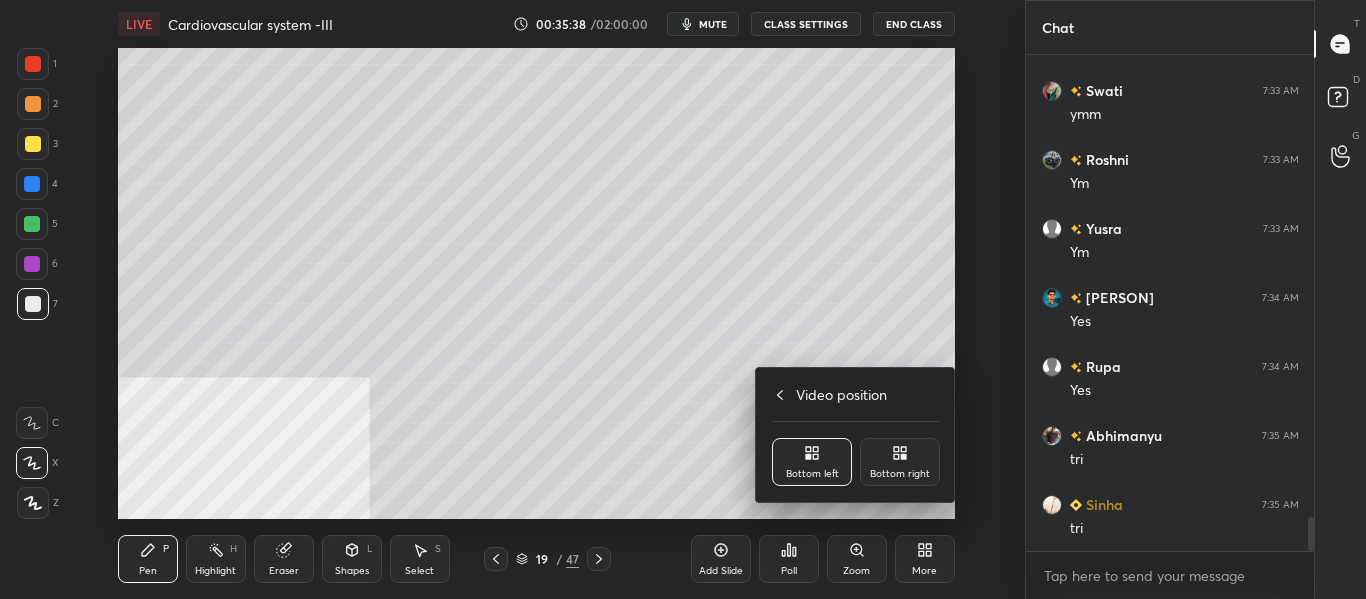 click on "Bottom right" at bounding box center [900, 474] 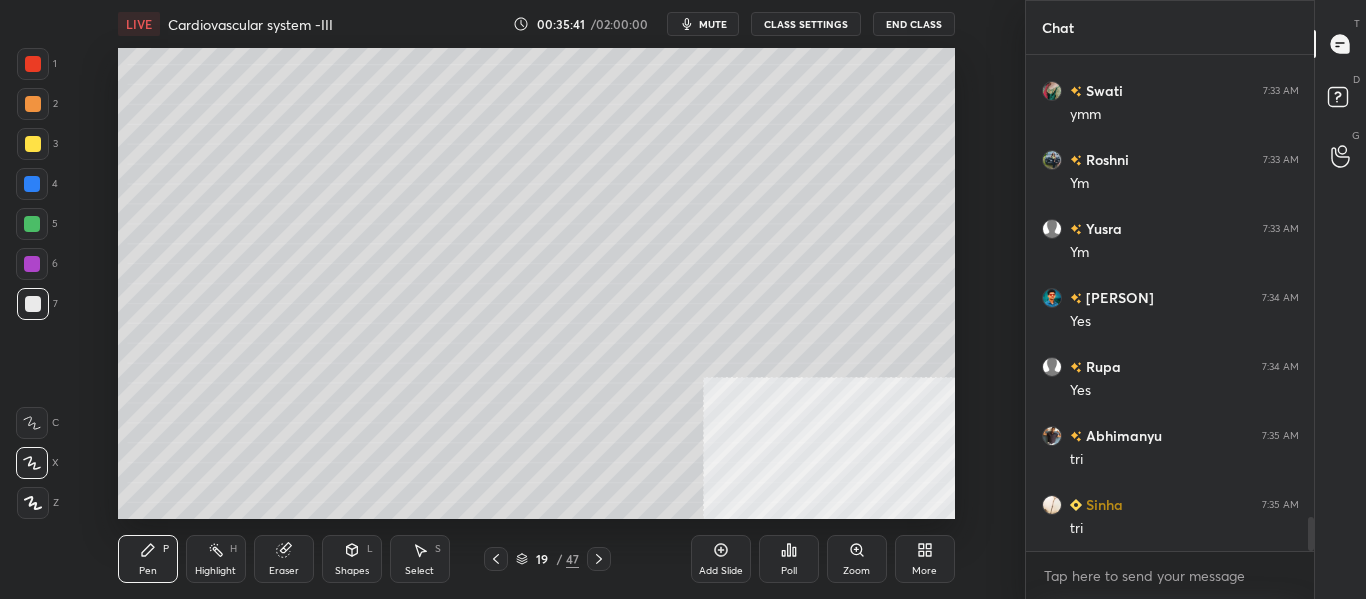 scroll, scrollTop: 6749, scrollLeft: 0, axis: vertical 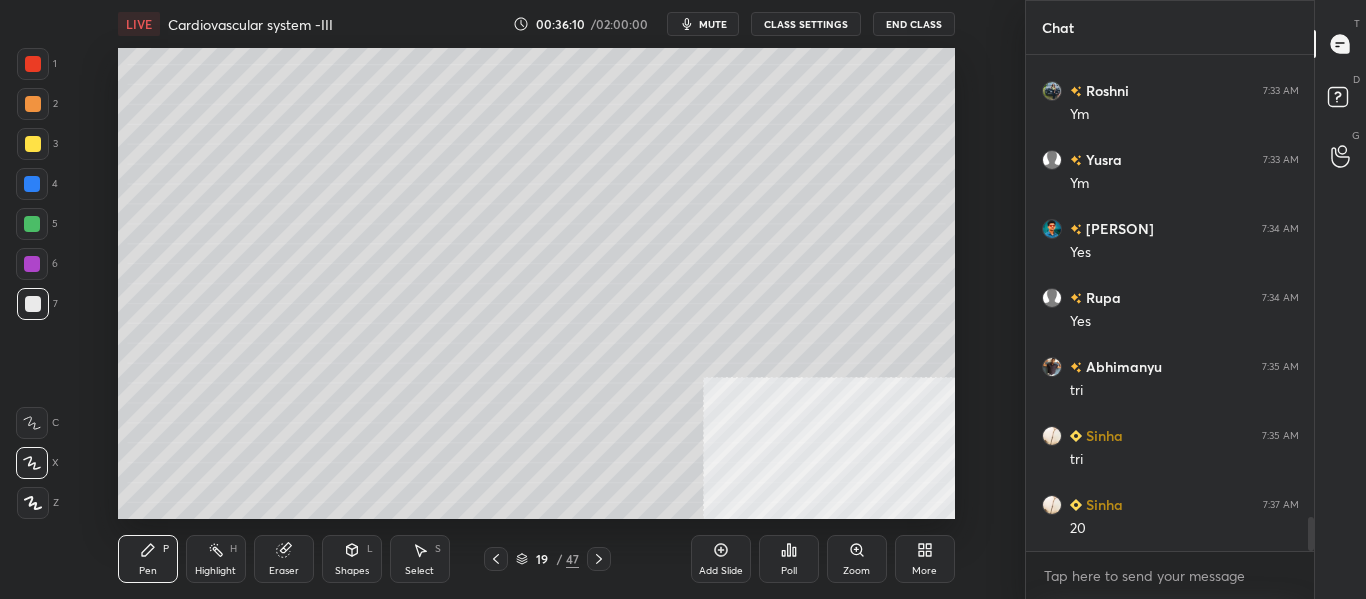 click at bounding box center [33, 144] 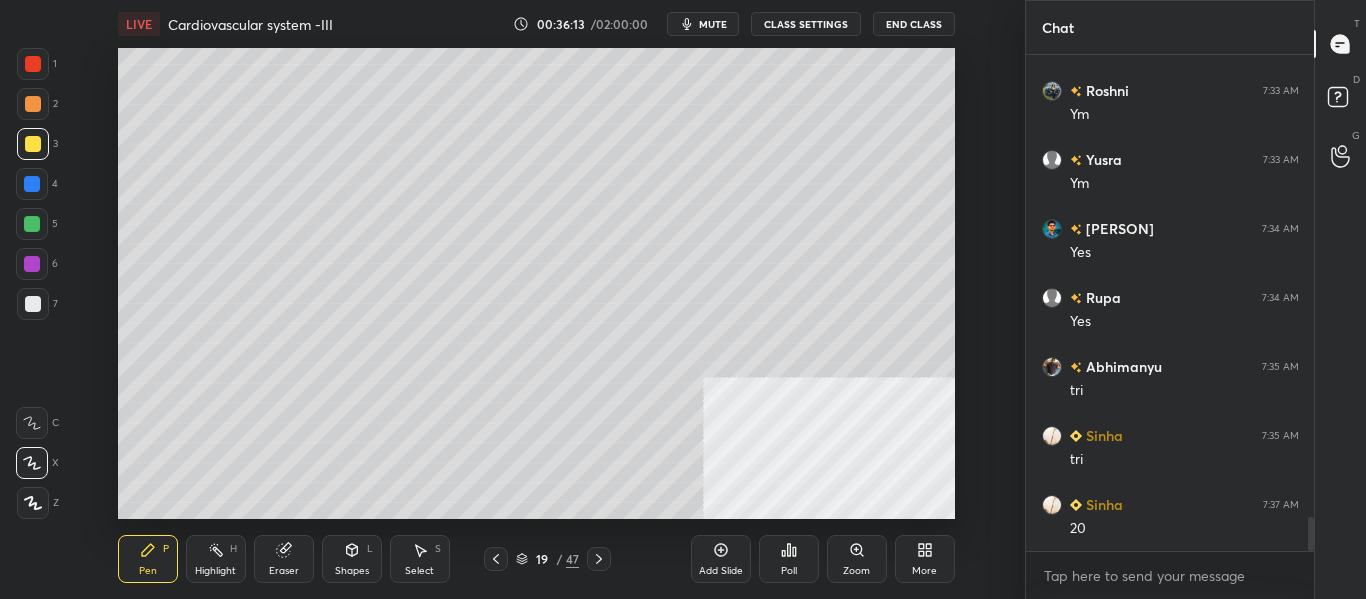 click on "Shapes" at bounding box center (352, 571) 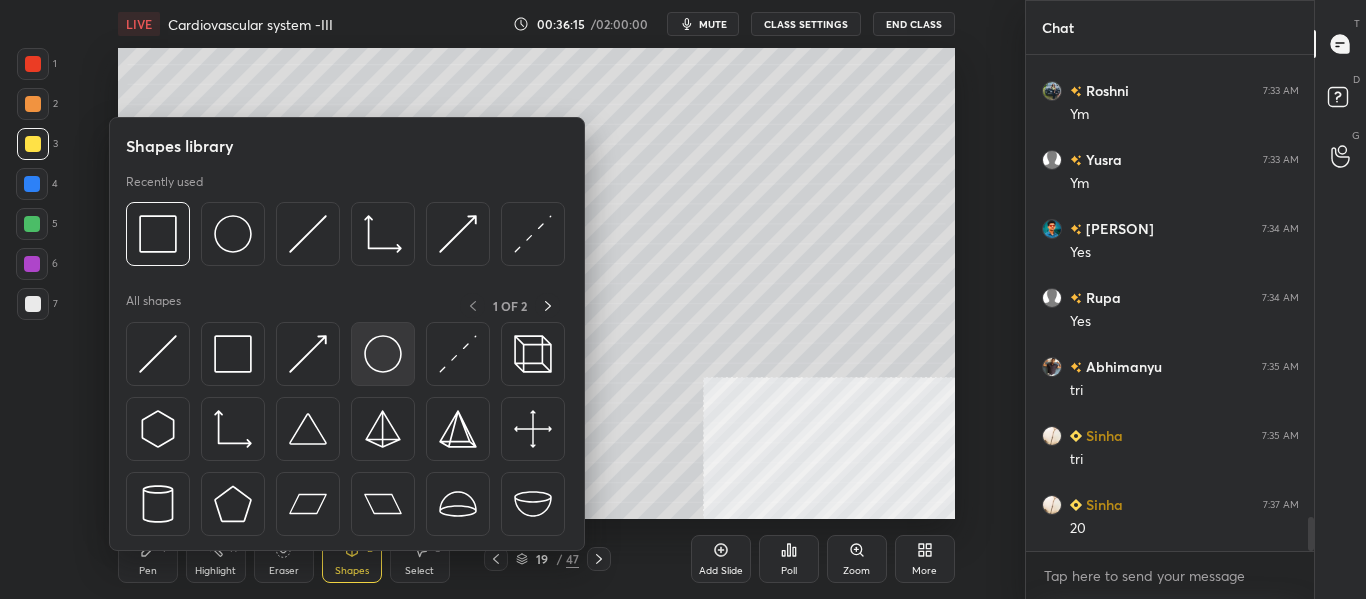 click at bounding box center (383, 354) 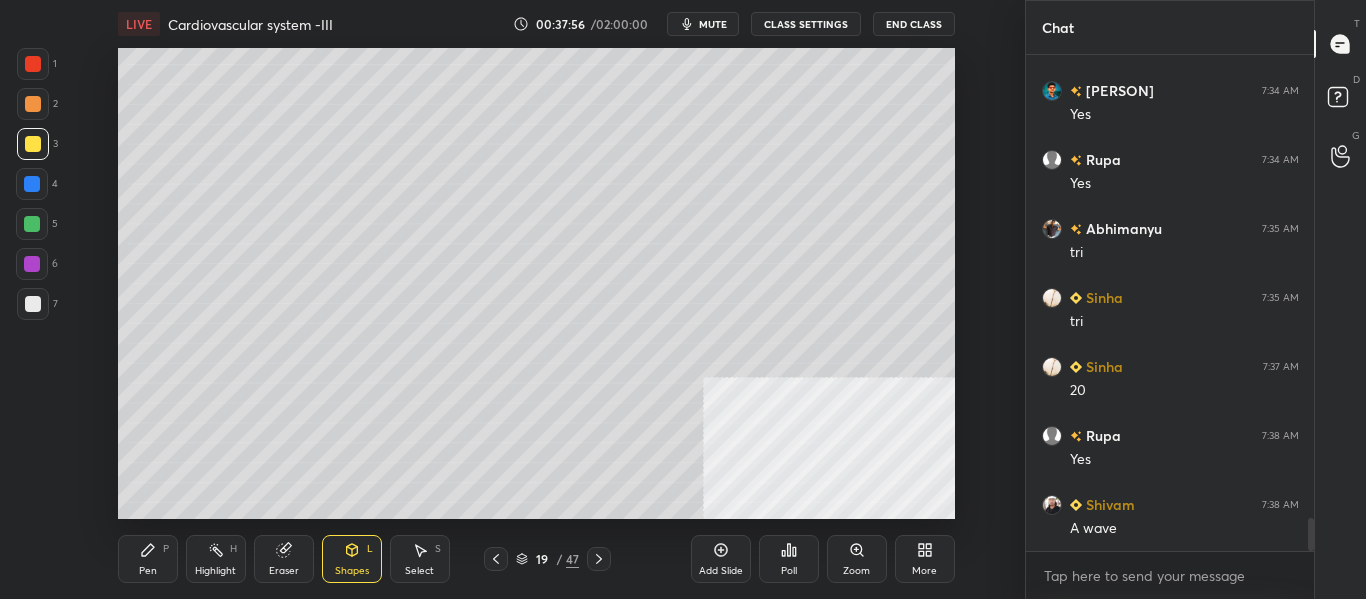 scroll, scrollTop: 6935, scrollLeft: 0, axis: vertical 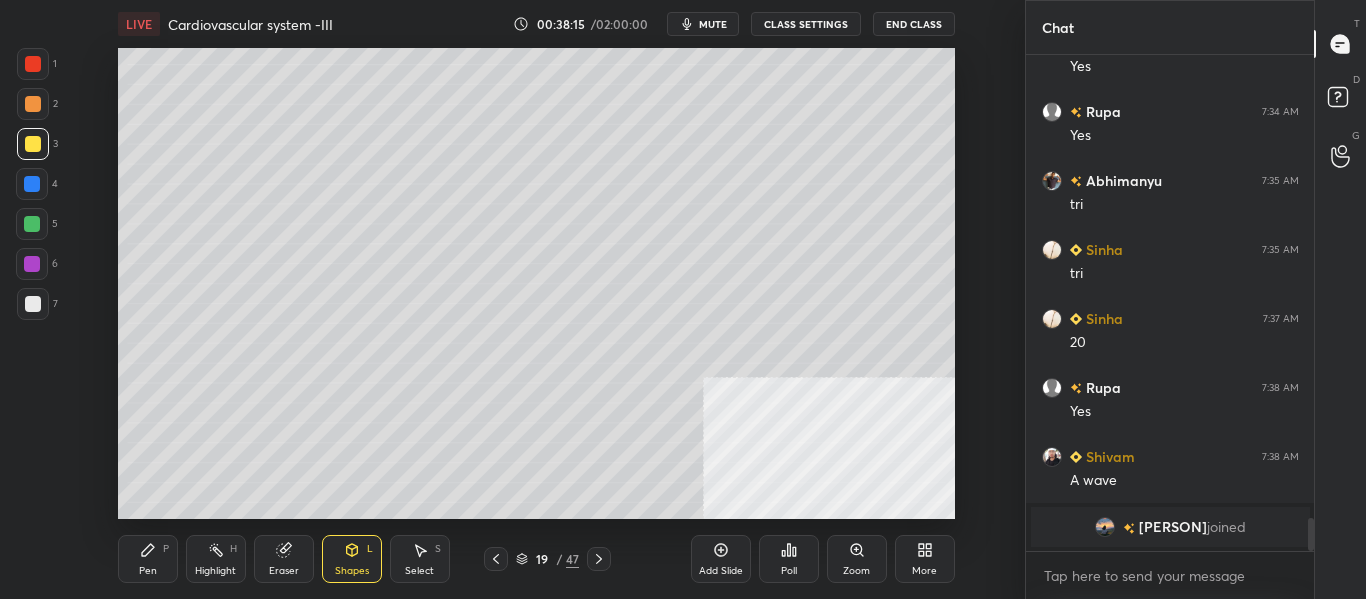 click on "Add Slide" at bounding box center (721, 559) 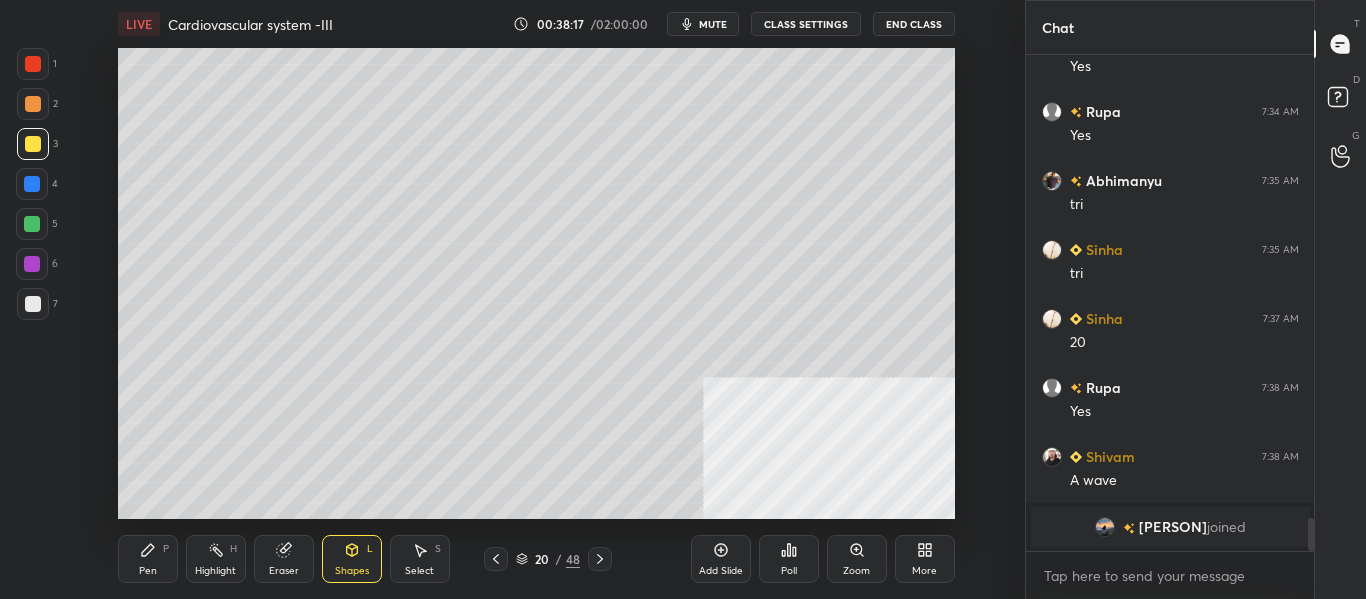 click at bounding box center (33, 304) 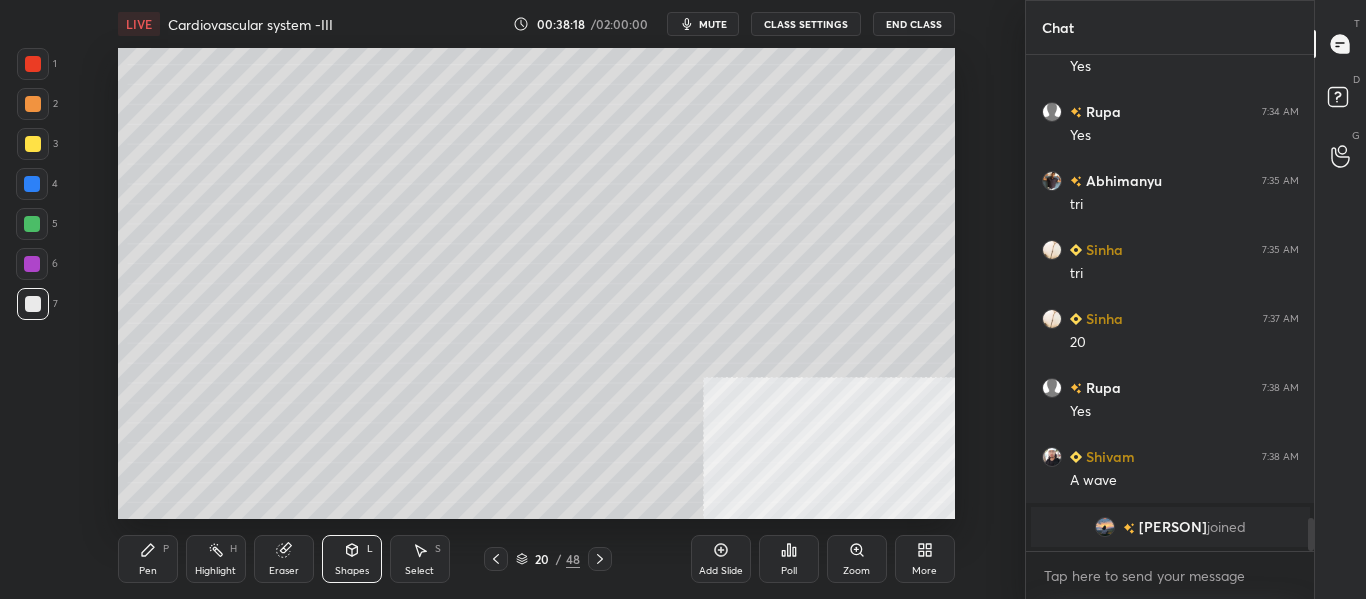 click on "Pen" at bounding box center (148, 571) 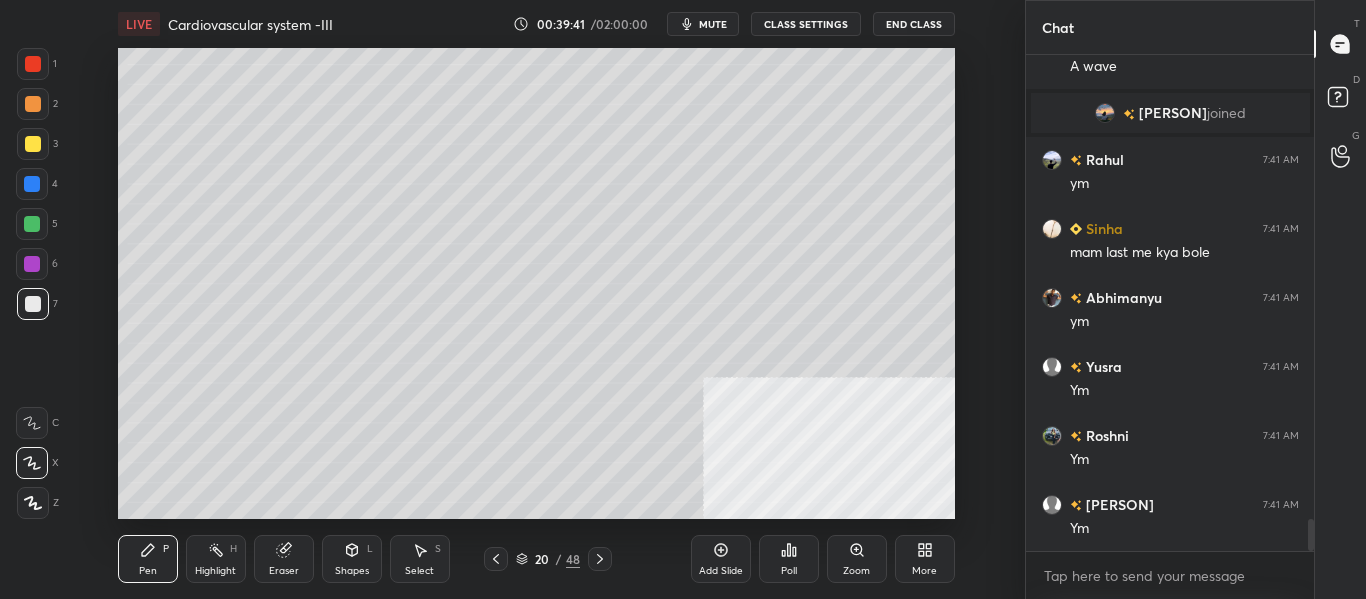 scroll, scrollTop: 7156, scrollLeft: 0, axis: vertical 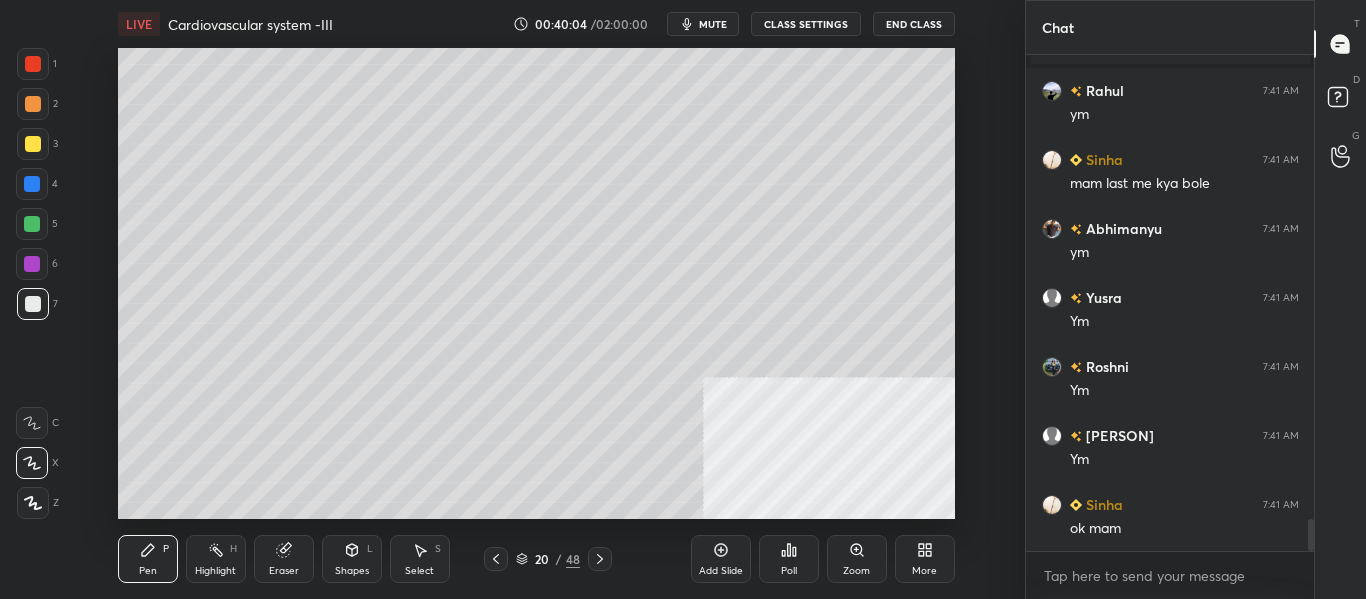 click 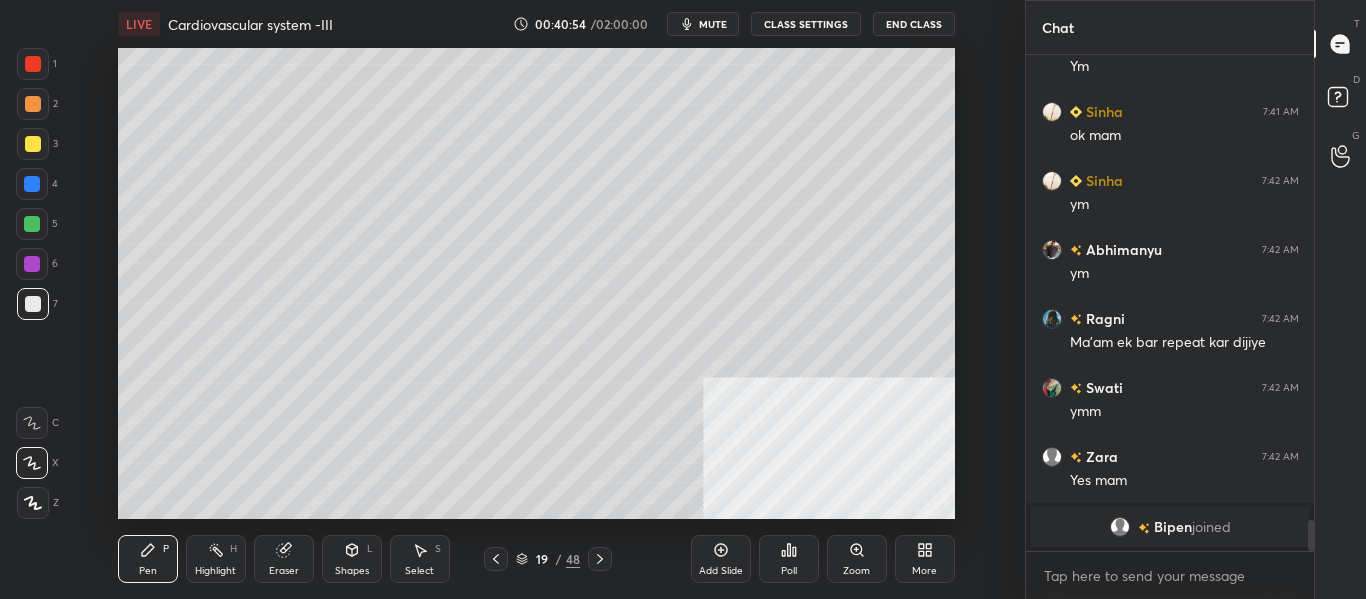 scroll, scrollTop: 7392, scrollLeft: 0, axis: vertical 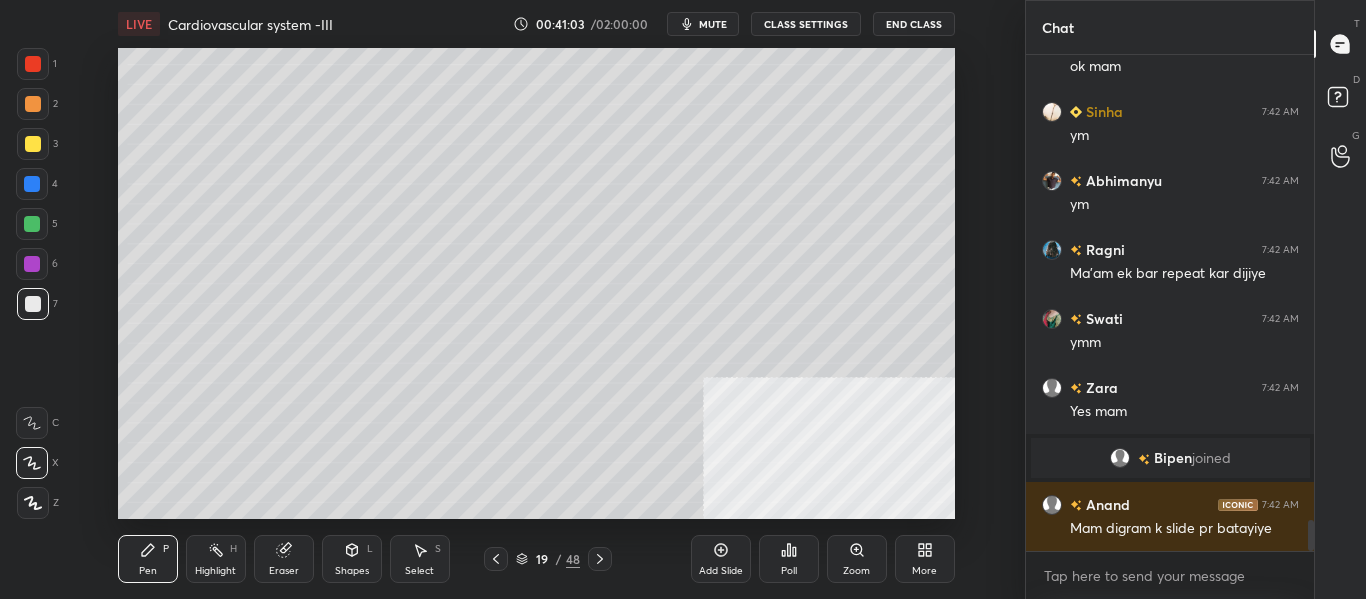 click 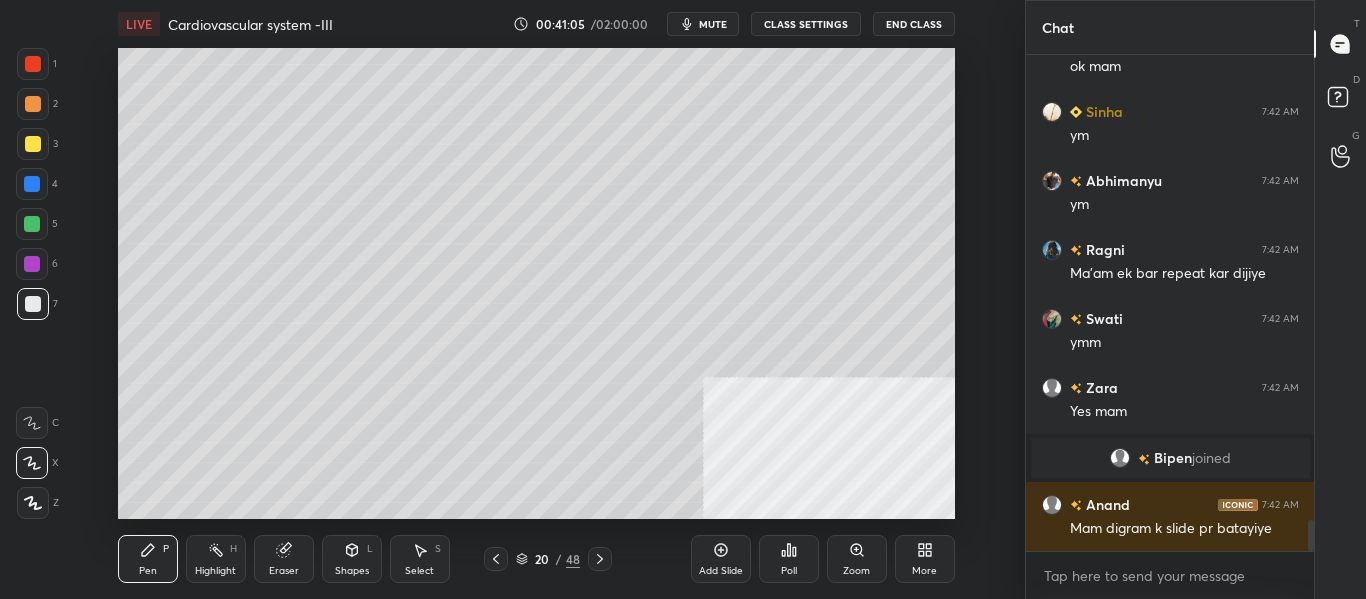 click at bounding box center [496, 559] 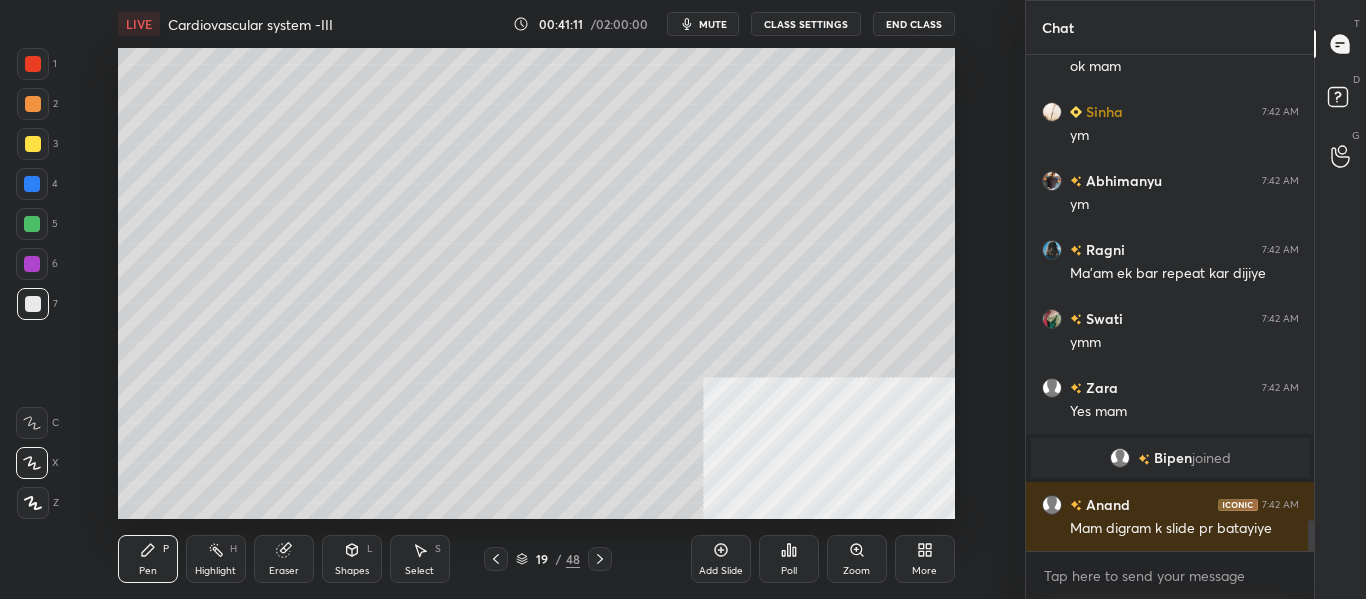 scroll, scrollTop: 7479, scrollLeft: 0, axis: vertical 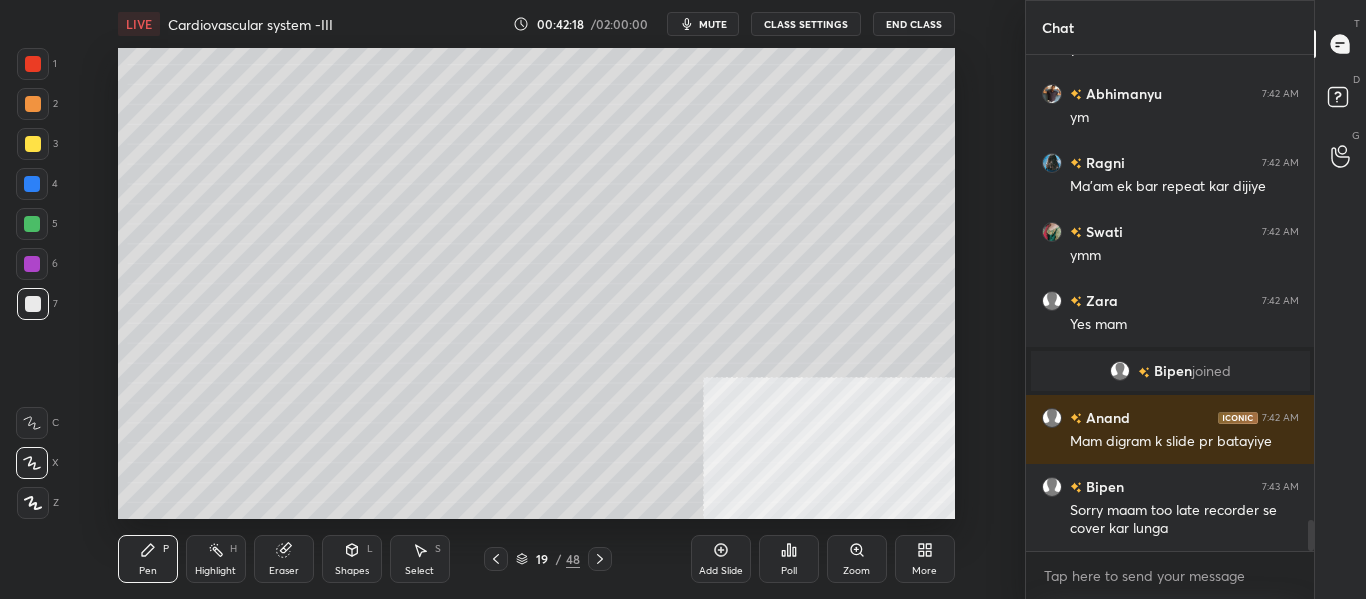 click at bounding box center [32, 184] 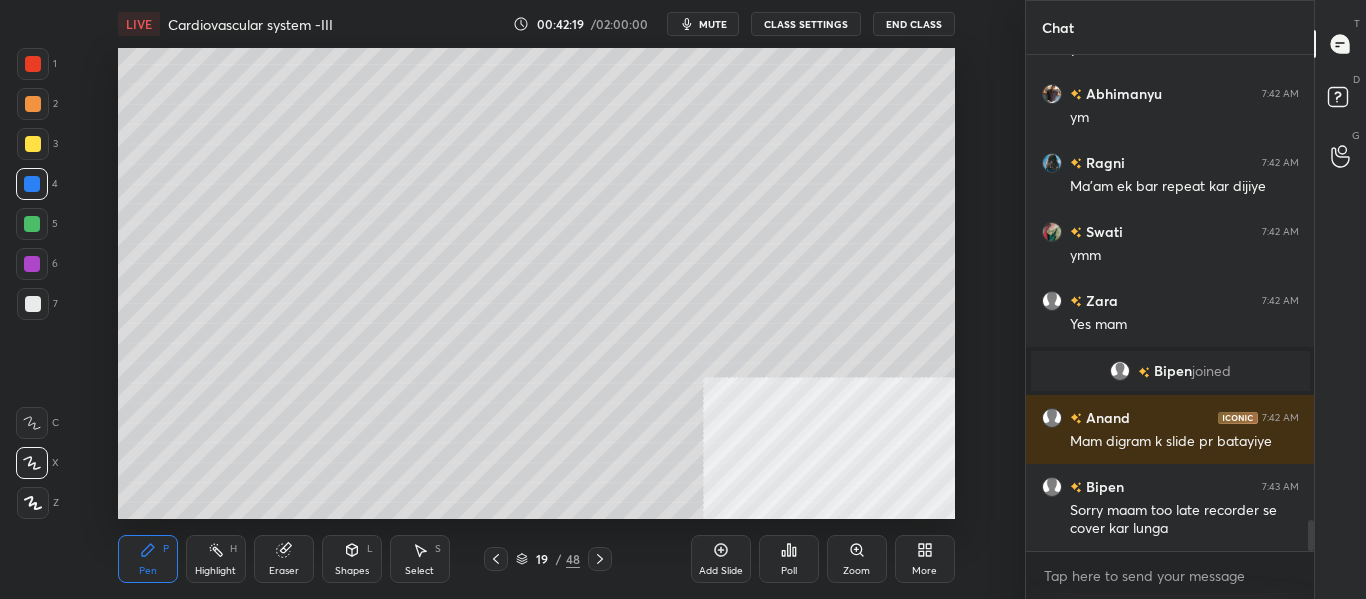 scroll, scrollTop: 7548, scrollLeft: 0, axis: vertical 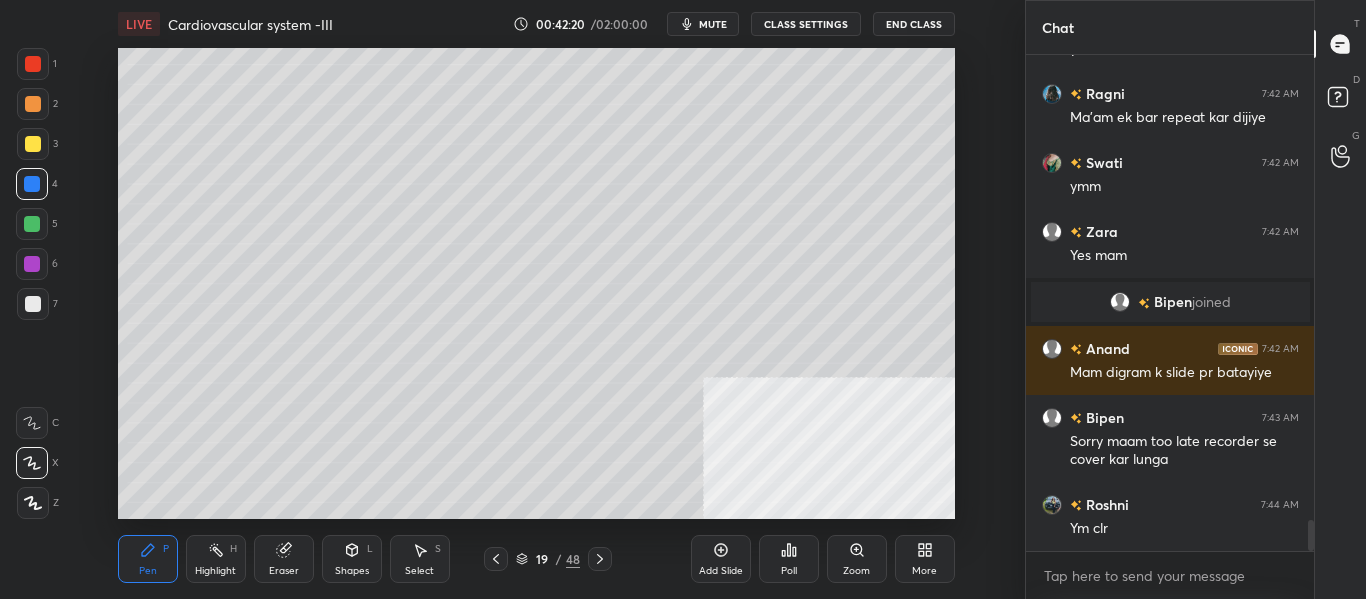 click on "Eraser" at bounding box center (284, 559) 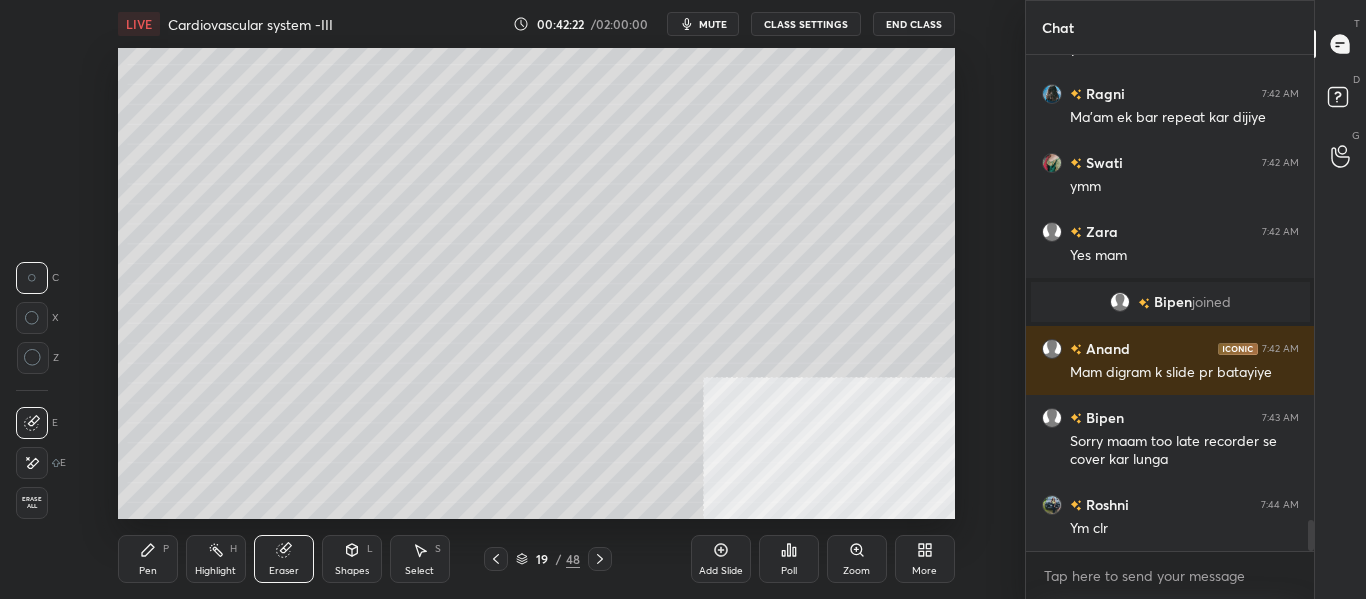 click on "Highlight H" at bounding box center [216, 559] 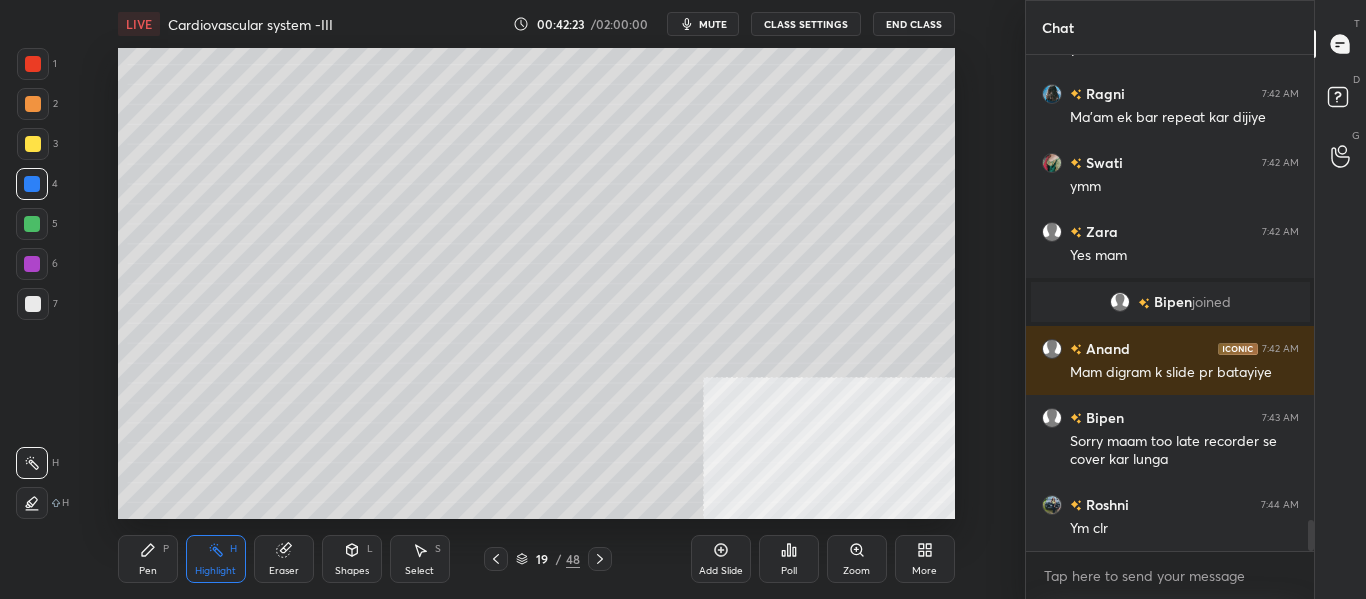click at bounding box center (32, 184) 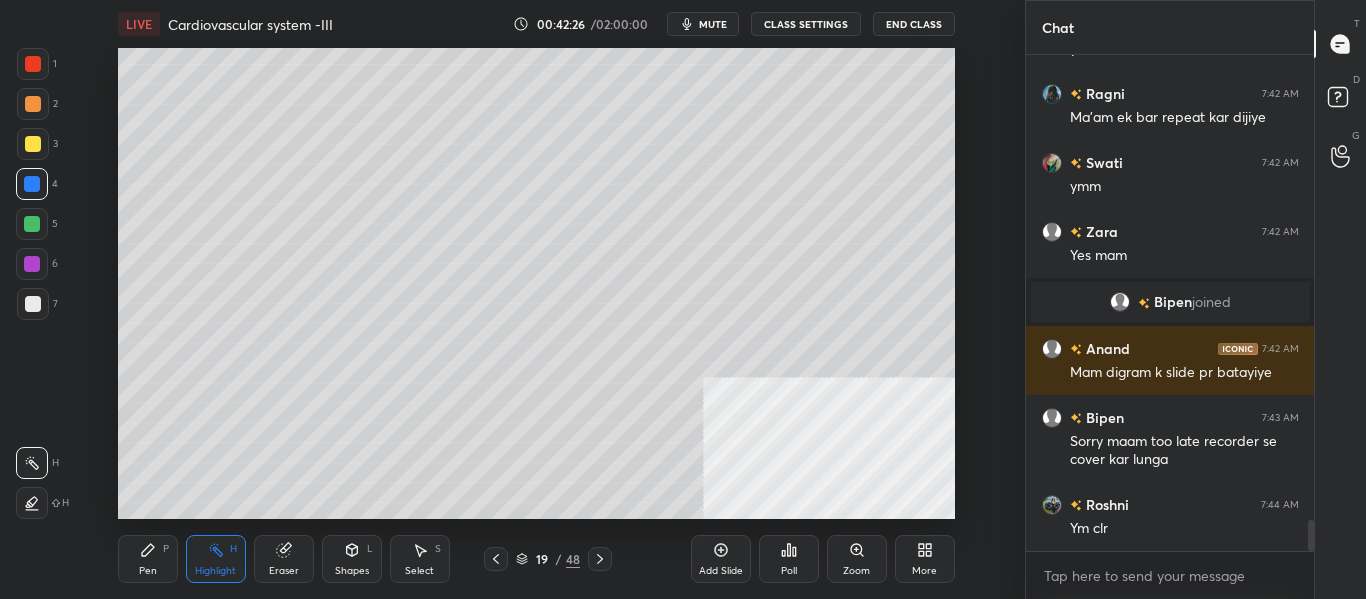 click on "Shapes" at bounding box center [352, 571] 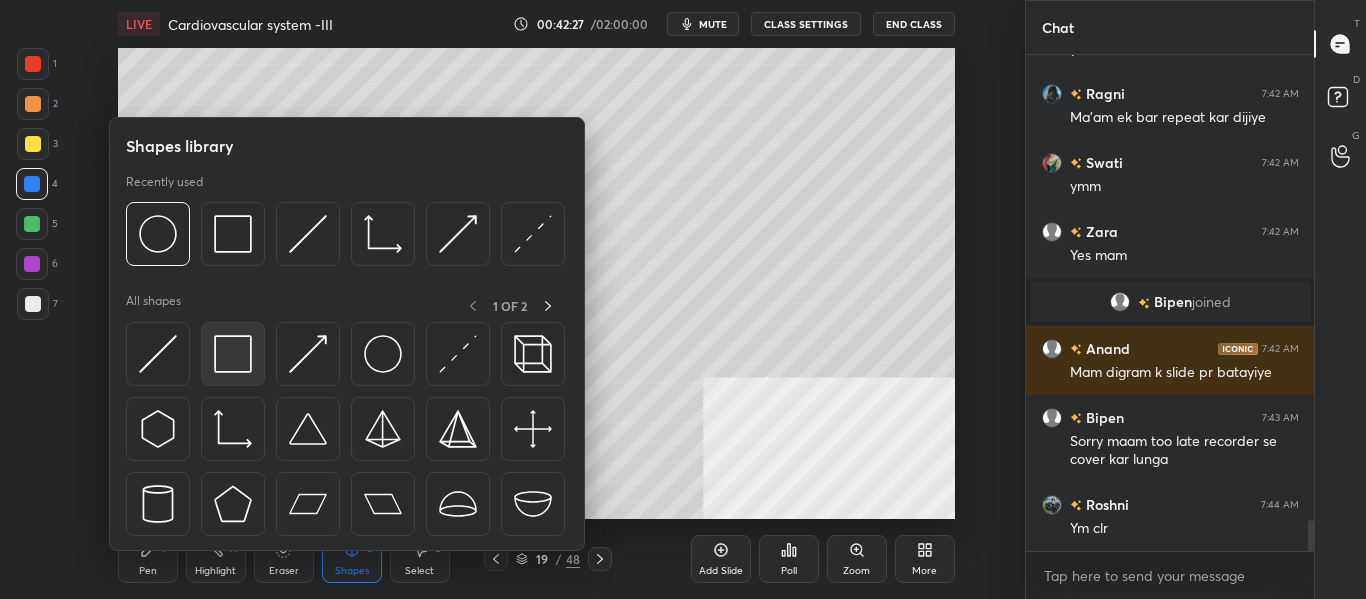 click at bounding box center [233, 354] 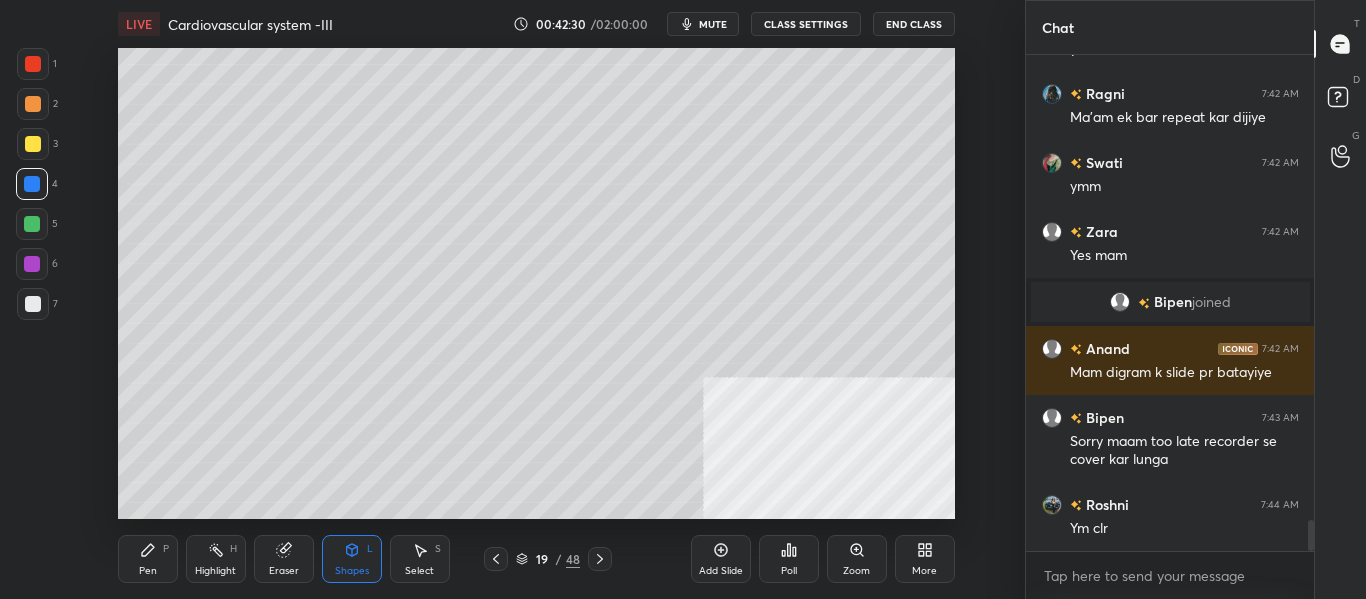 scroll, scrollTop: 7653, scrollLeft: 0, axis: vertical 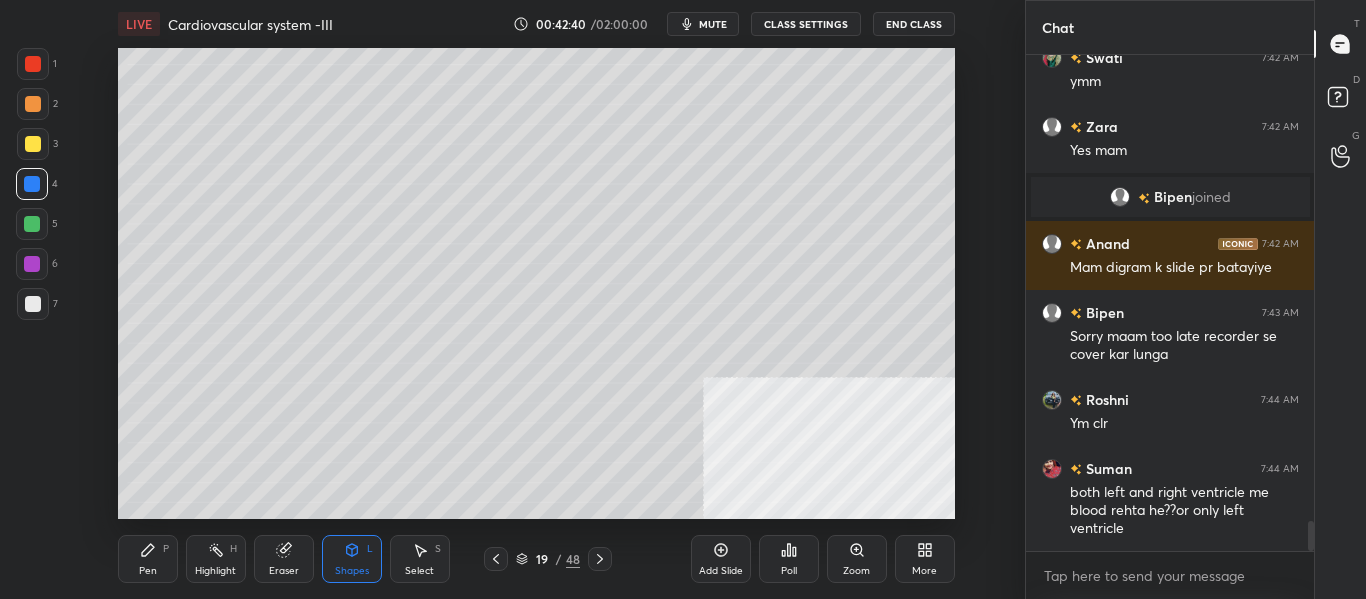 click on "Pen P" at bounding box center [148, 559] 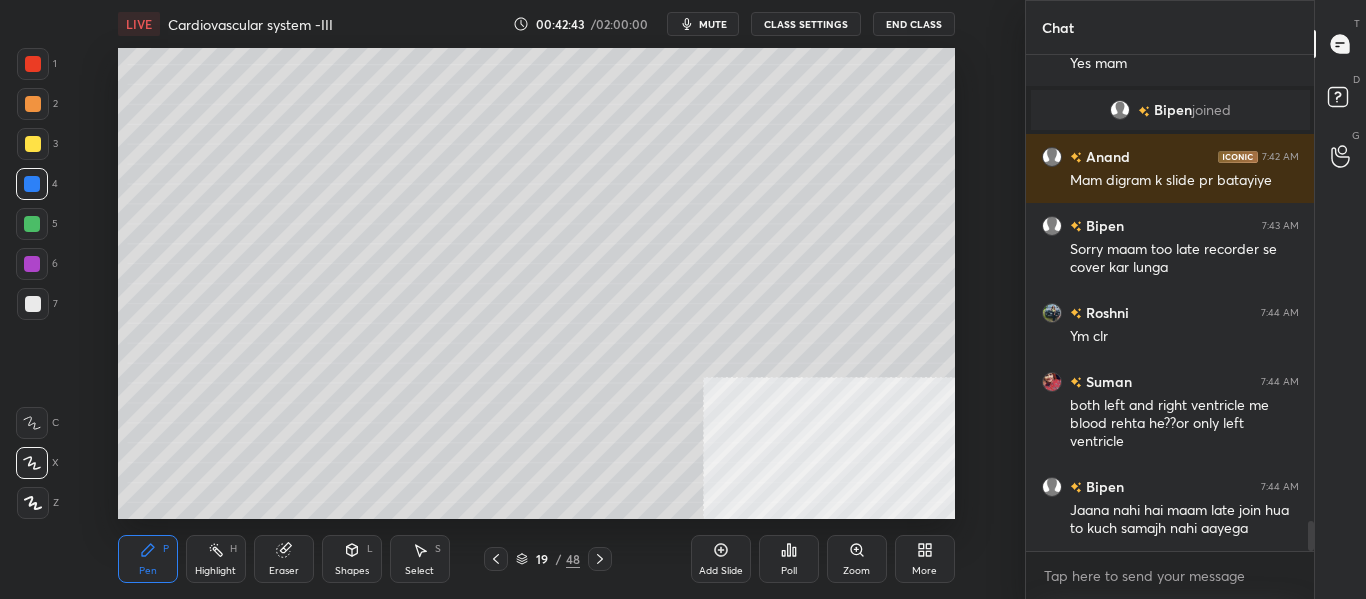 scroll, scrollTop: 7809, scrollLeft: 0, axis: vertical 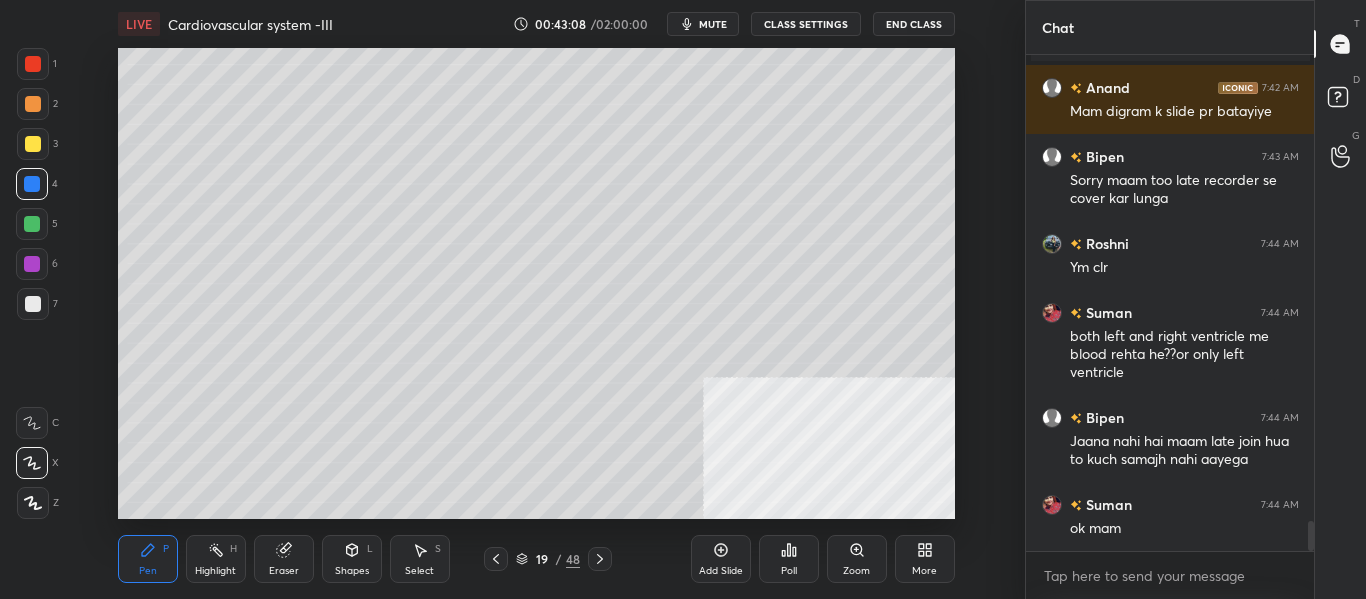 click 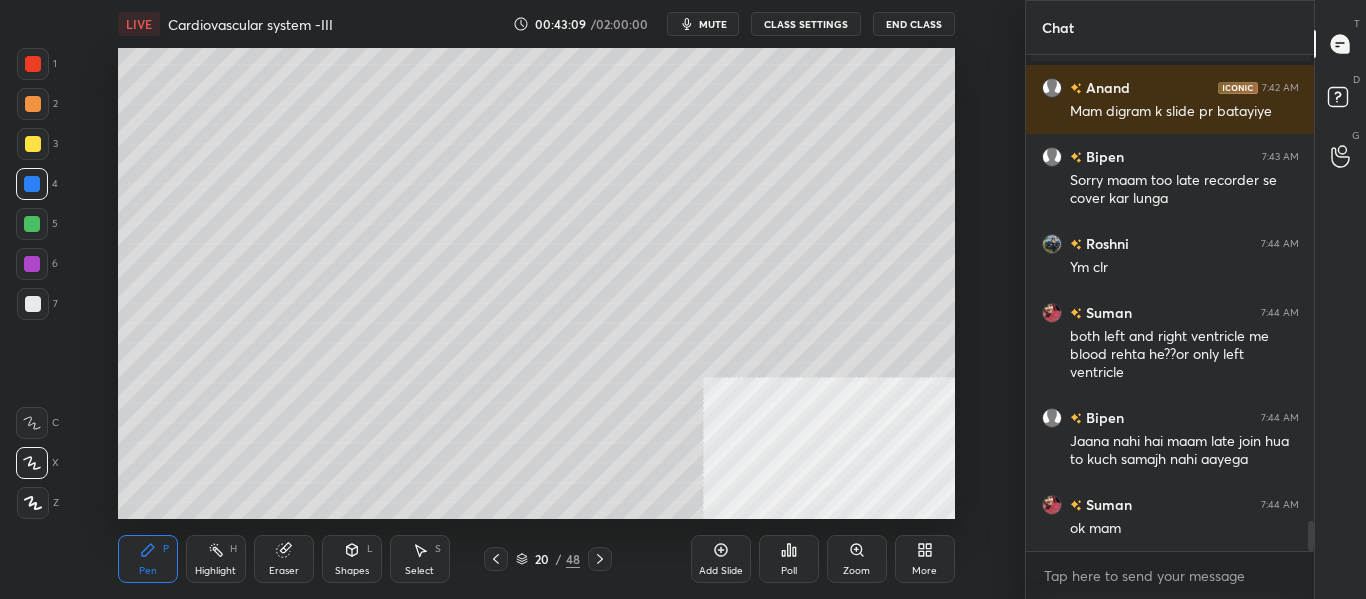 click on "Add Slide" at bounding box center [721, 571] 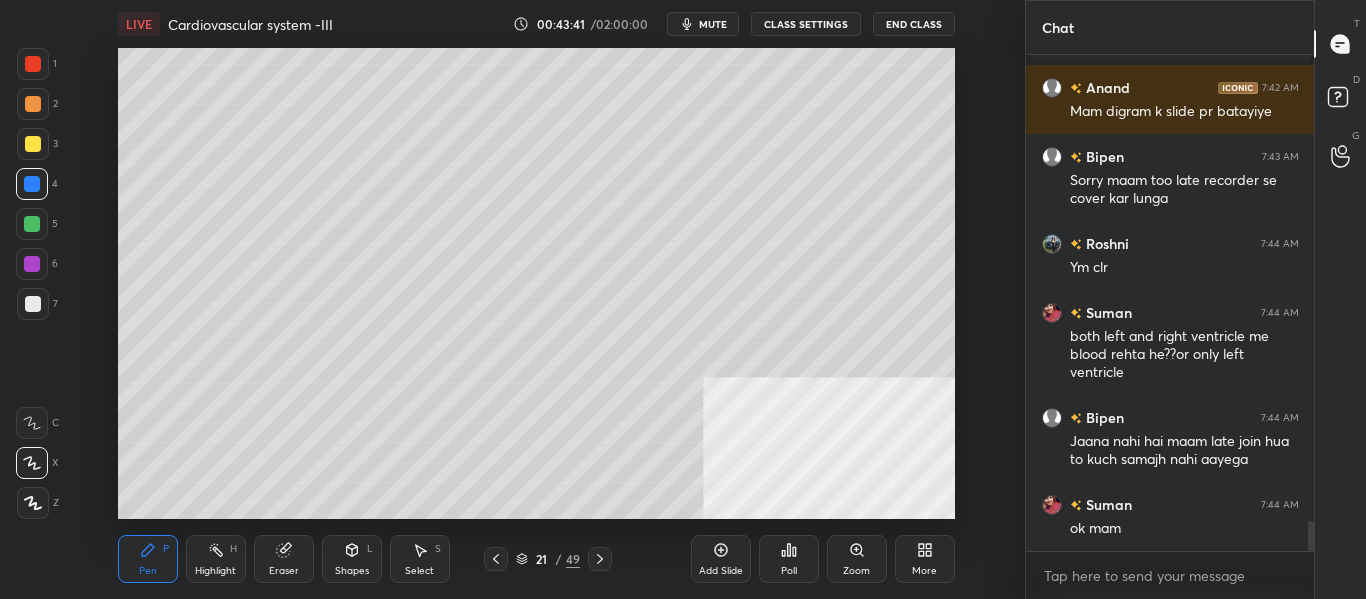 click at bounding box center (33, 304) 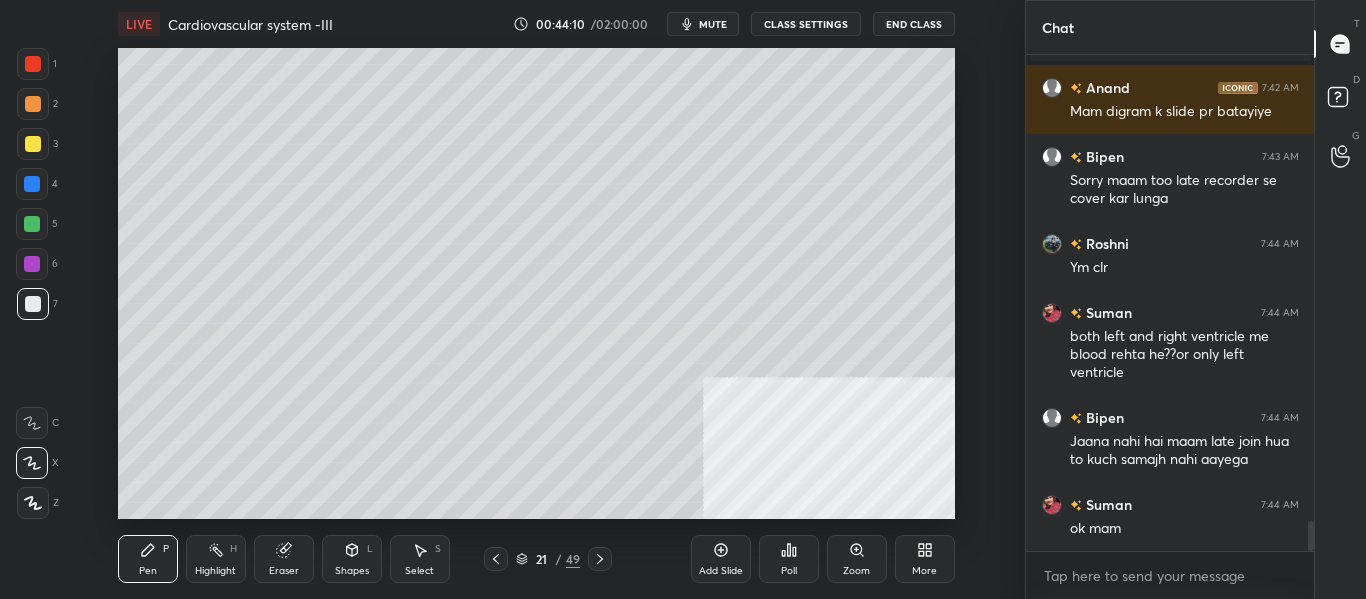 click on "Shapes" at bounding box center (352, 571) 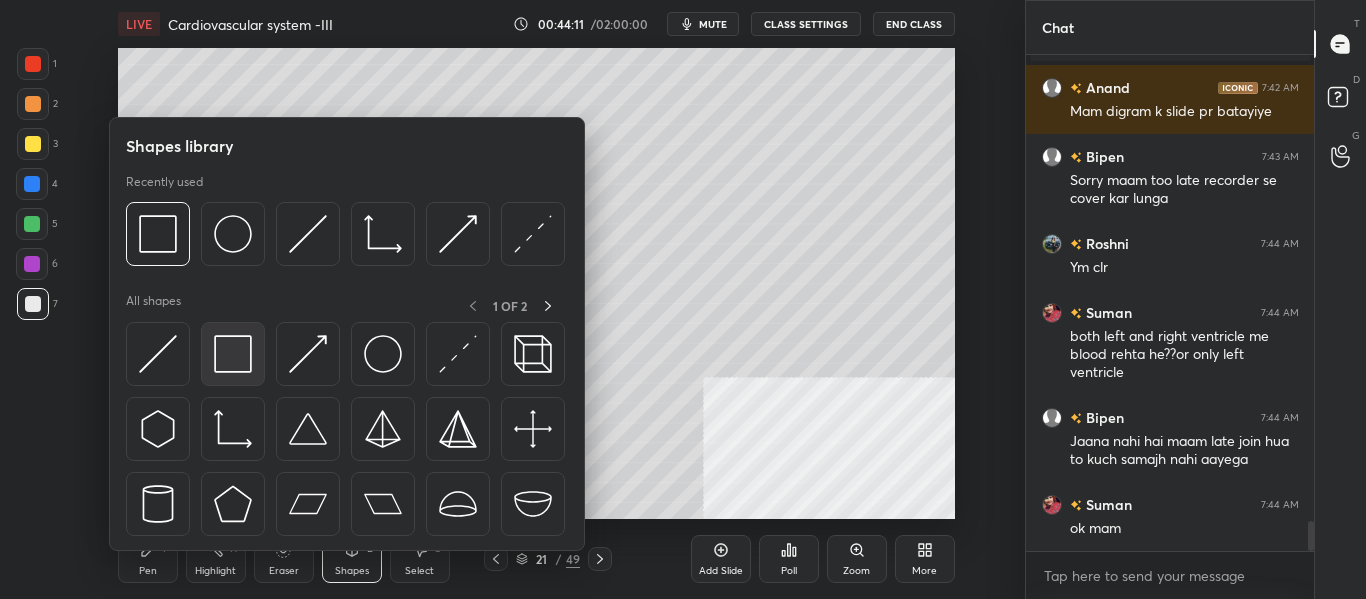 click at bounding box center [233, 354] 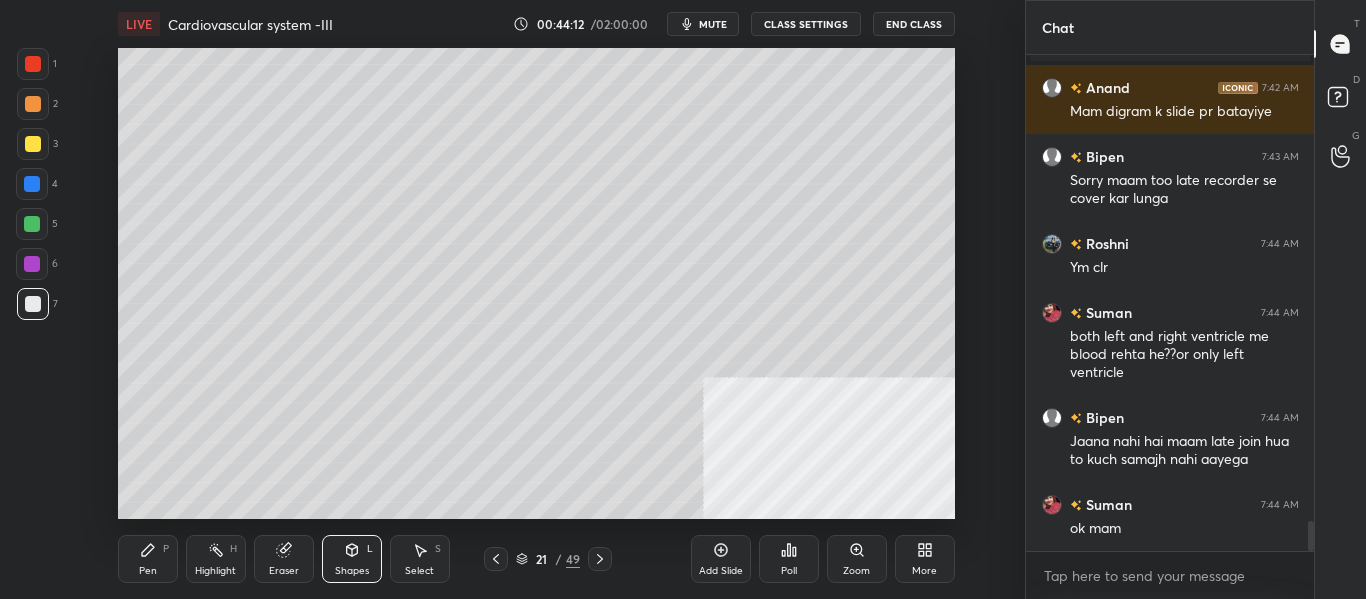 click at bounding box center (32, 184) 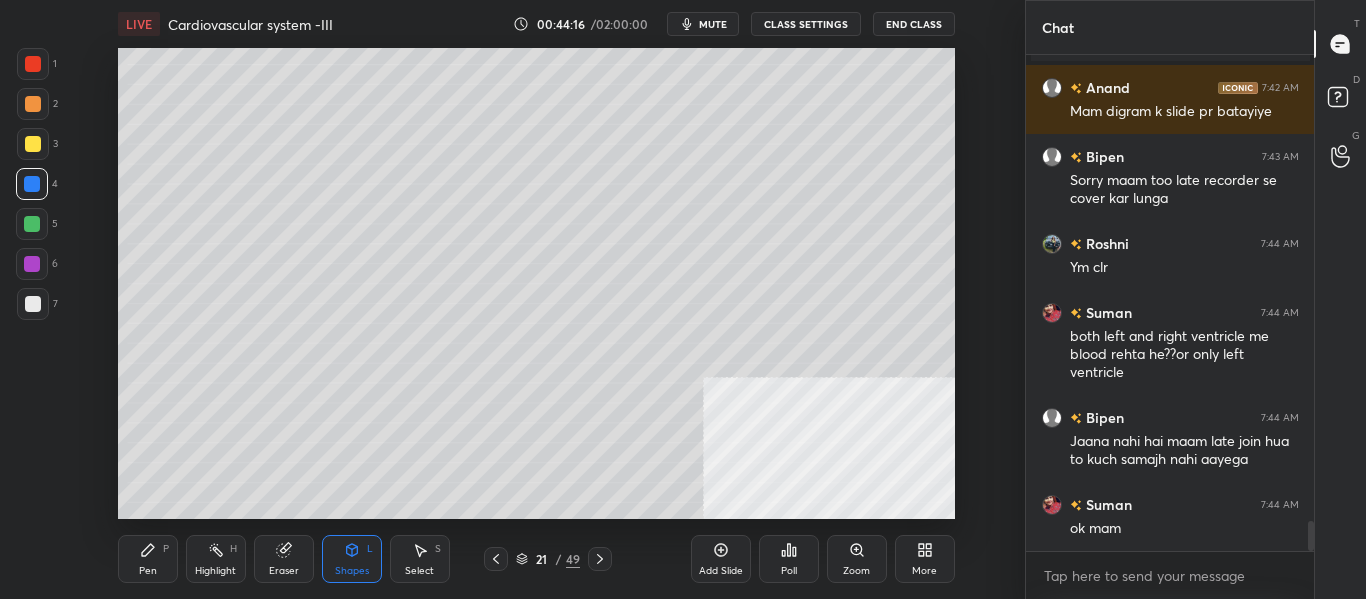 click on "Pen" at bounding box center (148, 571) 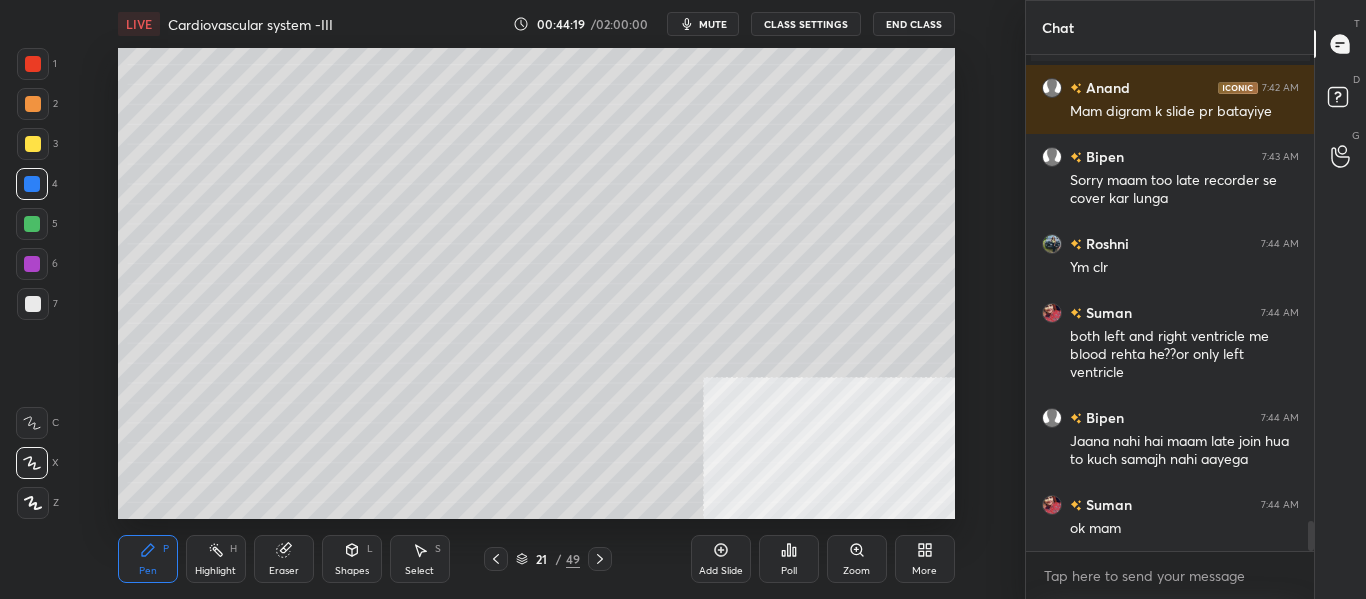 click at bounding box center (33, 304) 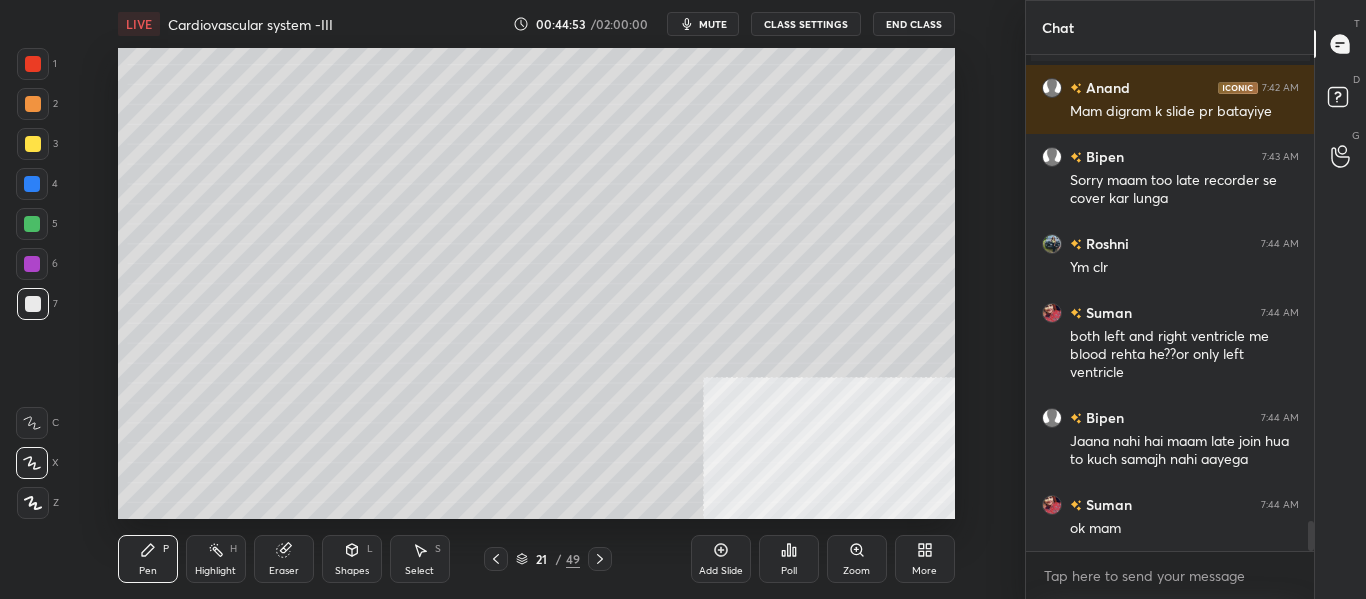 click on "Eraser" at bounding box center [284, 571] 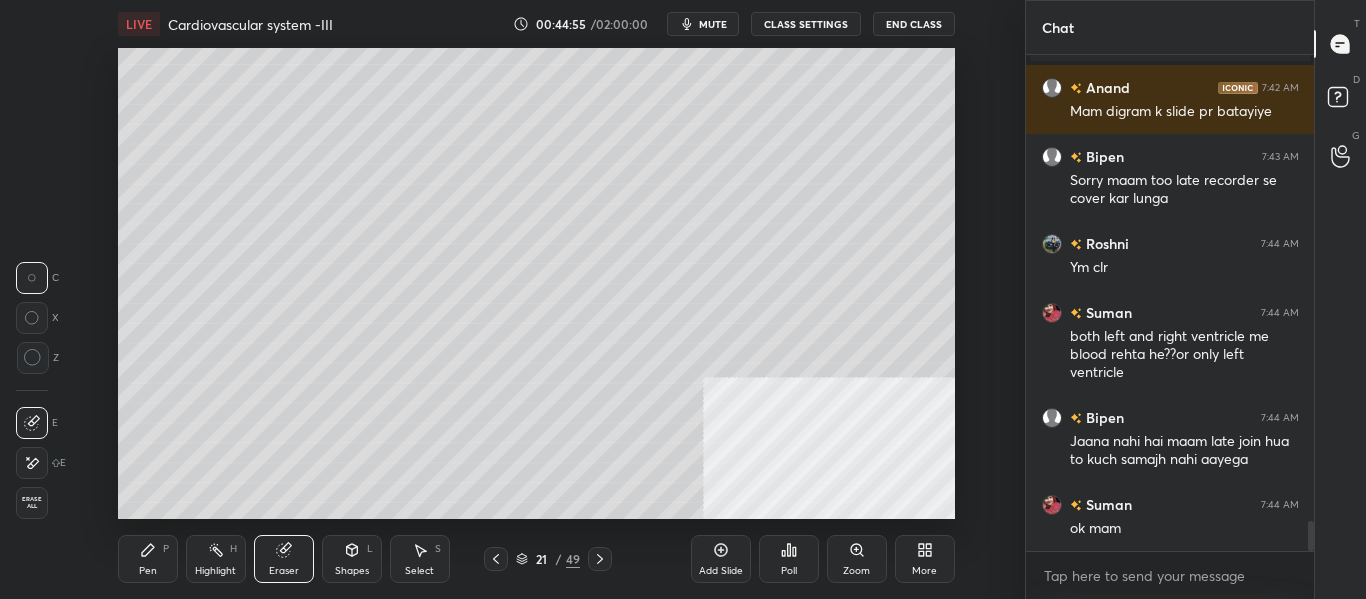 click on "Pen P" at bounding box center (148, 559) 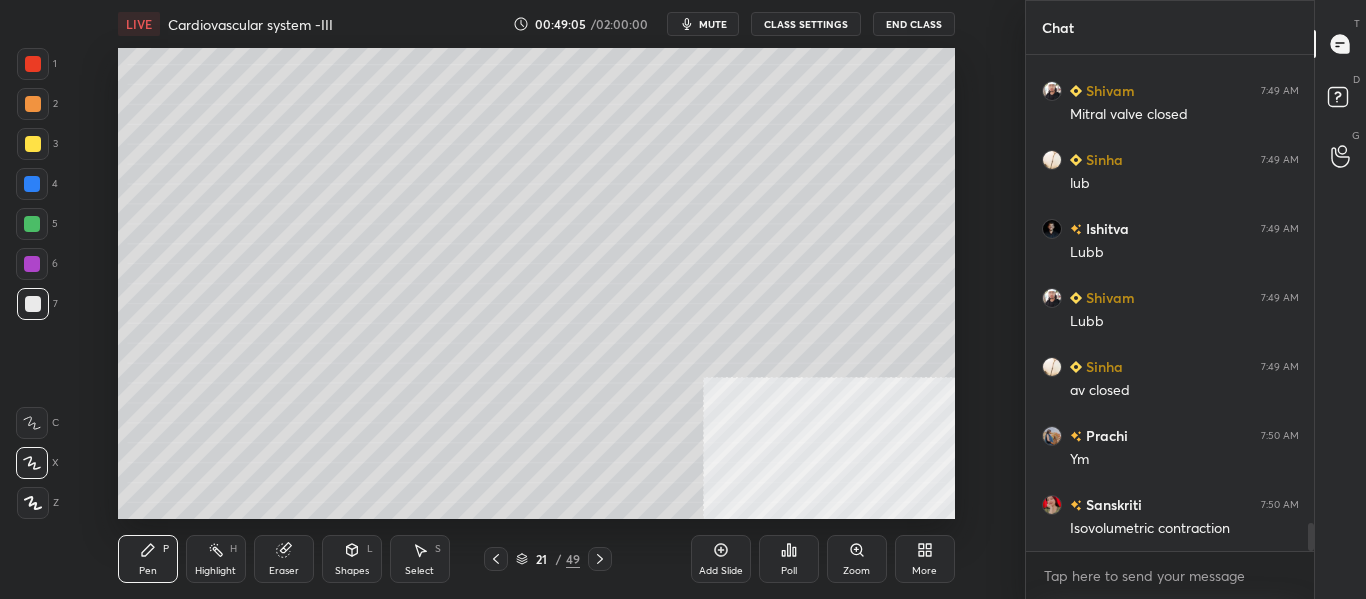 scroll, scrollTop: 8430, scrollLeft: 0, axis: vertical 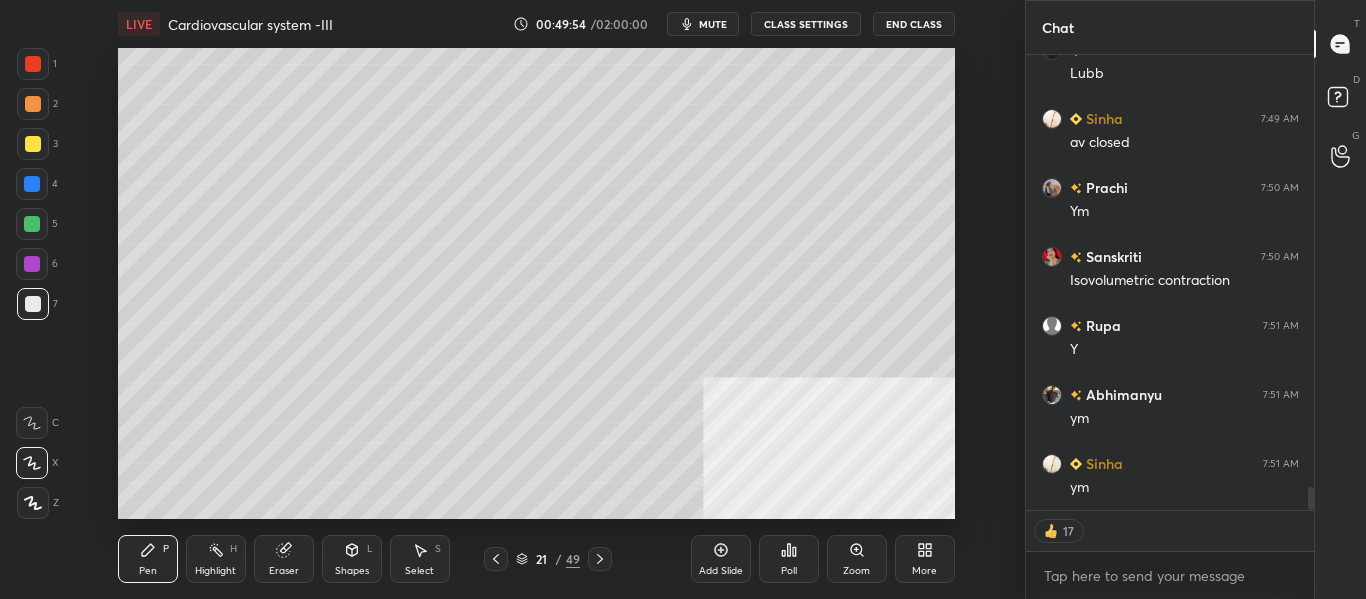 click on "Pen P" at bounding box center (148, 559) 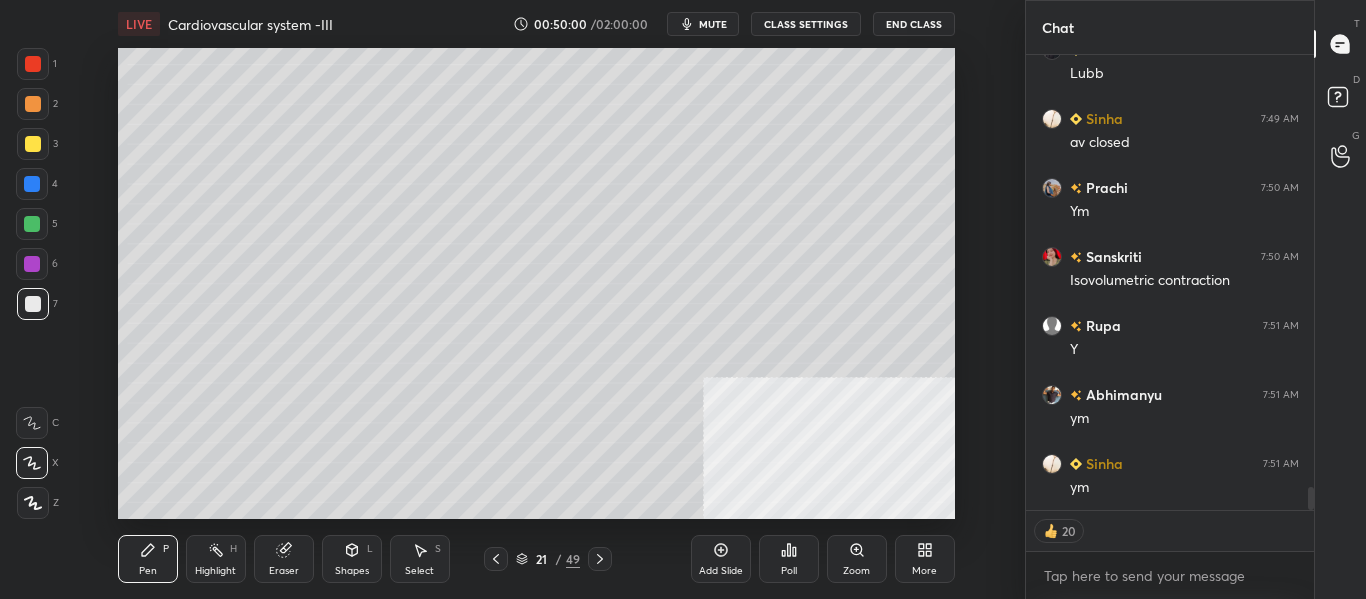 scroll, scrollTop: 8678, scrollLeft: 0, axis: vertical 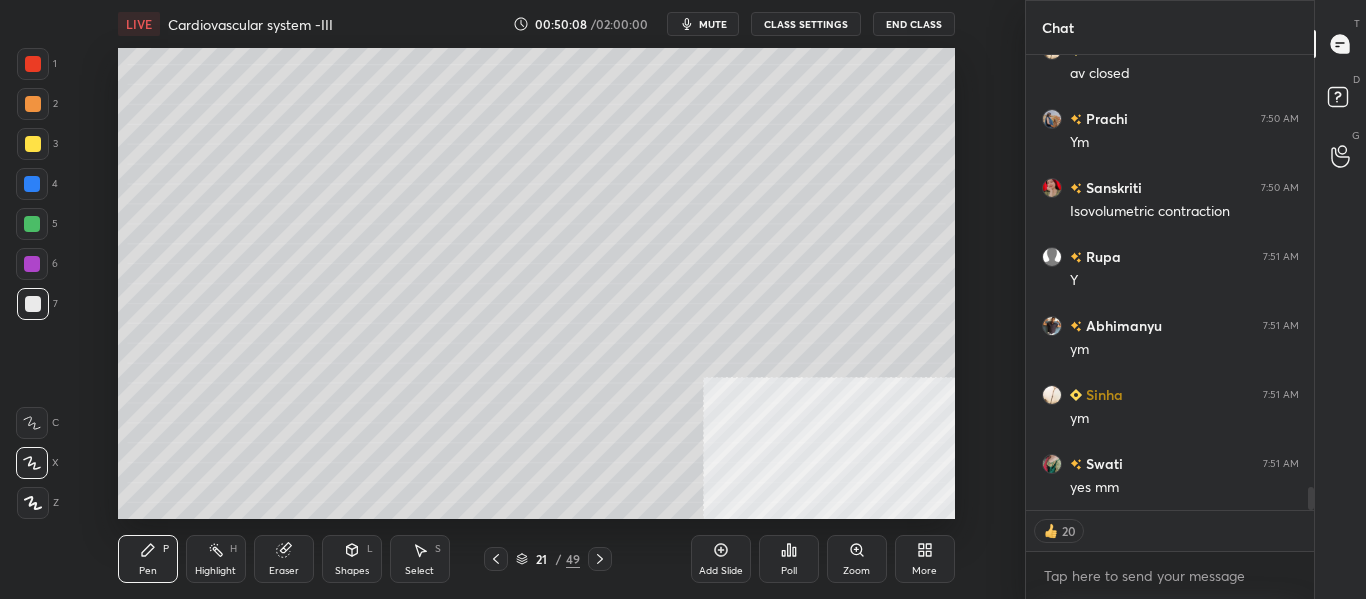 type on "x" 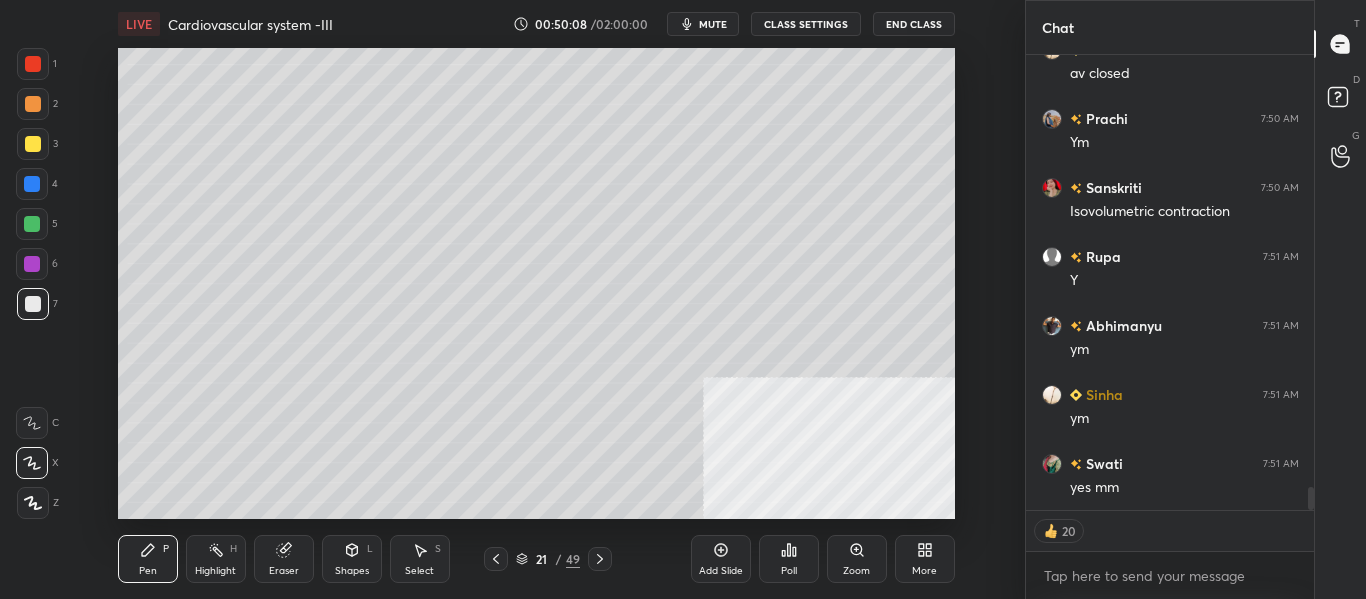 scroll, scrollTop: 7, scrollLeft: 7, axis: both 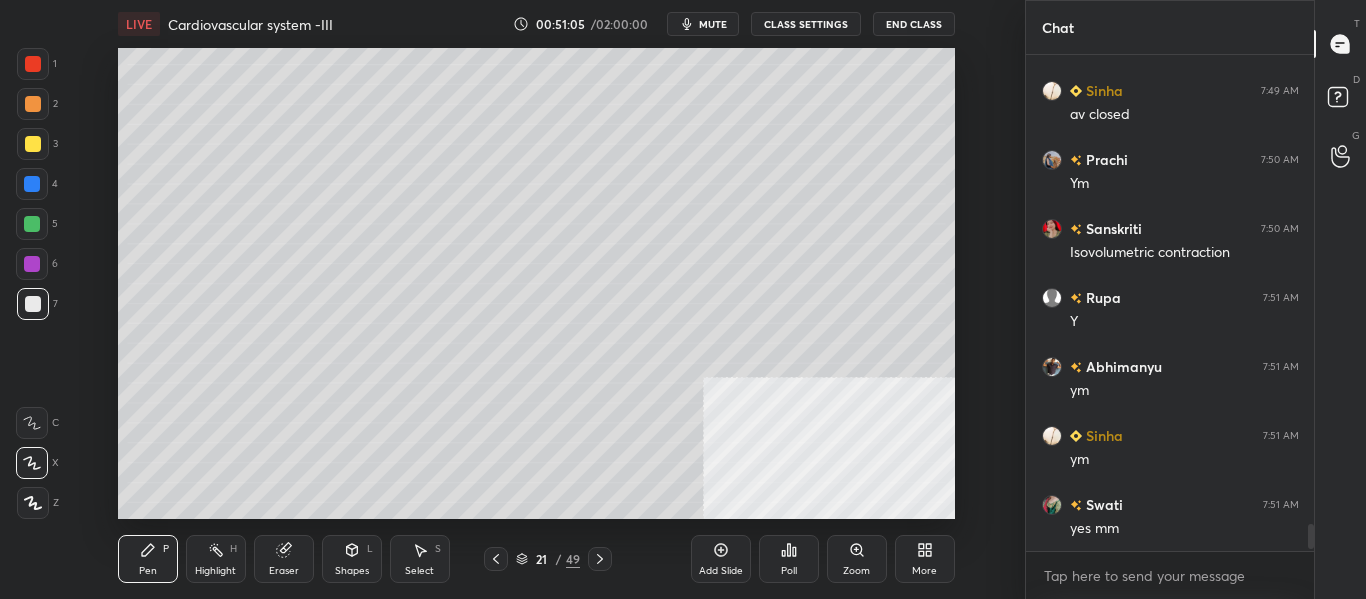 click on "Shapes" at bounding box center (352, 571) 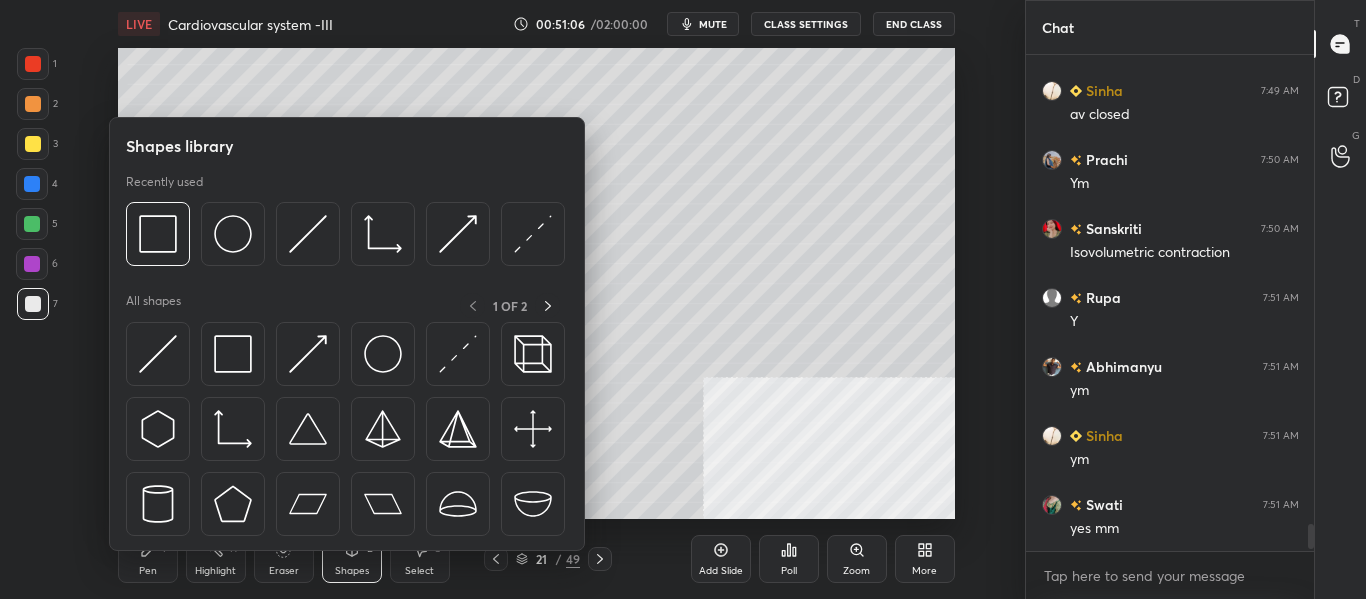 click at bounding box center [33, 144] 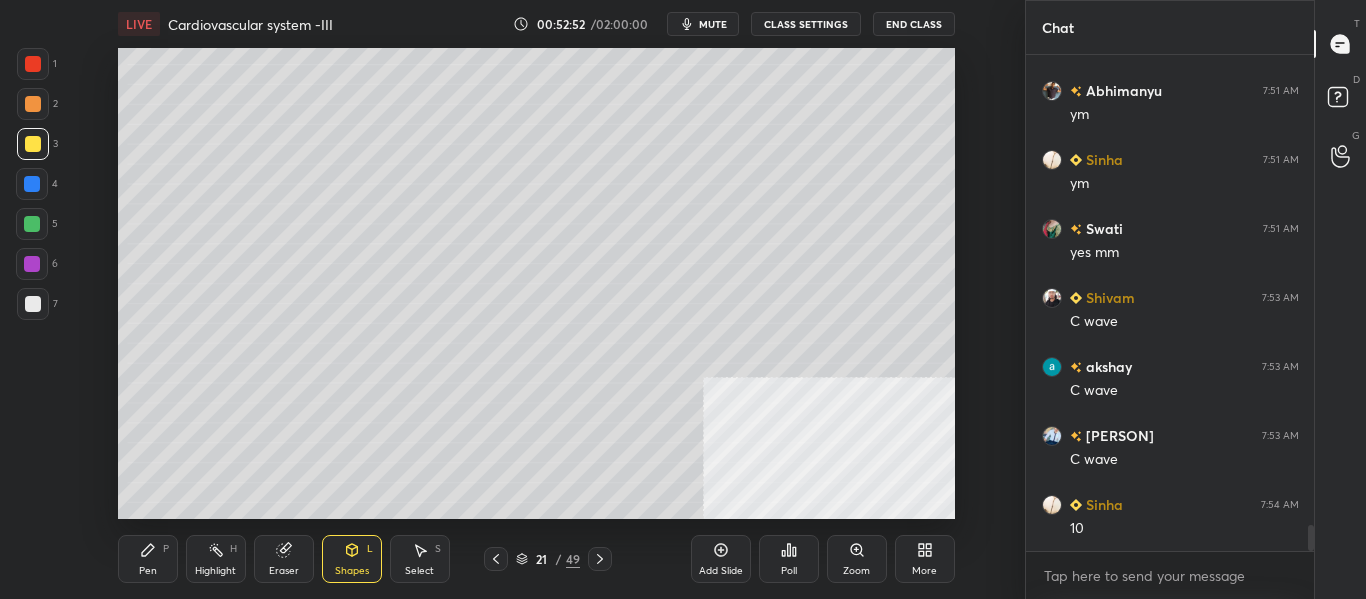 scroll, scrollTop: 8982, scrollLeft: 0, axis: vertical 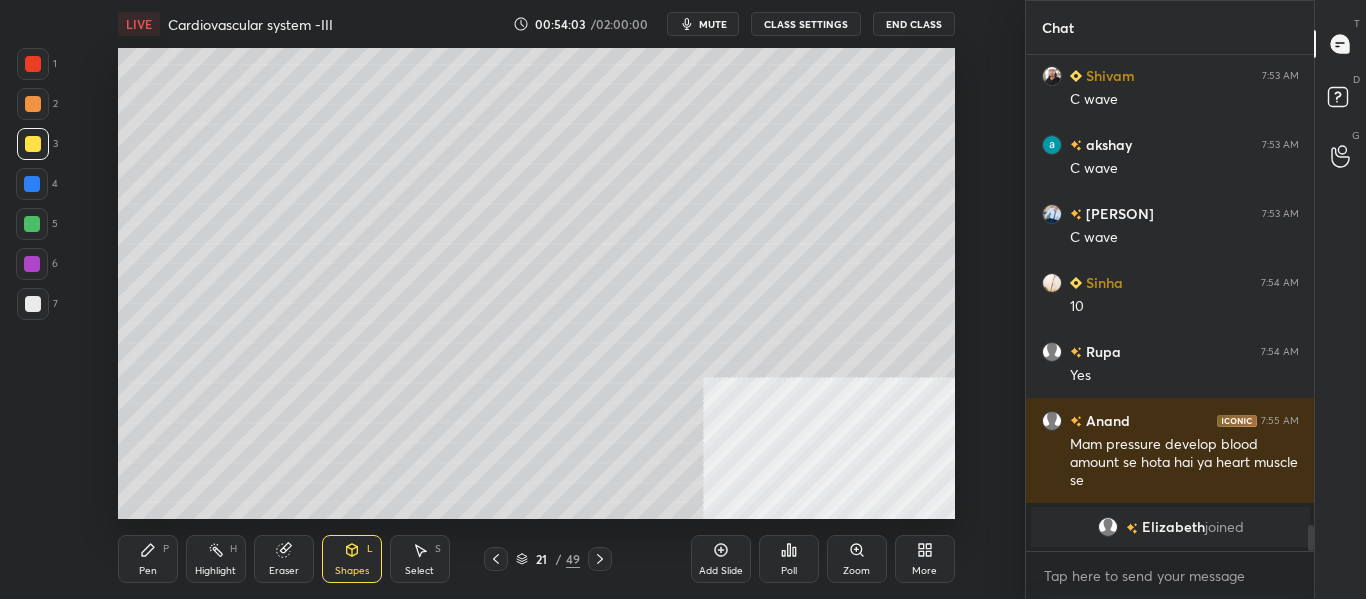 click on "Add Slide" at bounding box center [721, 559] 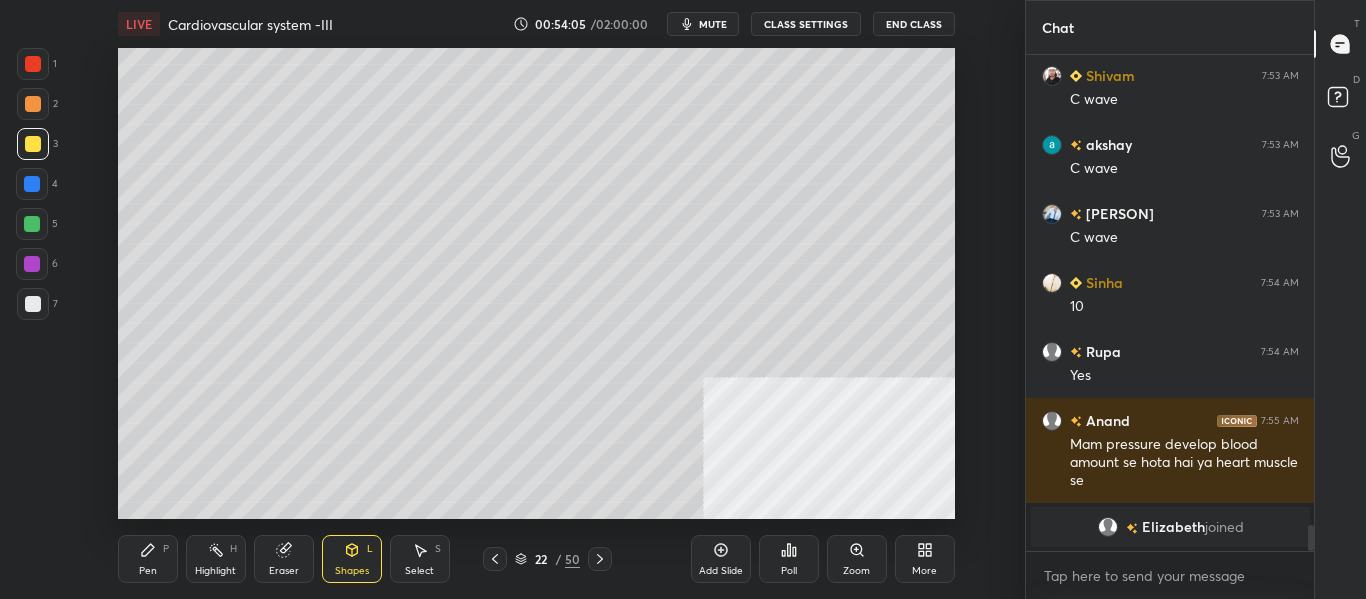 click on "Pen" at bounding box center [148, 571] 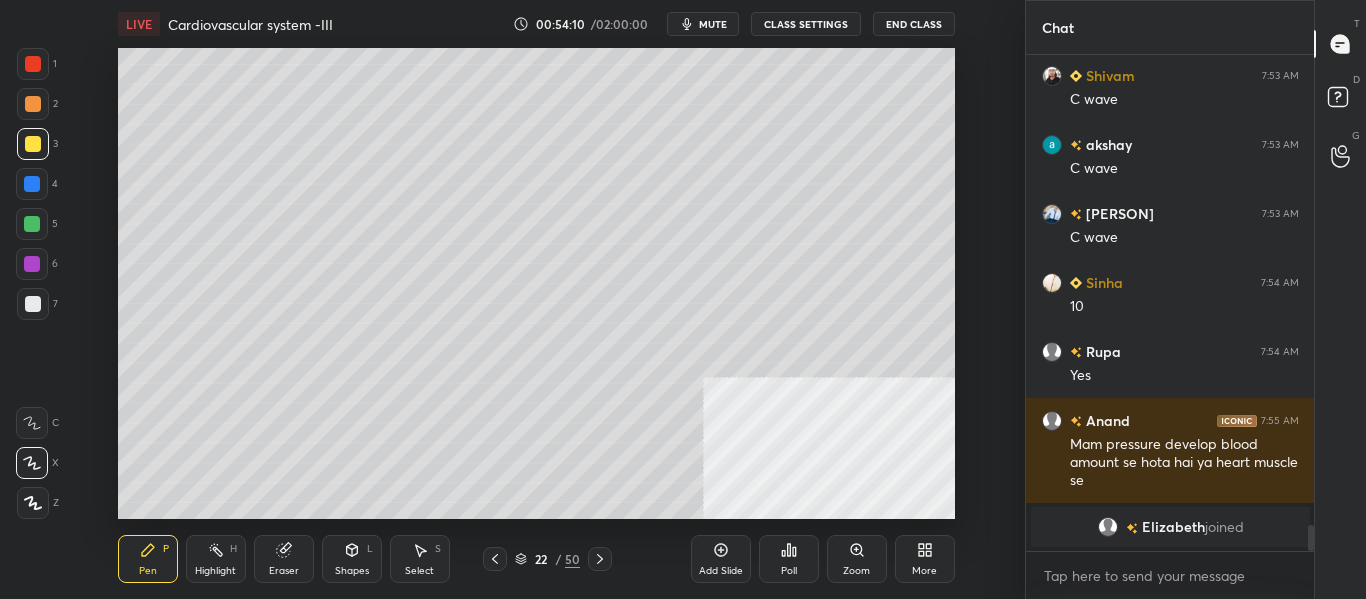 click at bounding box center (33, 304) 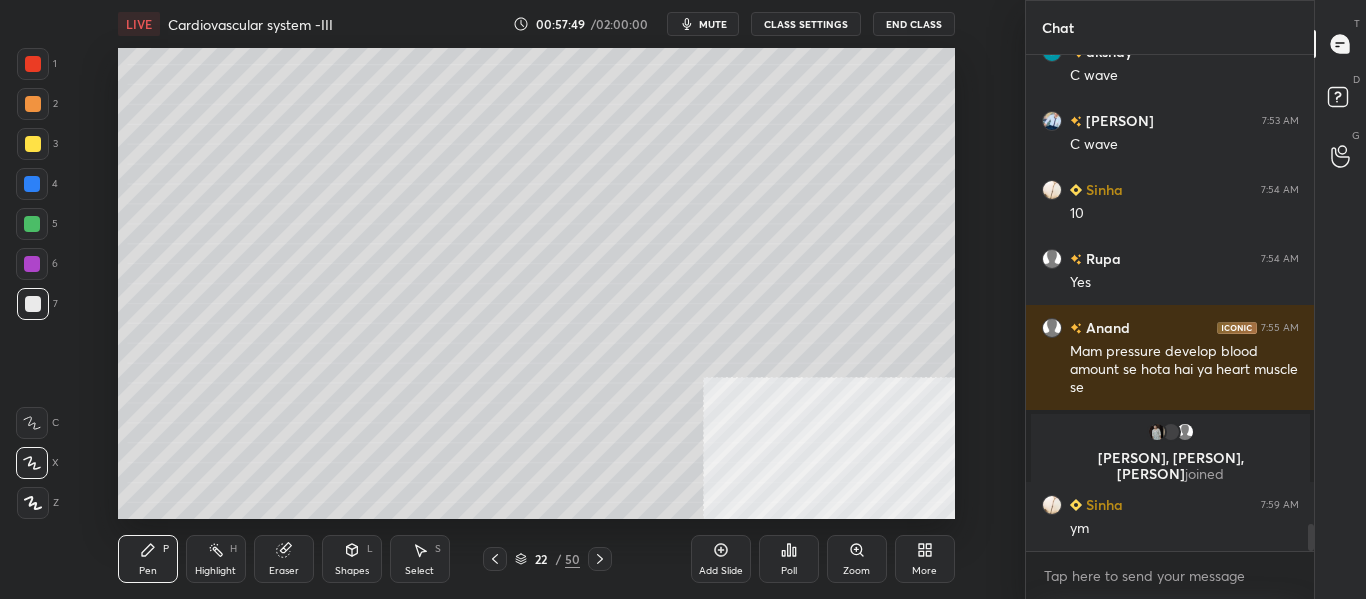 scroll, scrollTop: 8723, scrollLeft: 0, axis: vertical 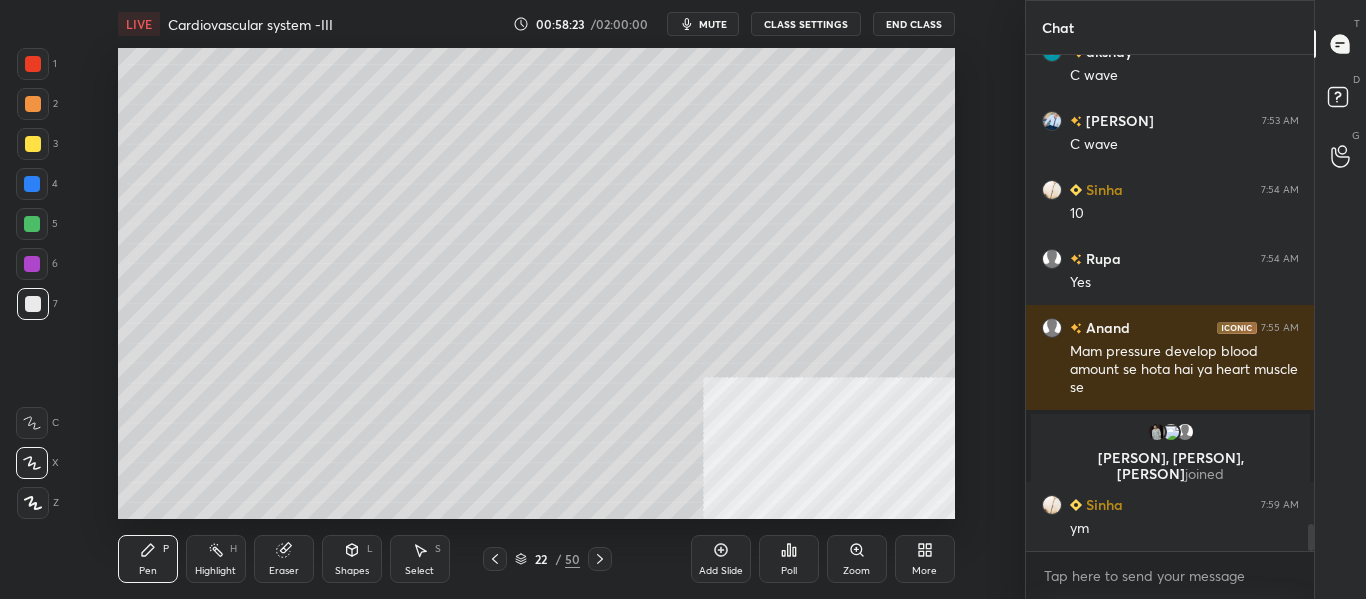 click at bounding box center (33, 144) 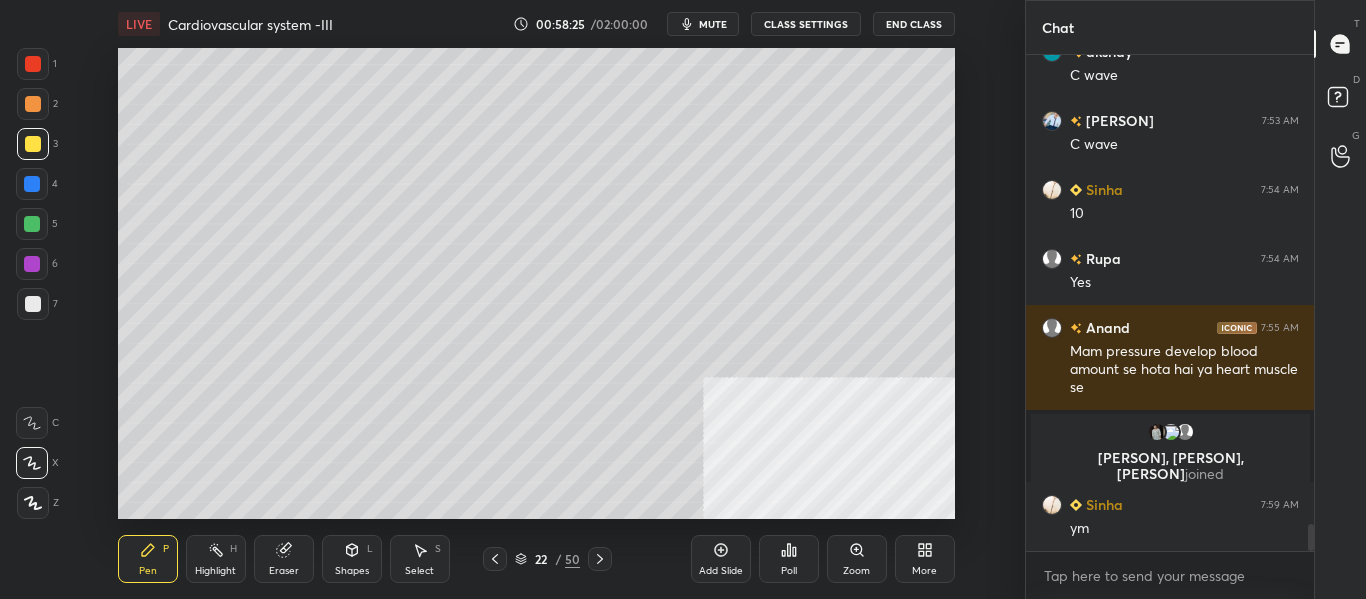 click on "Shapes" at bounding box center (352, 571) 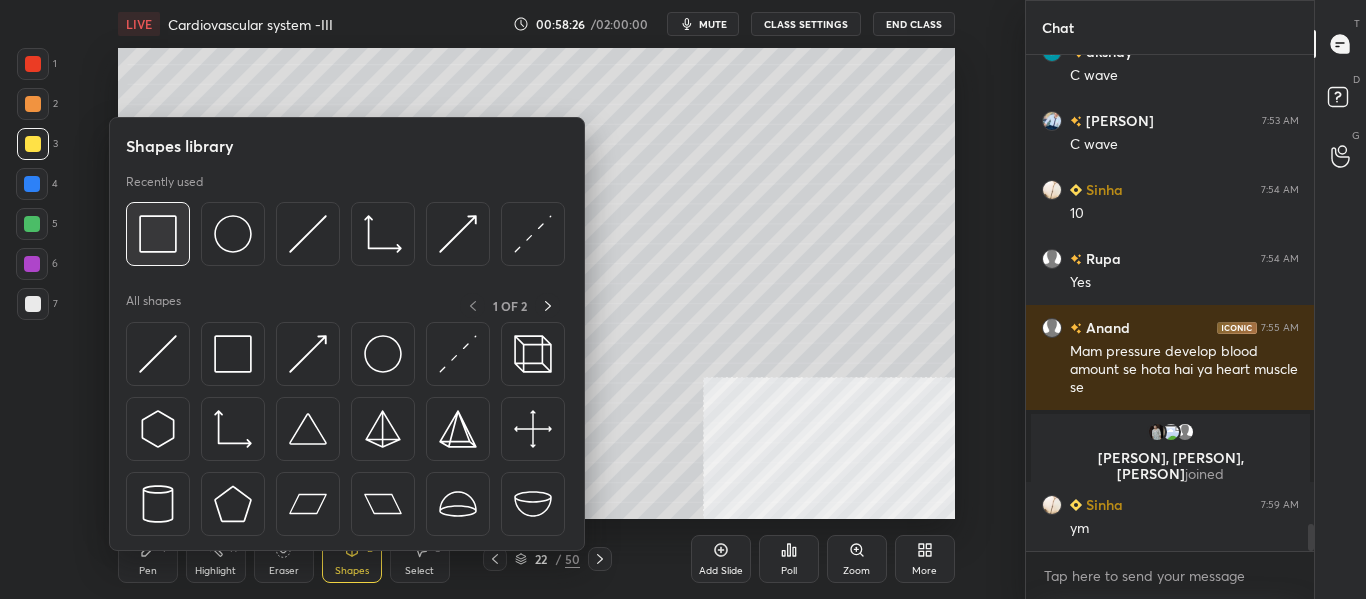 click at bounding box center [158, 234] 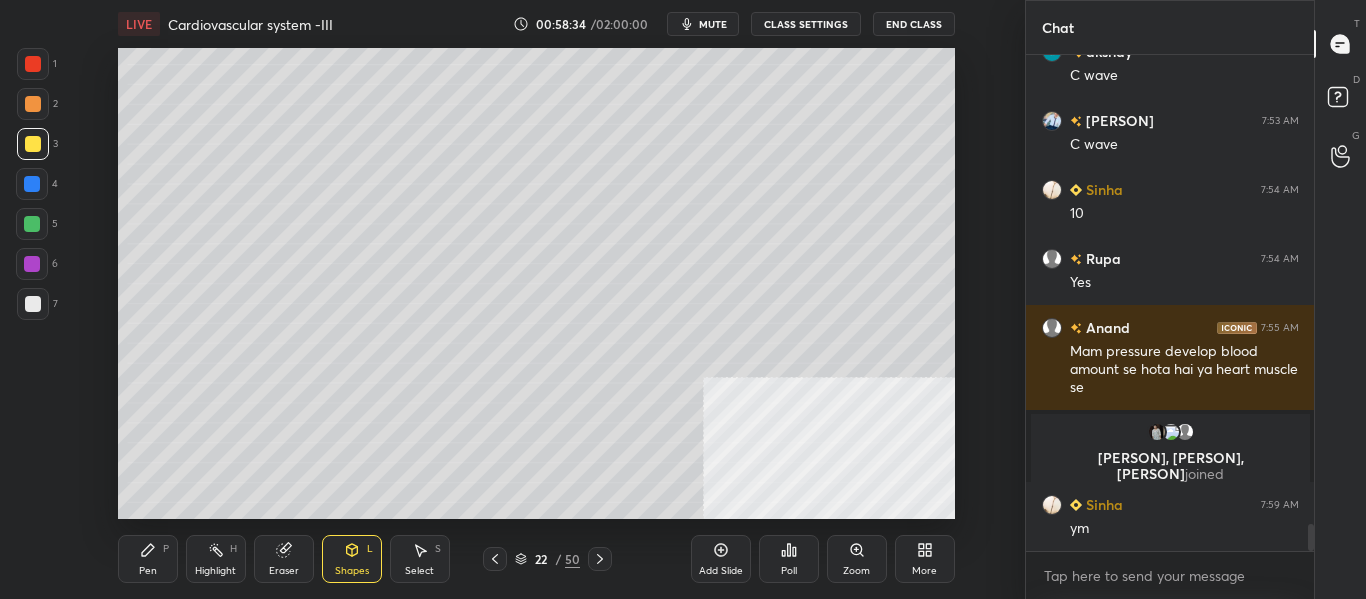 click on "Pen P" at bounding box center (148, 559) 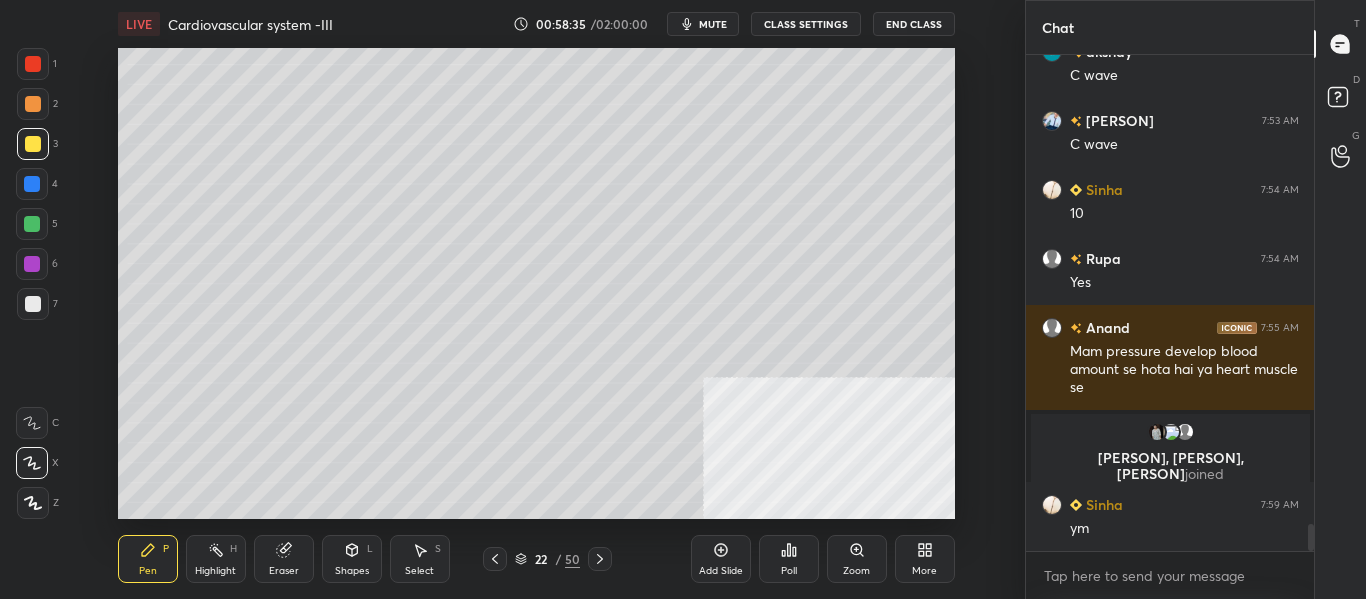 click at bounding box center (33, 304) 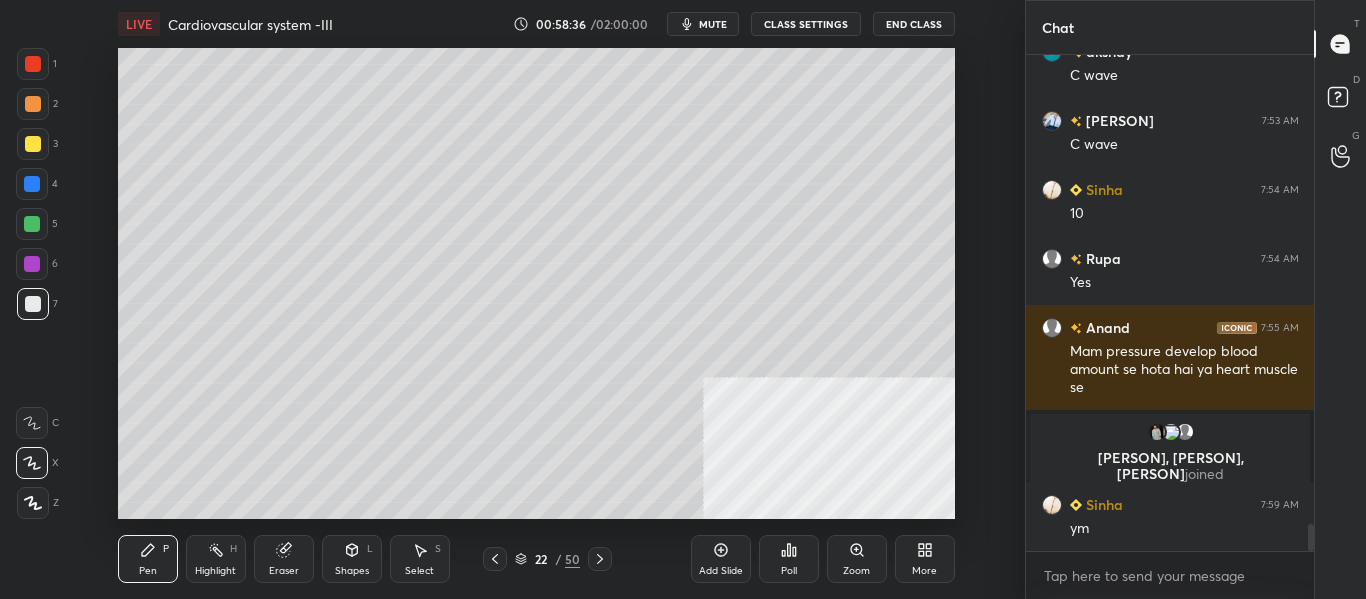 click on "Add Slide" at bounding box center (721, 559) 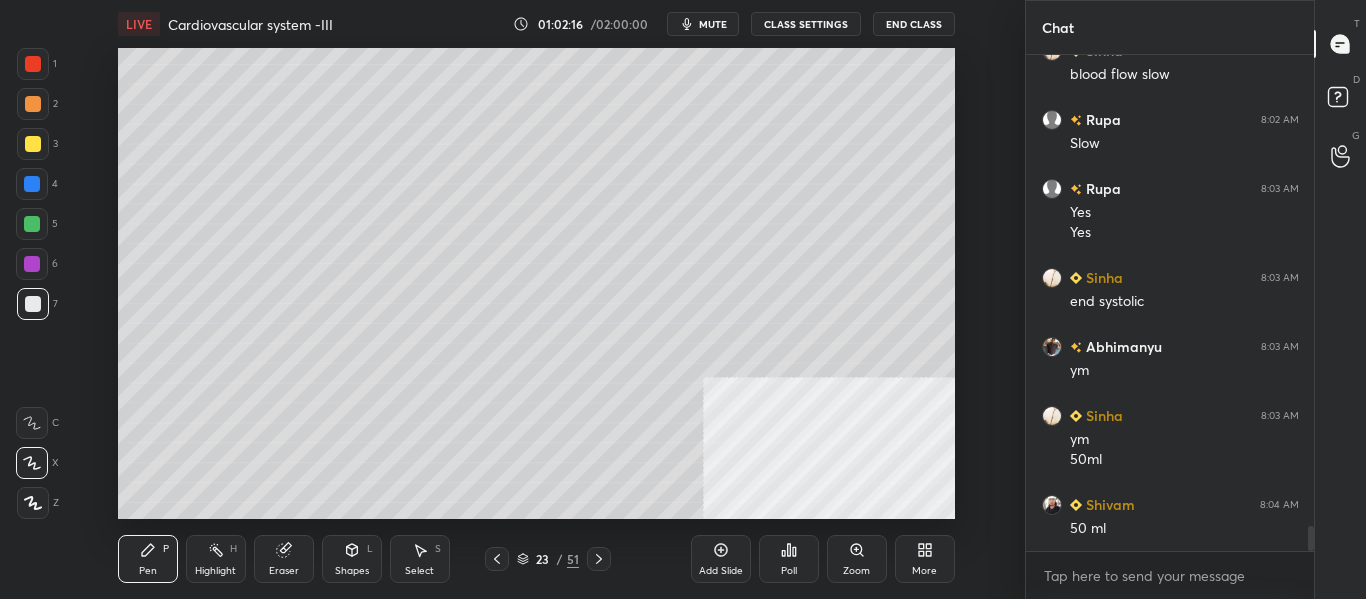 scroll, scrollTop: 9351, scrollLeft: 0, axis: vertical 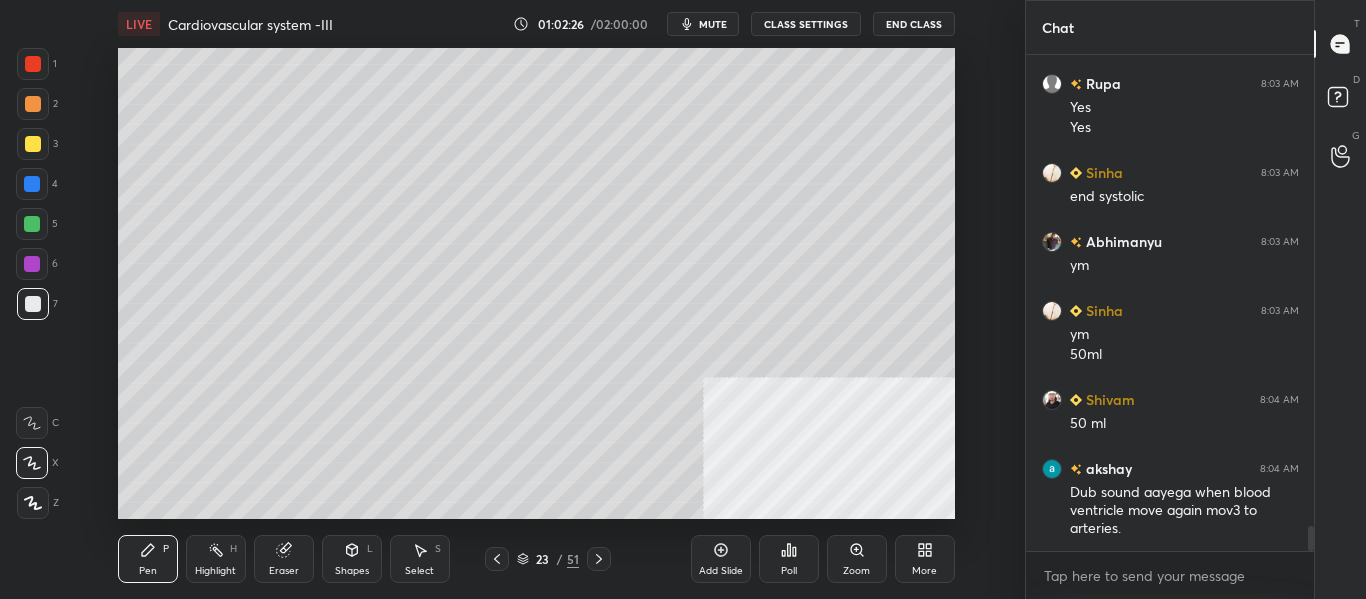 click on "Eraser" at bounding box center [284, 571] 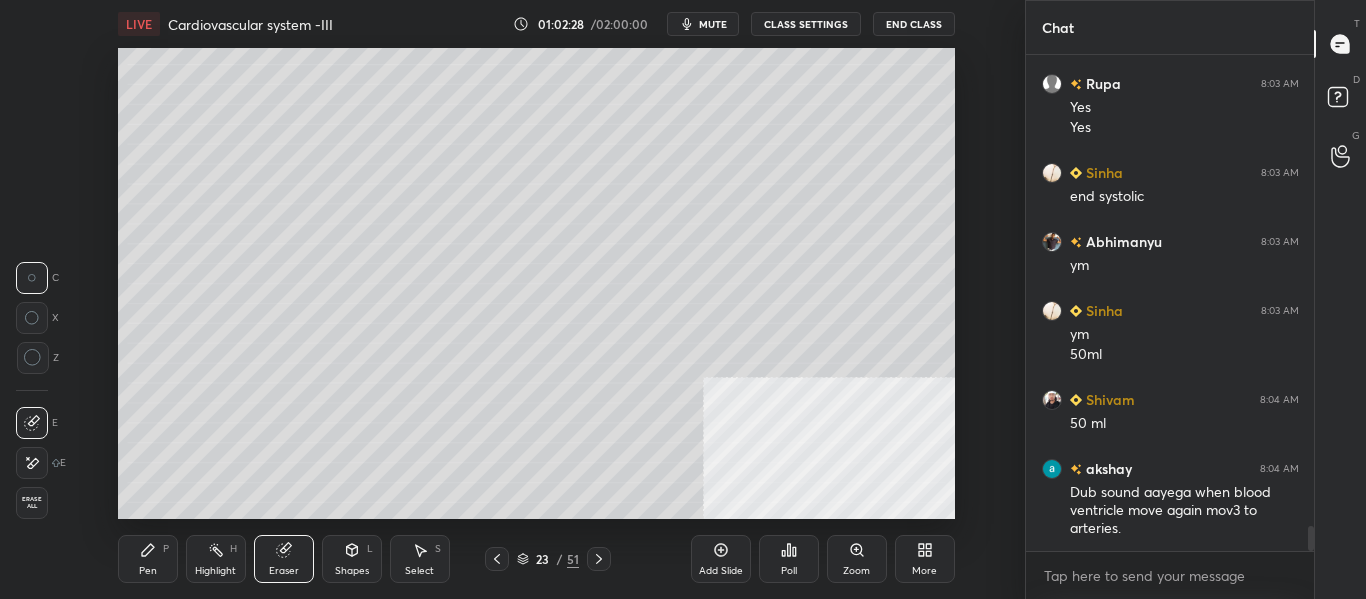 click on "Pen P" at bounding box center (148, 559) 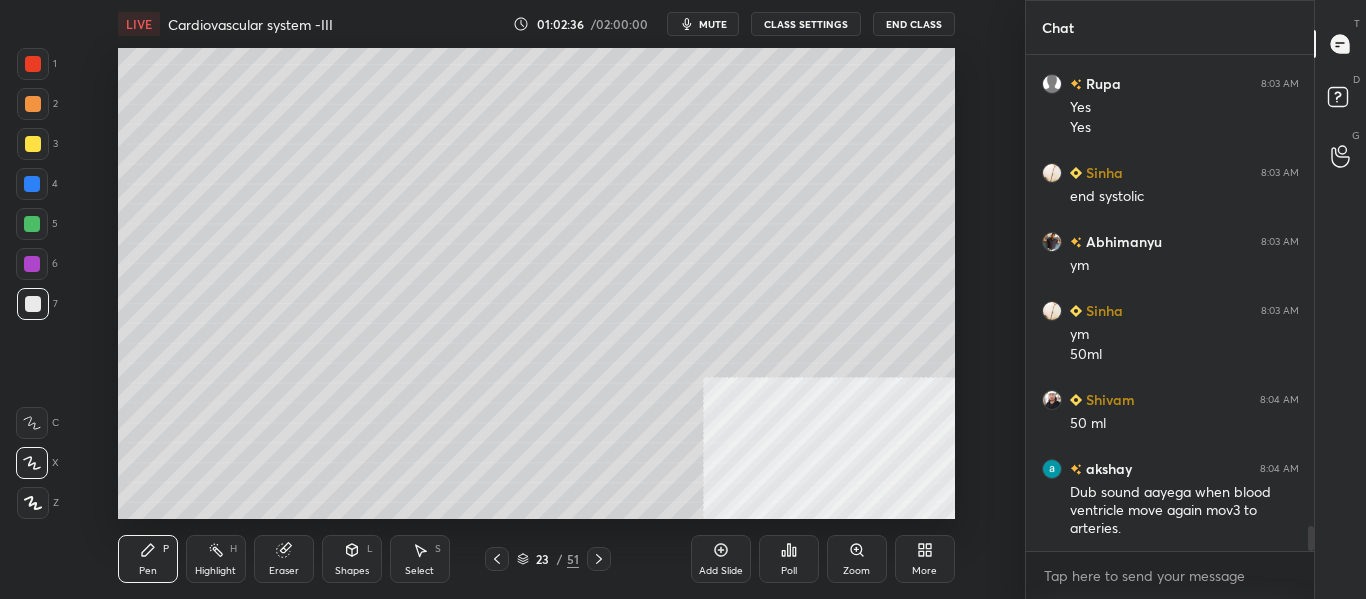 click at bounding box center [33, 144] 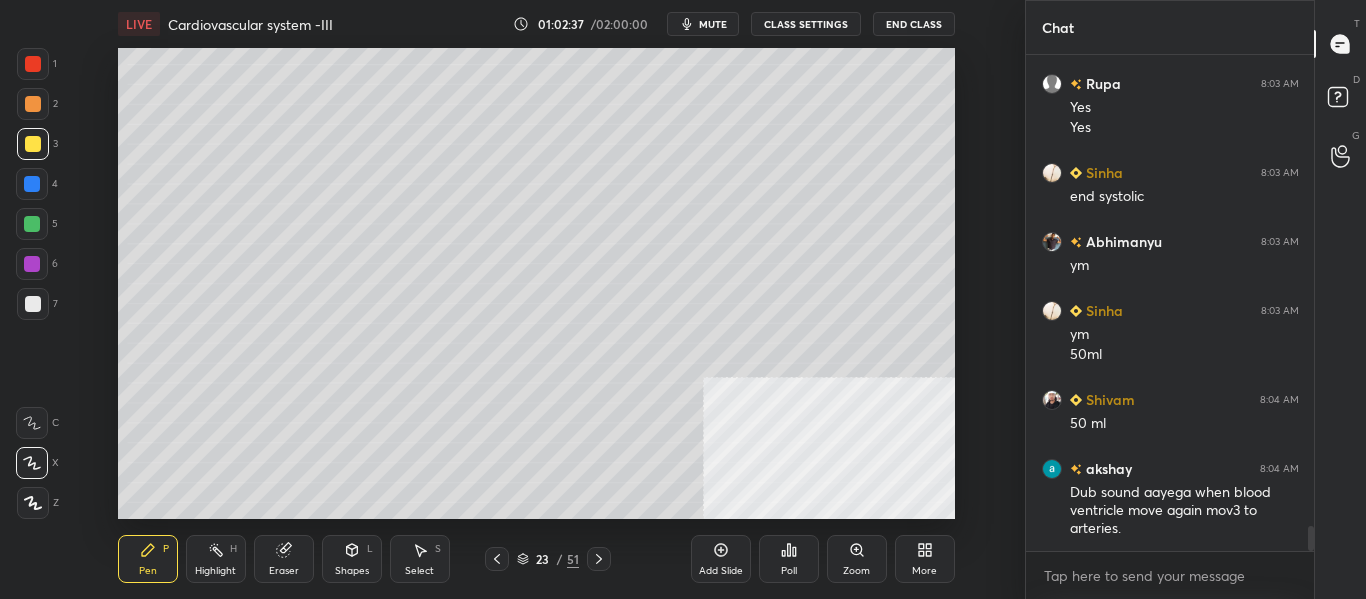 click on "Shapes" at bounding box center [352, 571] 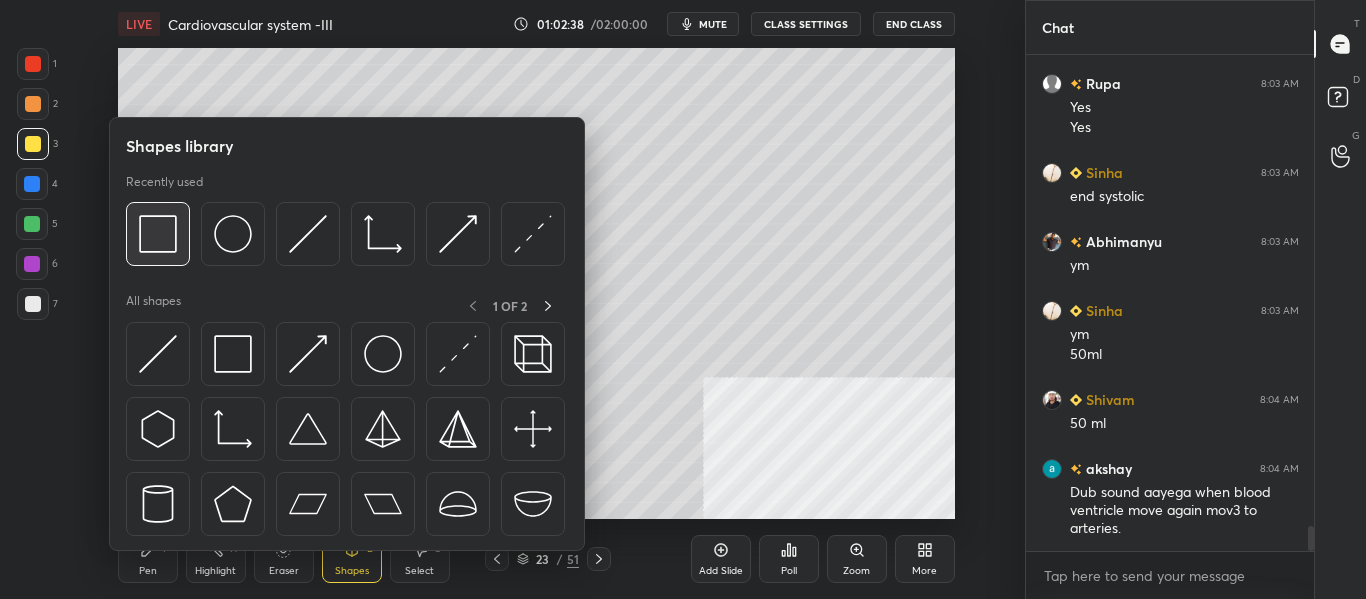 click at bounding box center [158, 234] 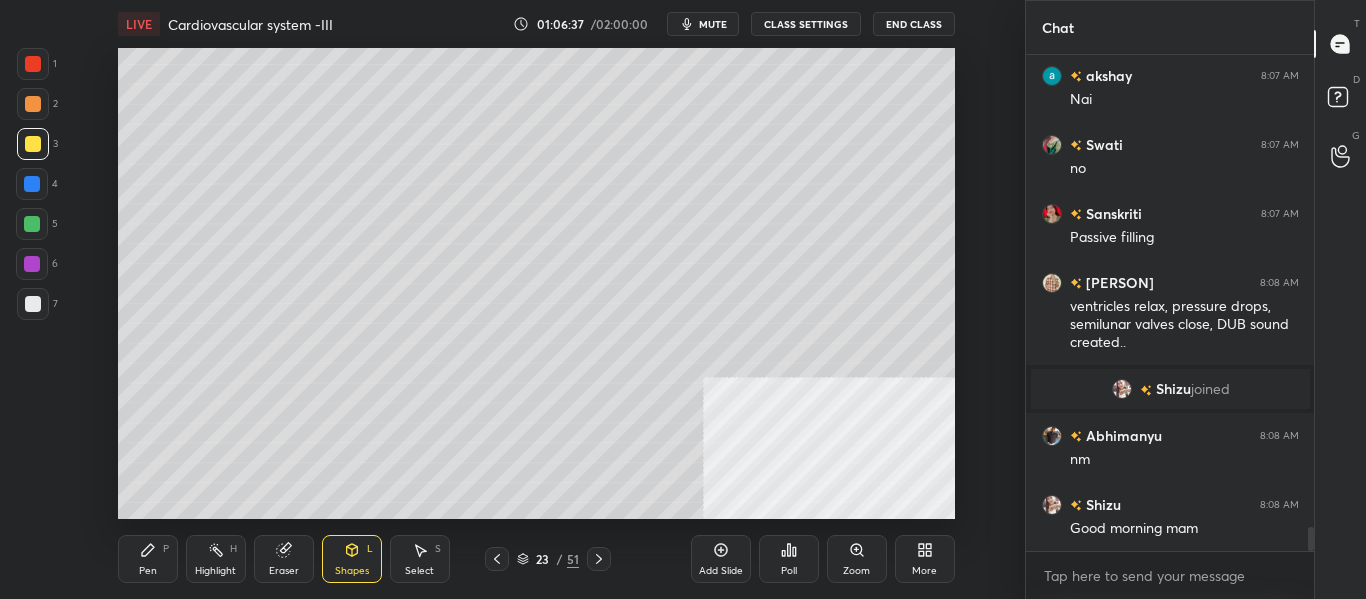 scroll, scrollTop: 9898, scrollLeft: 0, axis: vertical 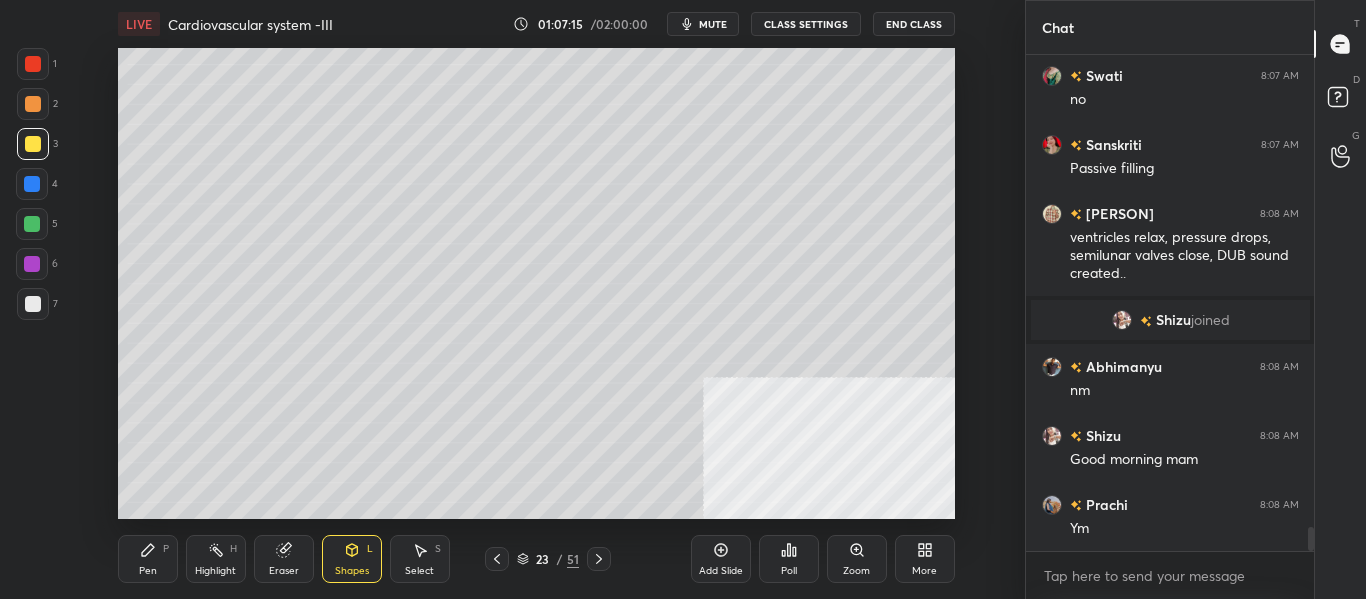 click 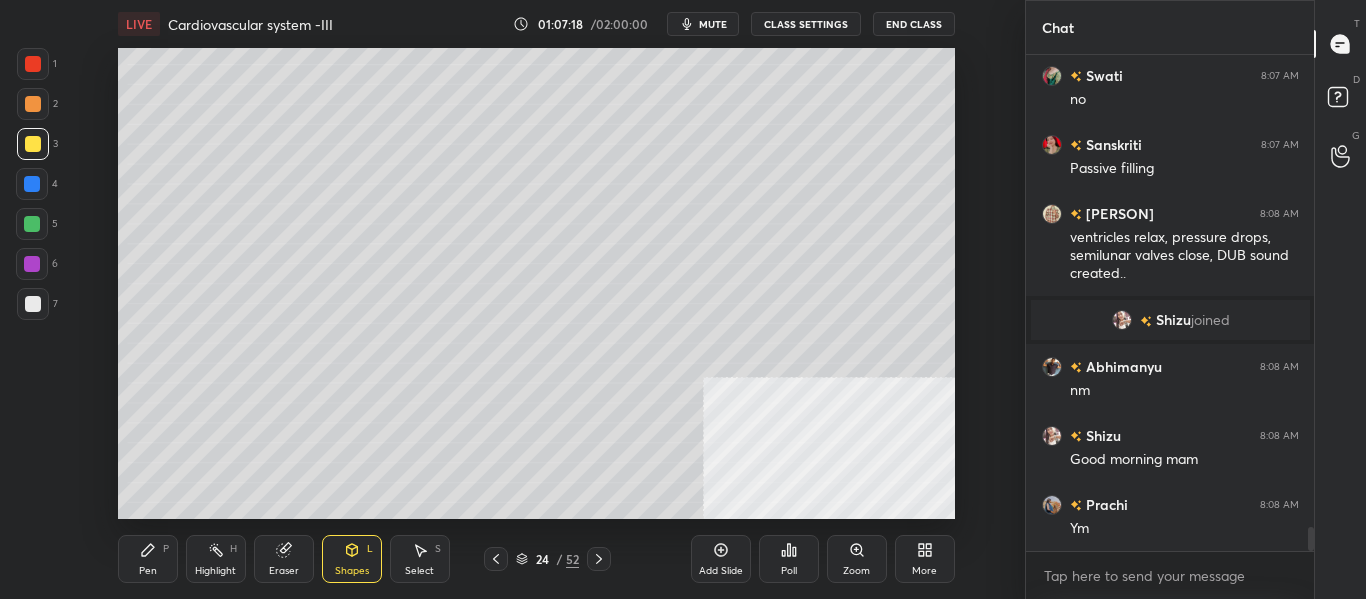 click at bounding box center (33, 304) 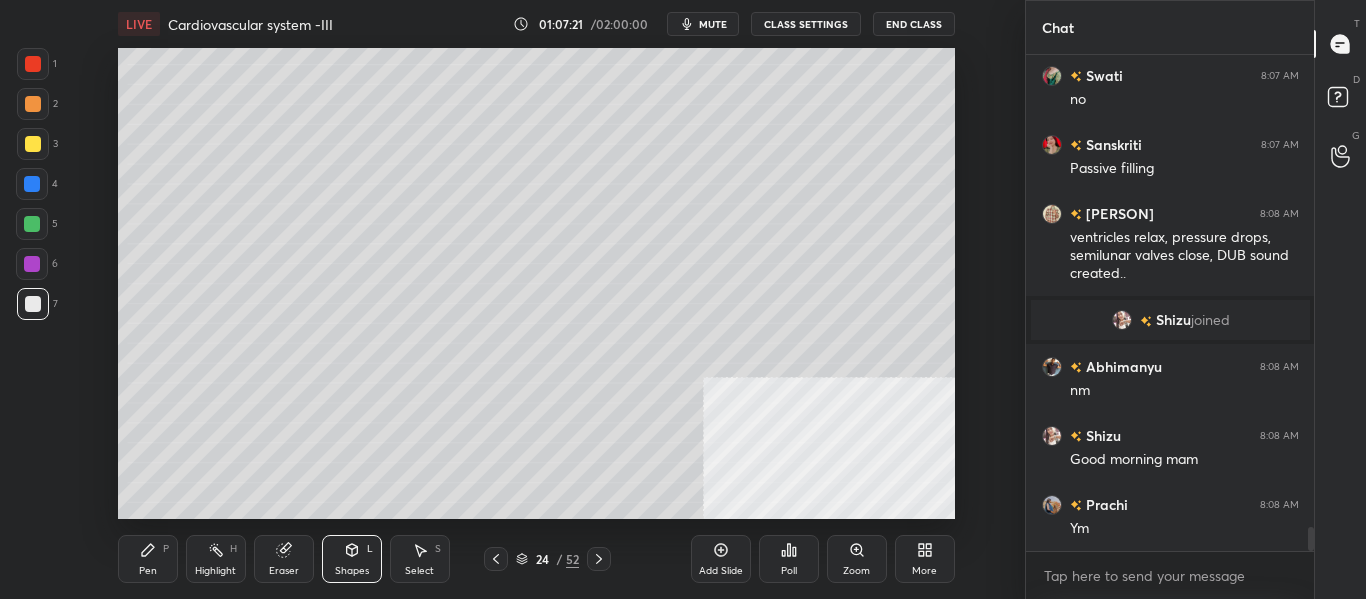 click on "Pen P" at bounding box center (148, 559) 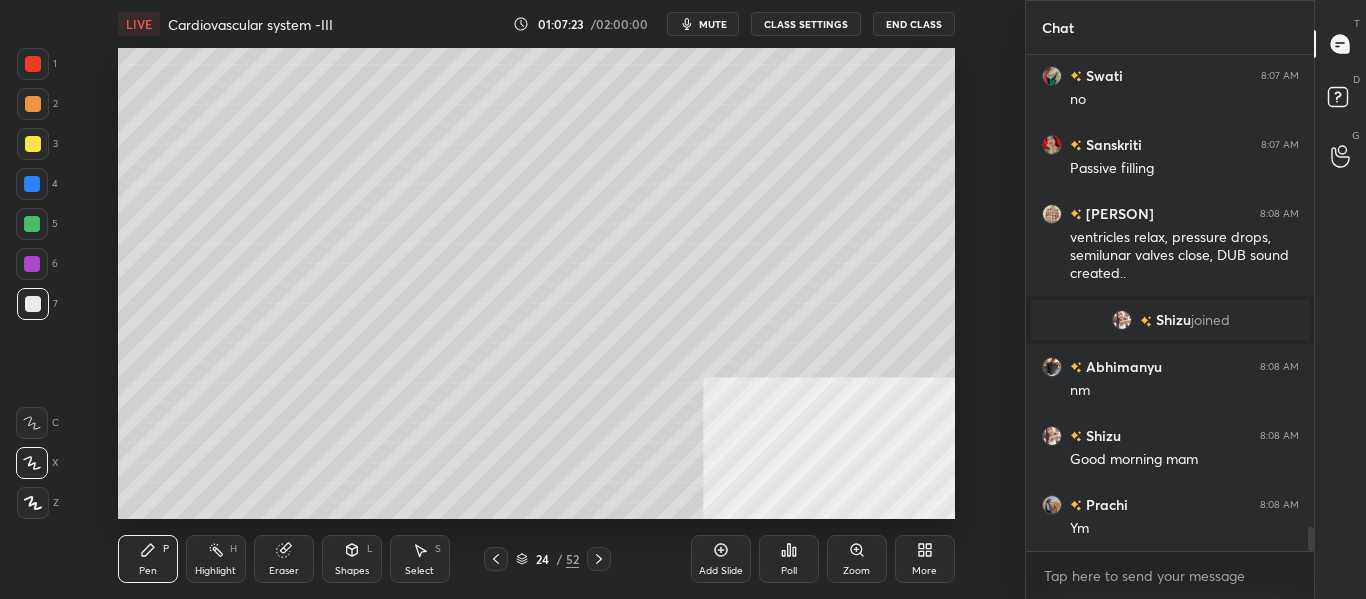 scroll, scrollTop: 9967, scrollLeft: 0, axis: vertical 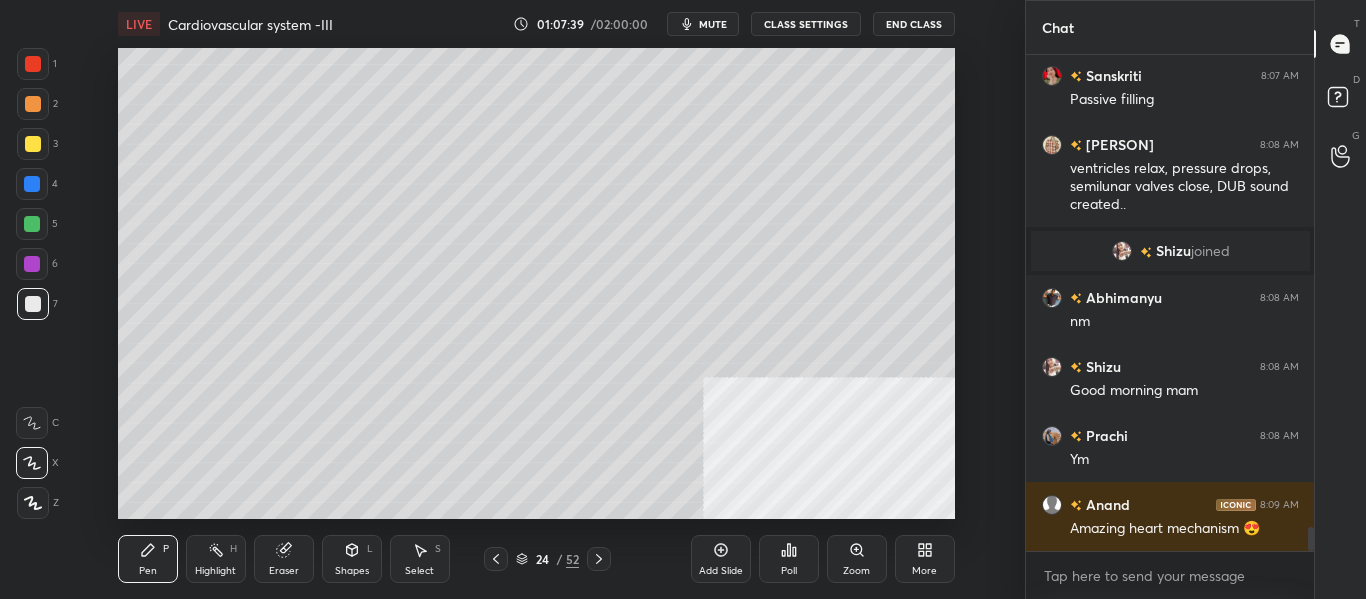 click on "Shapes" at bounding box center (352, 571) 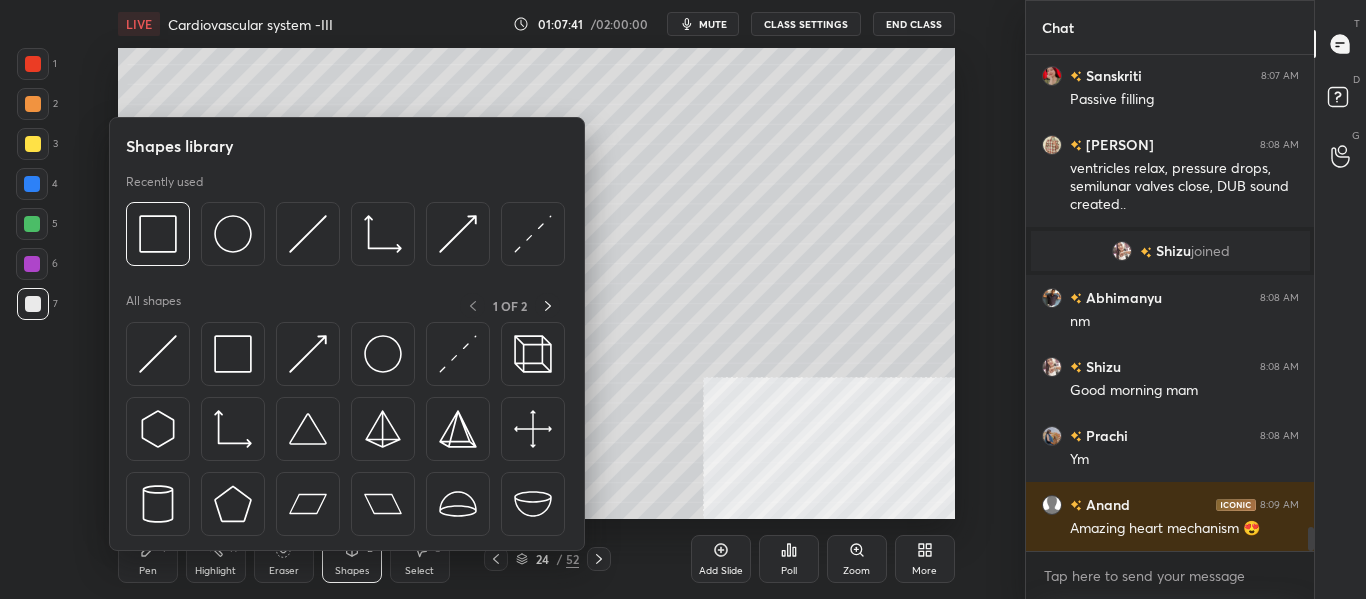 click at bounding box center [32, 184] 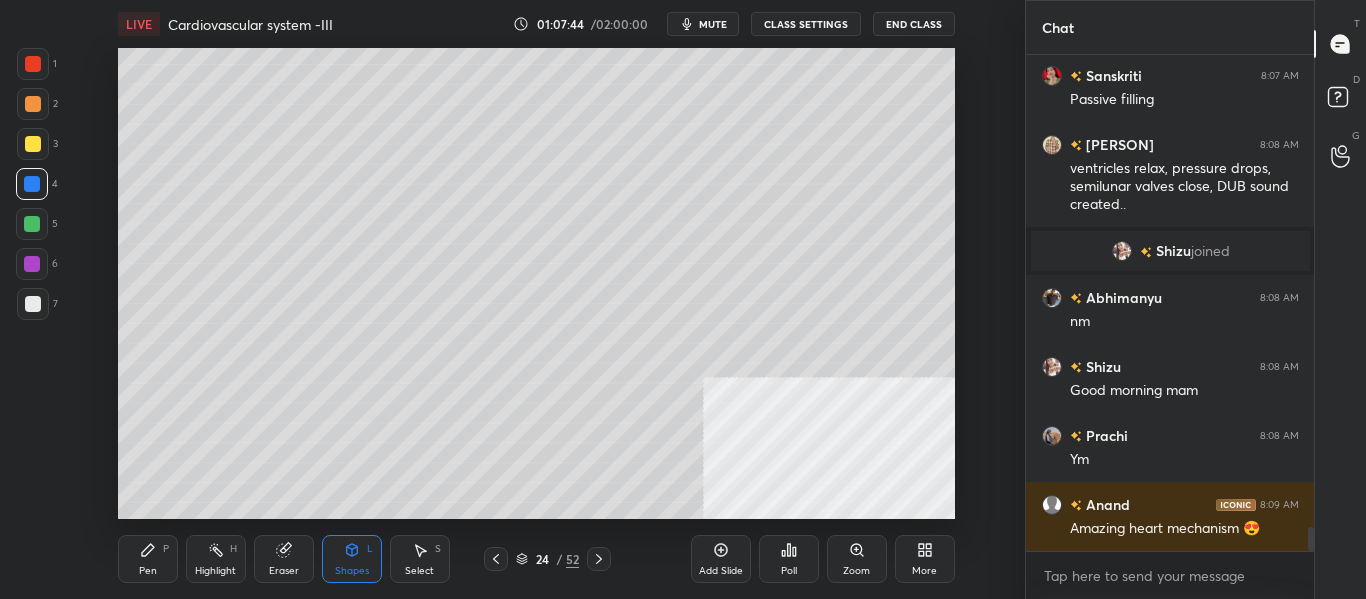 click on "Pen P" at bounding box center (148, 559) 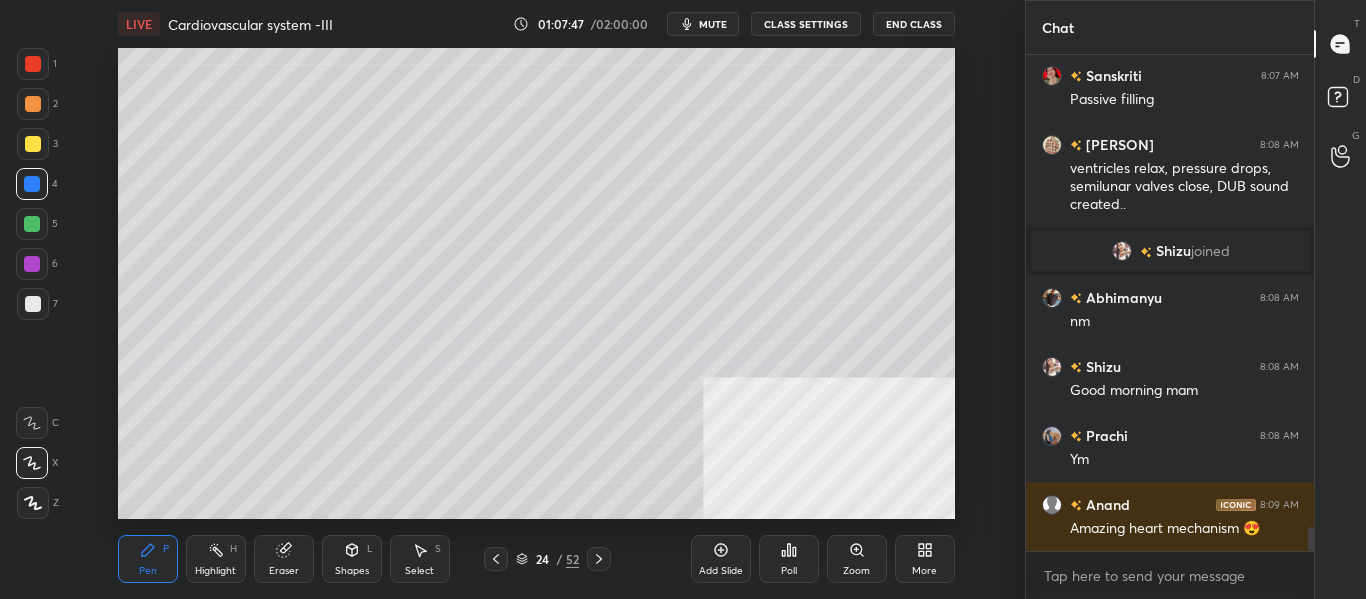 click at bounding box center [33, 304] 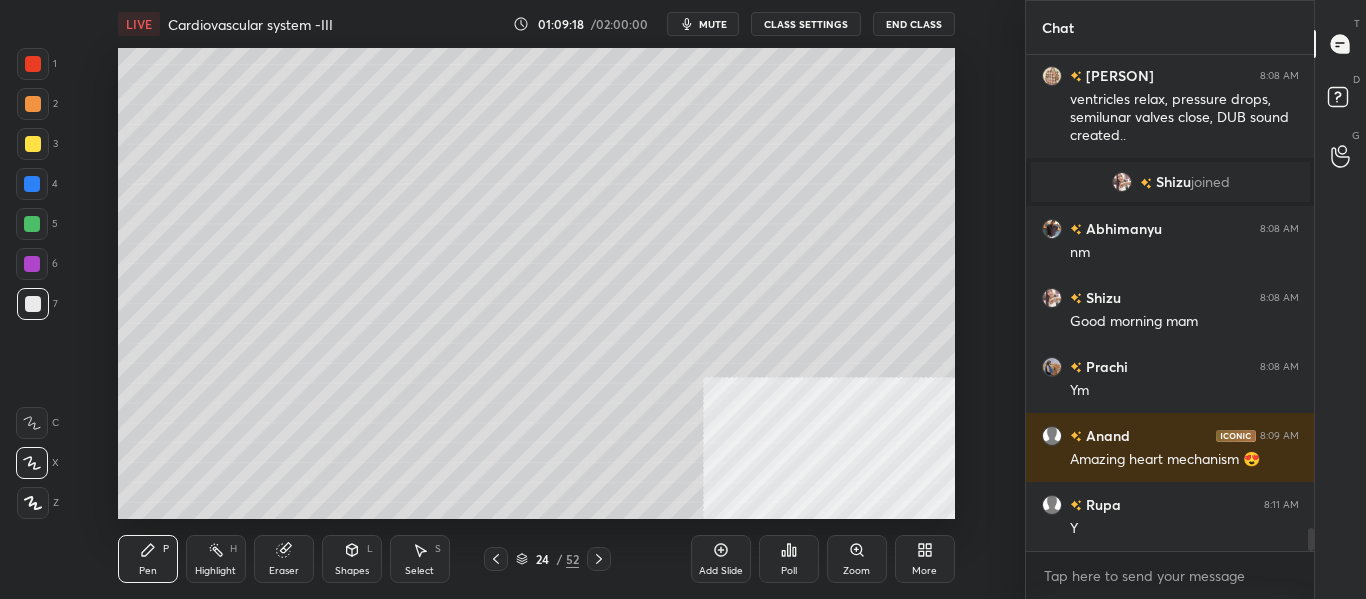 scroll, scrollTop: 10105, scrollLeft: 0, axis: vertical 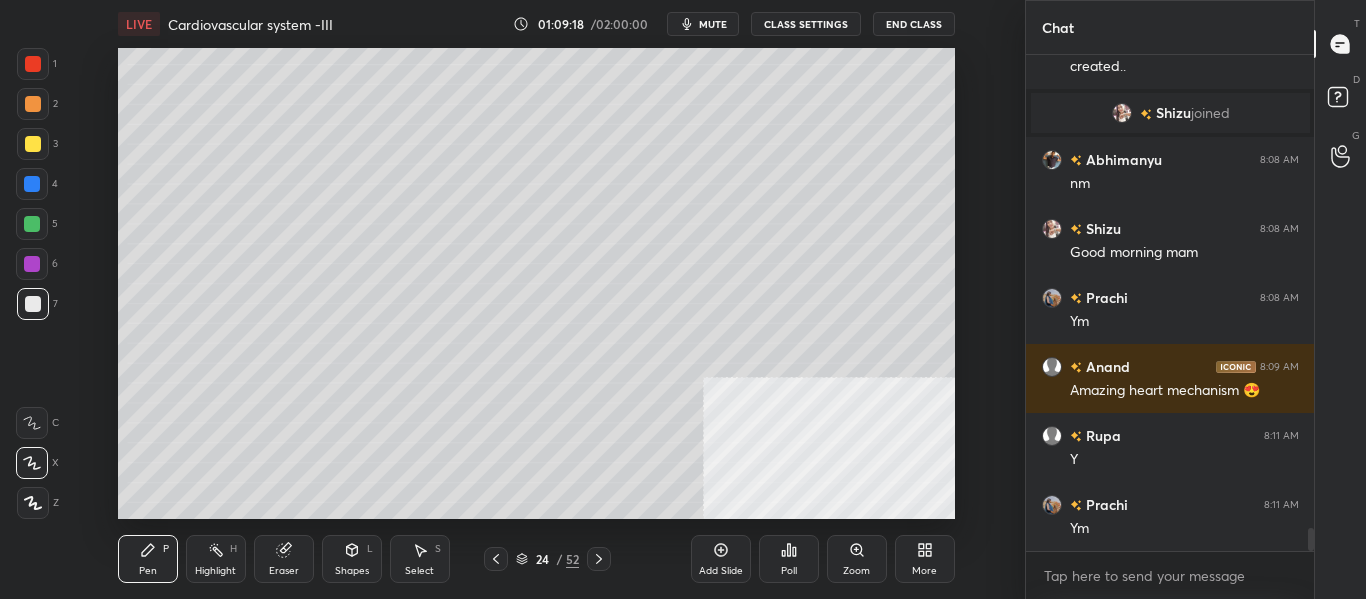 click at bounding box center (32, 184) 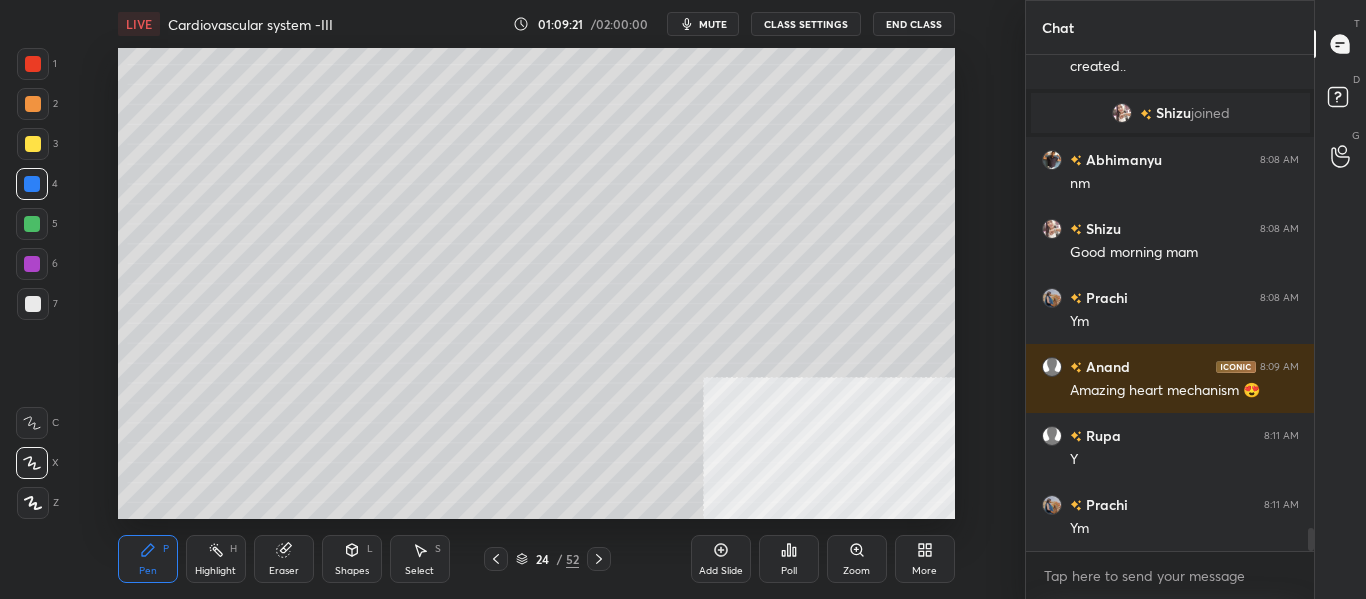 click on "Shapes L" at bounding box center (352, 559) 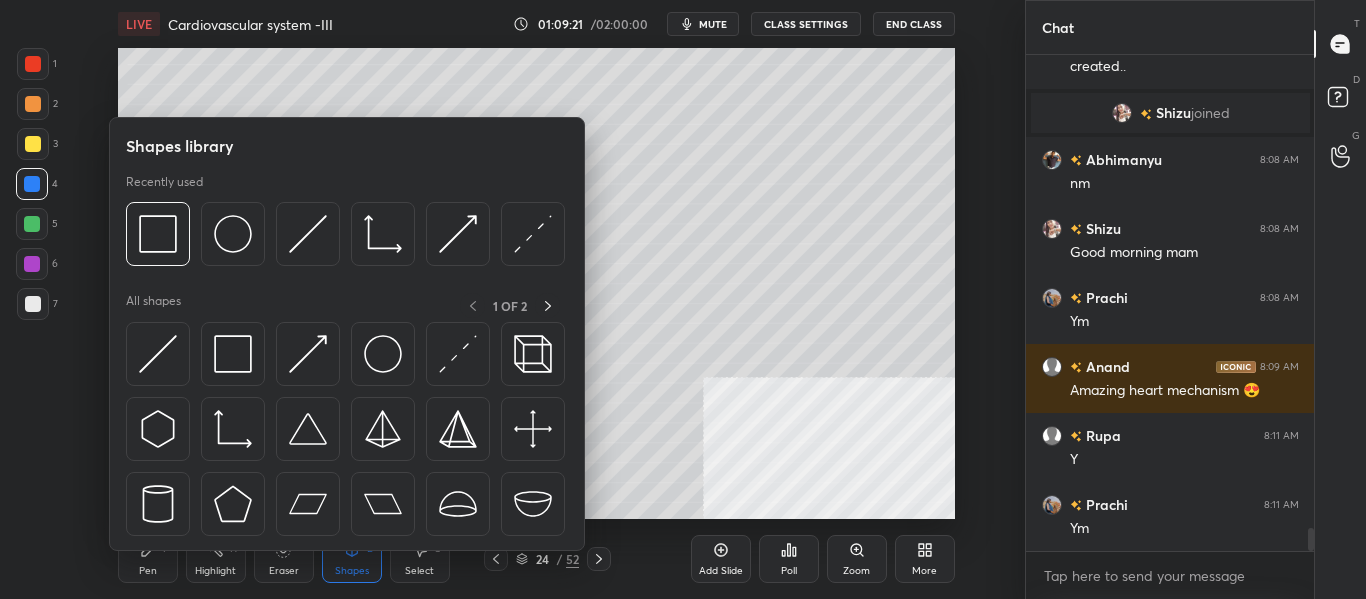 click at bounding box center (33, 144) 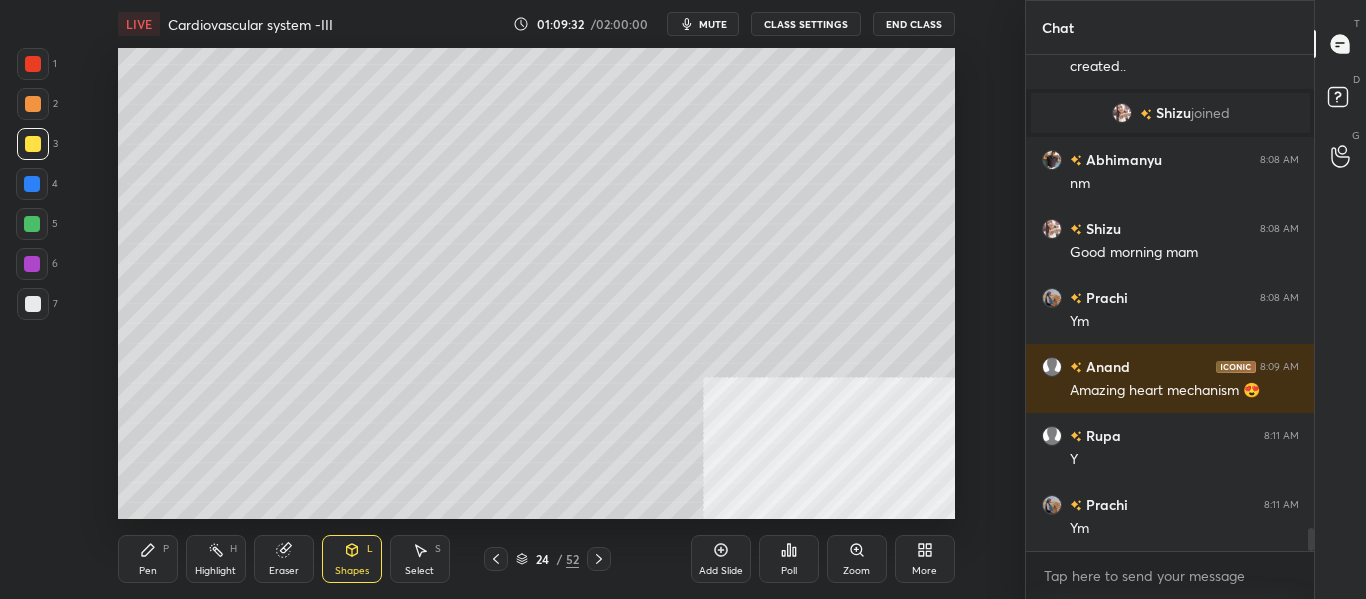 click on "Pen P" at bounding box center (148, 559) 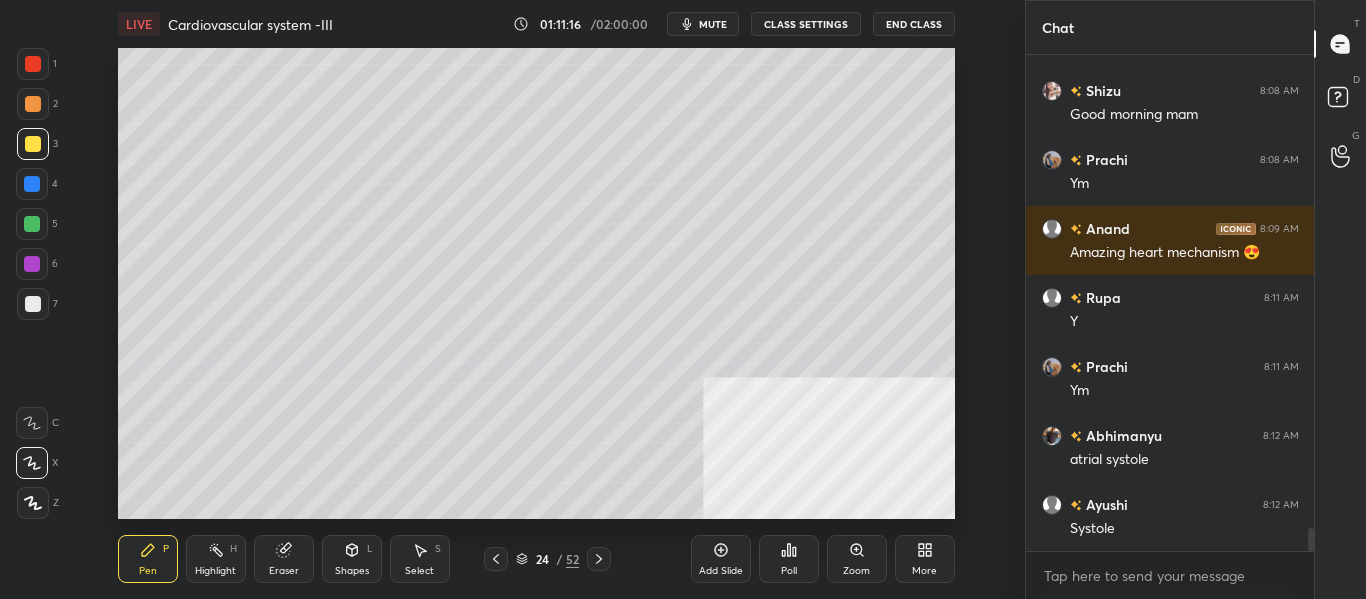 scroll, scrollTop: 10348, scrollLeft: 0, axis: vertical 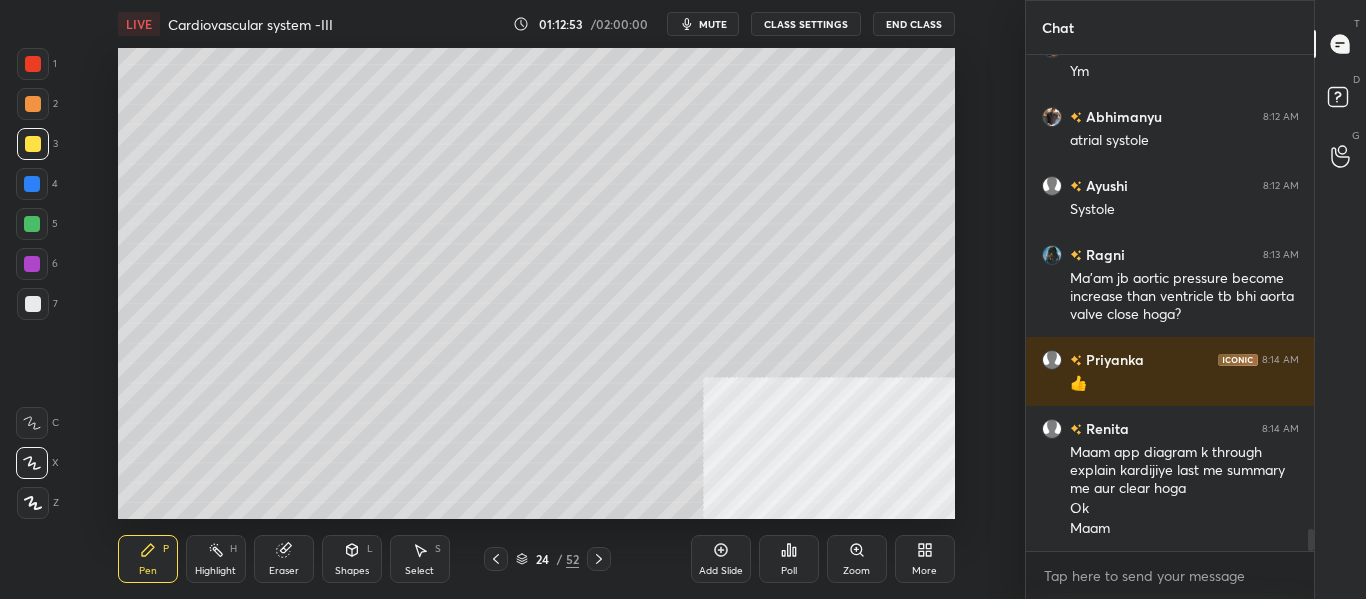 click on "mute" at bounding box center (713, 24) 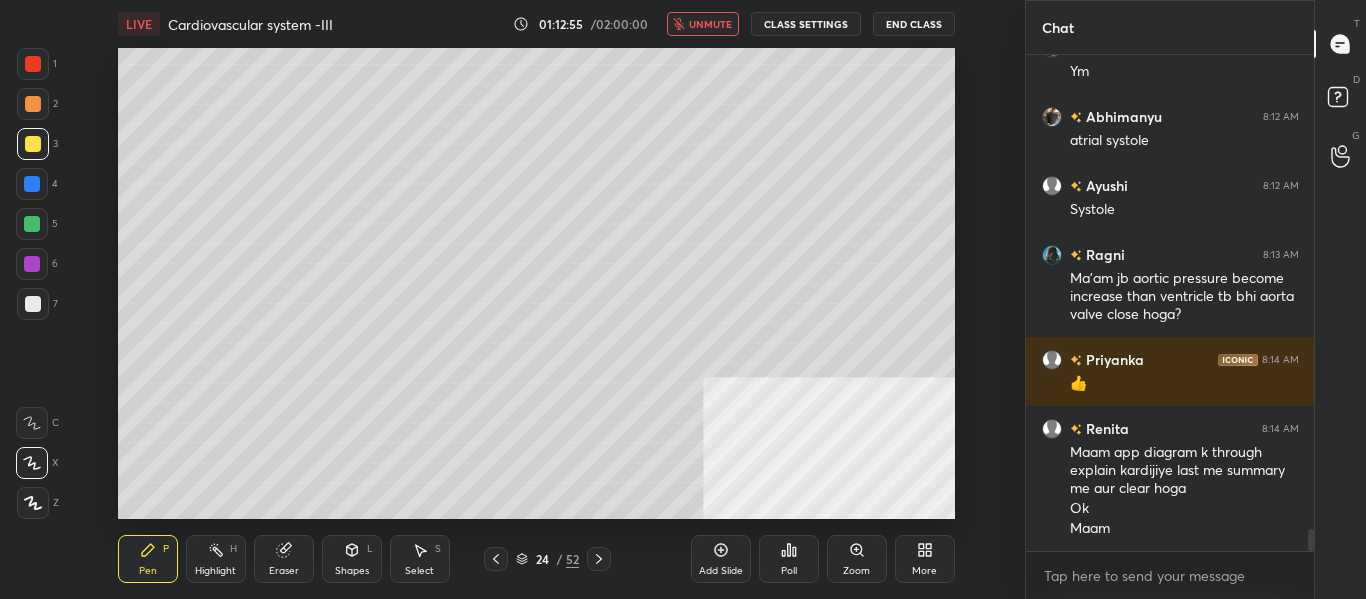 click on "unmute" at bounding box center (710, 24) 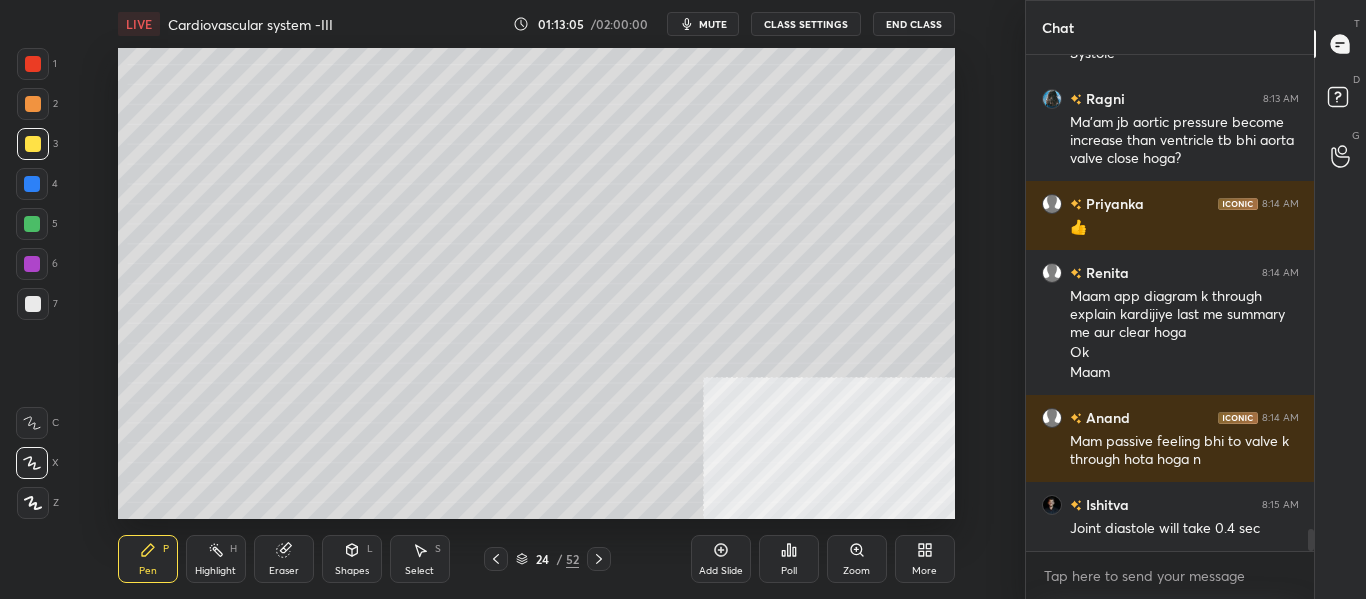 scroll, scrollTop: 10766, scrollLeft: 0, axis: vertical 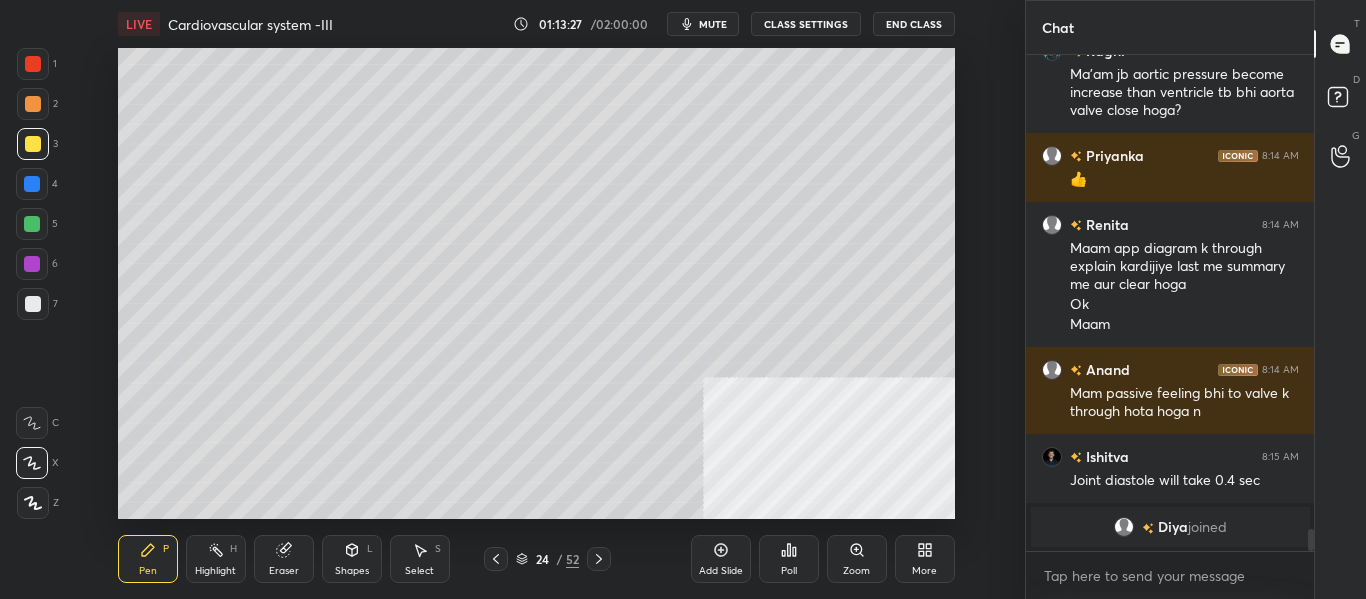 click on "mute" at bounding box center [713, 24] 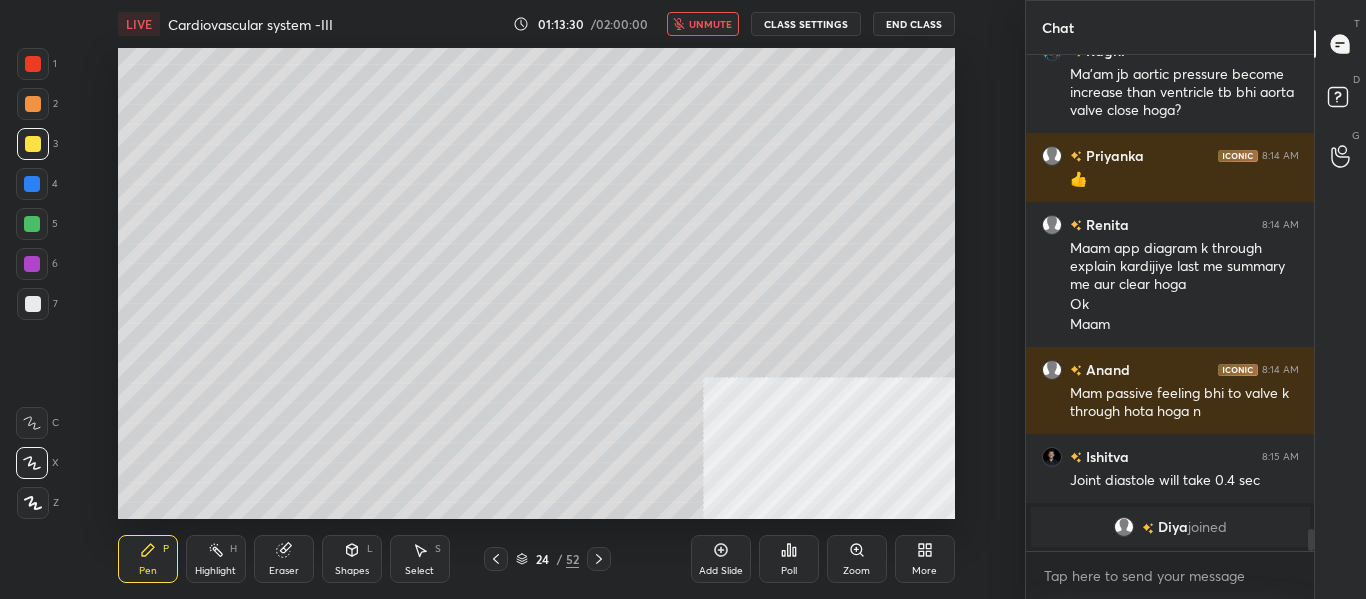 click on "unmute" at bounding box center (710, 24) 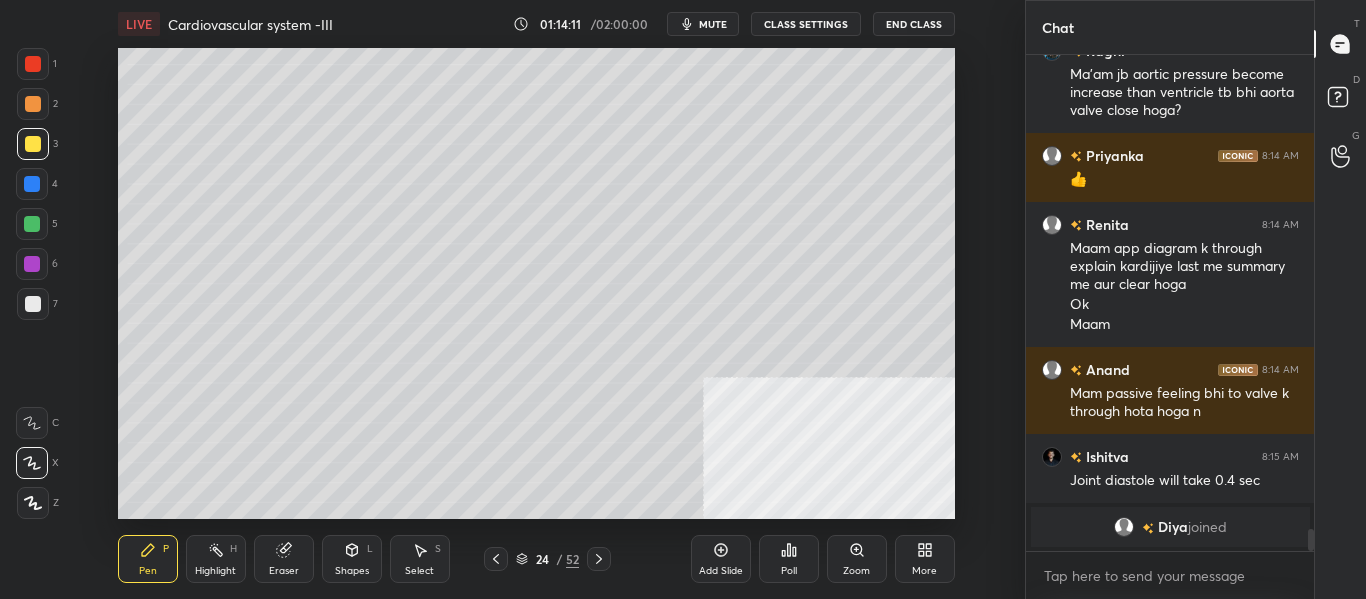 click on "mute" at bounding box center [713, 24] 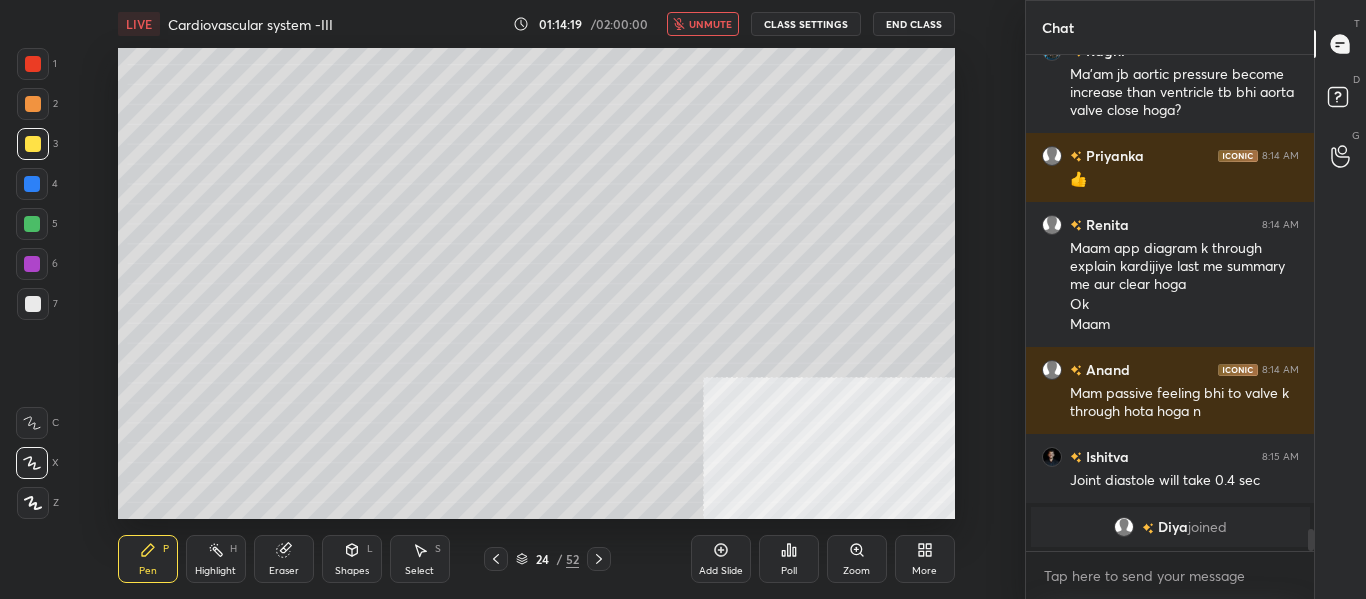 click on "unmute" at bounding box center [710, 24] 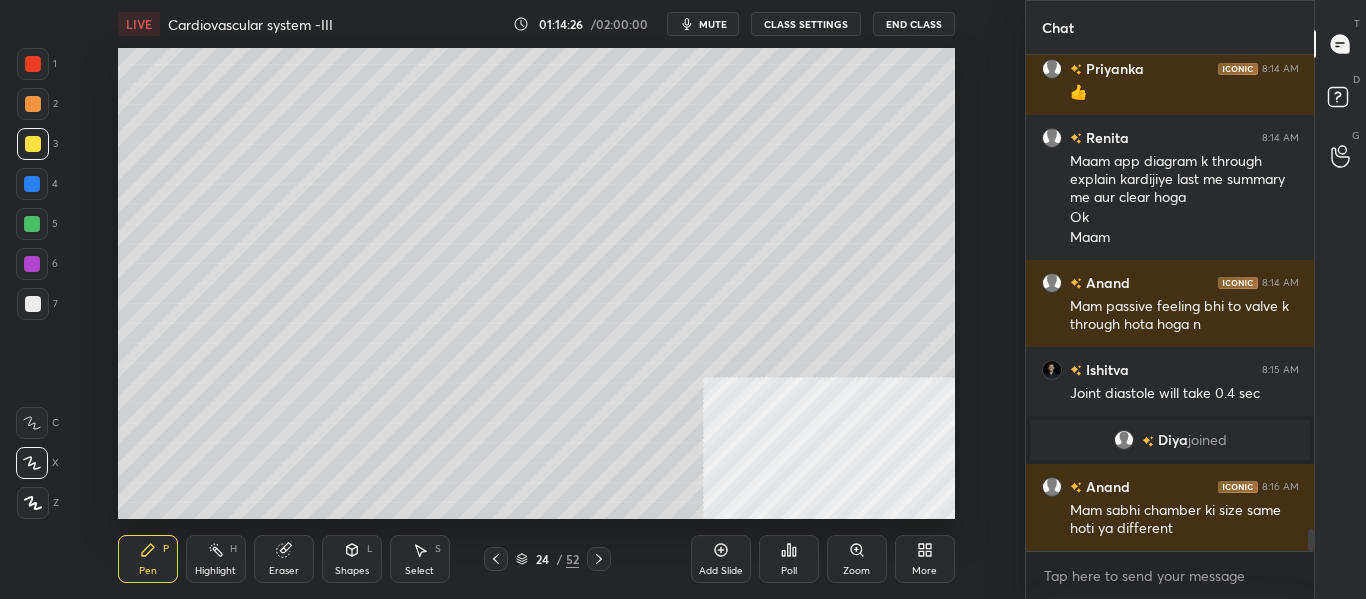 scroll, scrollTop: 10526, scrollLeft: 0, axis: vertical 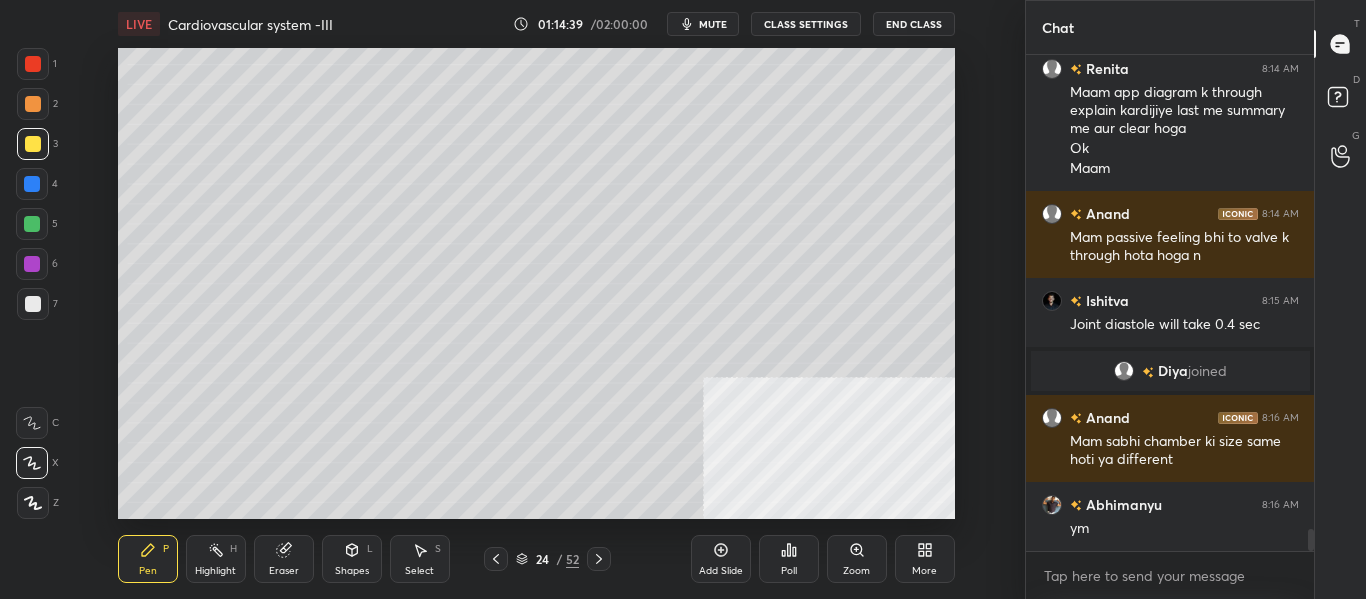 click on "mute" at bounding box center (713, 24) 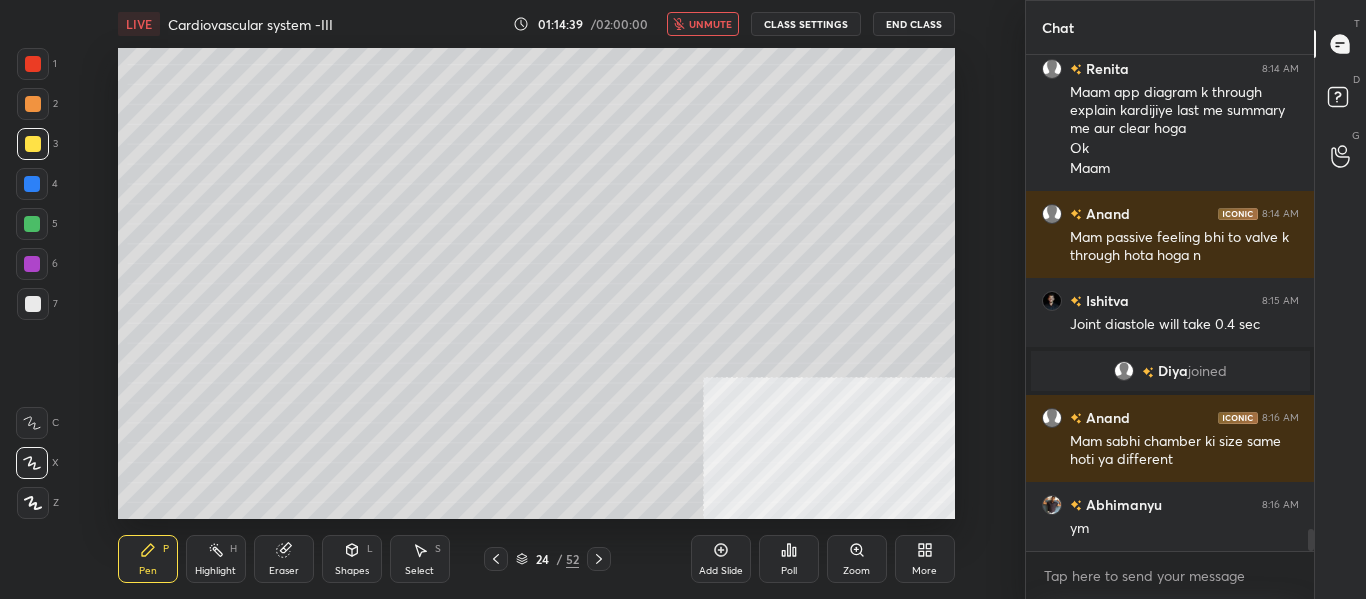 scroll, scrollTop: 10595, scrollLeft: 0, axis: vertical 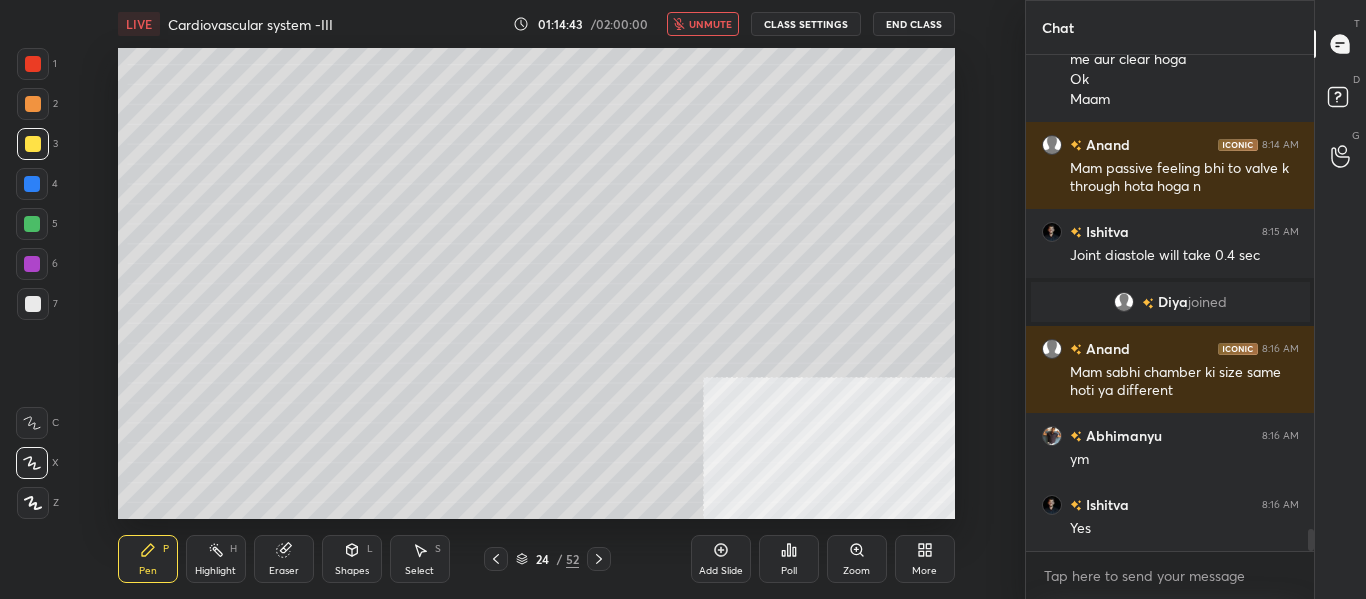 click on "unmute" at bounding box center (710, 24) 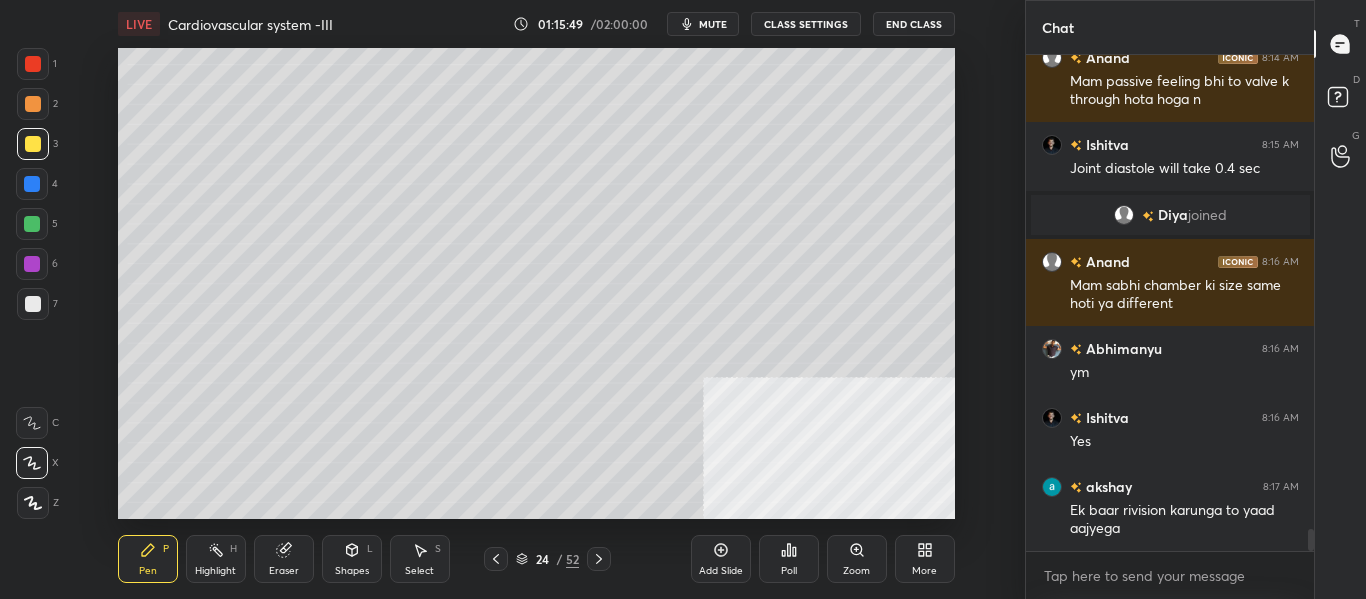 scroll, scrollTop: 10751, scrollLeft: 0, axis: vertical 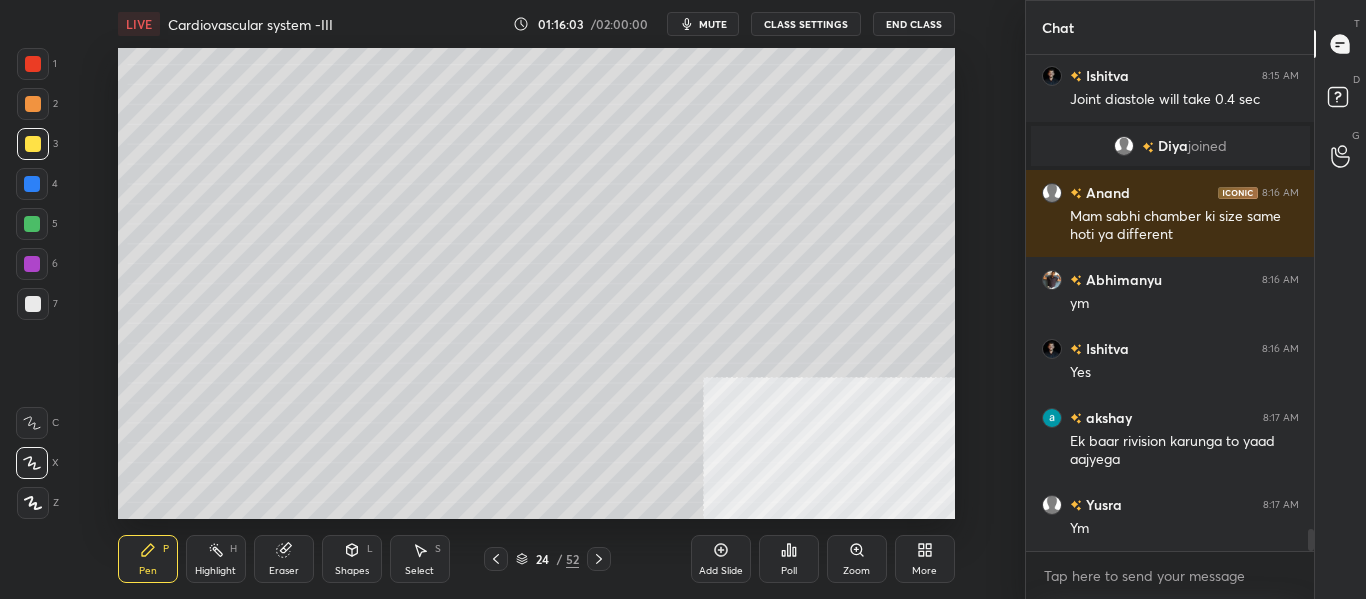 click on "Add Slide" at bounding box center [721, 559] 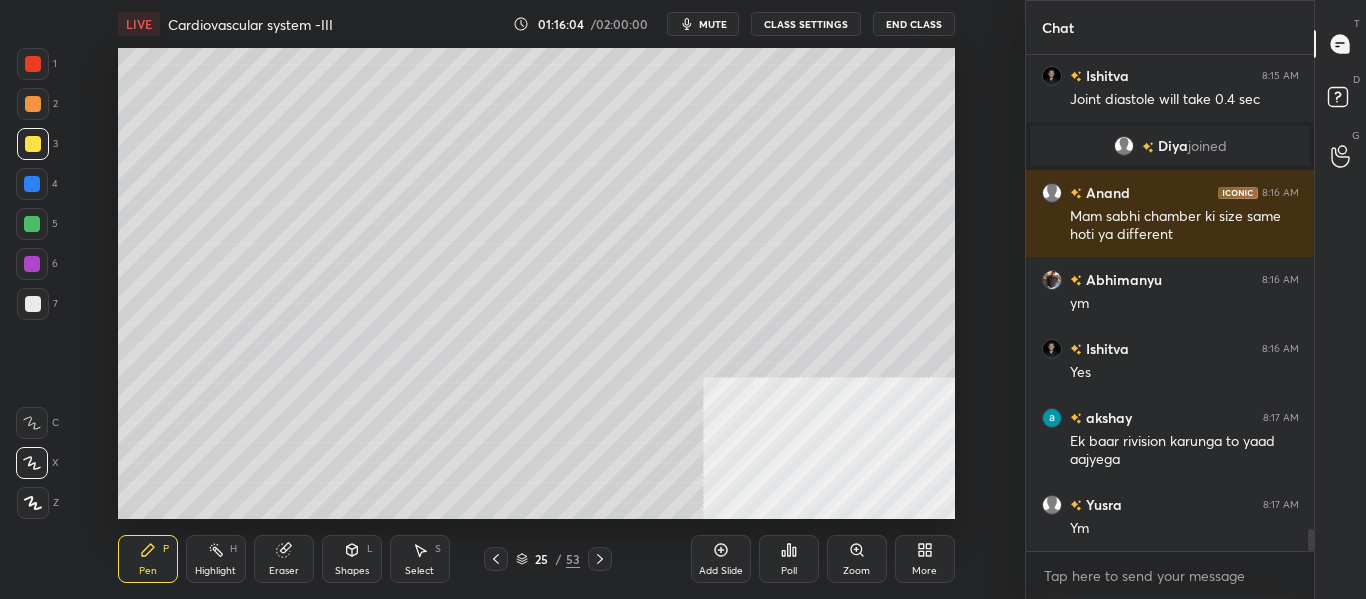 click at bounding box center (33, 304) 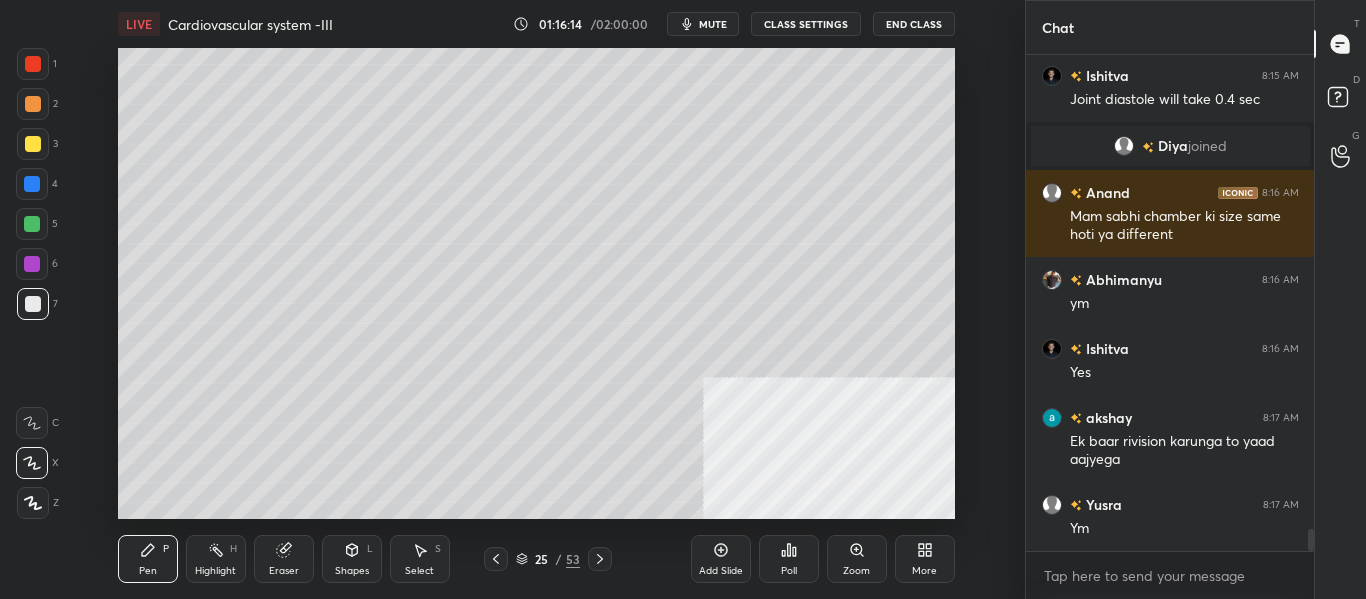 click on "7" at bounding box center (37, 304) 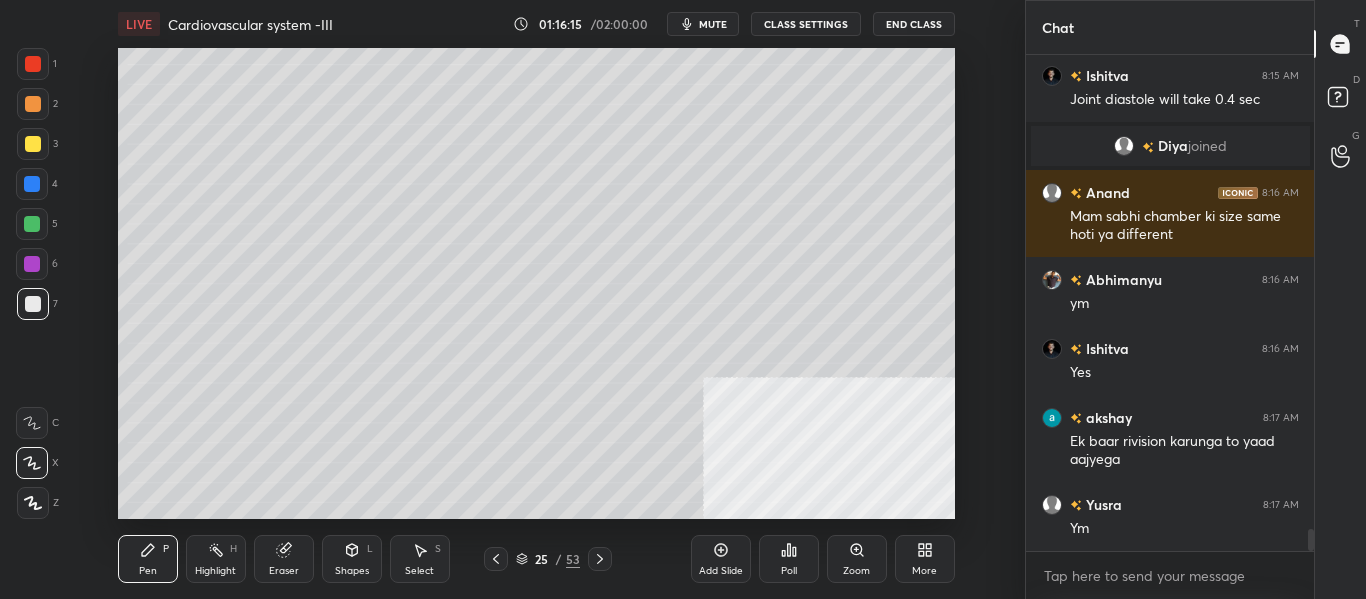 click on "Highlight H" at bounding box center (216, 559) 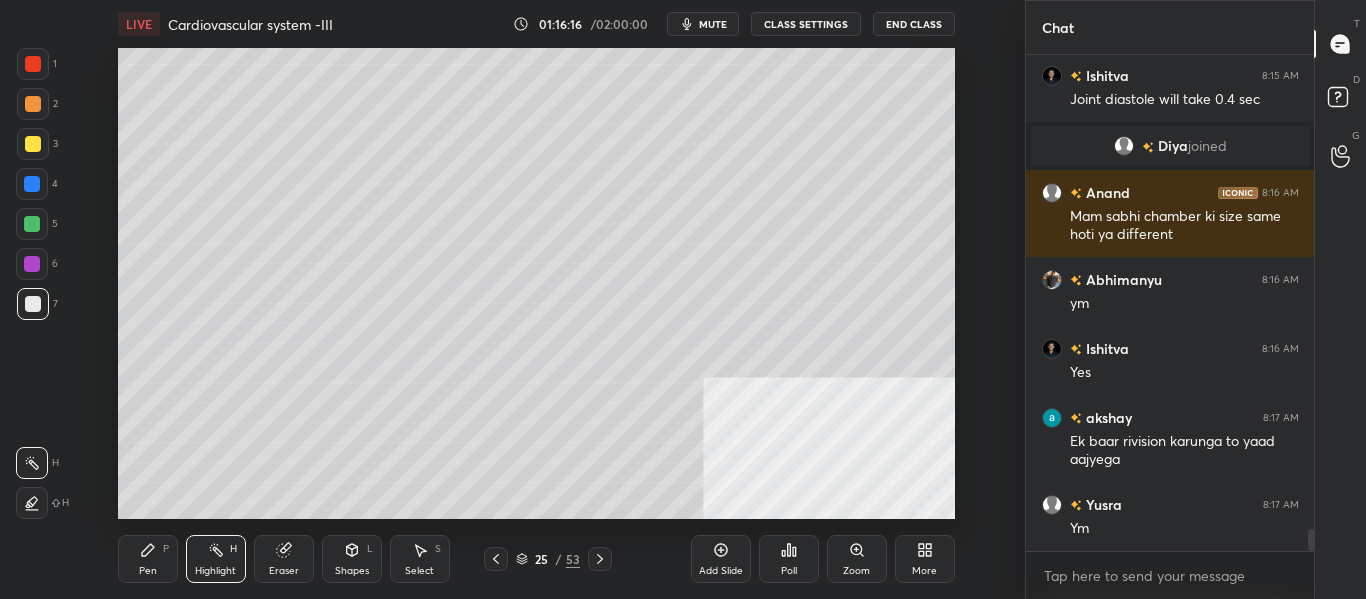 click on "Highlight H" at bounding box center [216, 559] 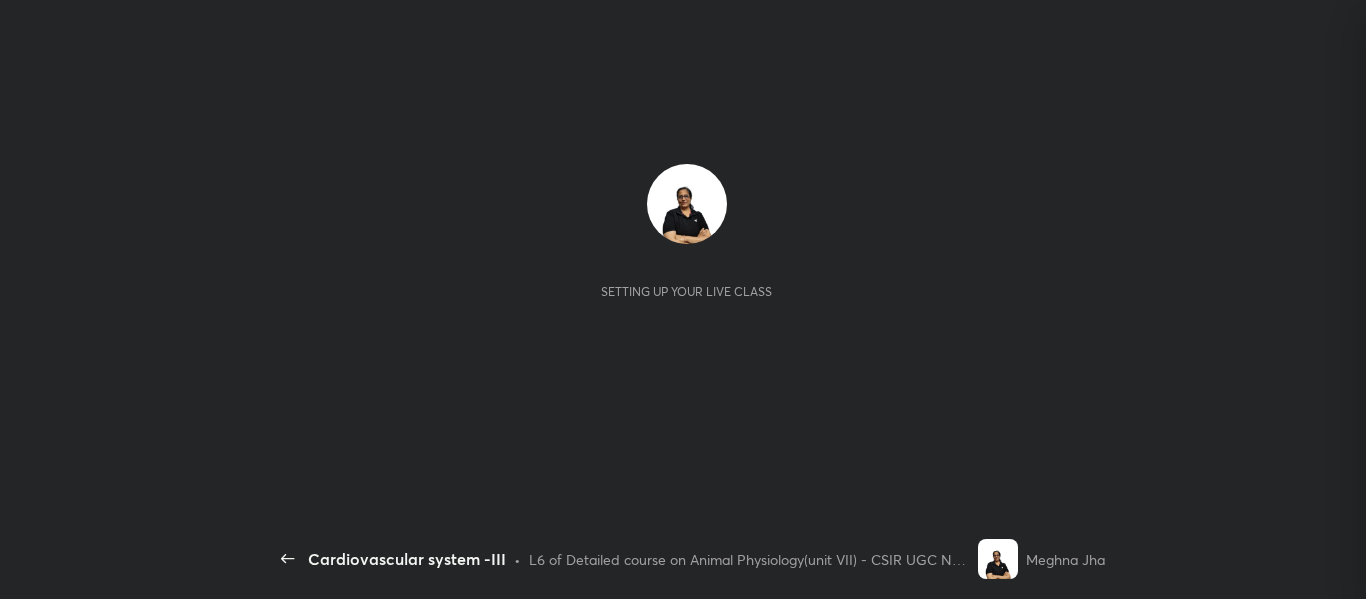 scroll, scrollTop: 0, scrollLeft: 0, axis: both 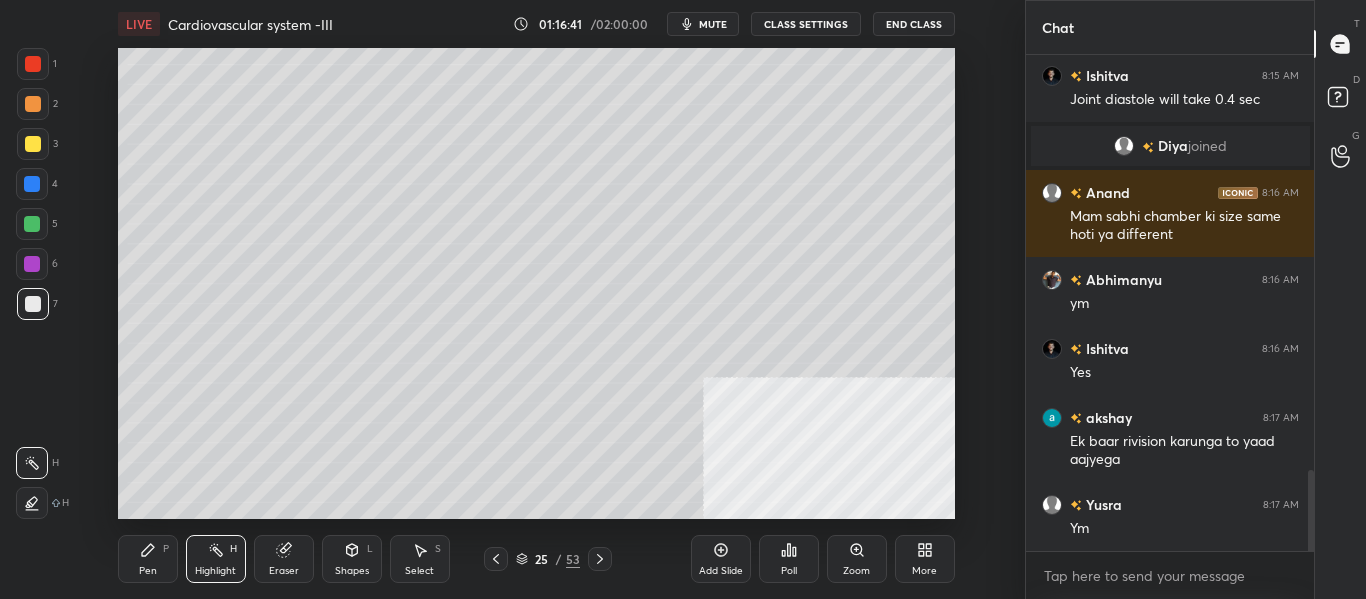 click on "Pen P" at bounding box center (148, 559) 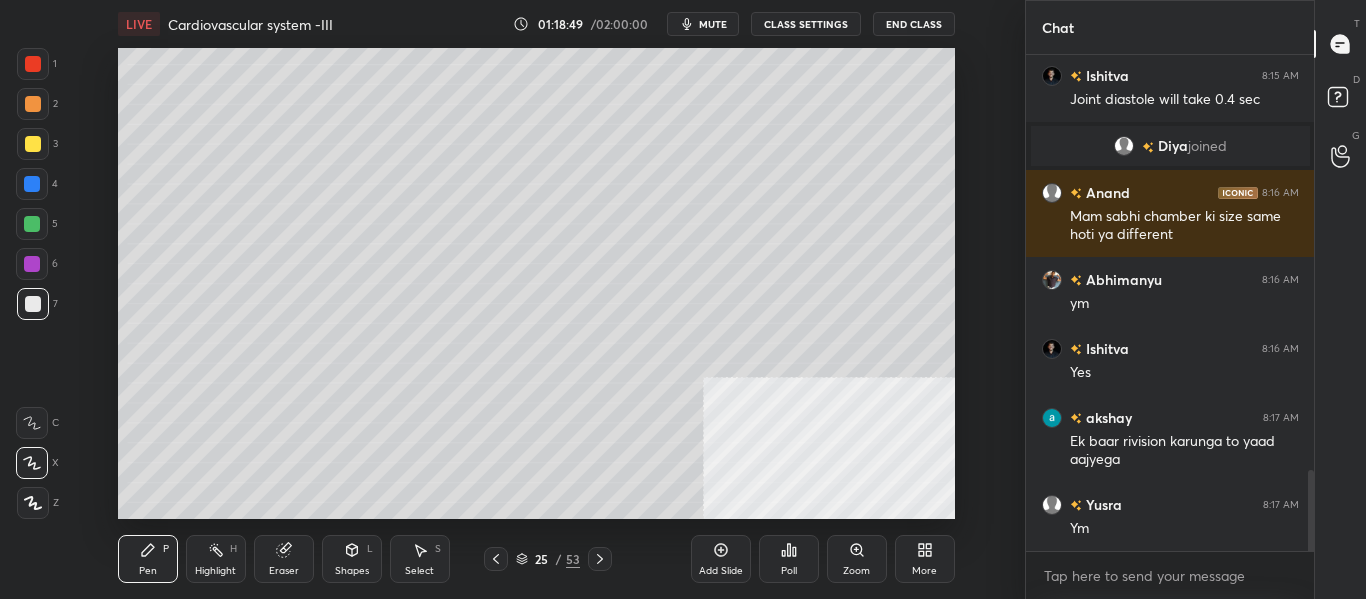 click at bounding box center (33, 144) 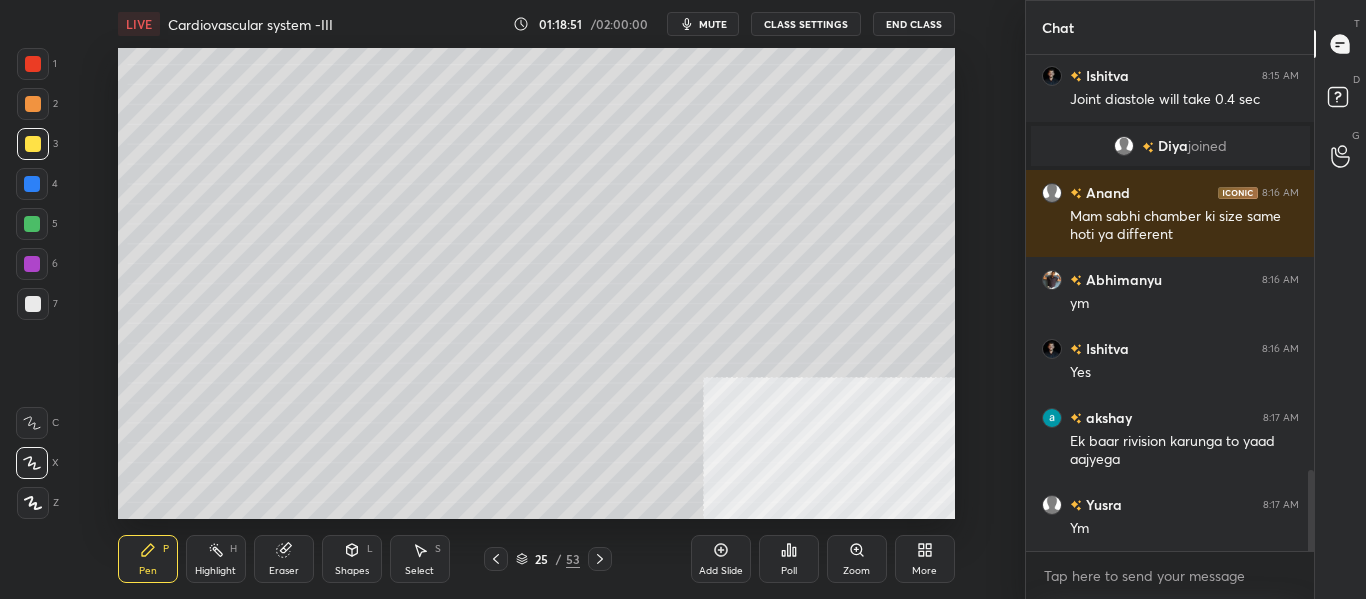 click on "Shapes L" at bounding box center (352, 559) 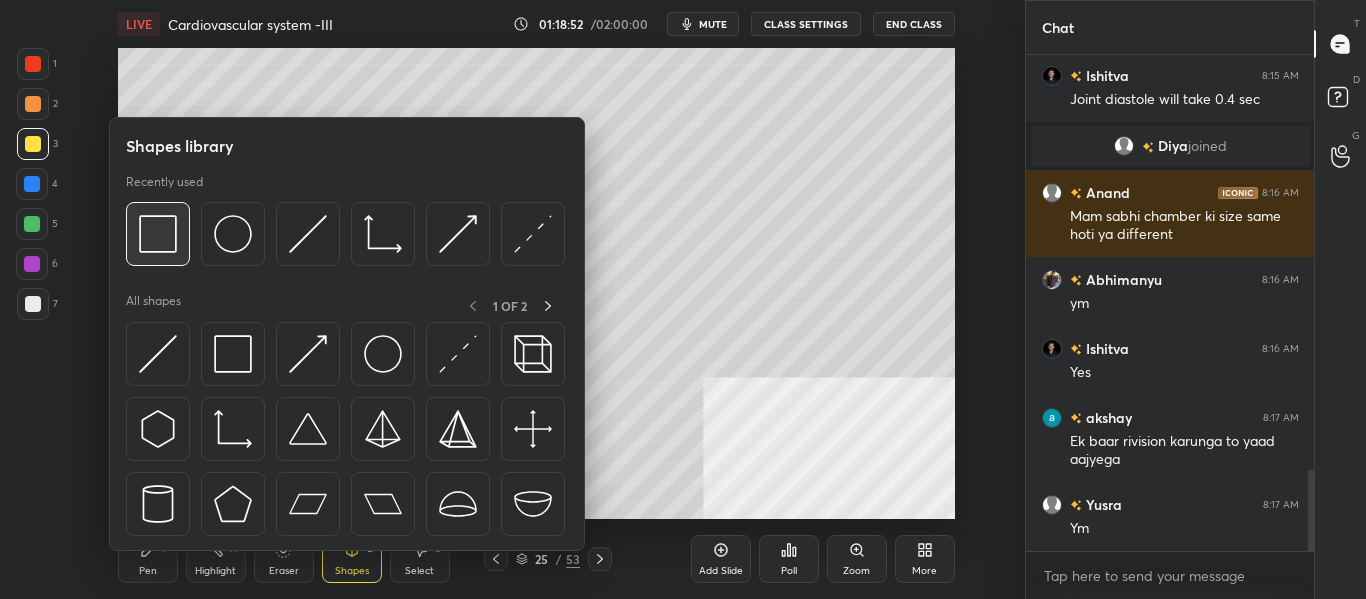 click at bounding box center [158, 234] 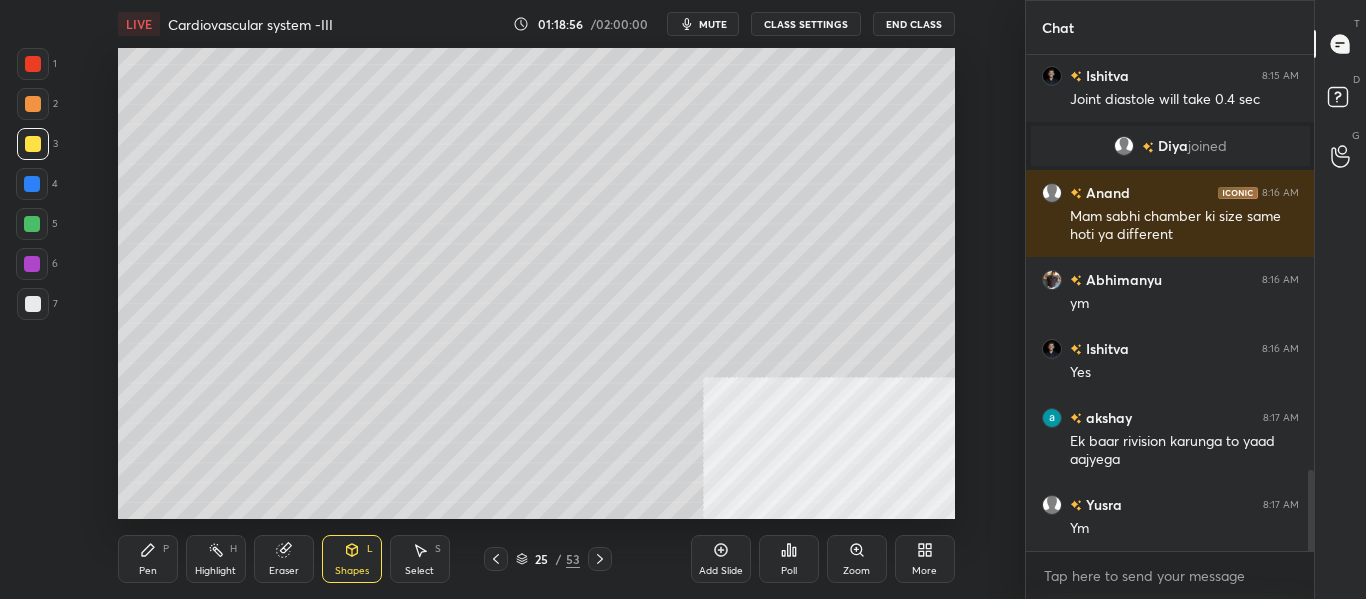 click on "Pen" at bounding box center [148, 571] 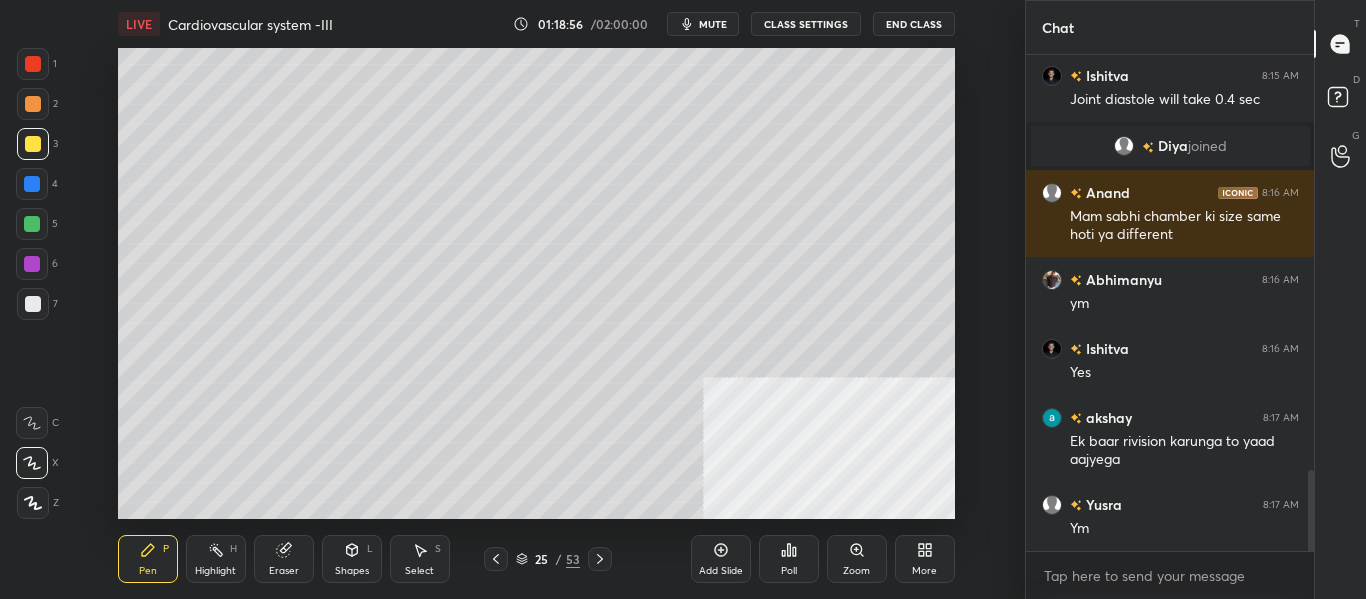 click at bounding box center (33, 304) 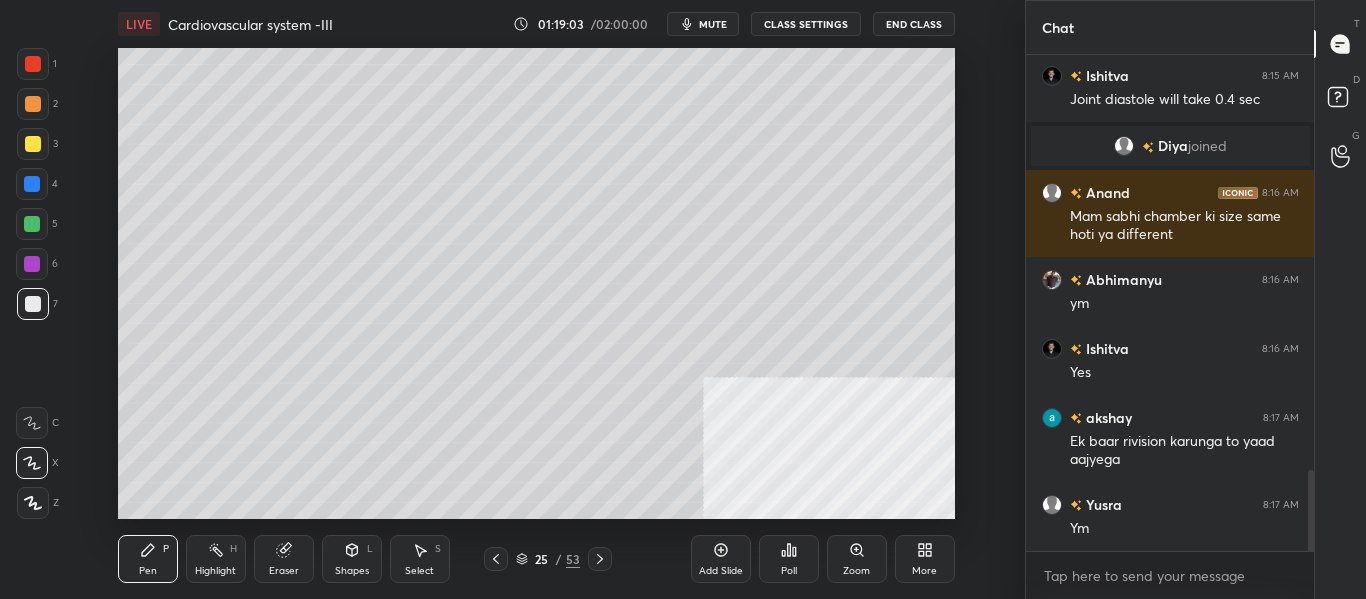 click on "Add Slide" at bounding box center [721, 571] 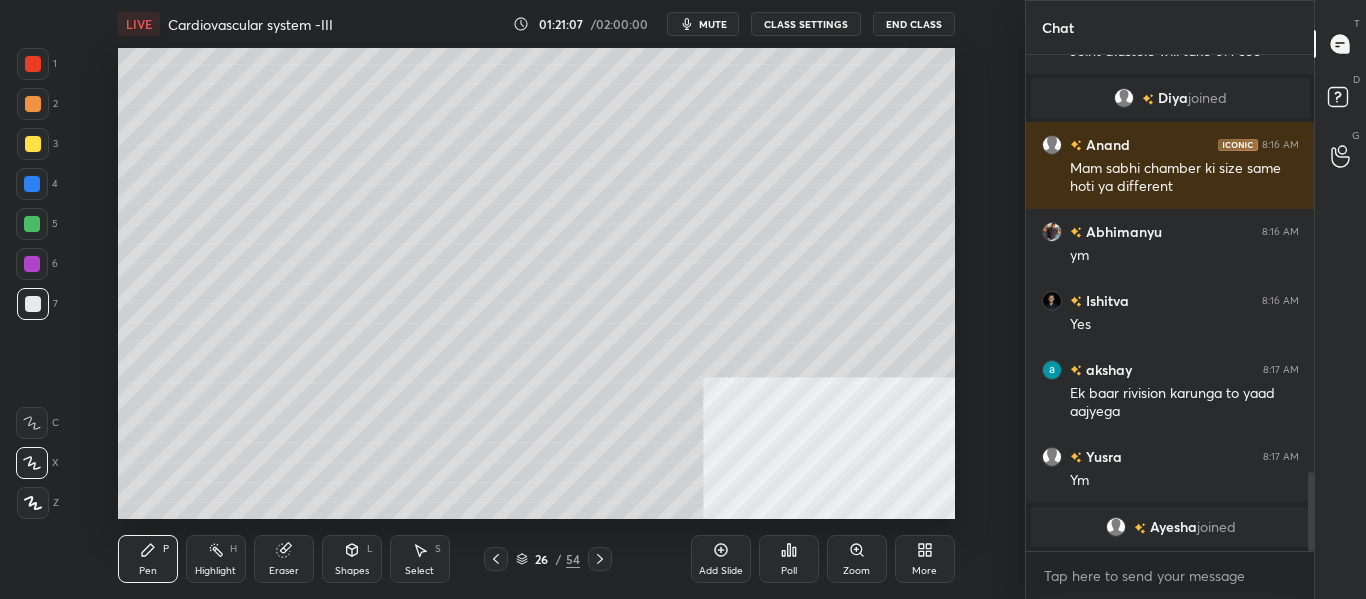 scroll, scrollTop: 2277, scrollLeft: 0, axis: vertical 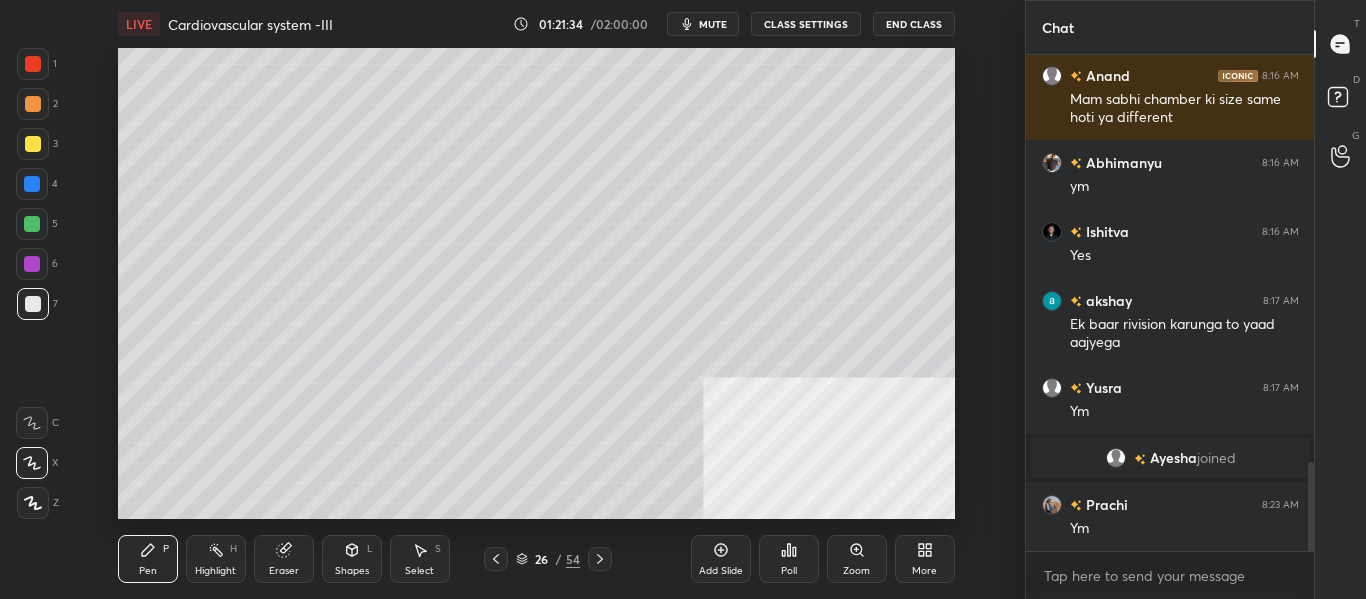 click at bounding box center (33, 144) 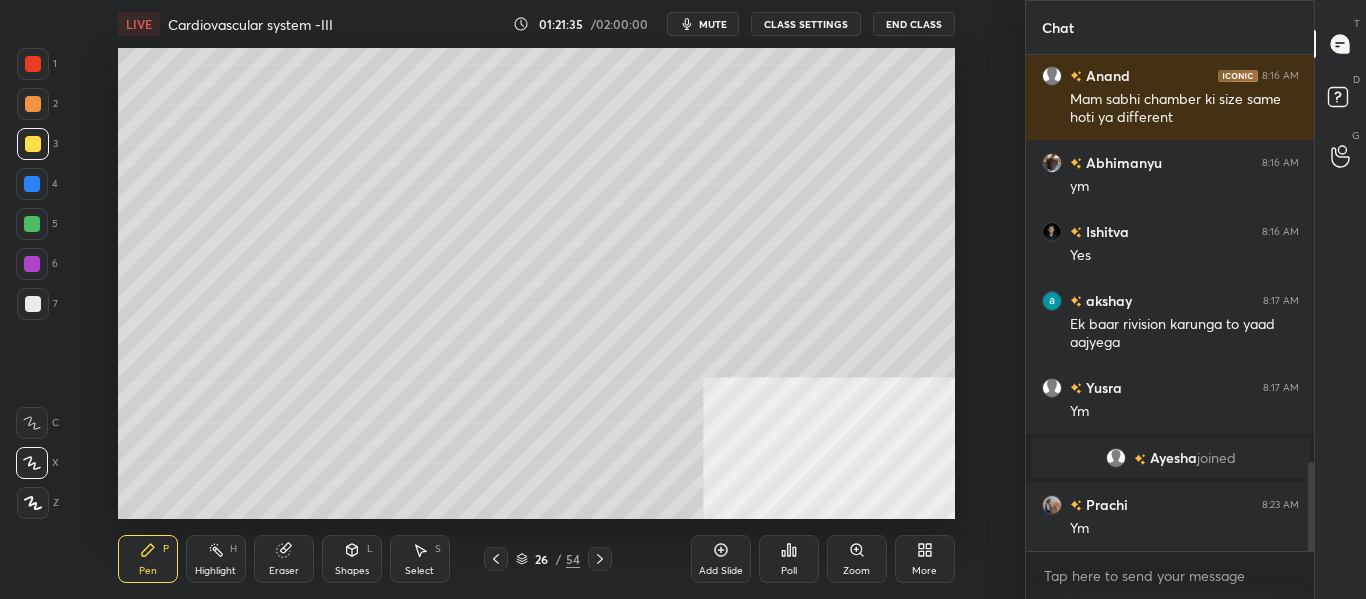 click on "Shapes L" at bounding box center (352, 559) 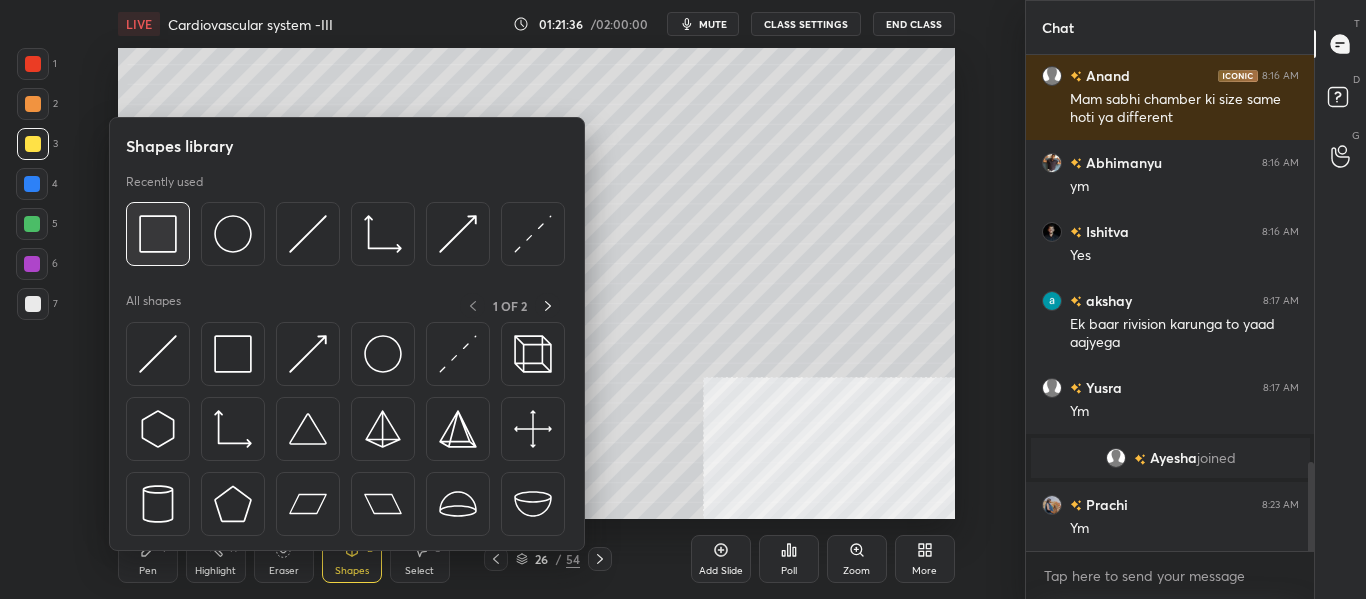 click at bounding box center [158, 234] 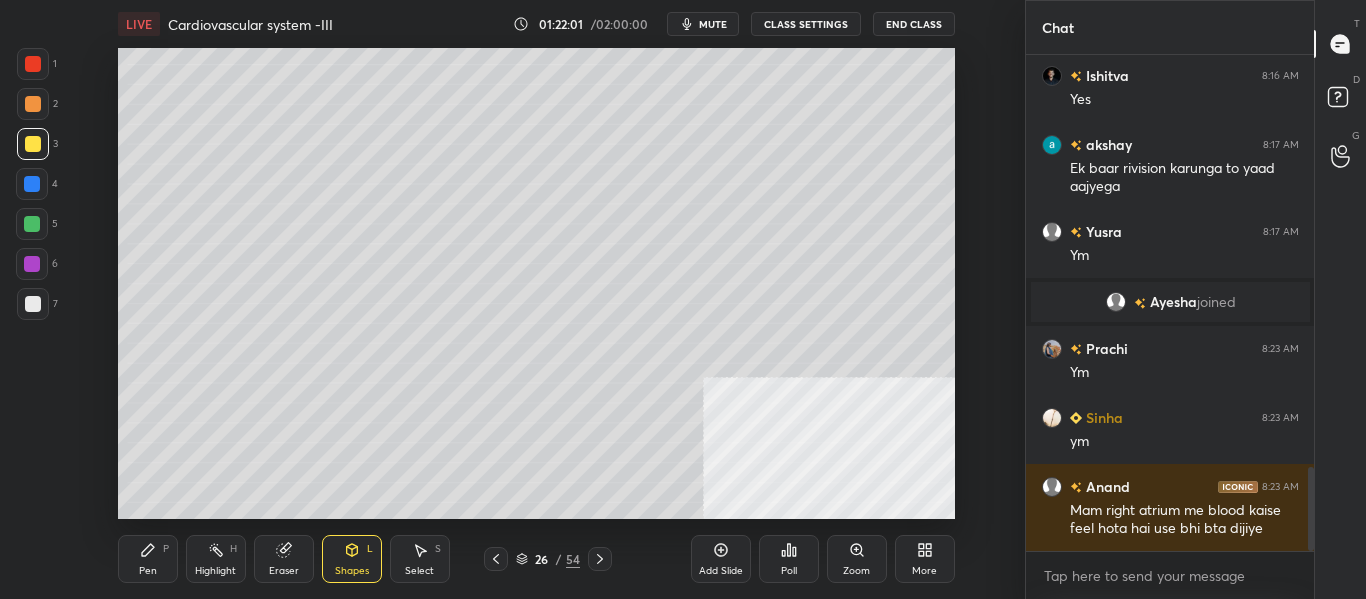 scroll, scrollTop: 2502, scrollLeft: 0, axis: vertical 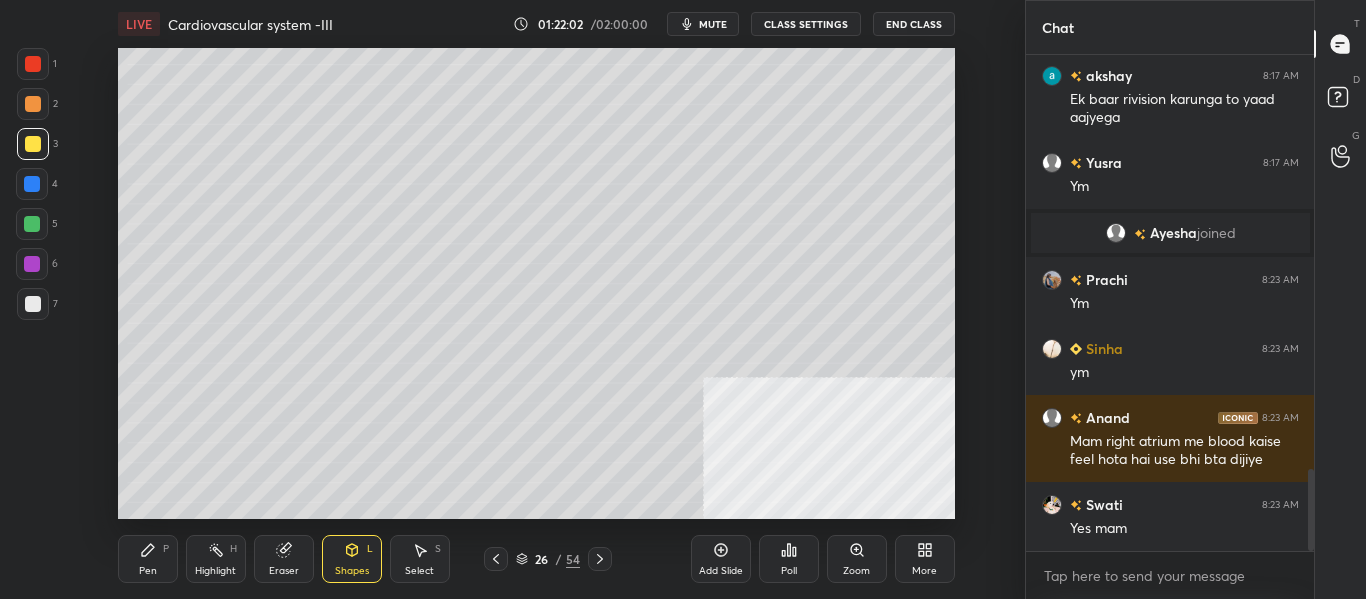 click at bounding box center [33, 304] 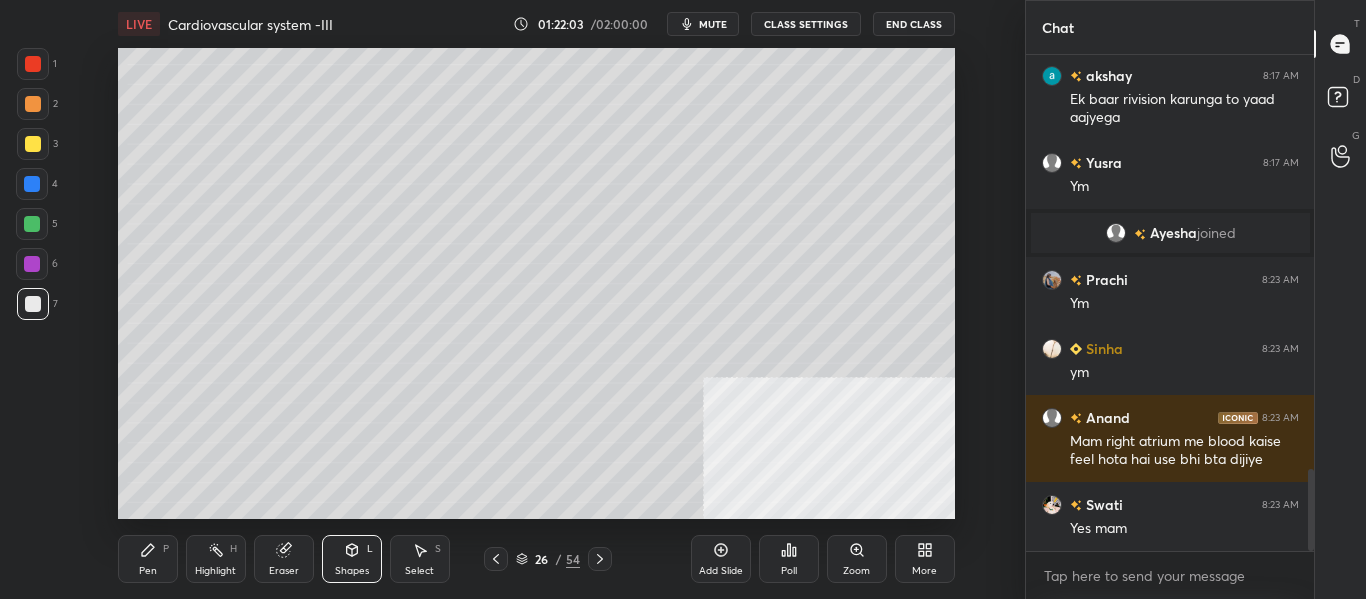 scroll, scrollTop: 2571, scrollLeft: 0, axis: vertical 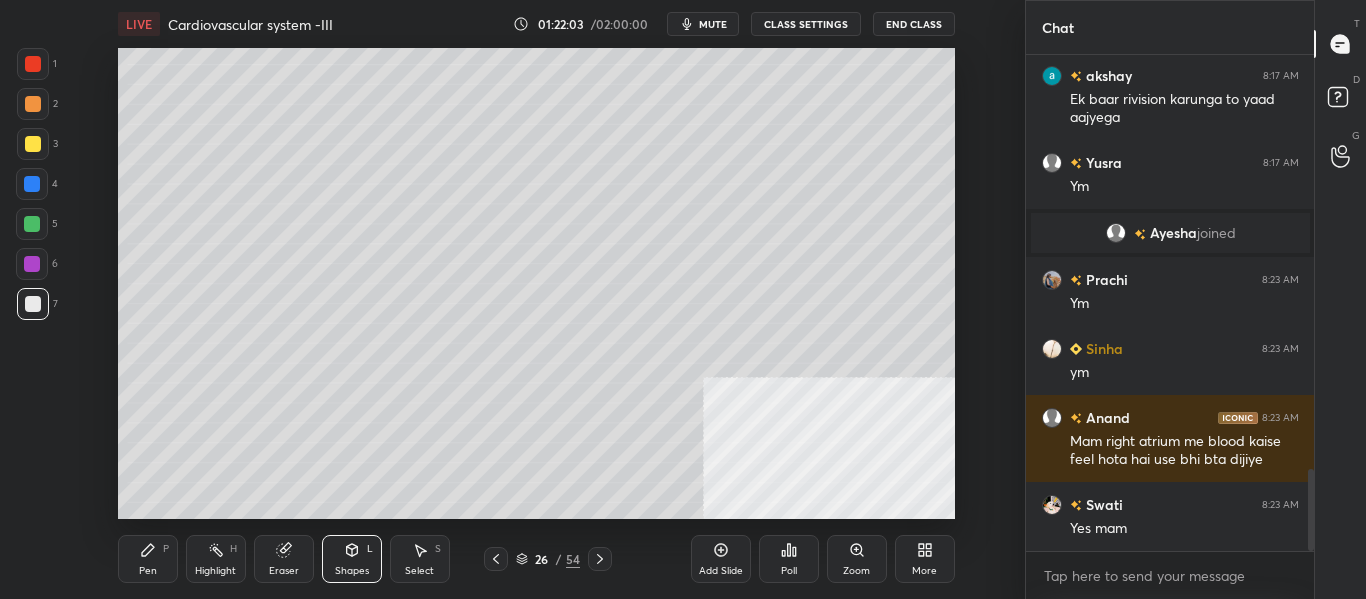 click on "Pen P" at bounding box center [148, 559] 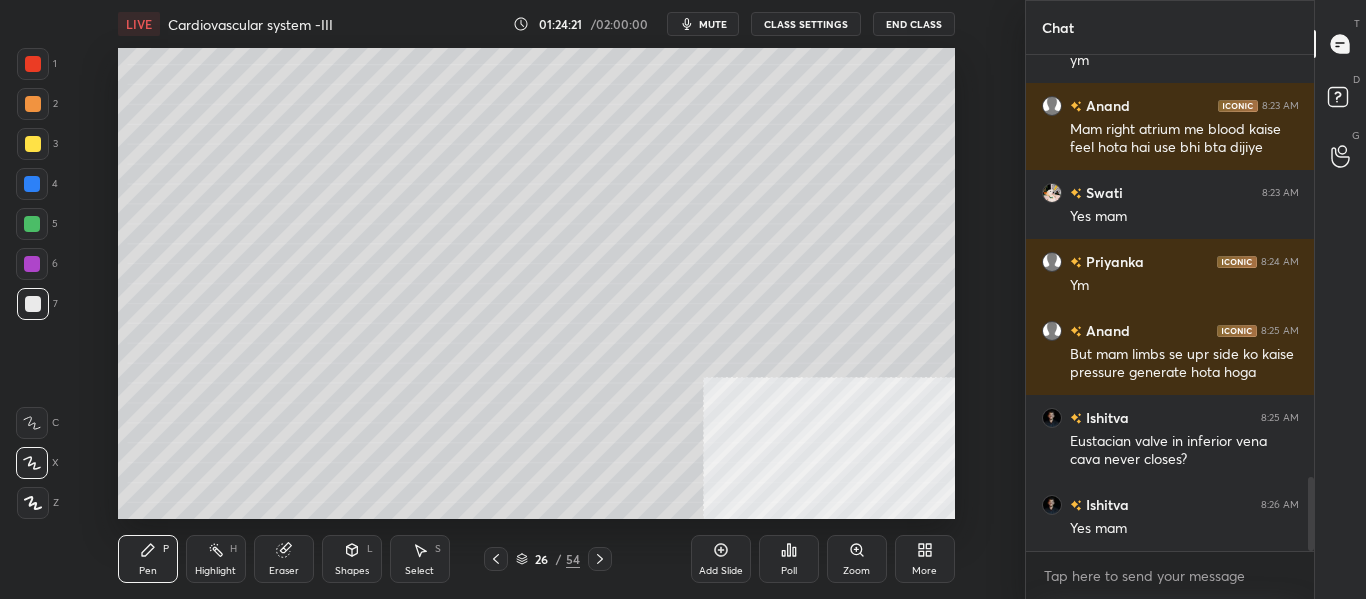 scroll, scrollTop: 2883, scrollLeft: 0, axis: vertical 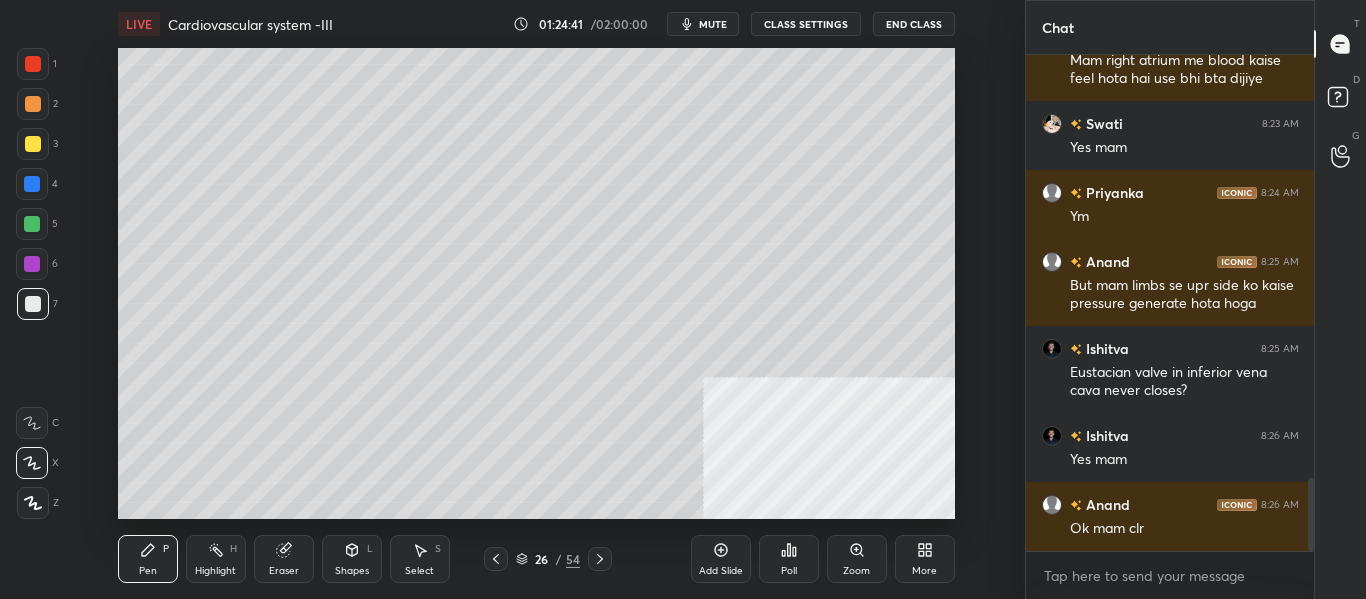 click 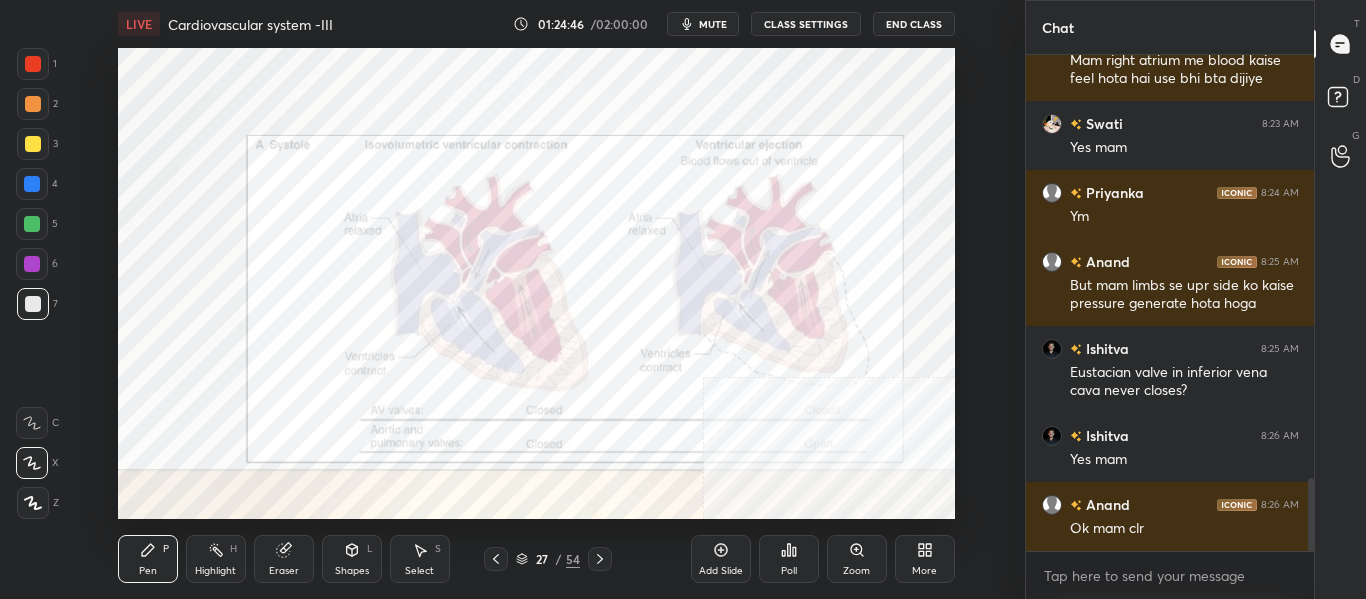 scroll, scrollTop: 2952, scrollLeft: 0, axis: vertical 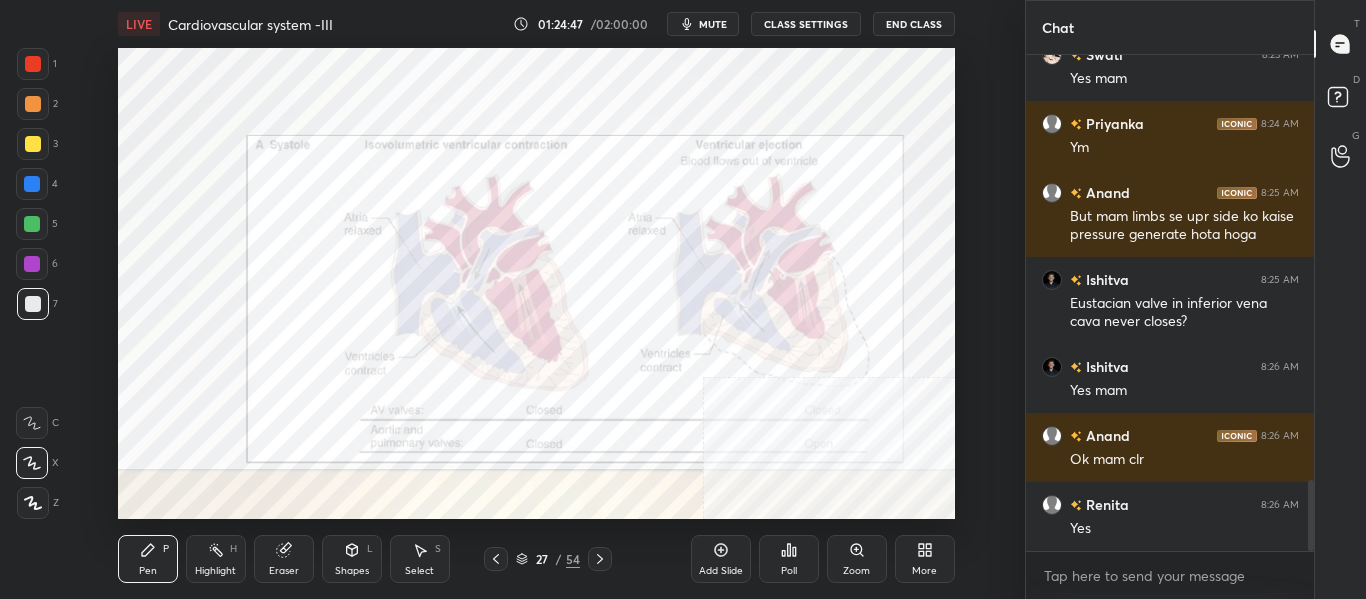 click 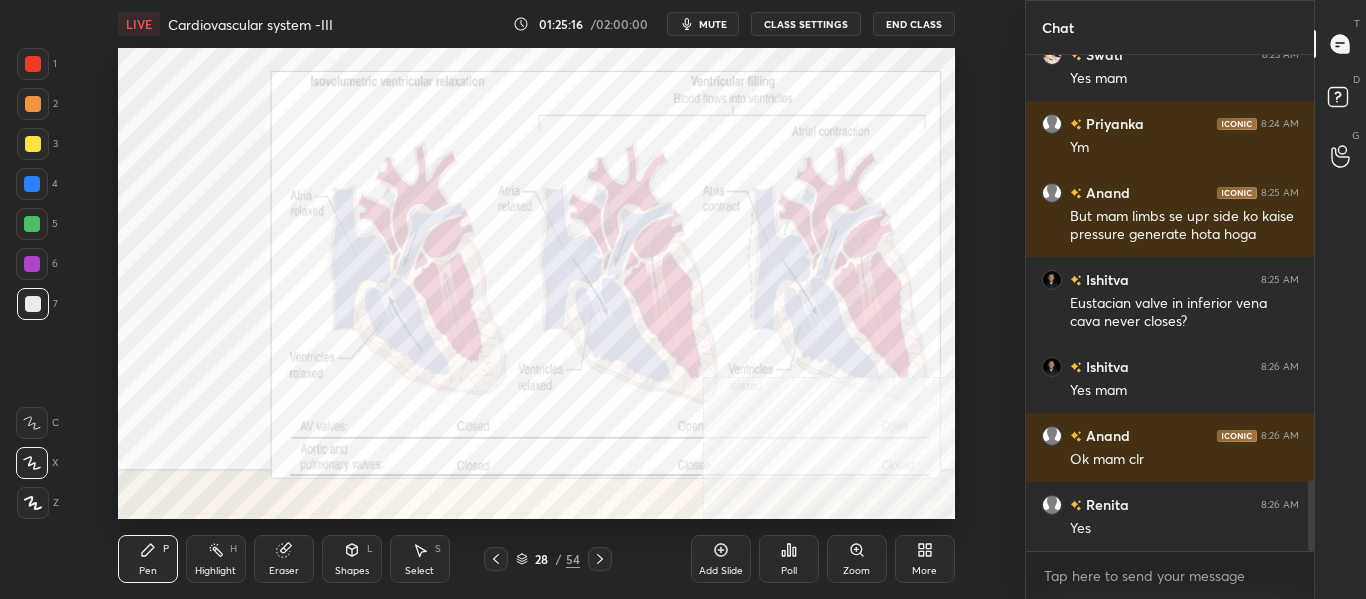 click 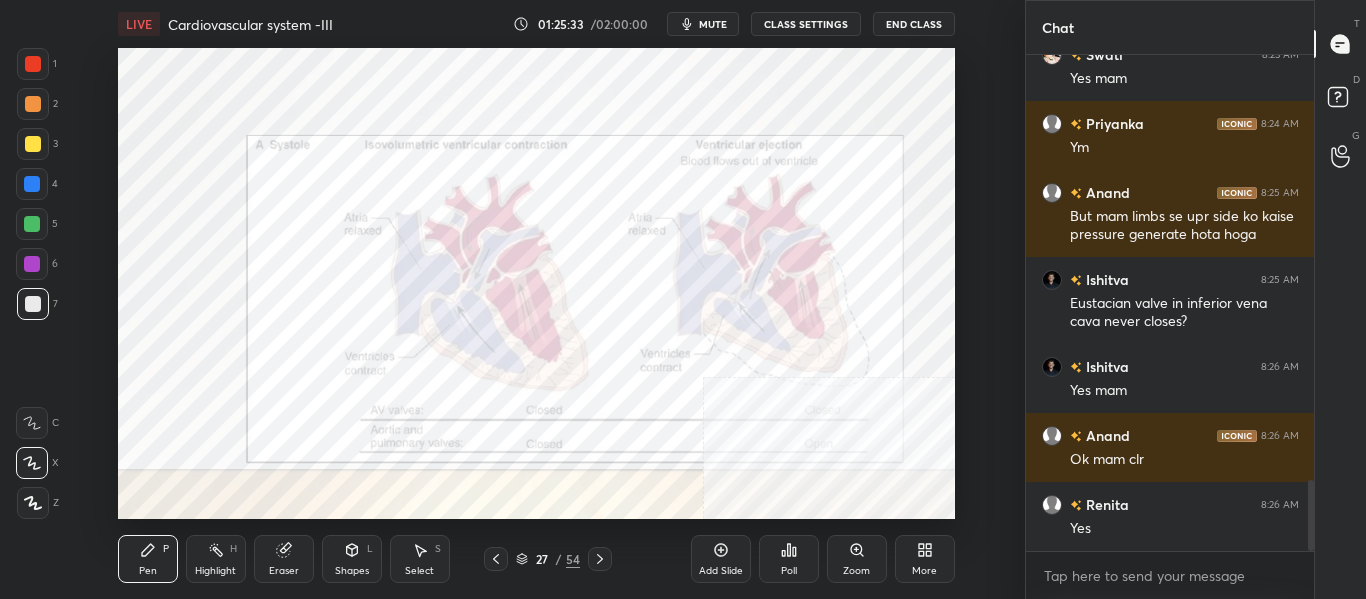click 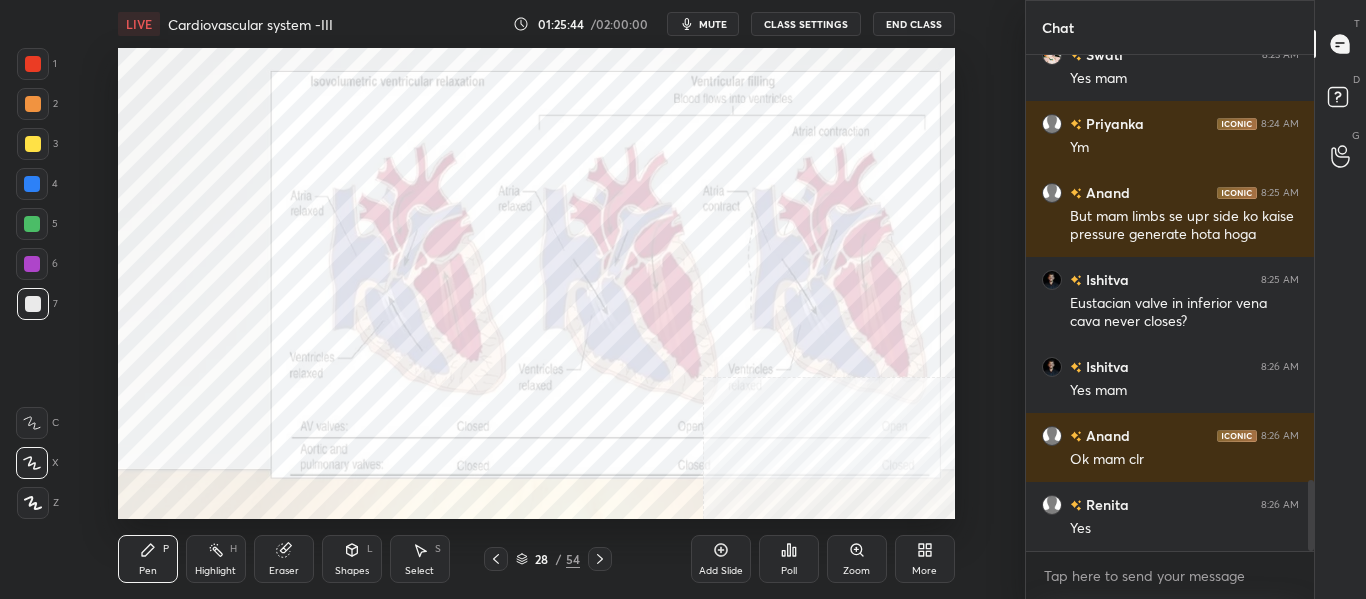 click at bounding box center (32, 224) 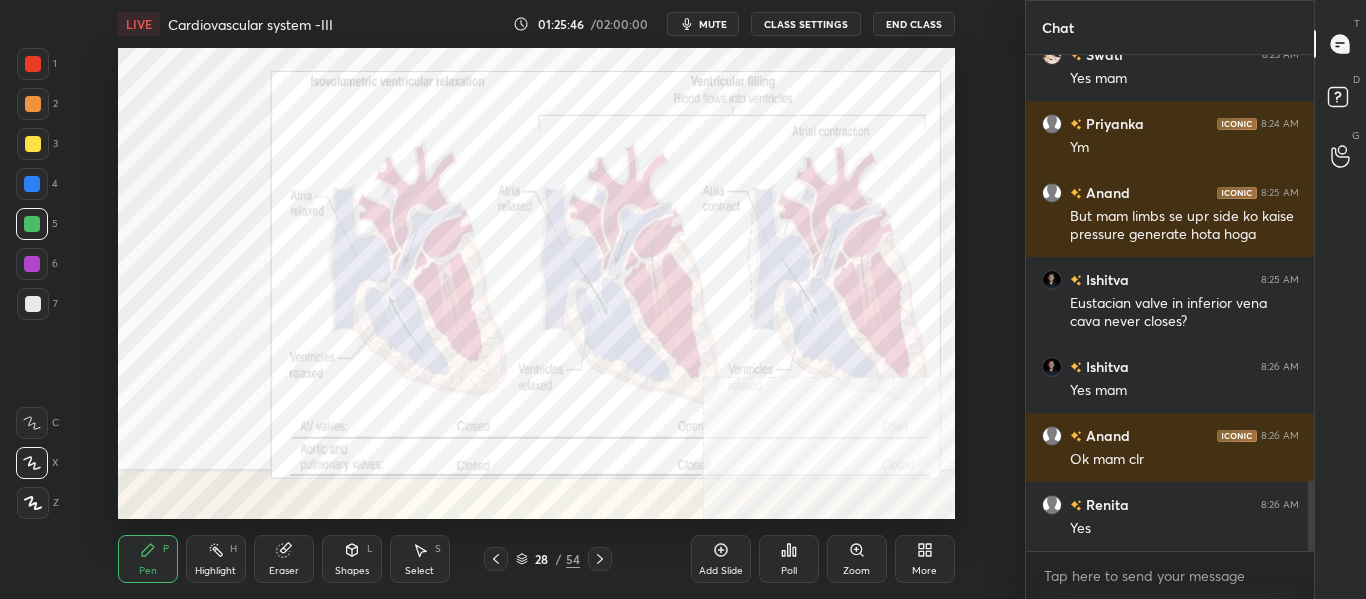 click on "Shapes" at bounding box center (352, 571) 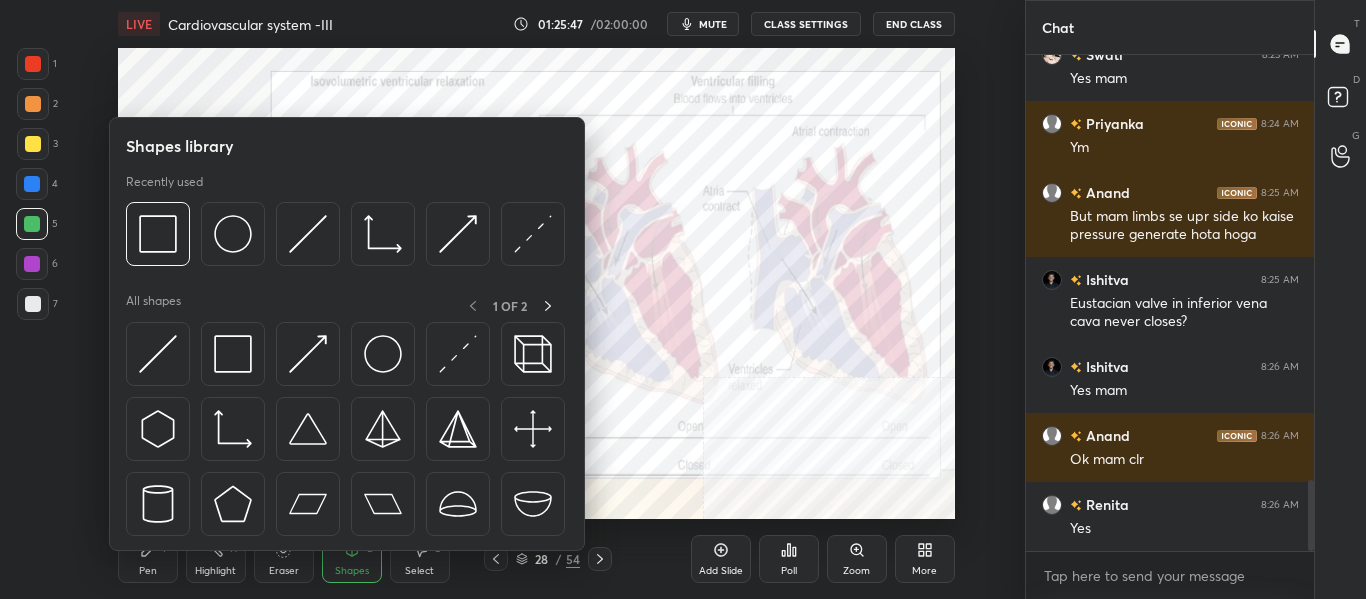 click on "Eraser" at bounding box center [284, 571] 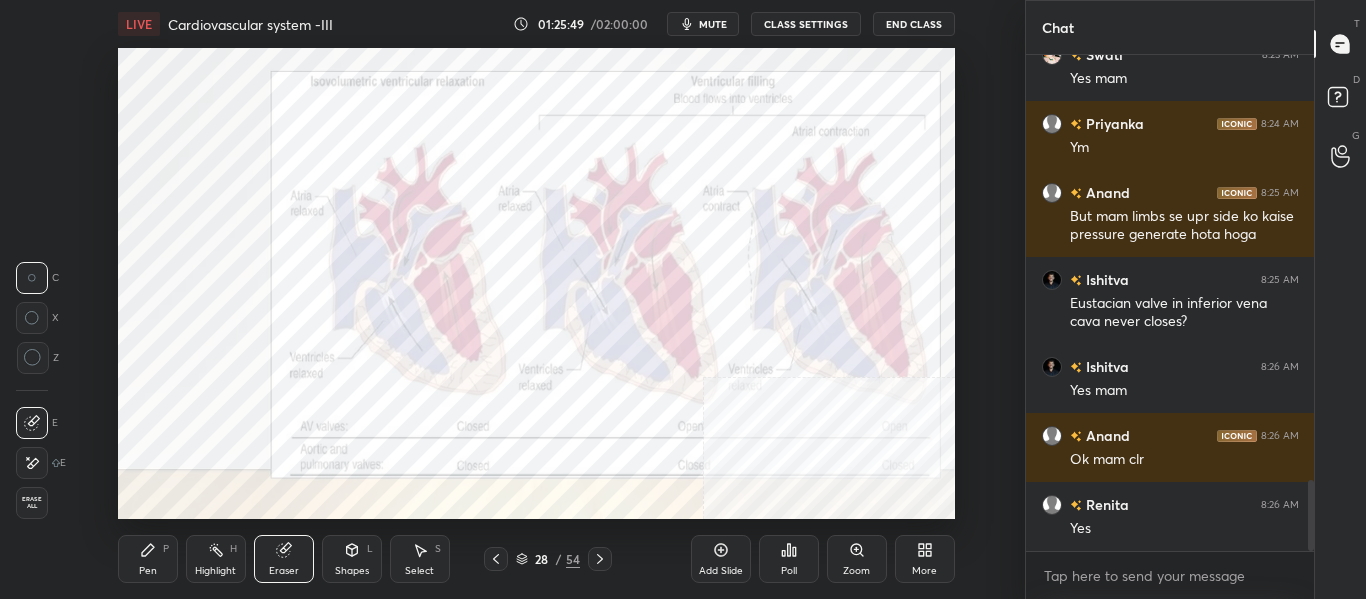 click 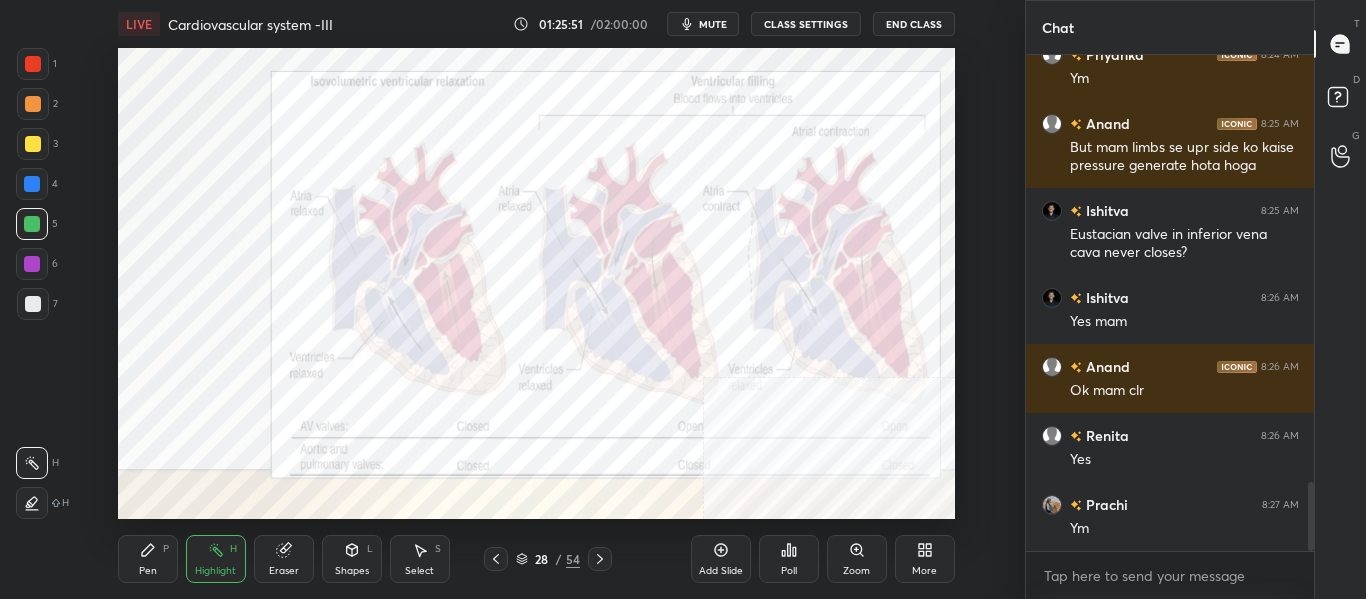 scroll, scrollTop: 3090, scrollLeft: 0, axis: vertical 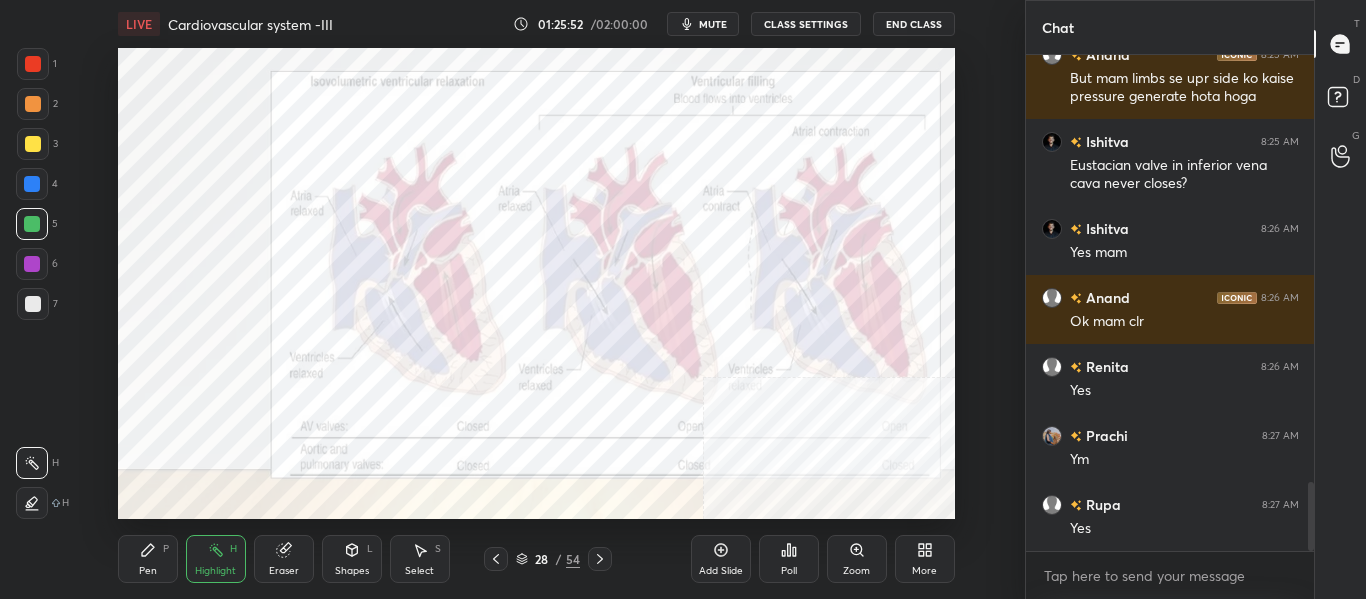 click at bounding box center (33, 144) 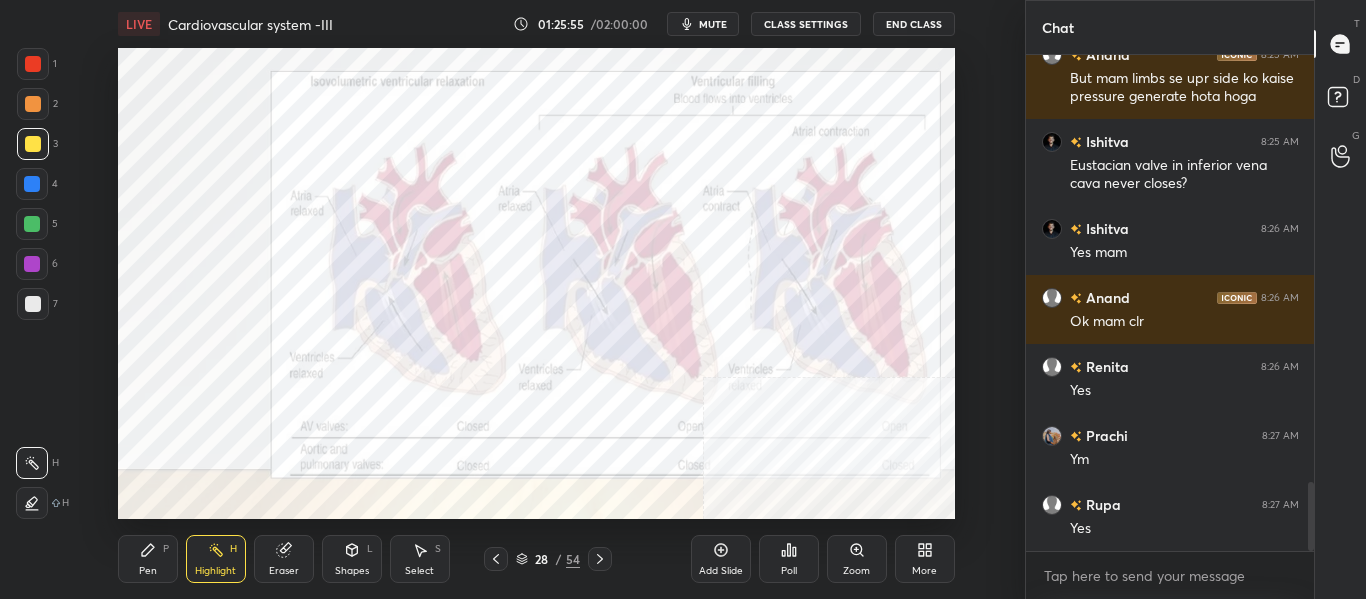 scroll, scrollTop: 3159, scrollLeft: 0, axis: vertical 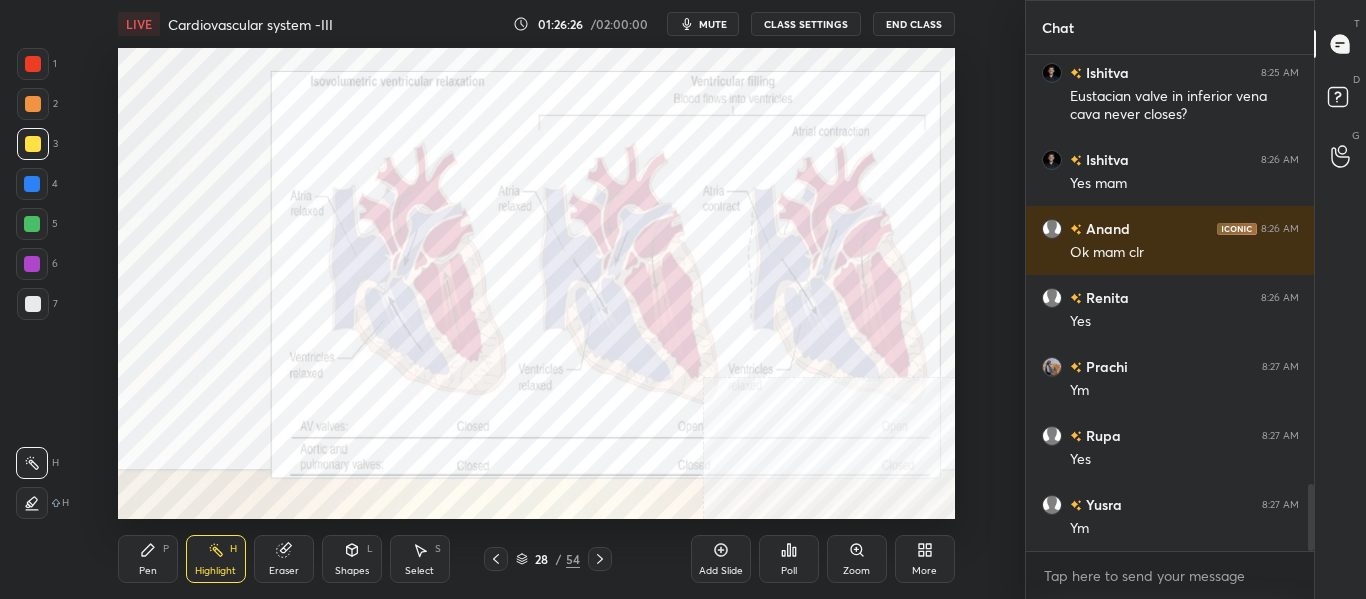 click on "mute" at bounding box center [713, 24] 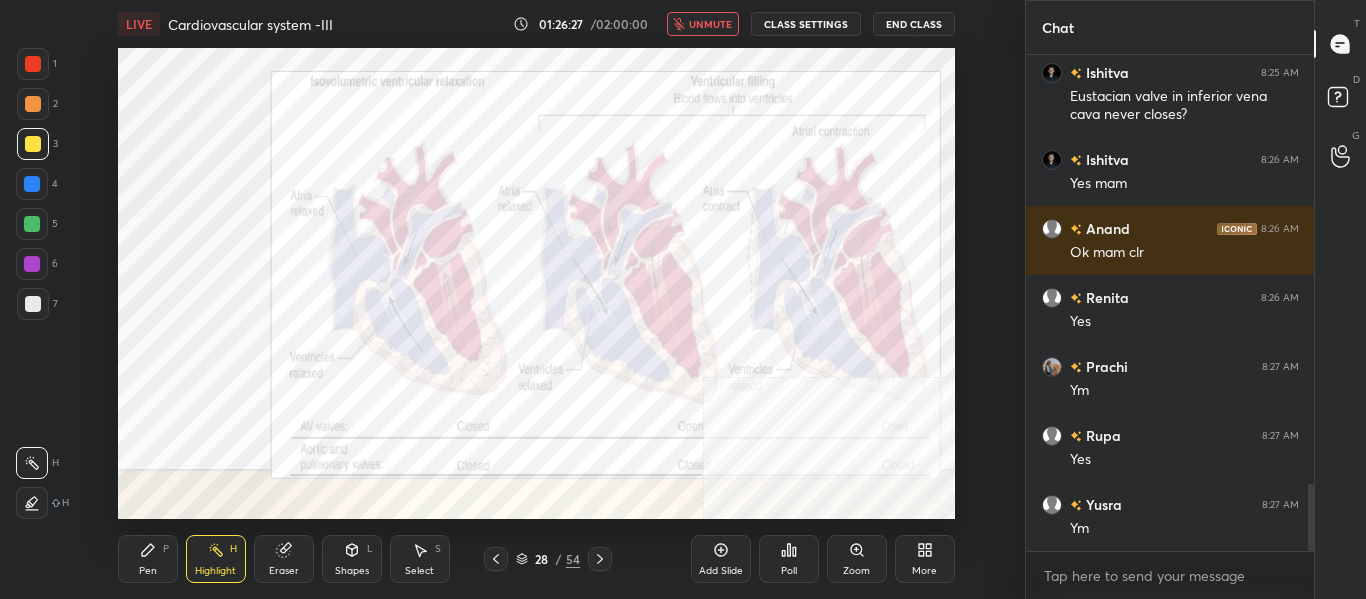 click on "unmute" at bounding box center [710, 24] 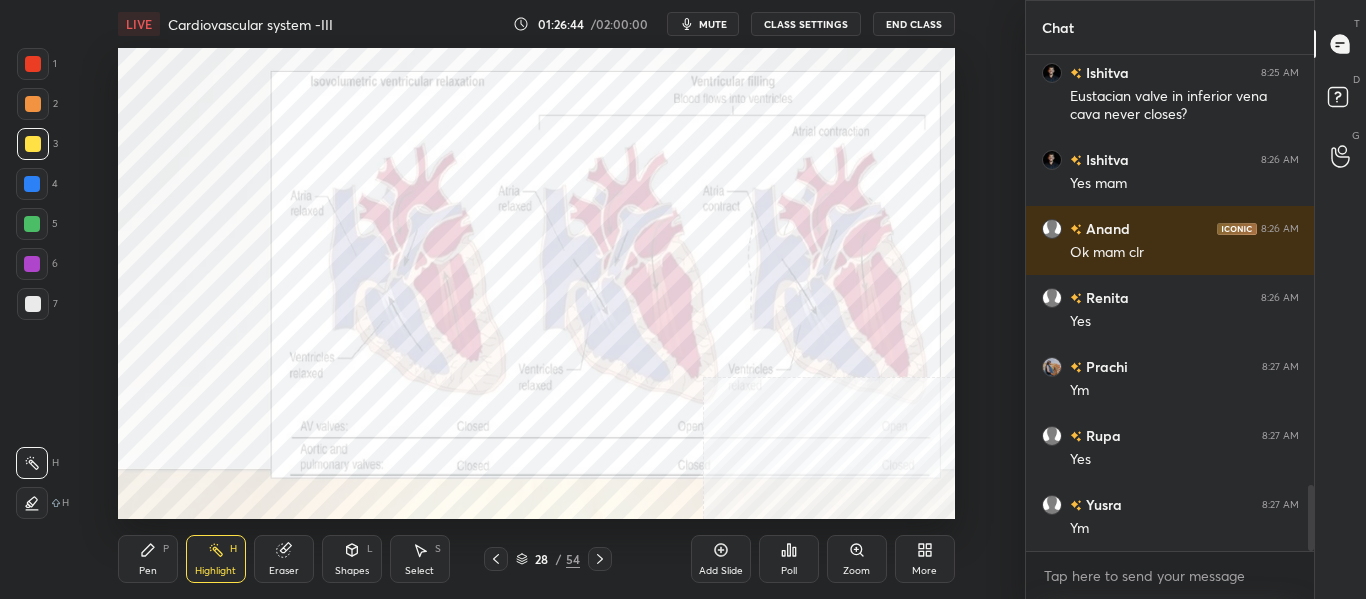 scroll, scrollTop: 3228, scrollLeft: 0, axis: vertical 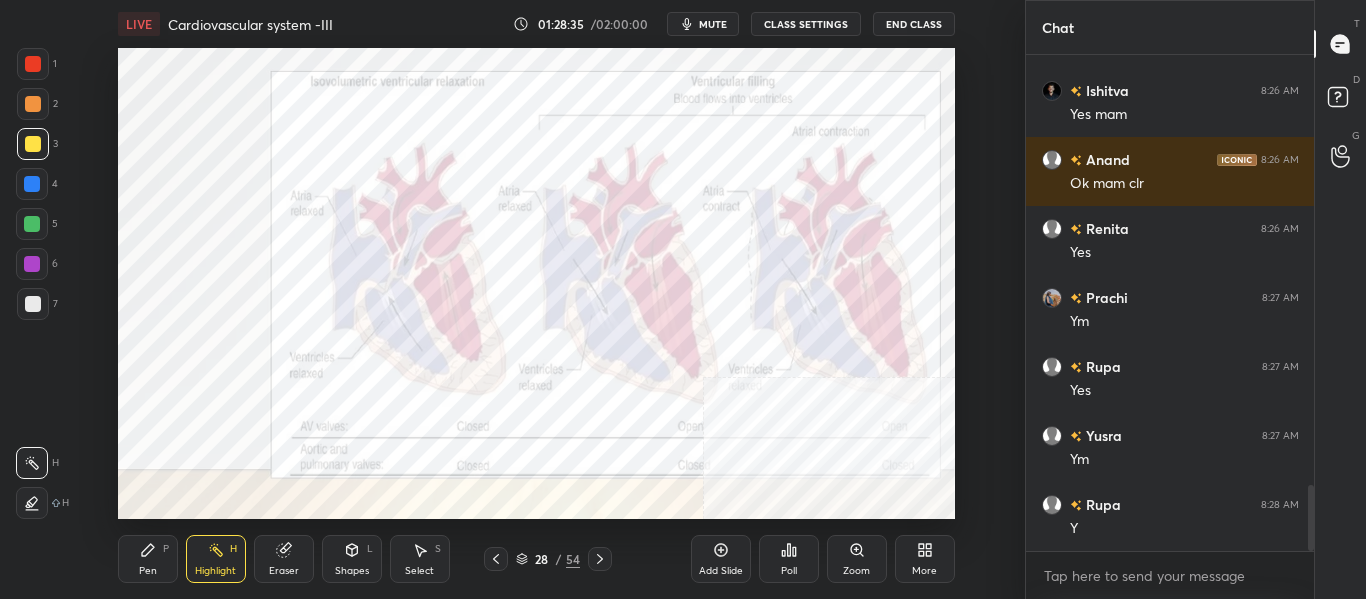 click 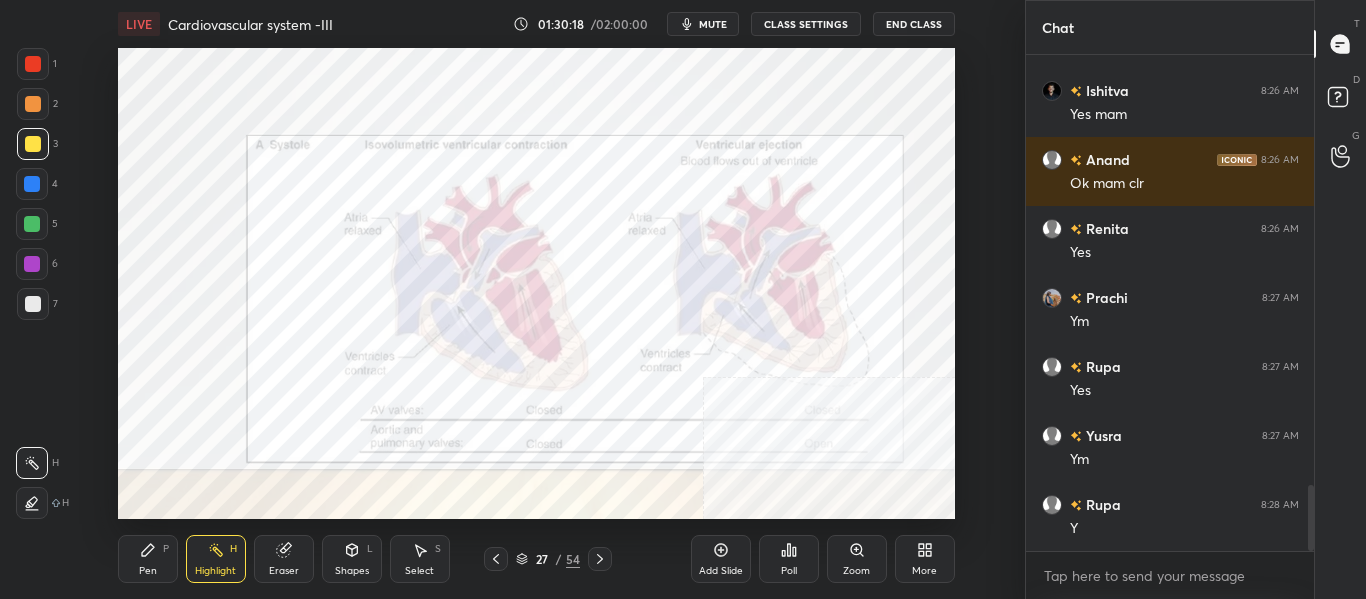 click on "mute" at bounding box center (713, 24) 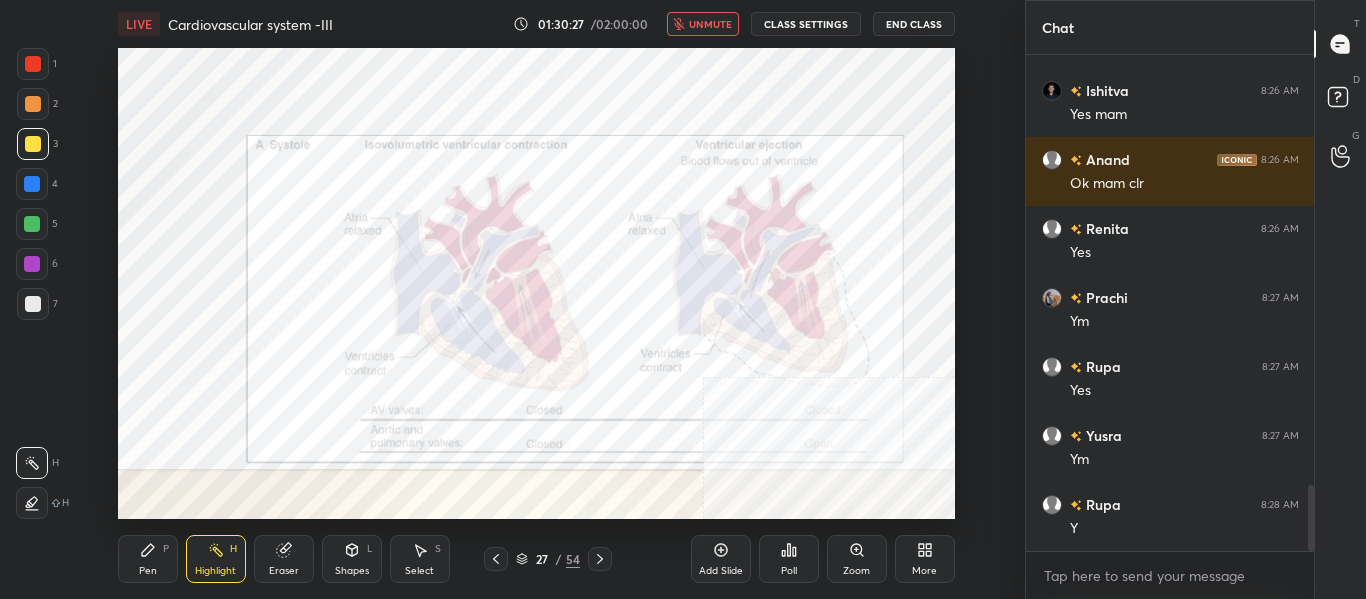 click on "unmute" at bounding box center (710, 24) 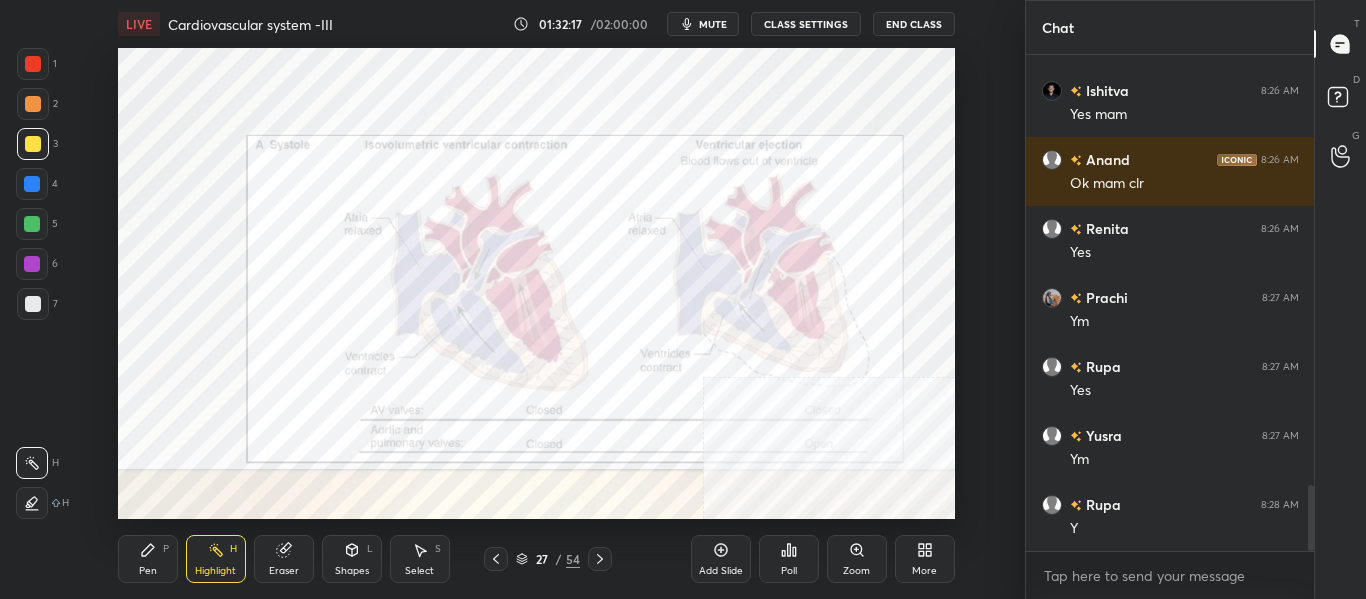 scroll, scrollTop: 3297, scrollLeft: 0, axis: vertical 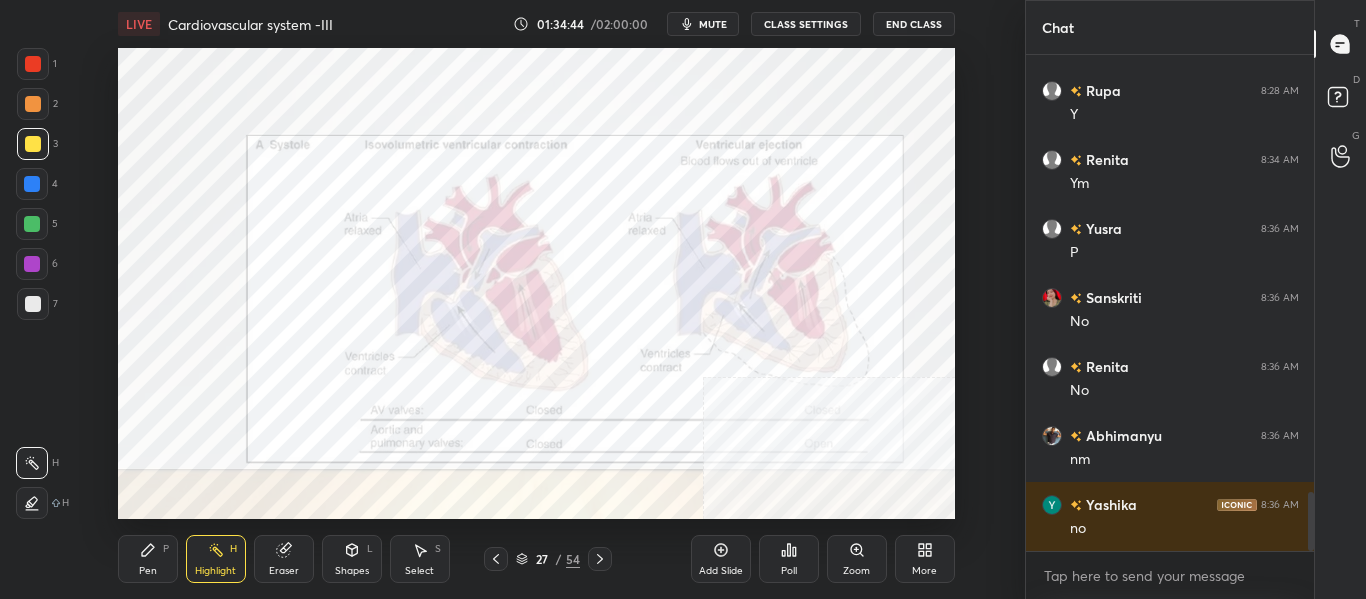 click at bounding box center [600, 559] 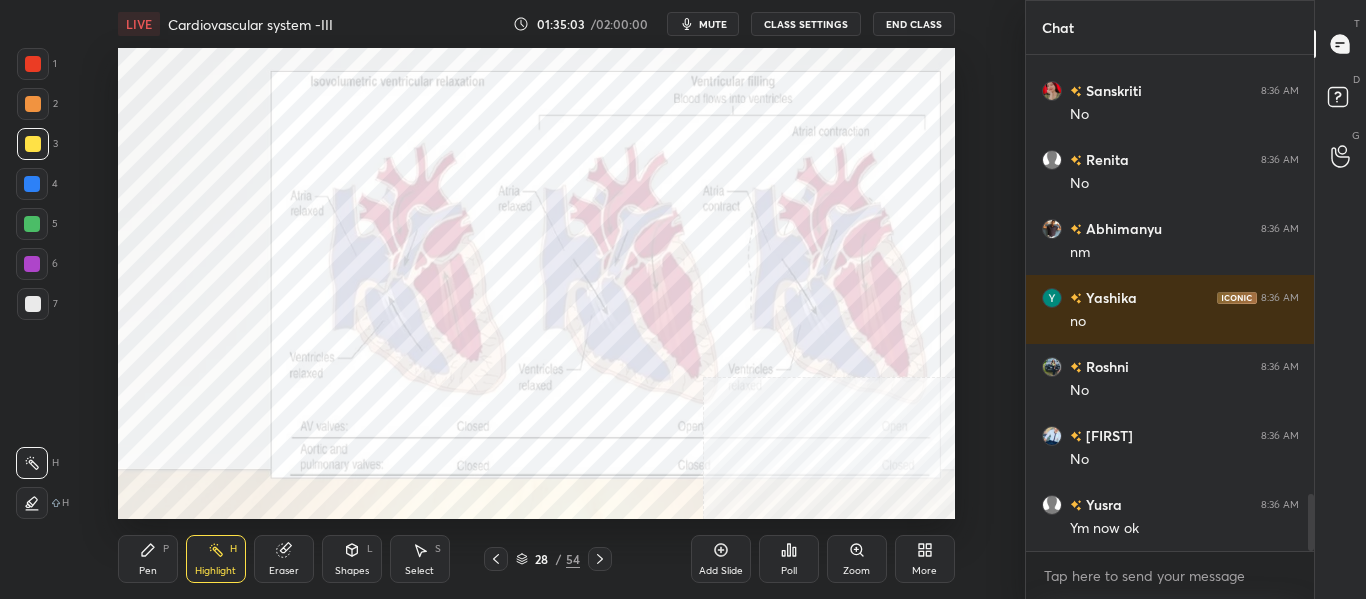 scroll, scrollTop: 3918, scrollLeft: 0, axis: vertical 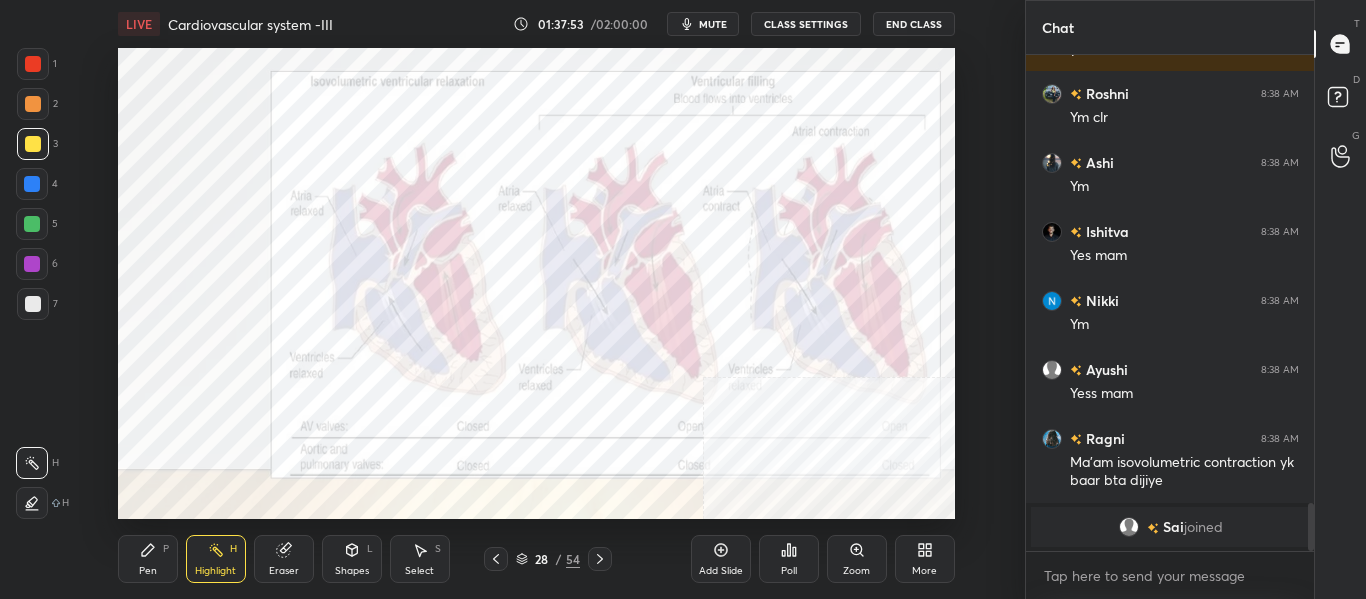 click 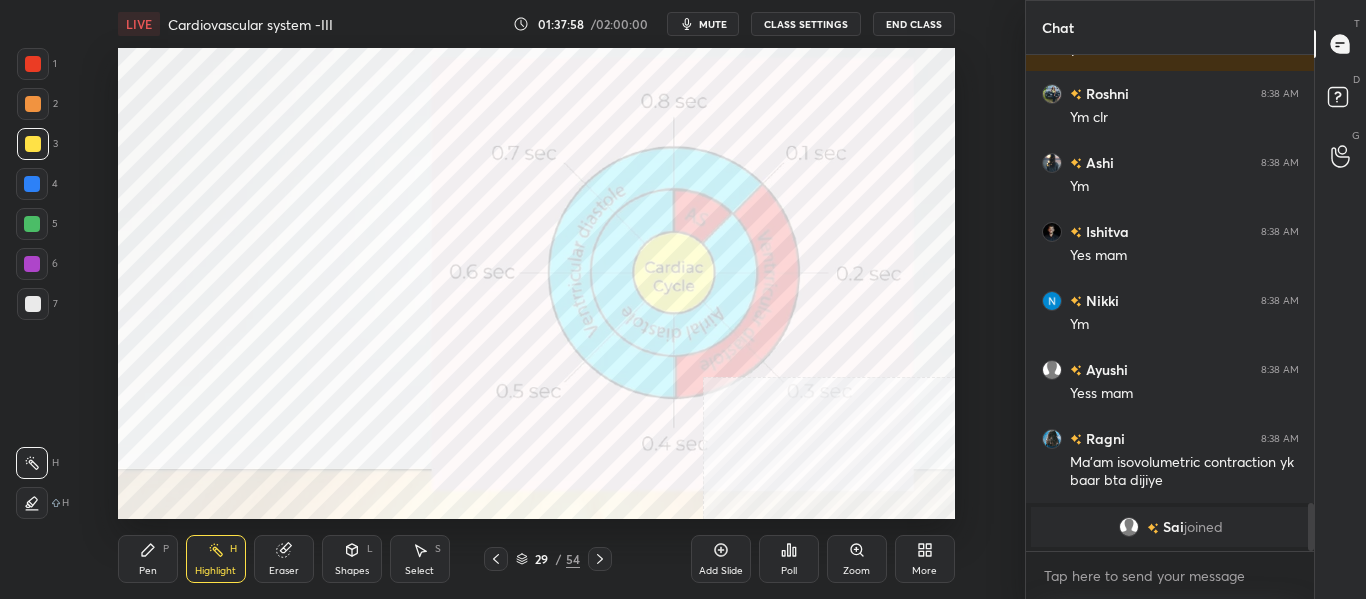 click on "More" at bounding box center [925, 559] 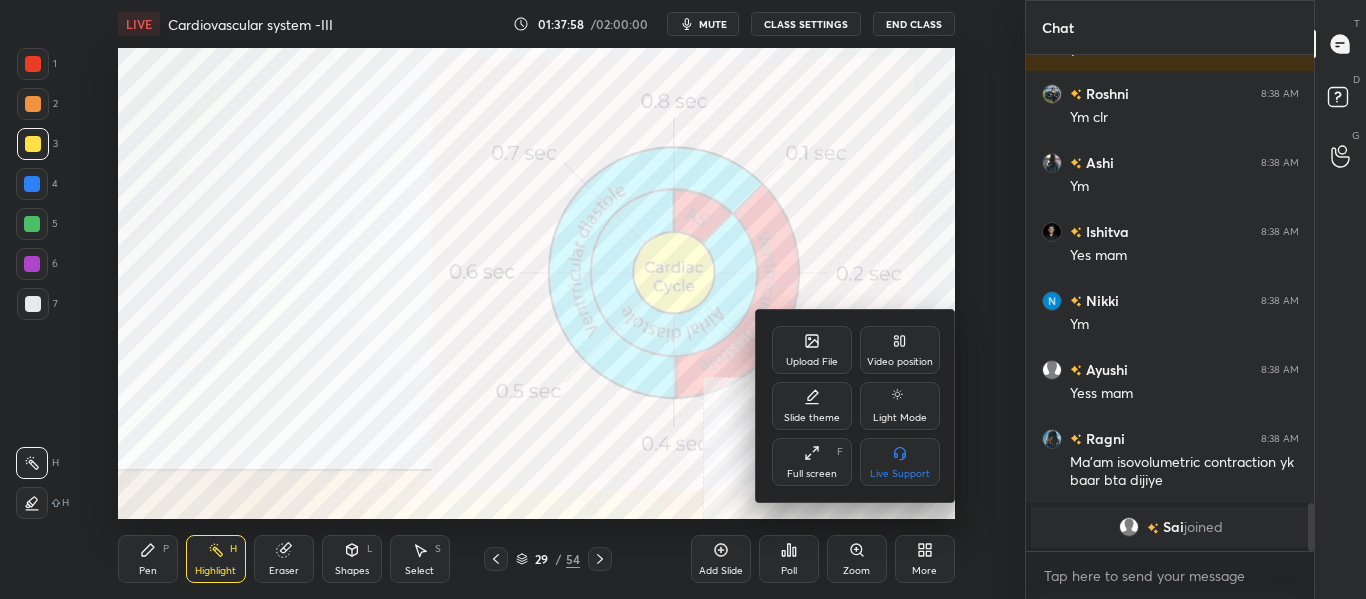 click on "Video position" at bounding box center [900, 350] 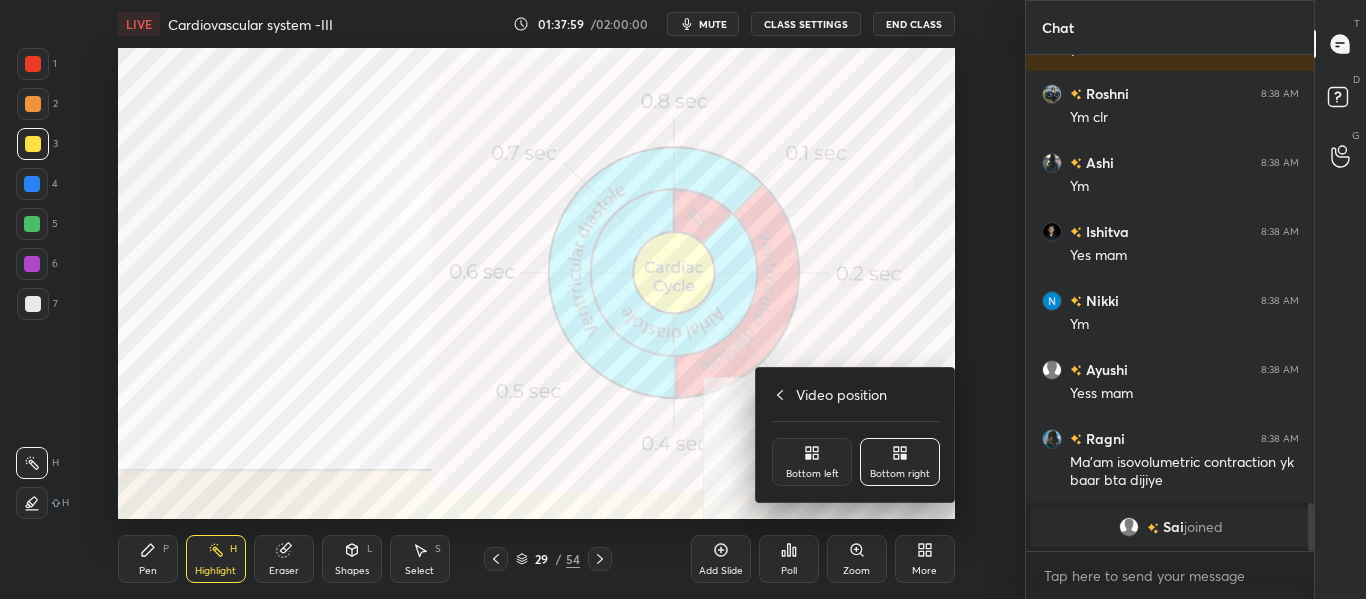 click on "Bottom left" at bounding box center (812, 474) 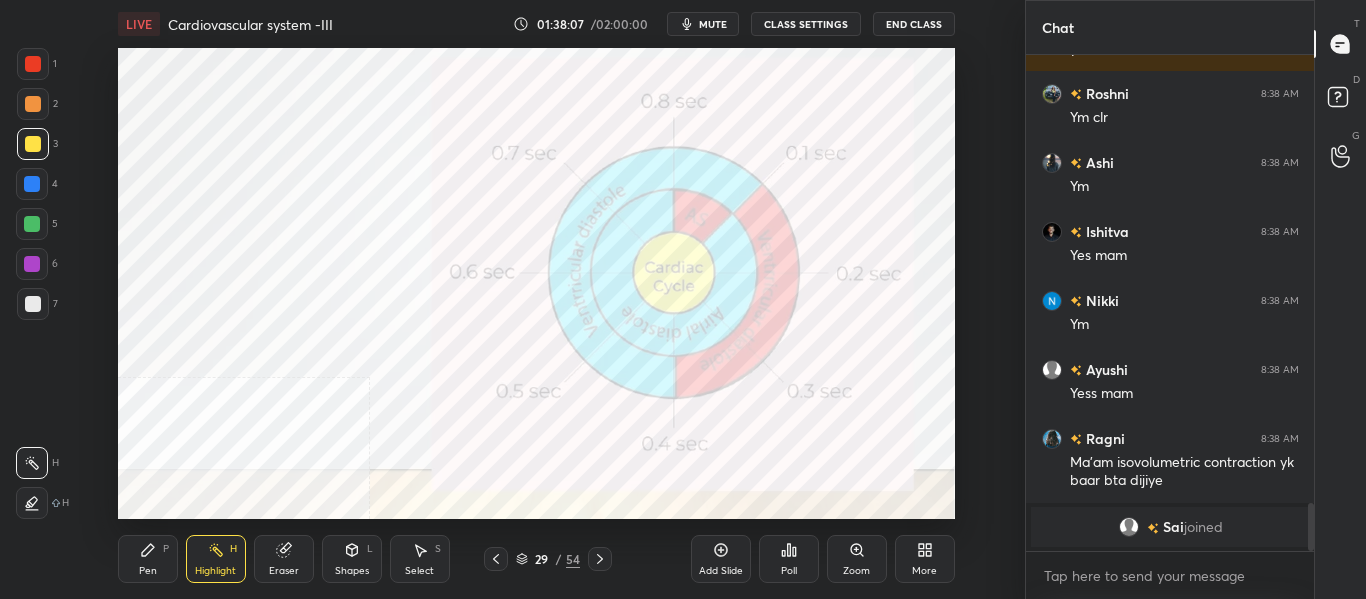 click at bounding box center [32, 184] 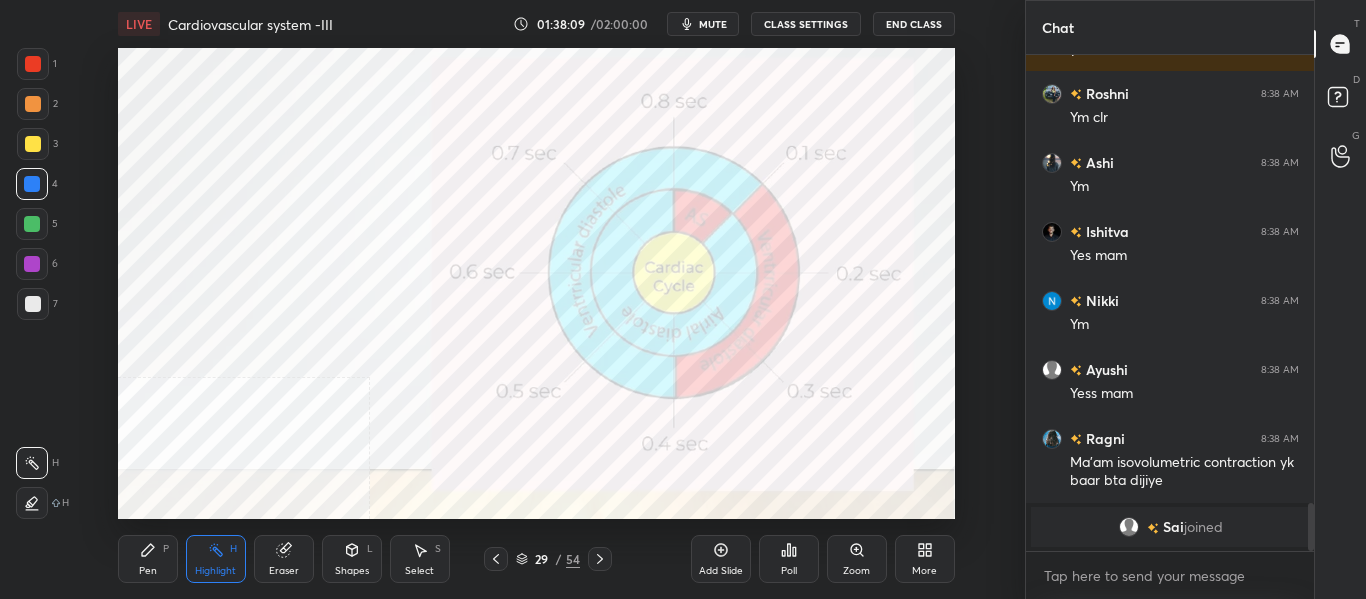 click at bounding box center [33, 144] 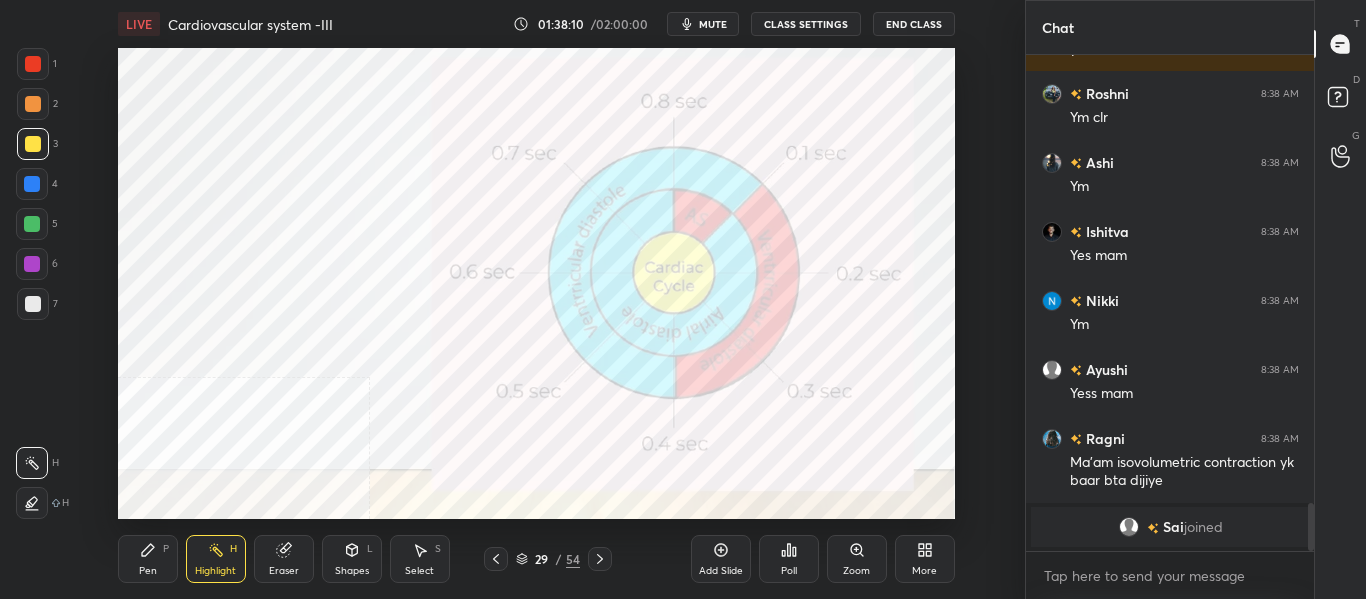 click at bounding box center (33, 104) 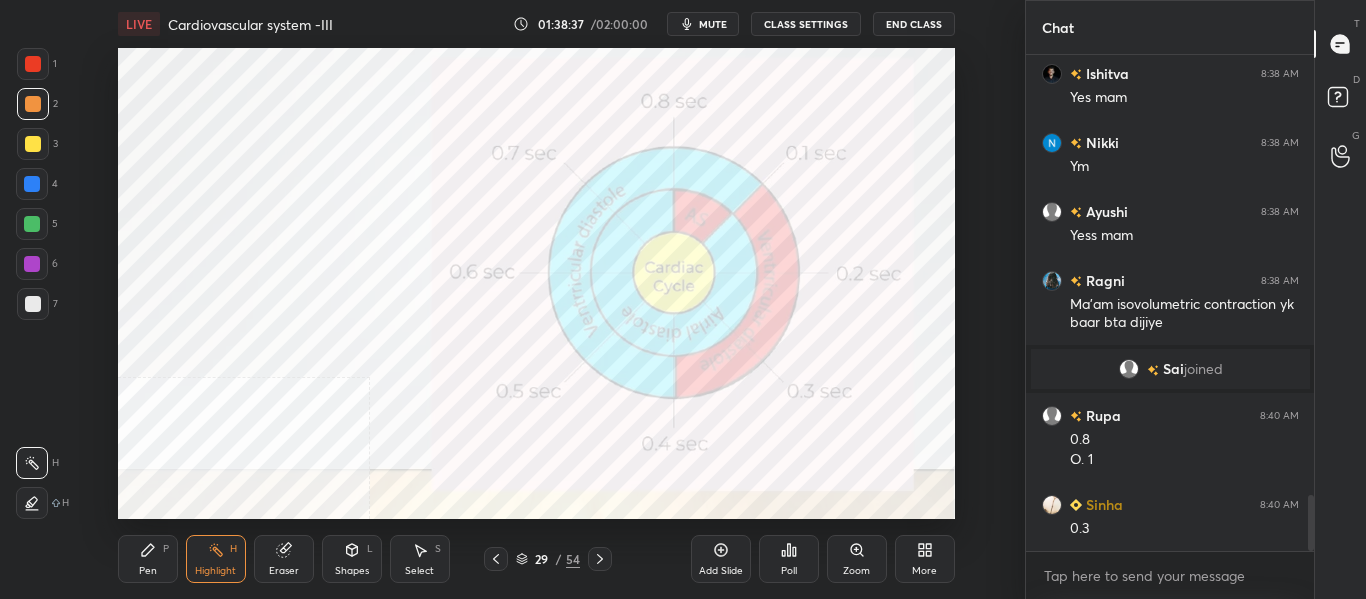 scroll, scrollTop: 3990, scrollLeft: 0, axis: vertical 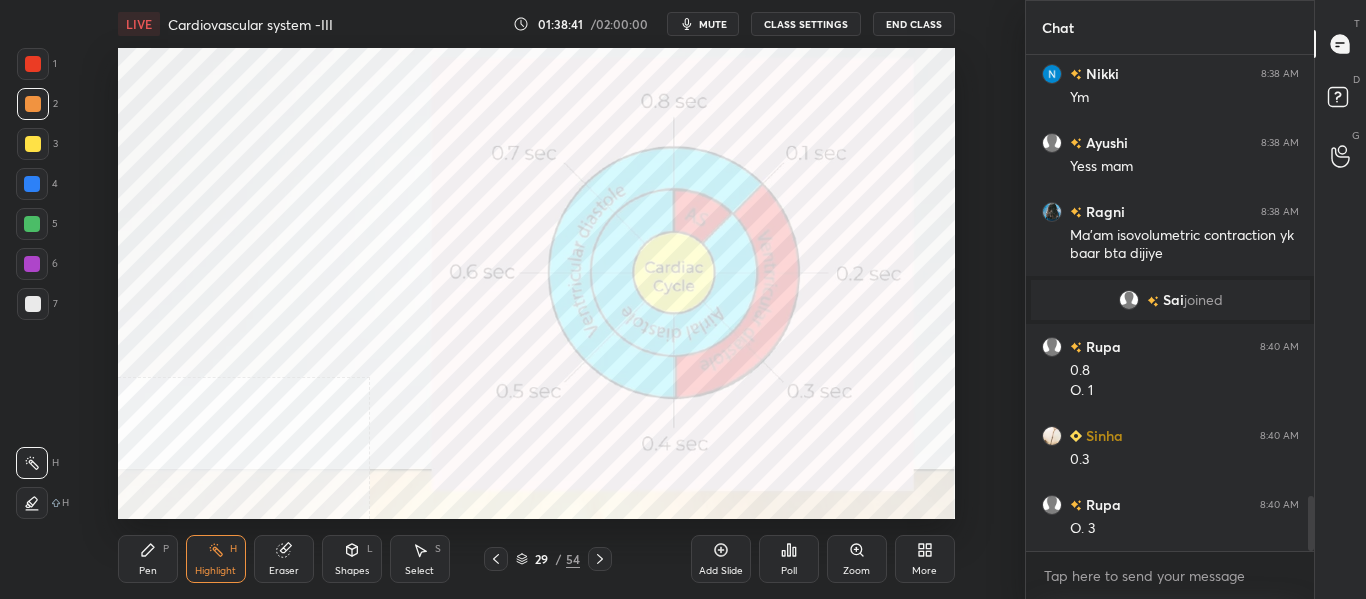 click on "Pen P" at bounding box center (148, 559) 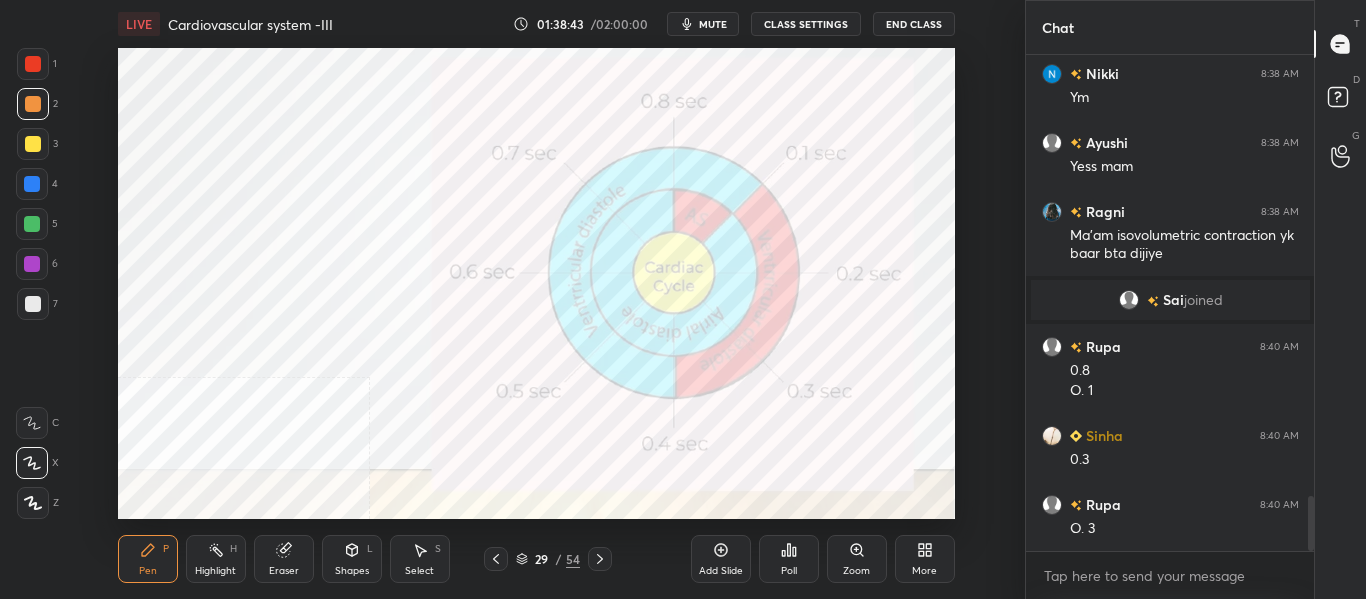 click at bounding box center [32, 184] 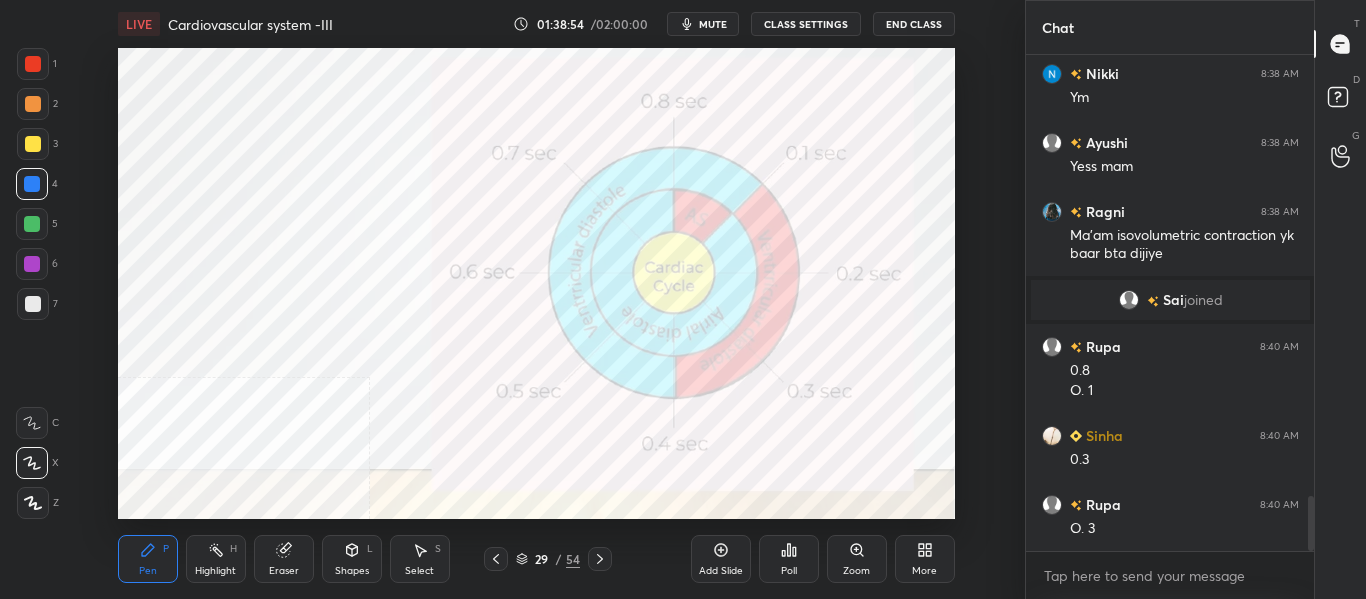 click at bounding box center (33, 104) 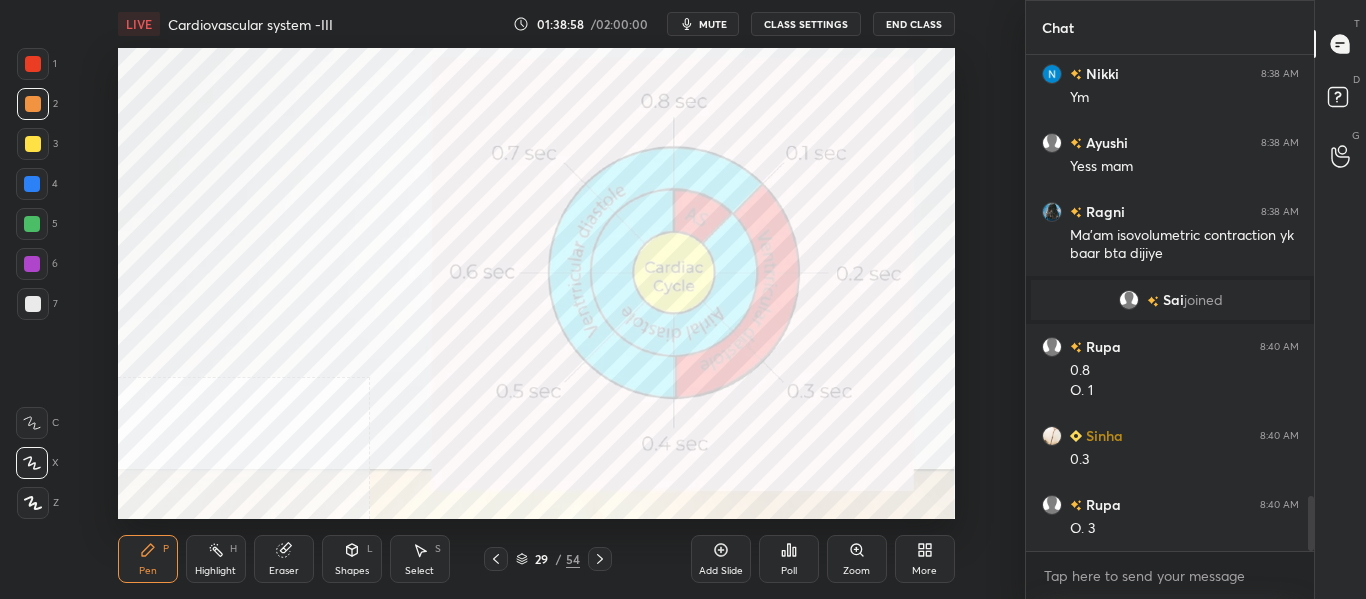 click on "Highlight H" at bounding box center (216, 559) 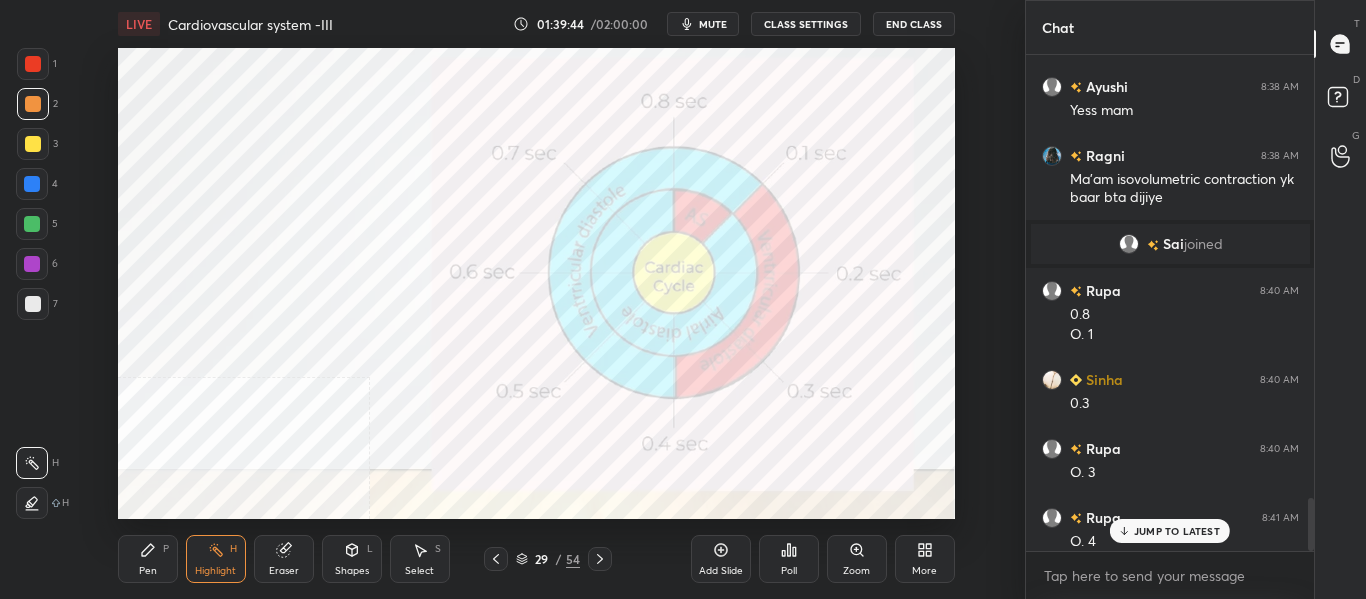 scroll, scrollTop: 4212, scrollLeft: 0, axis: vertical 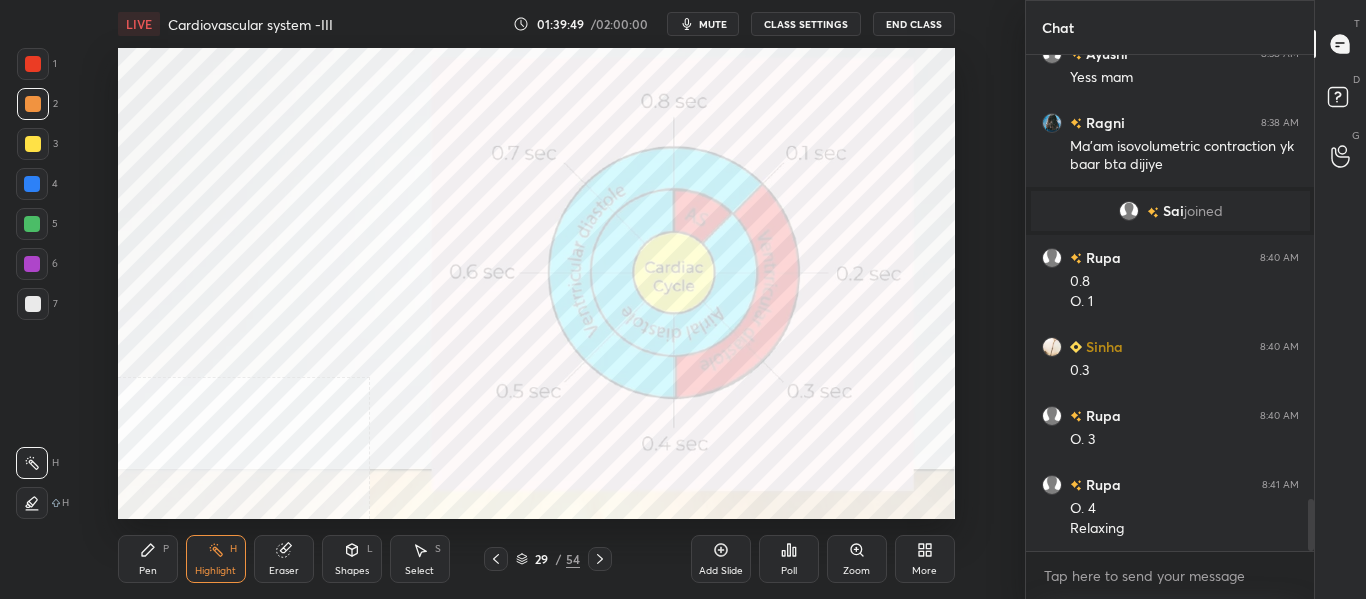 click on "Pen P" at bounding box center (148, 559) 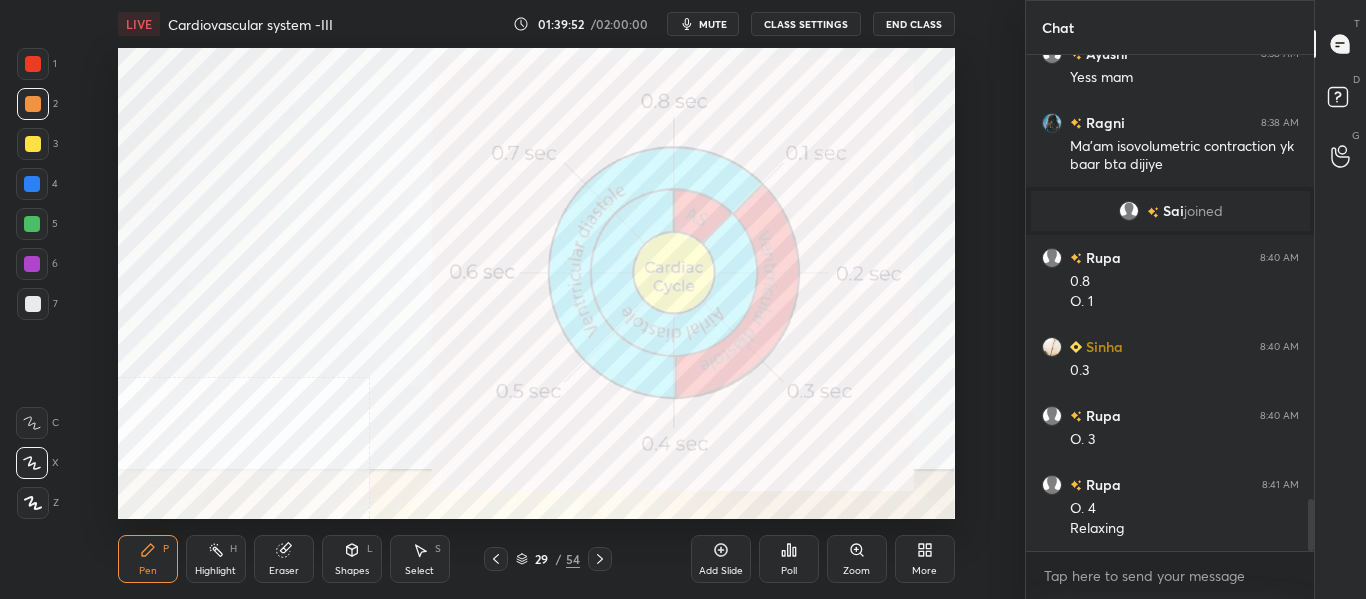 click at bounding box center (33, 64) 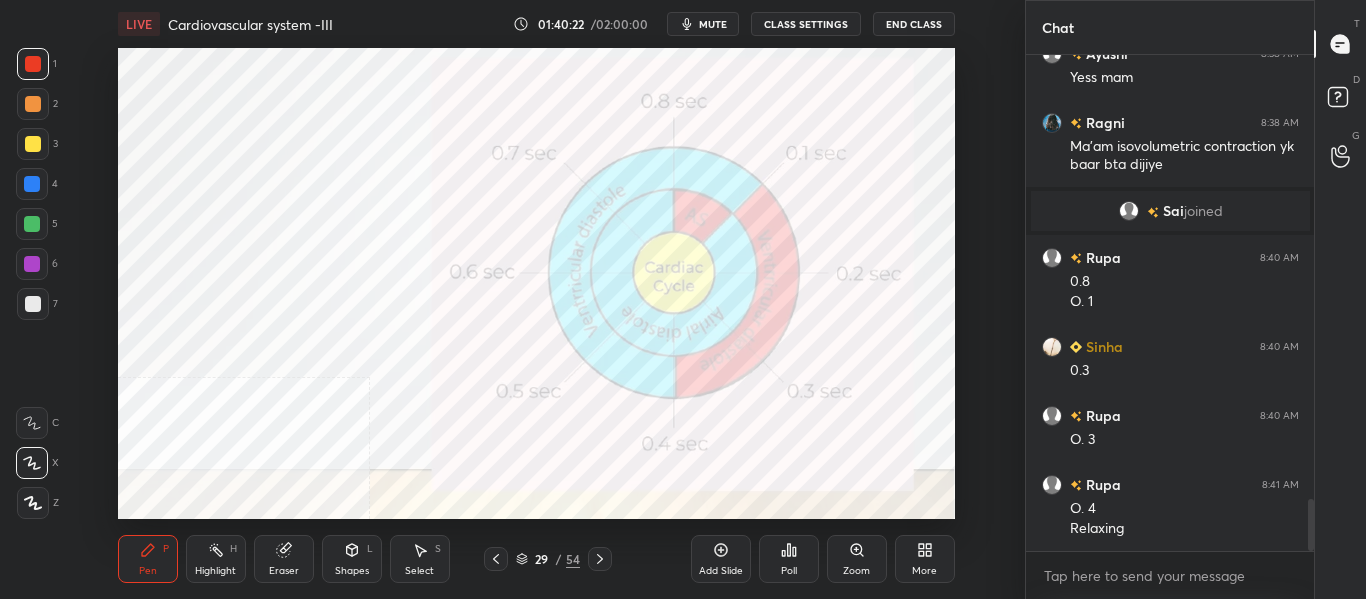 scroll, scrollTop: 4281, scrollLeft: 0, axis: vertical 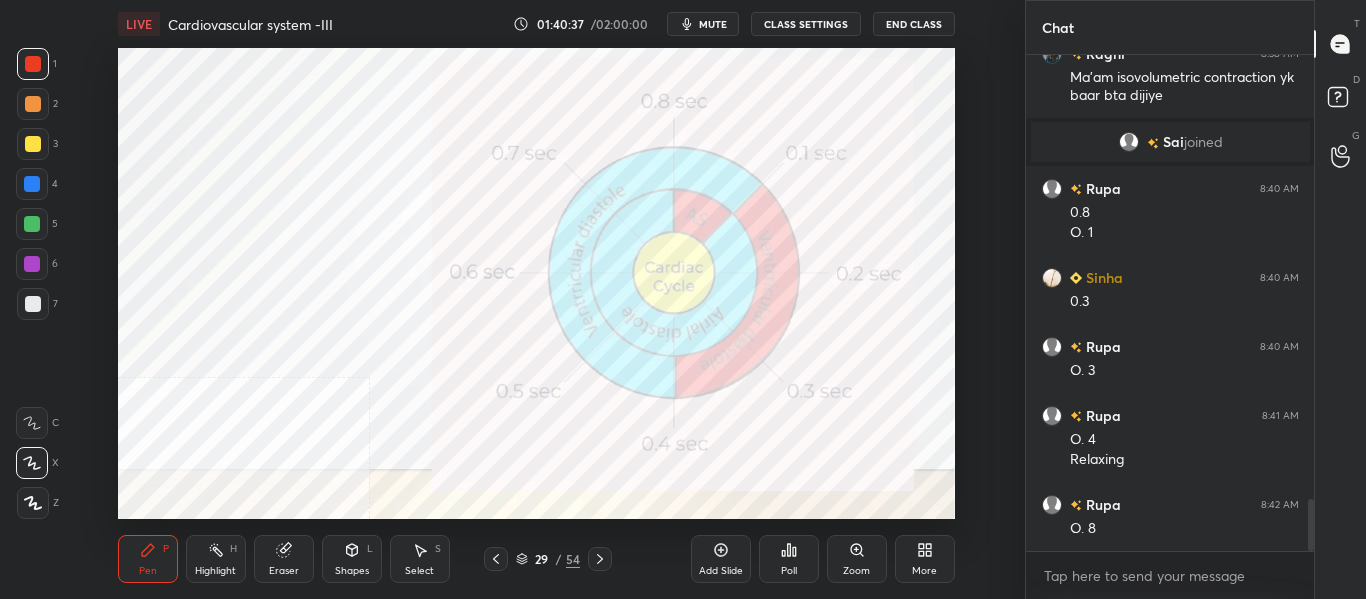 click 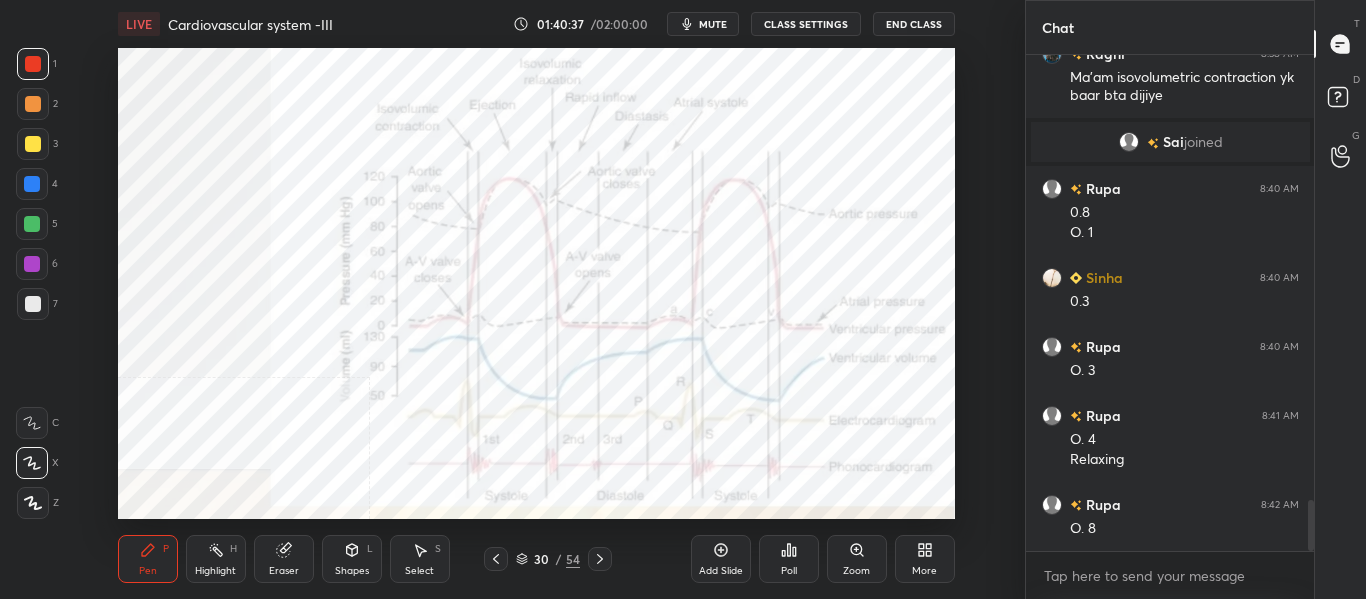 scroll, scrollTop: 4350, scrollLeft: 0, axis: vertical 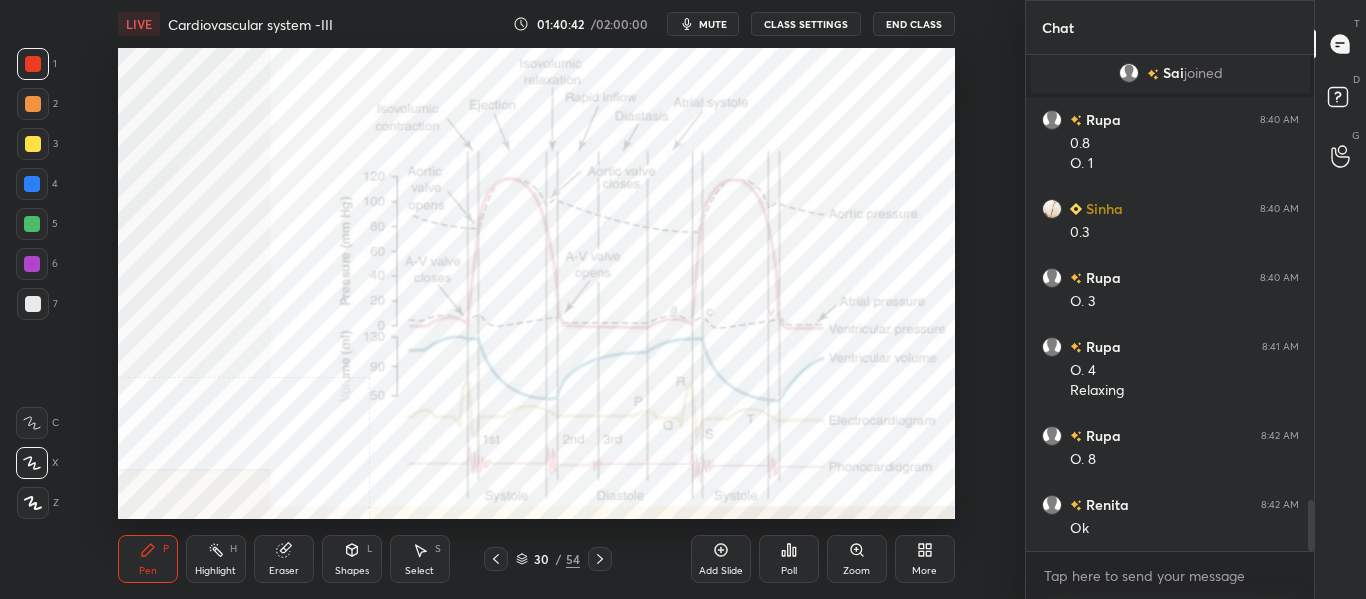 click 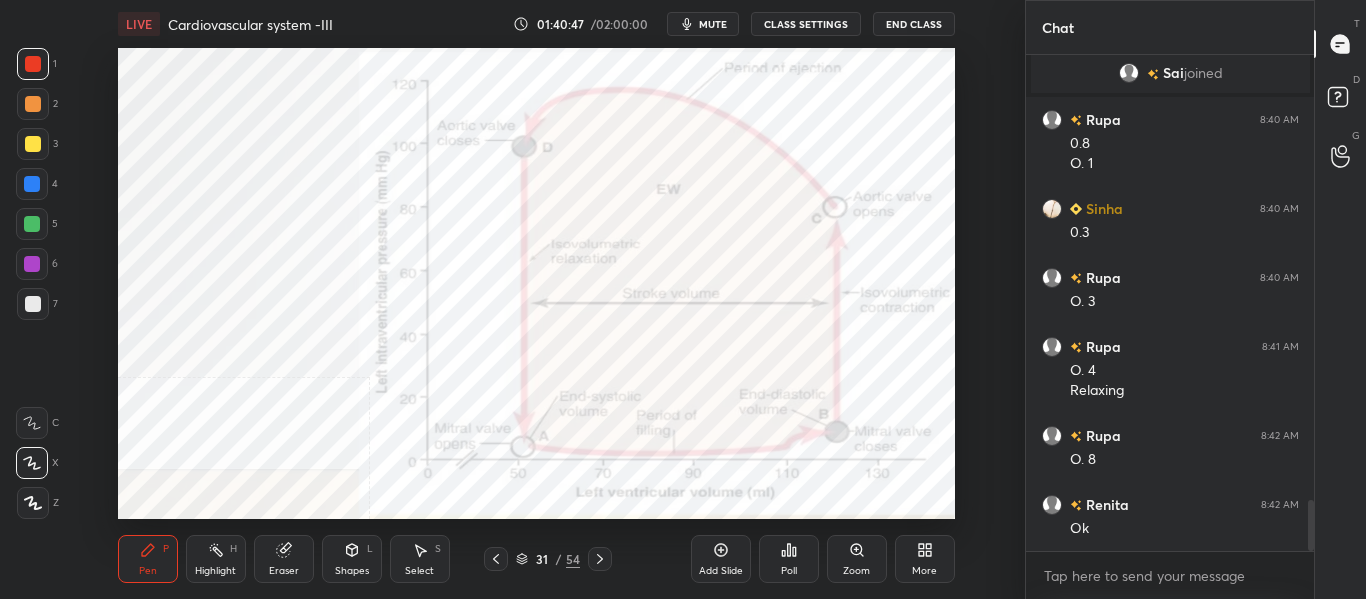 click on "Highlight H" at bounding box center [216, 559] 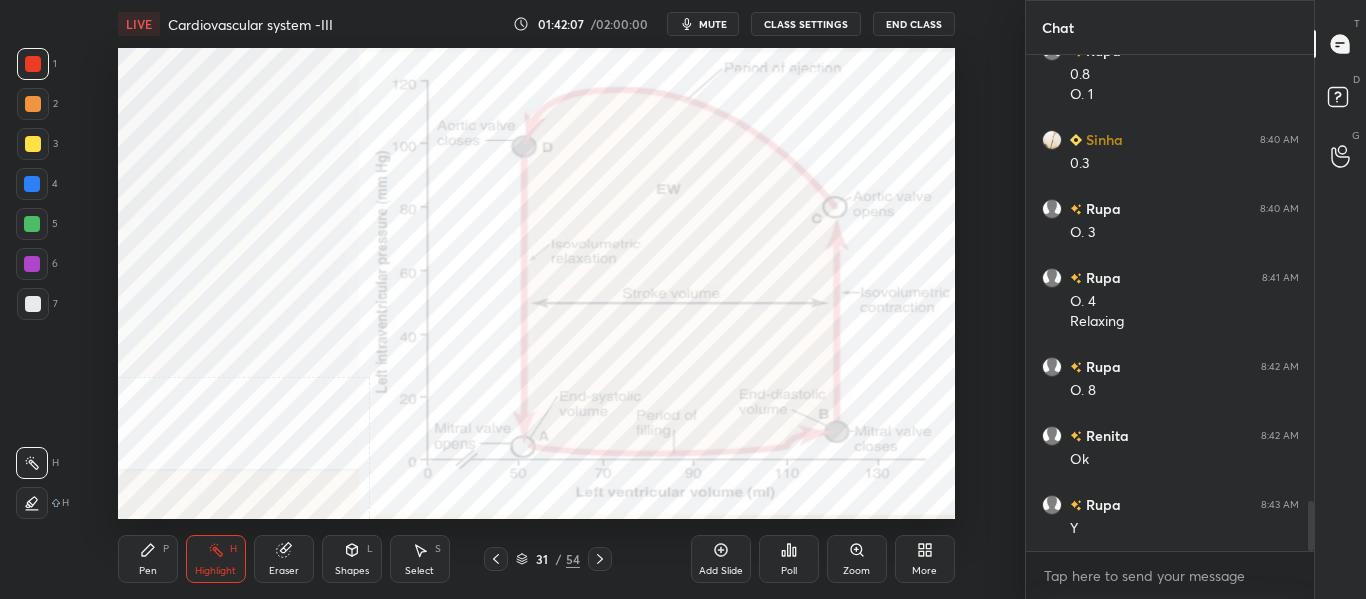 scroll, scrollTop: 4467, scrollLeft: 0, axis: vertical 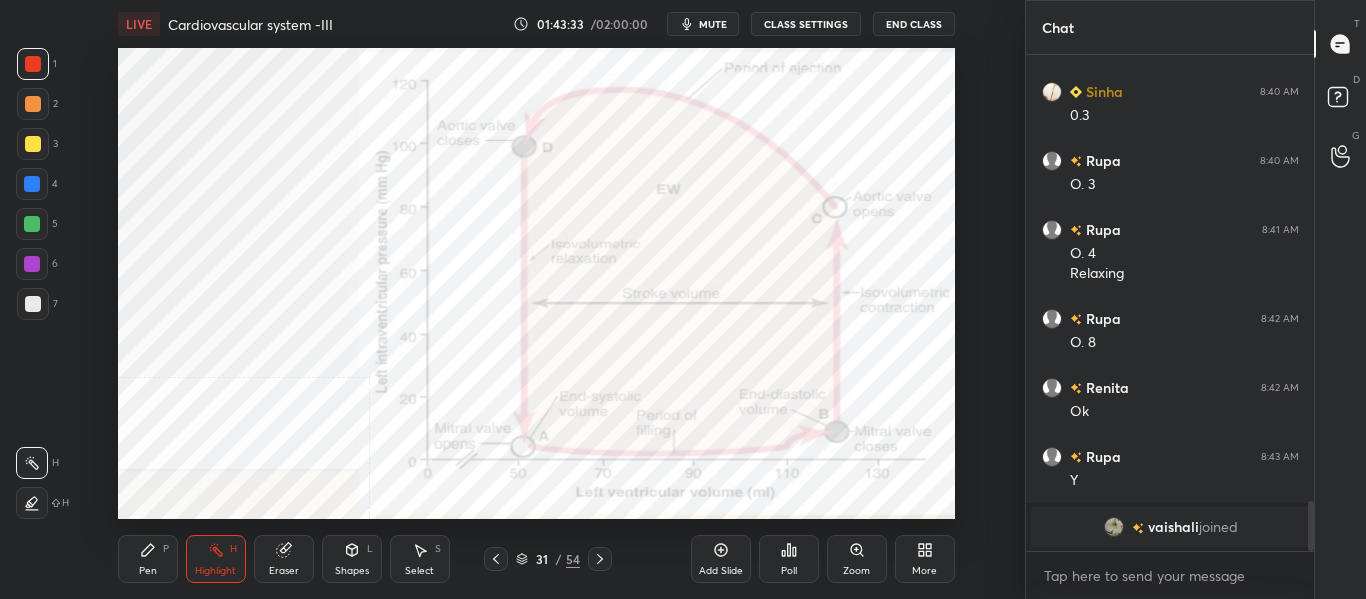 click 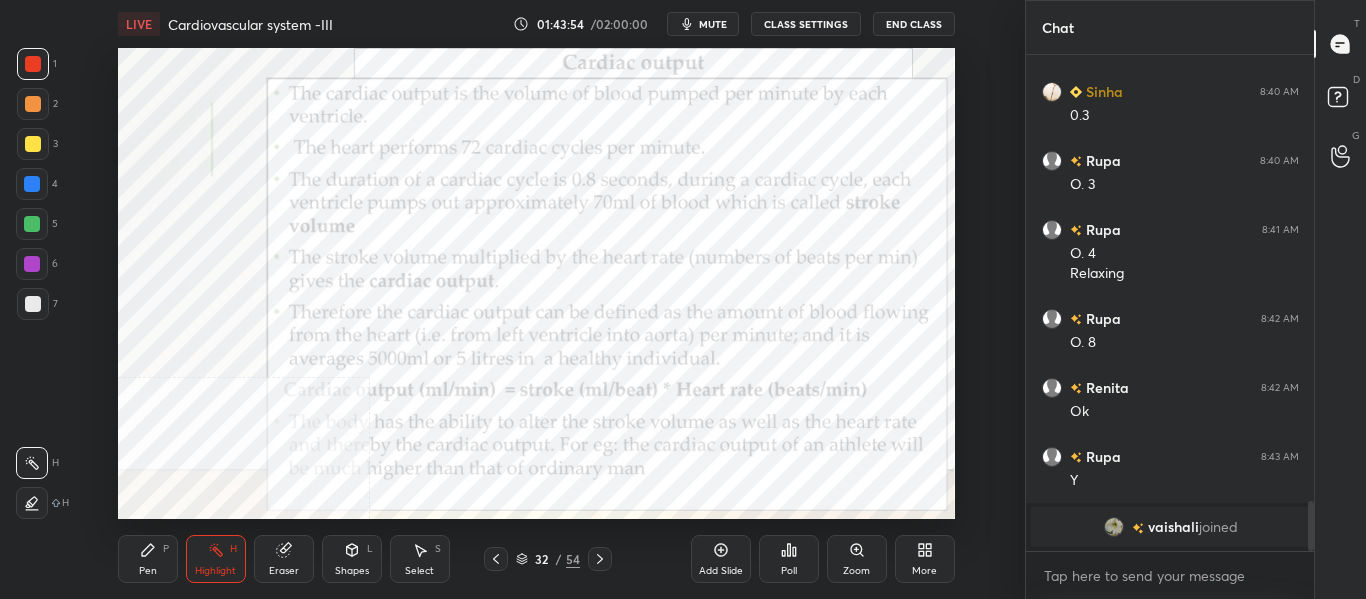 scroll, scrollTop: 4491, scrollLeft: 0, axis: vertical 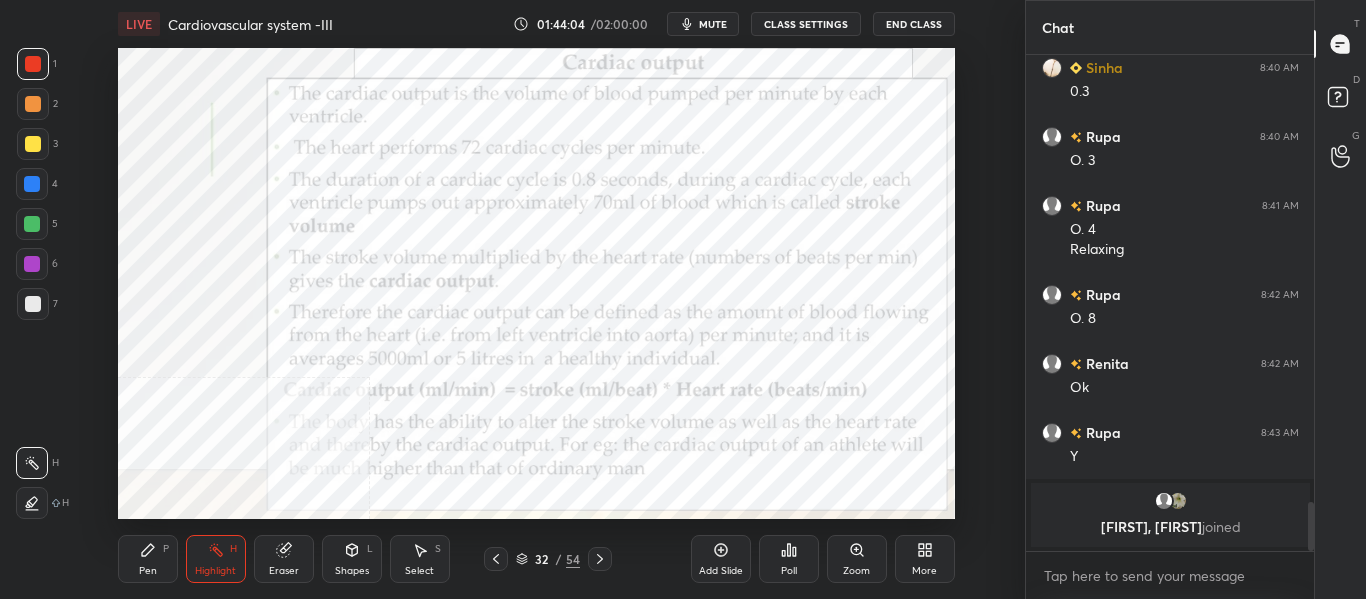 click on "Pen P" at bounding box center (148, 559) 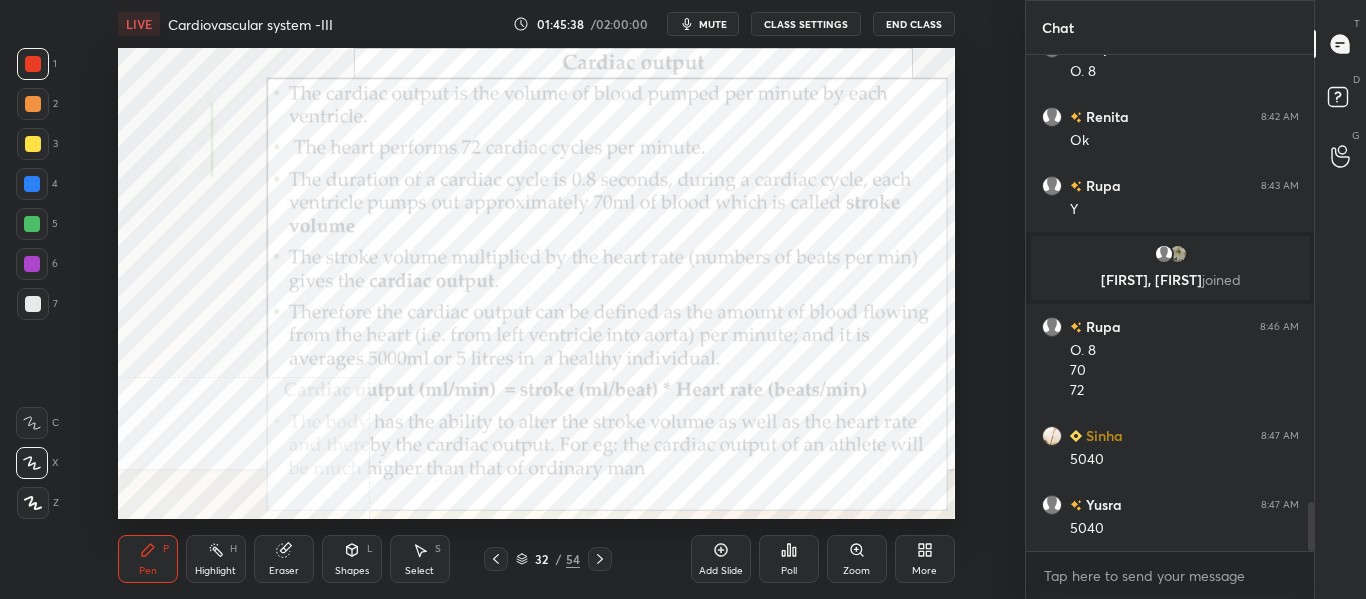 scroll, scrollTop: 4560, scrollLeft: 0, axis: vertical 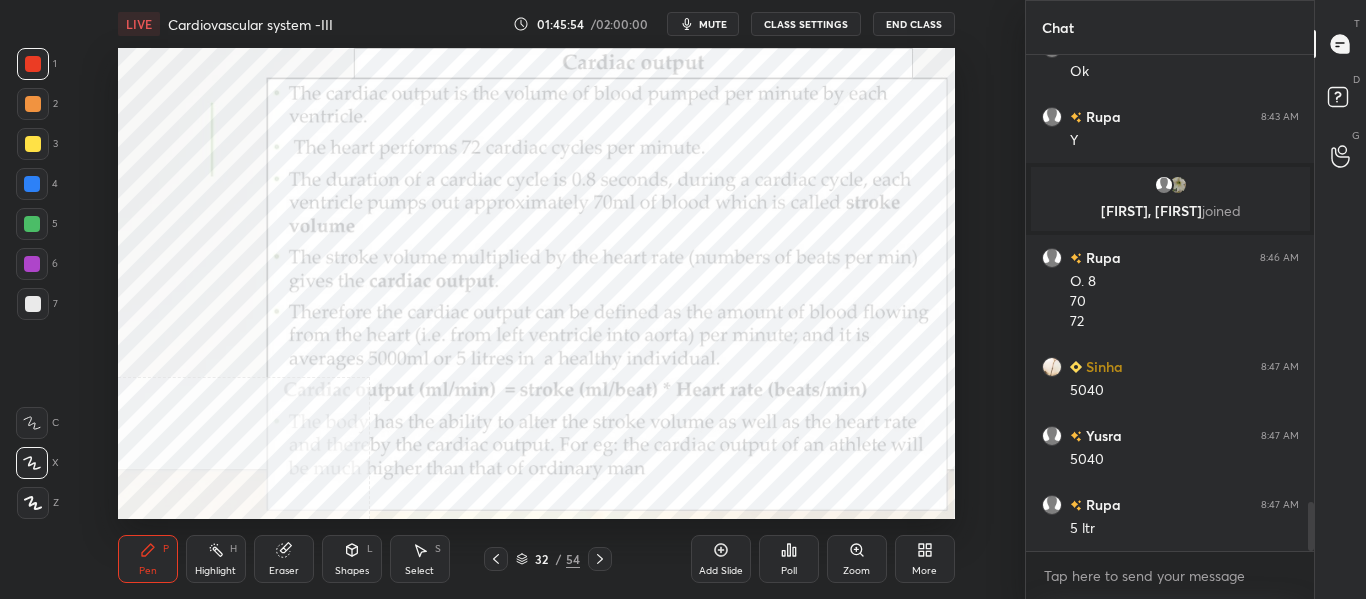 click on "mute" at bounding box center (703, 24) 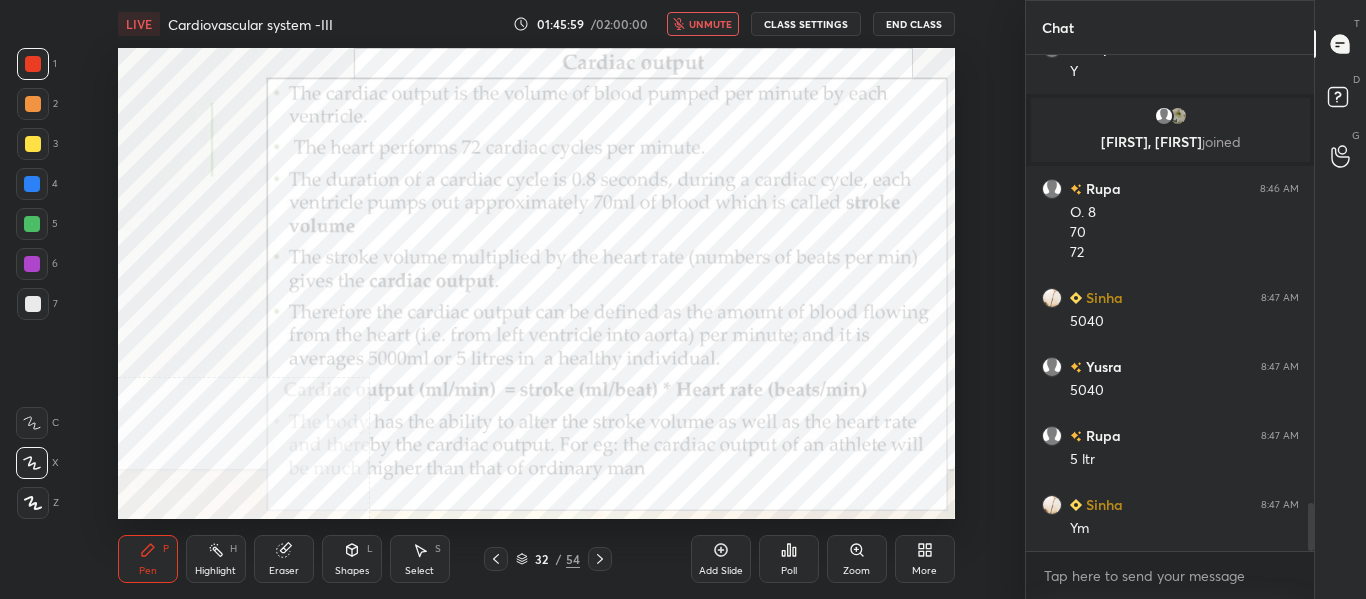 scroll, scrollTop: 4698, scrollLeft: 0, axis: vertical 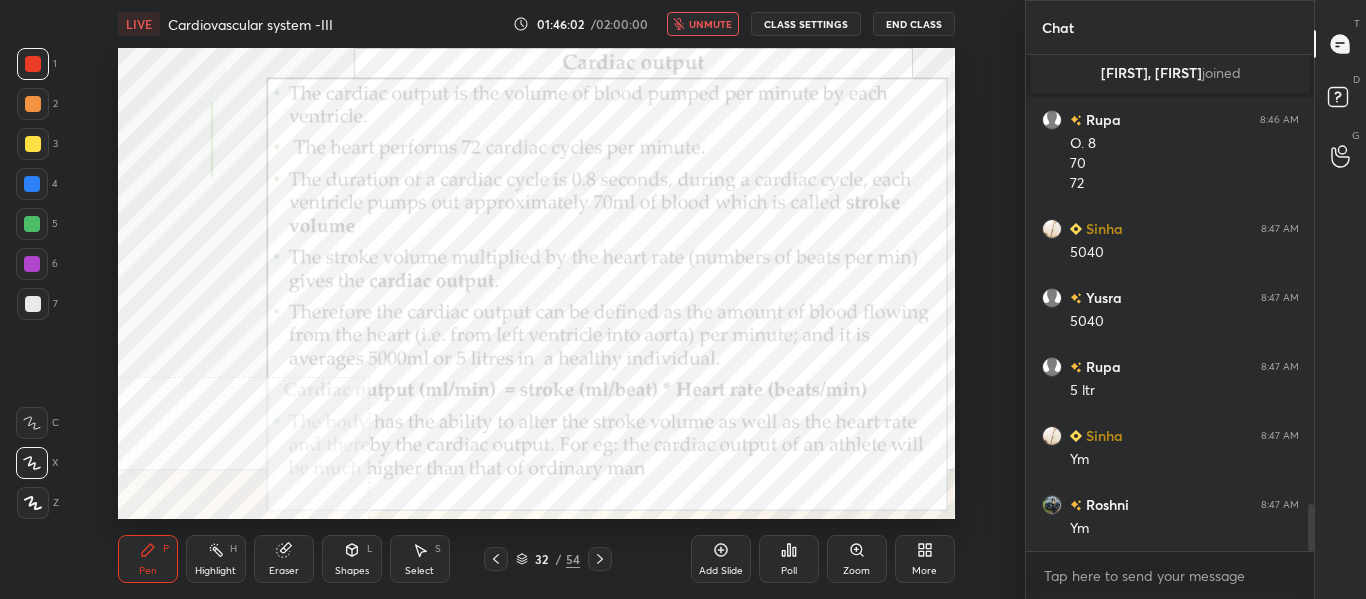 click on "unmute" at bounding box center [710, 24] 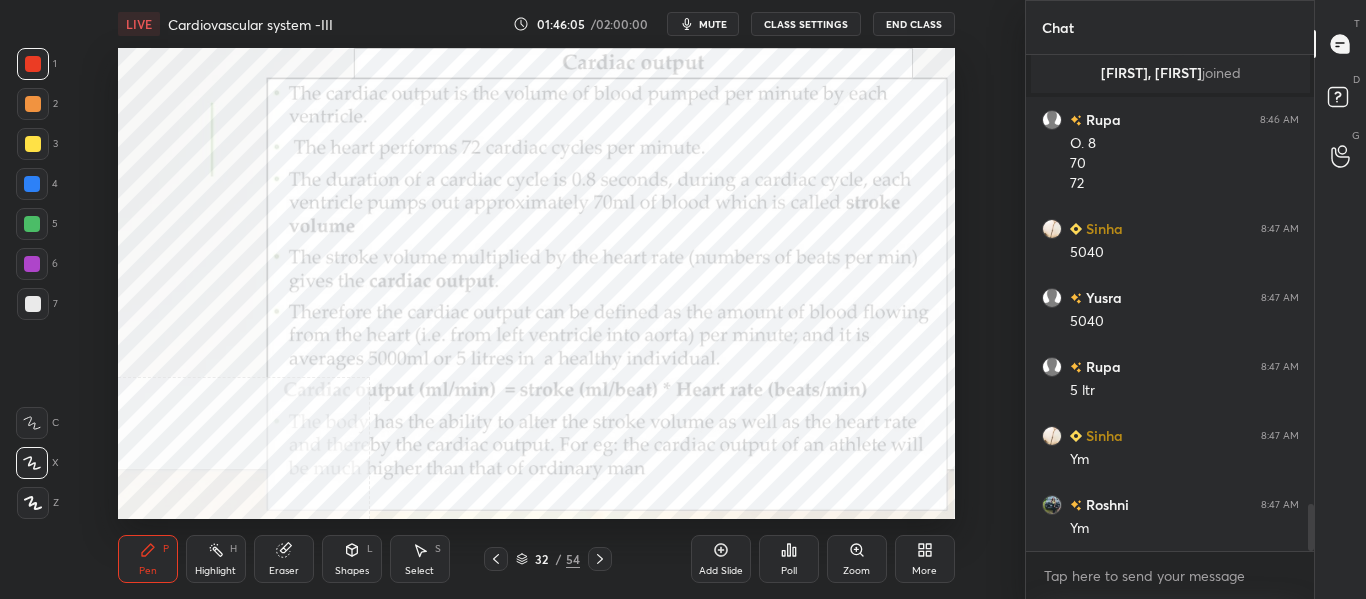 scroll, scrollTop: 4767, scrollLeft: 0, axis: vertical 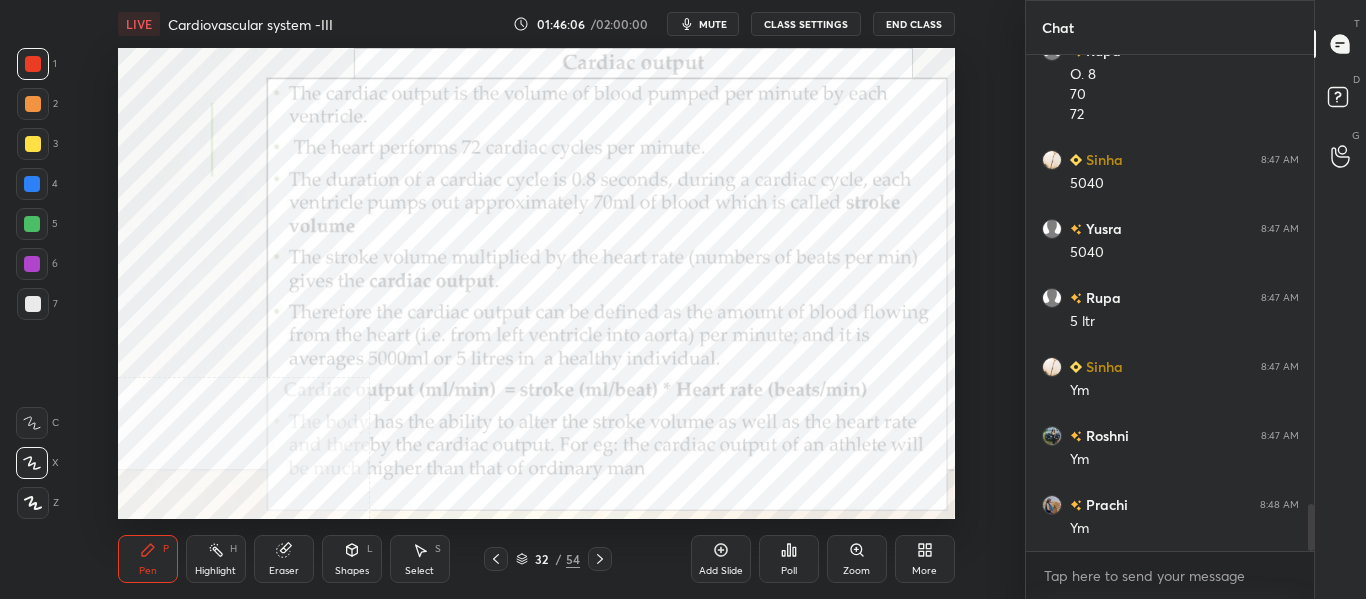 click on "Add Slide" at bounding box center [721, 571] 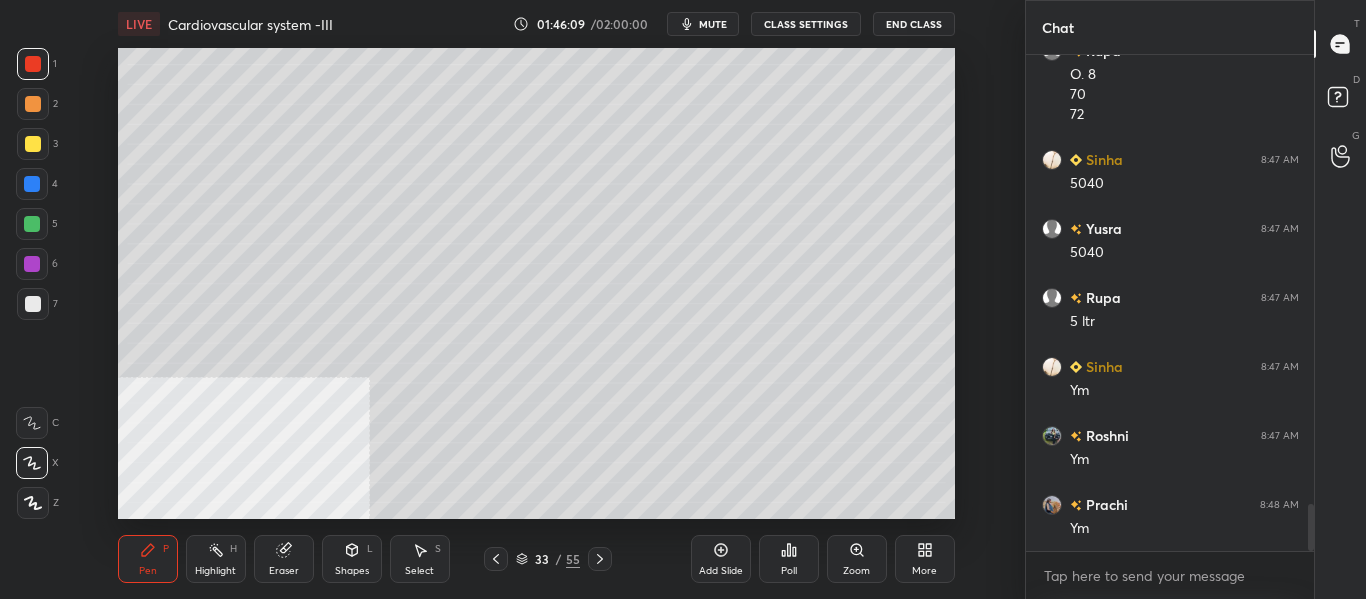 click at bounding box center [33, 304] 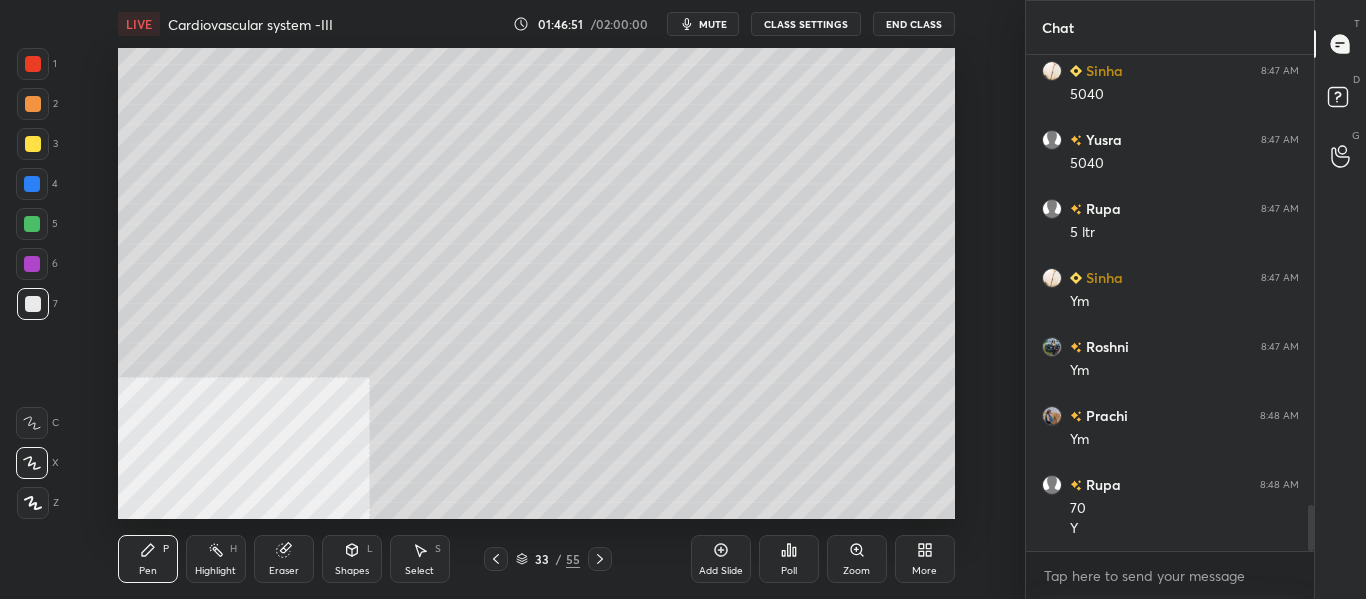 scroll, scrollTop: 4876, scrollLeft: 0, axis: vertical 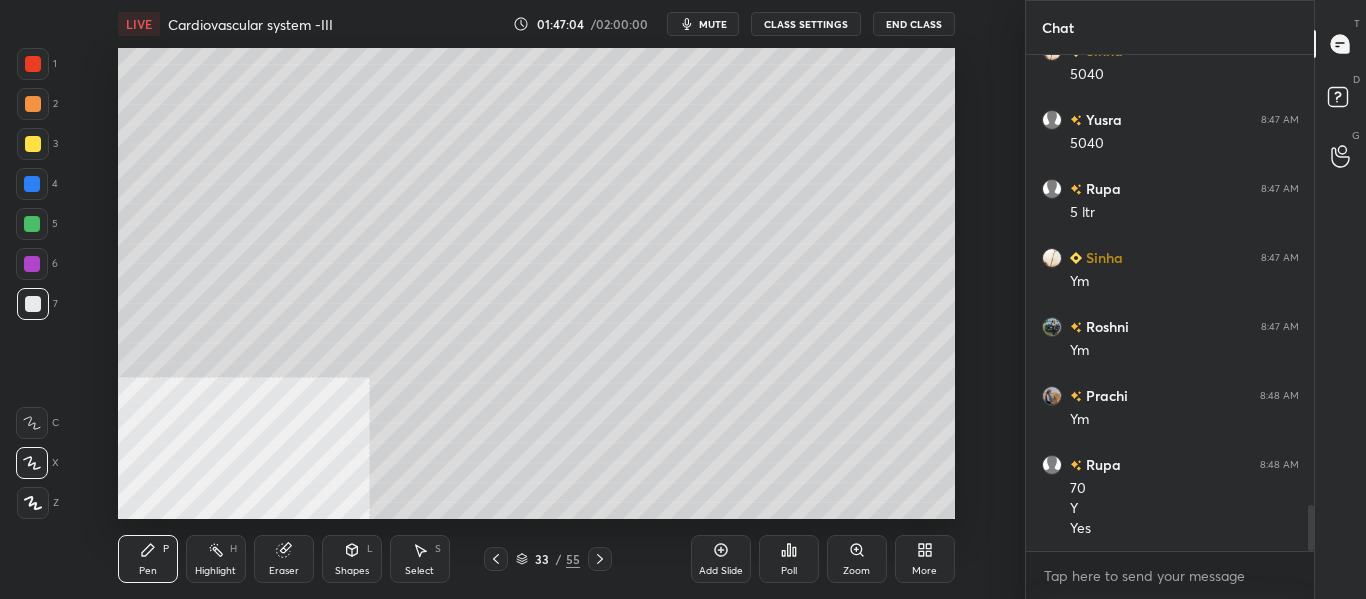 click on "Eraser" at bounding box center [284, 571] 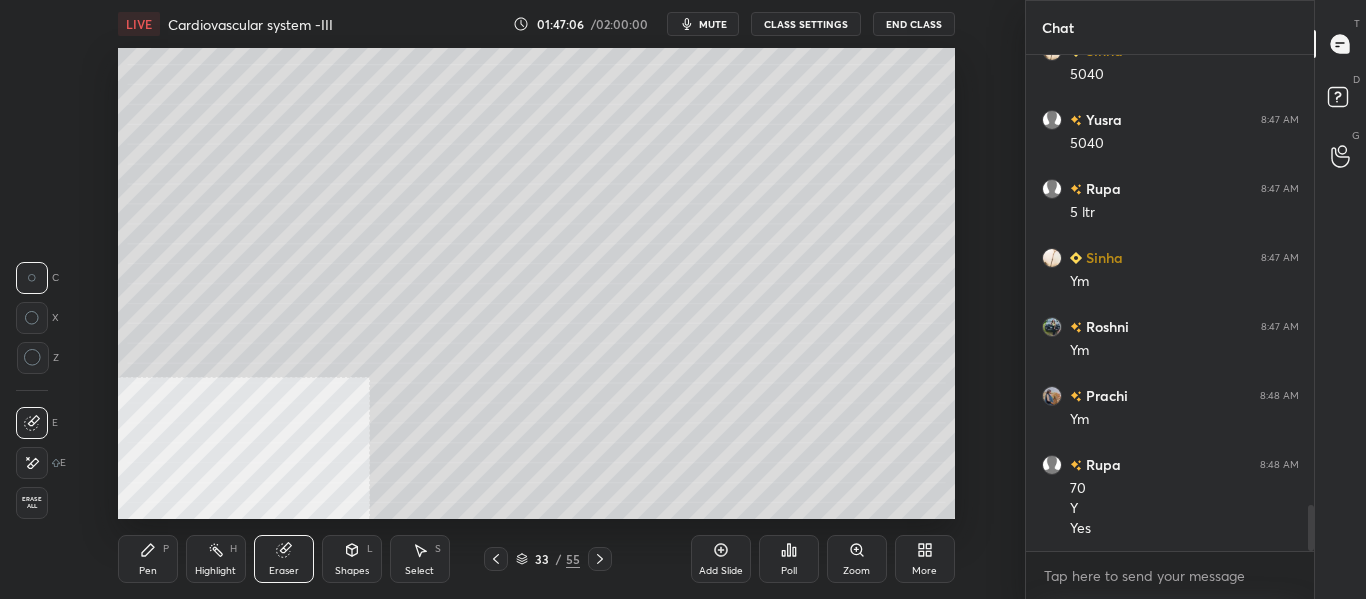 click on "Pen P" at bounding box center [148, 559] 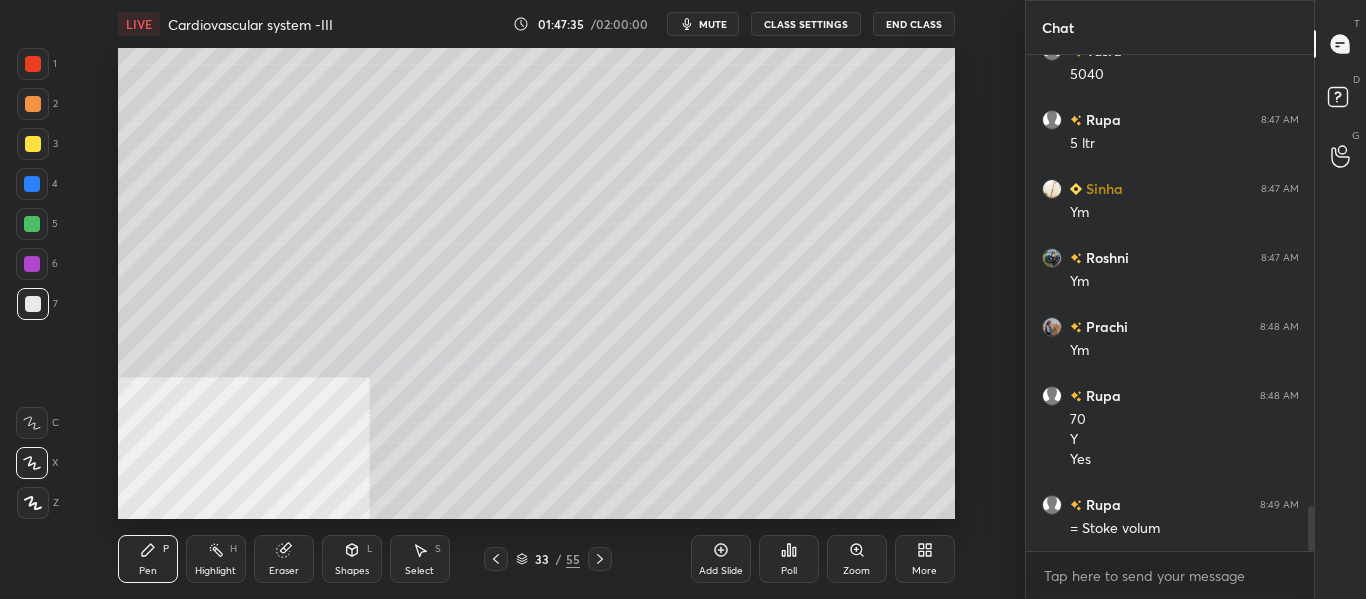 scroll, scrollTop: 4965, scrollLeft: 0, axis: vertical 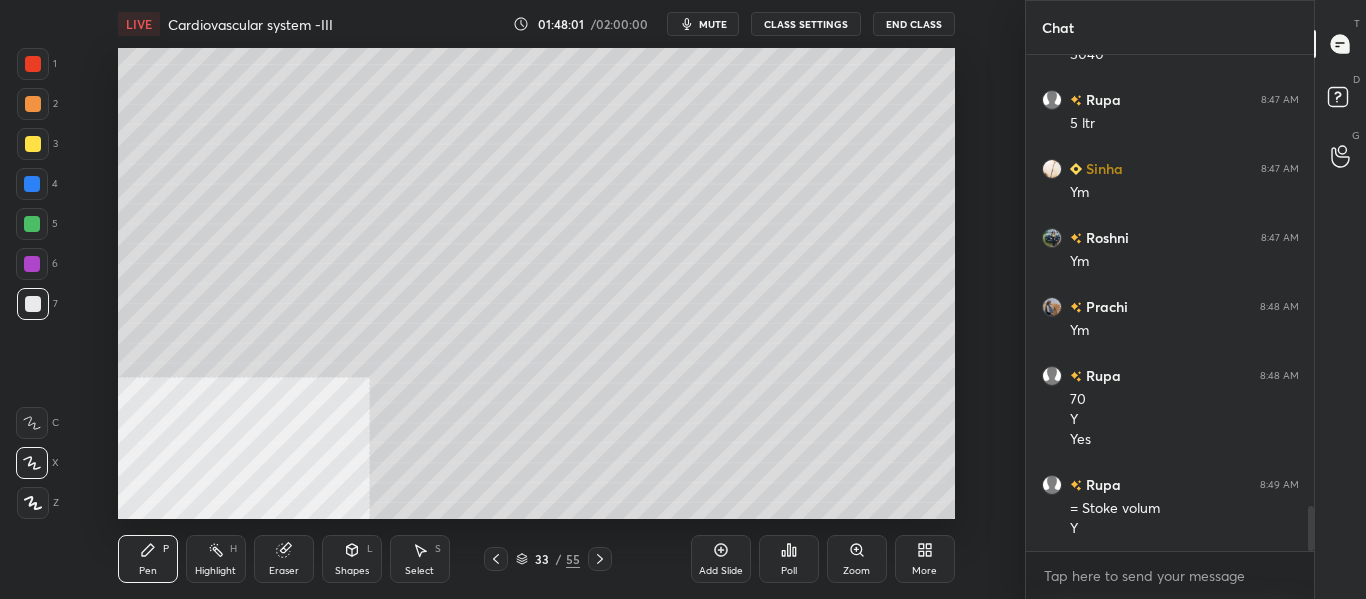 click 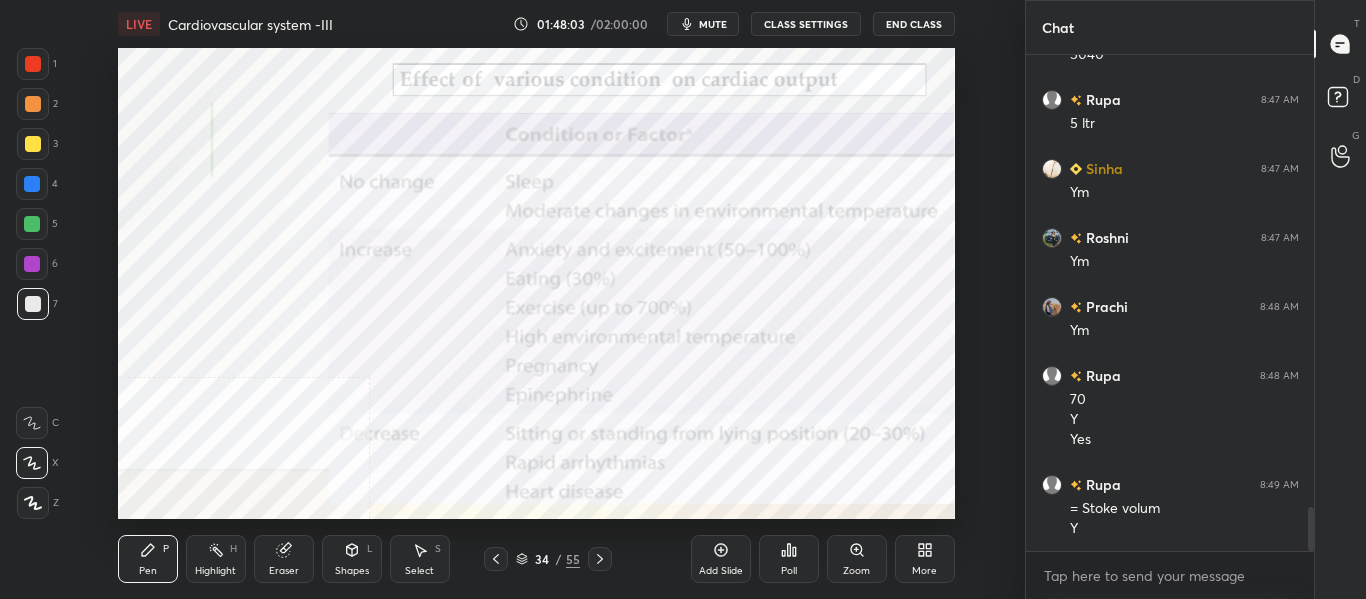 scroll, scrollTop: 5034, scrollLeft: 0, axis: vertical 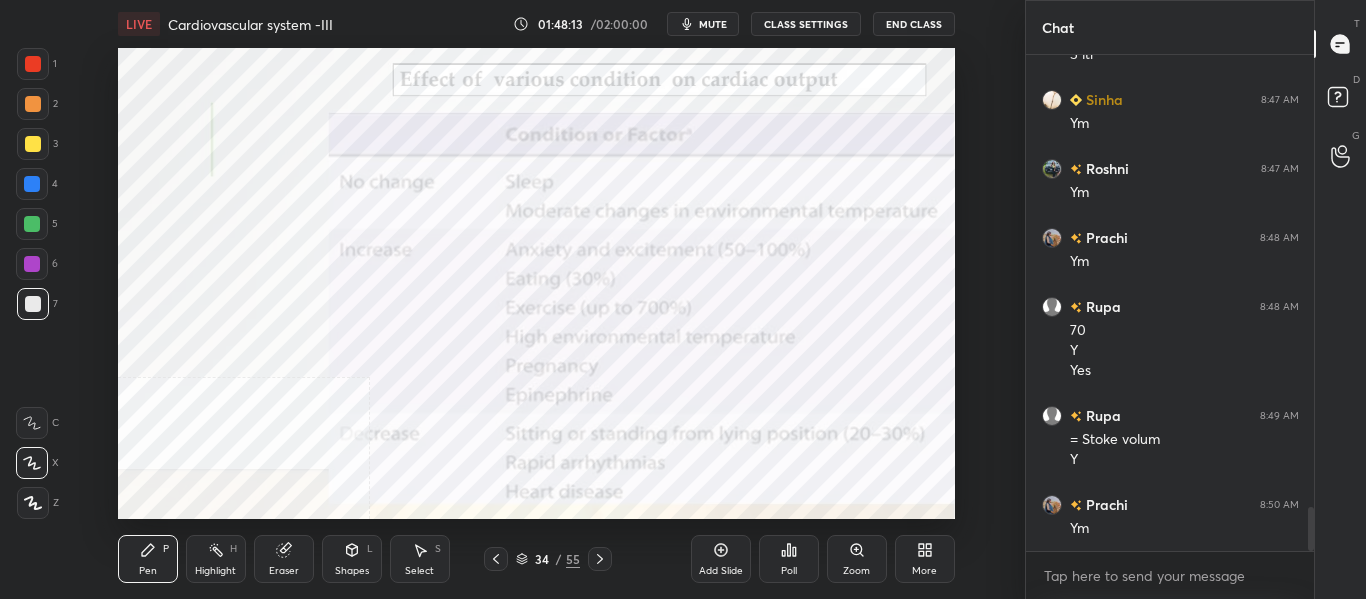click at bounding box center (32, 184) 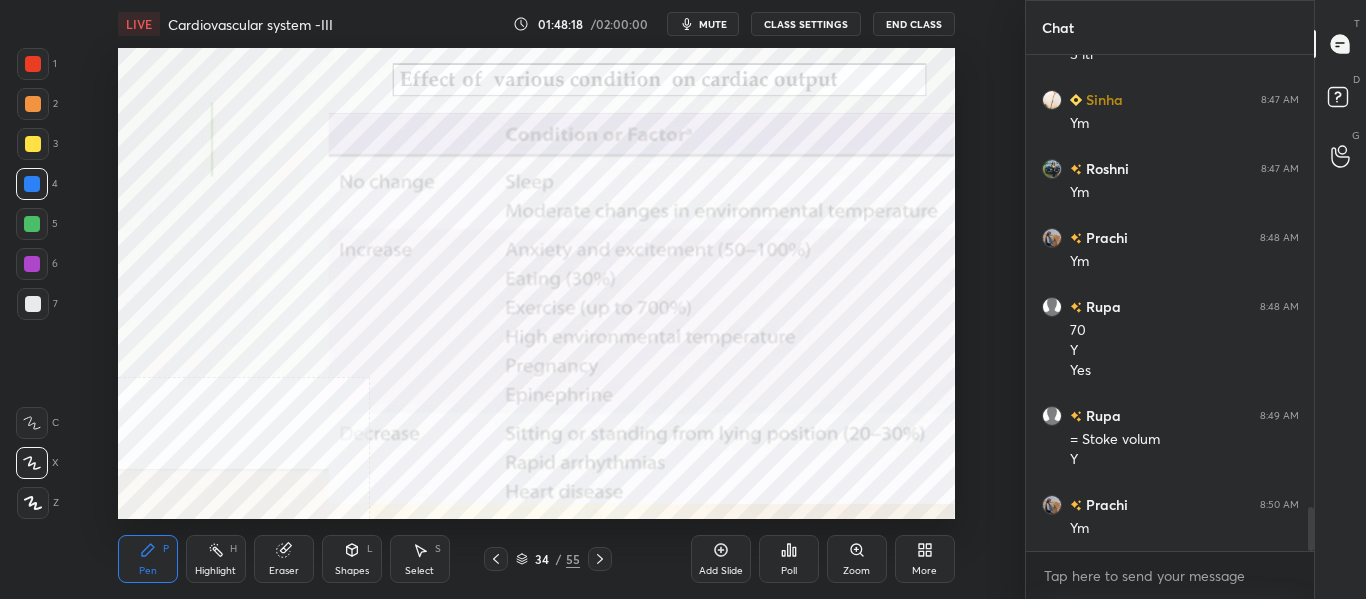 click on "Highlight" at bounding box center (215, 571) 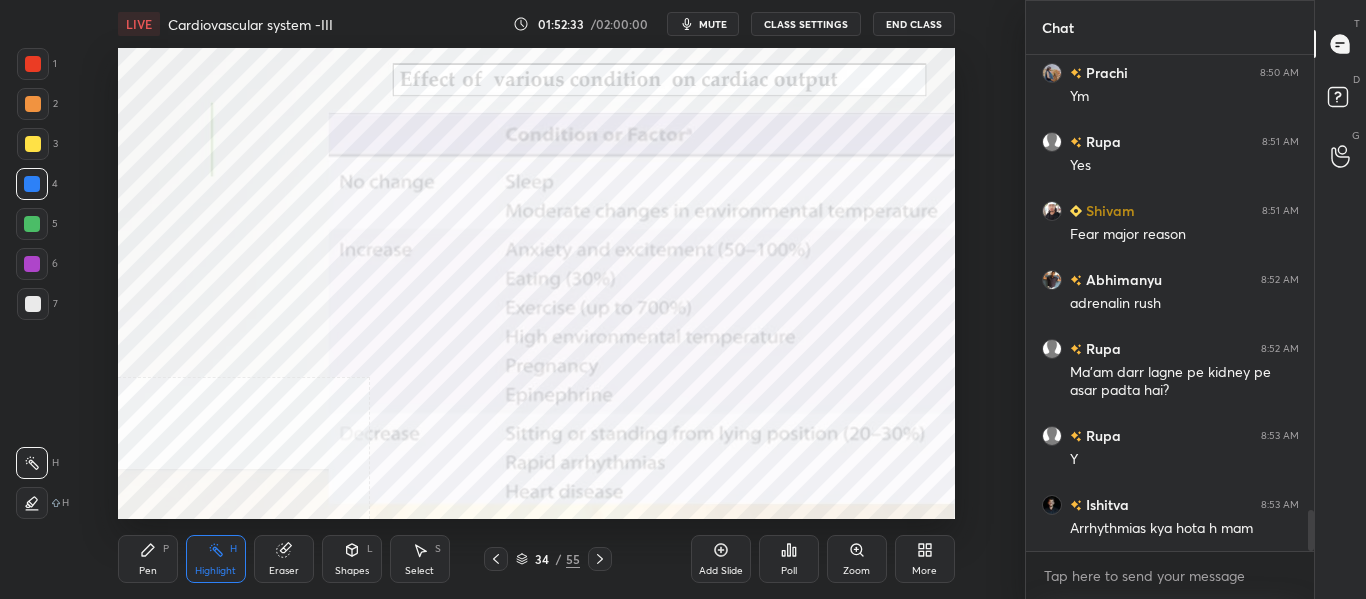 scroll, scrollTop: 5535, scrollLeft: 0, axis: vertical 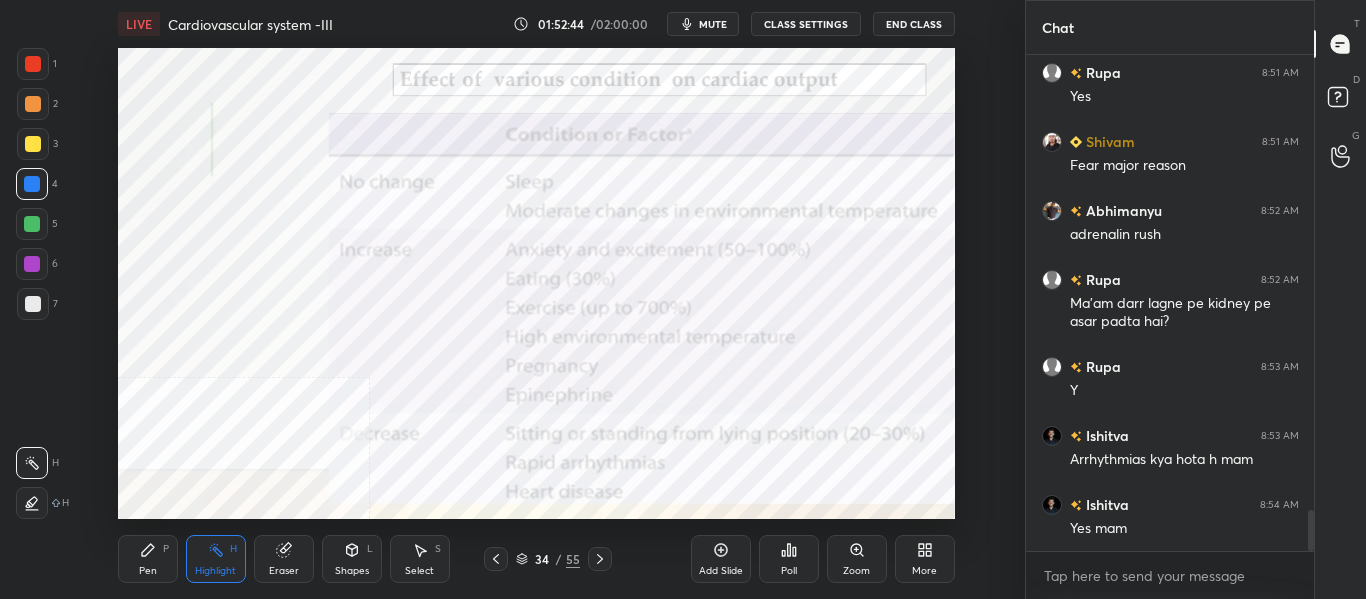 click at bounding box center [600, 559] 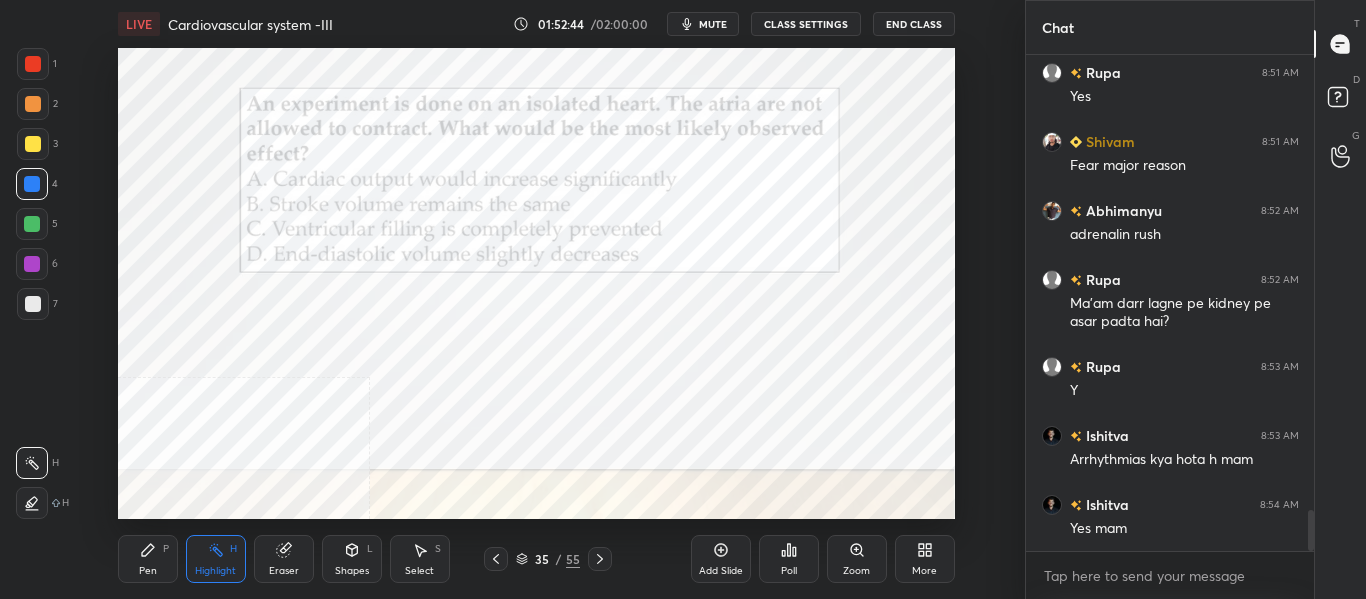 scroll, scrollTop: 5604, scrollLeft: 0, axis: vertical 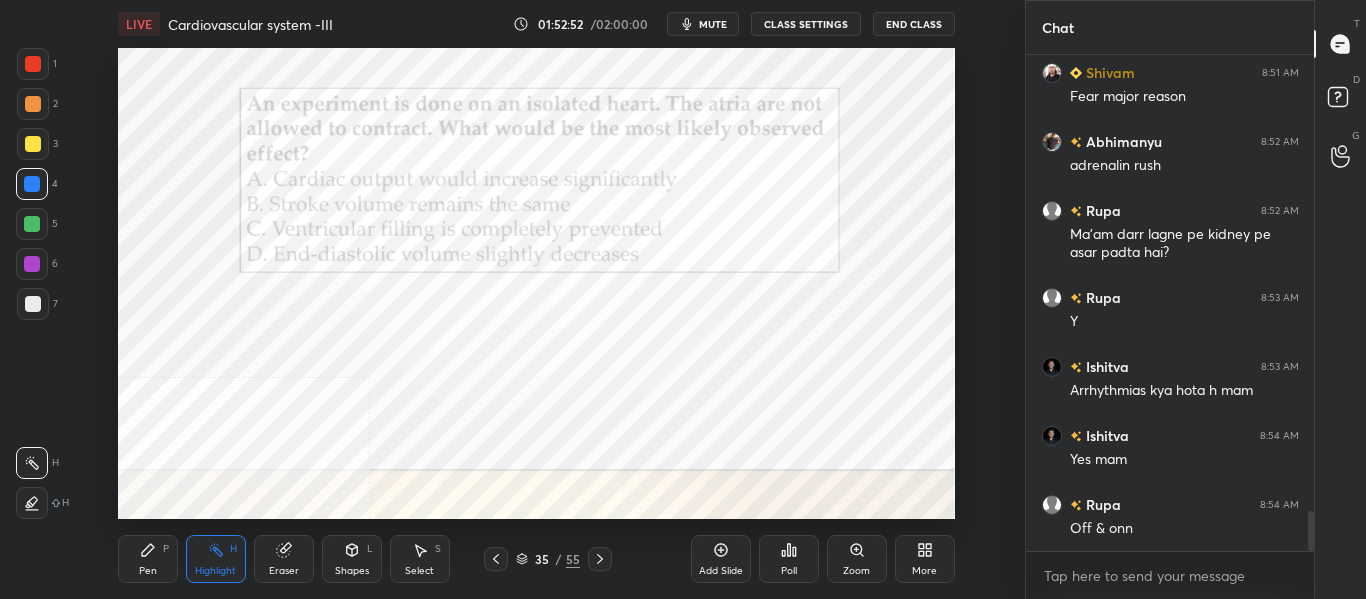 click 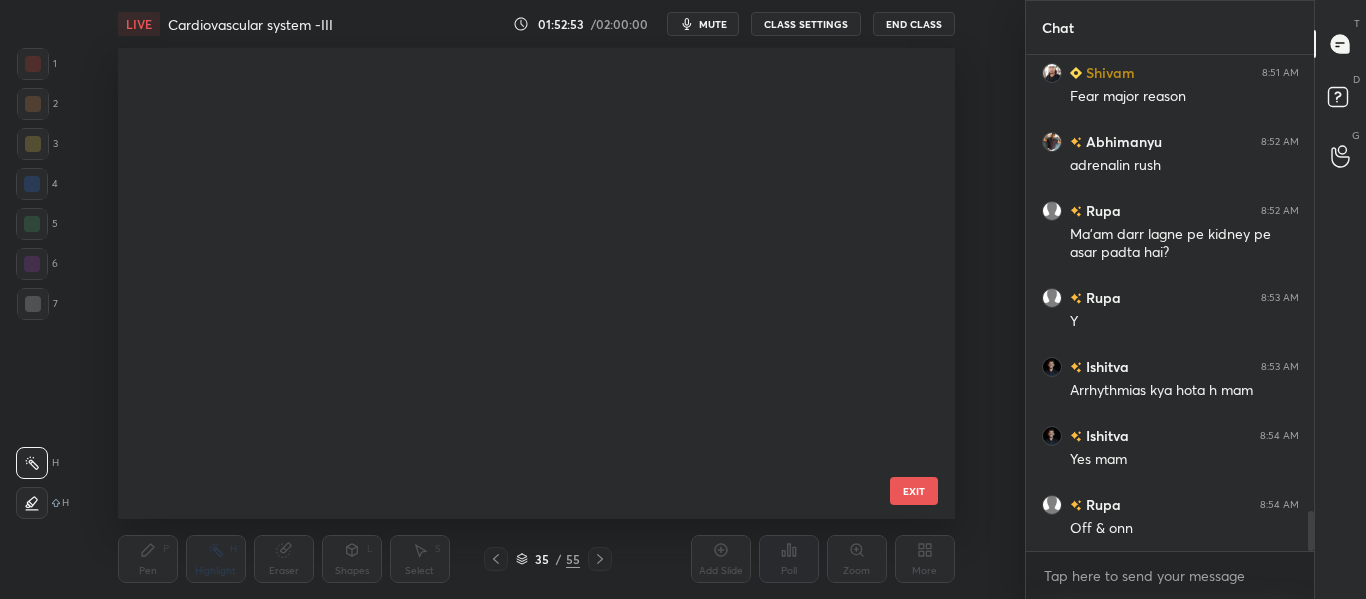 scroll, scrollTop: 1232, scrollLeft: 0, axis: vertical 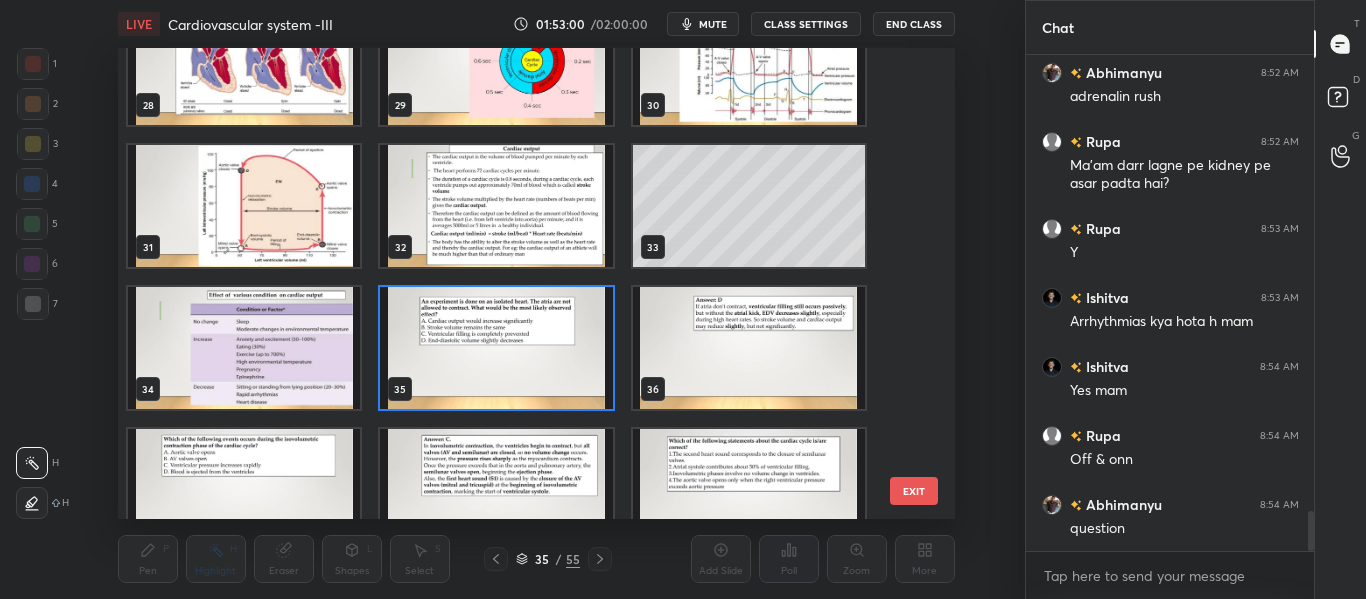 click at bounding box center (496, 348) 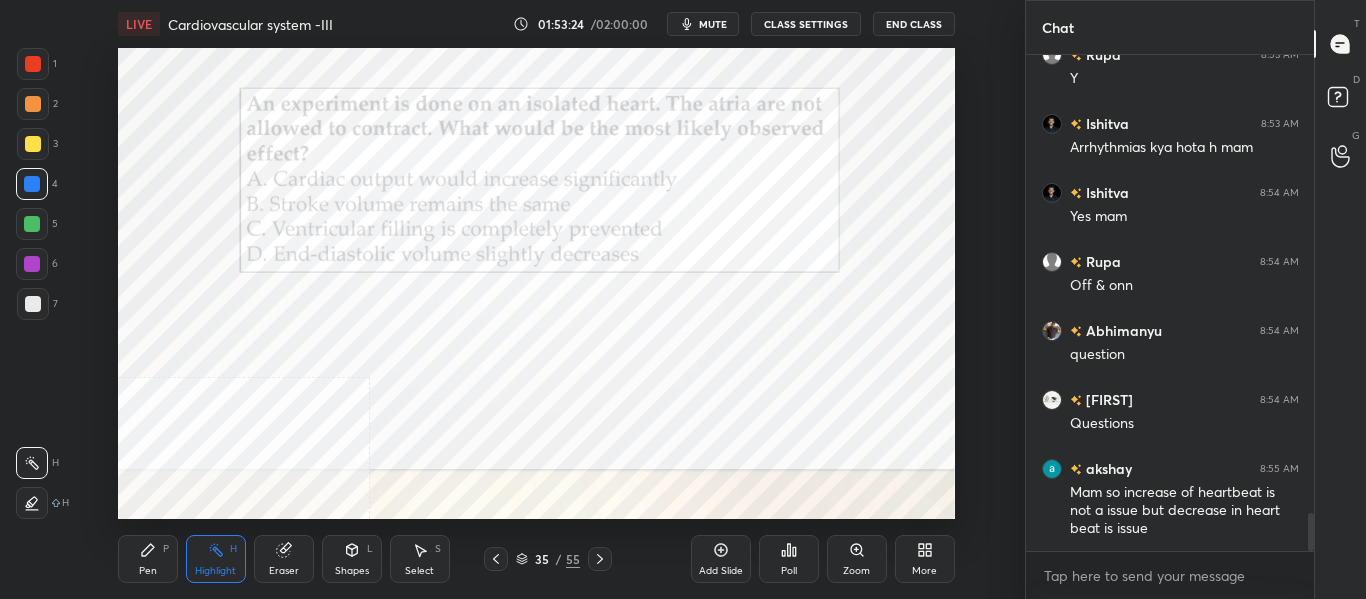 scroll, scrollTop: 5916, scrollLeft: 0, axis: vertical 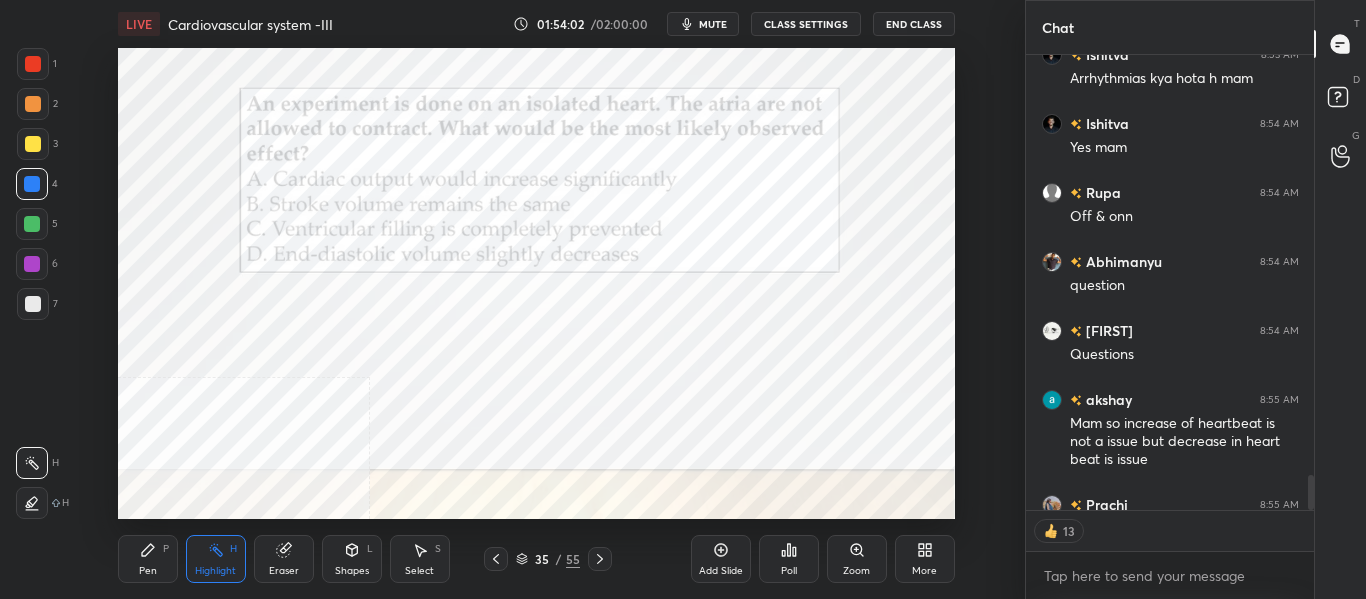 type on "x" 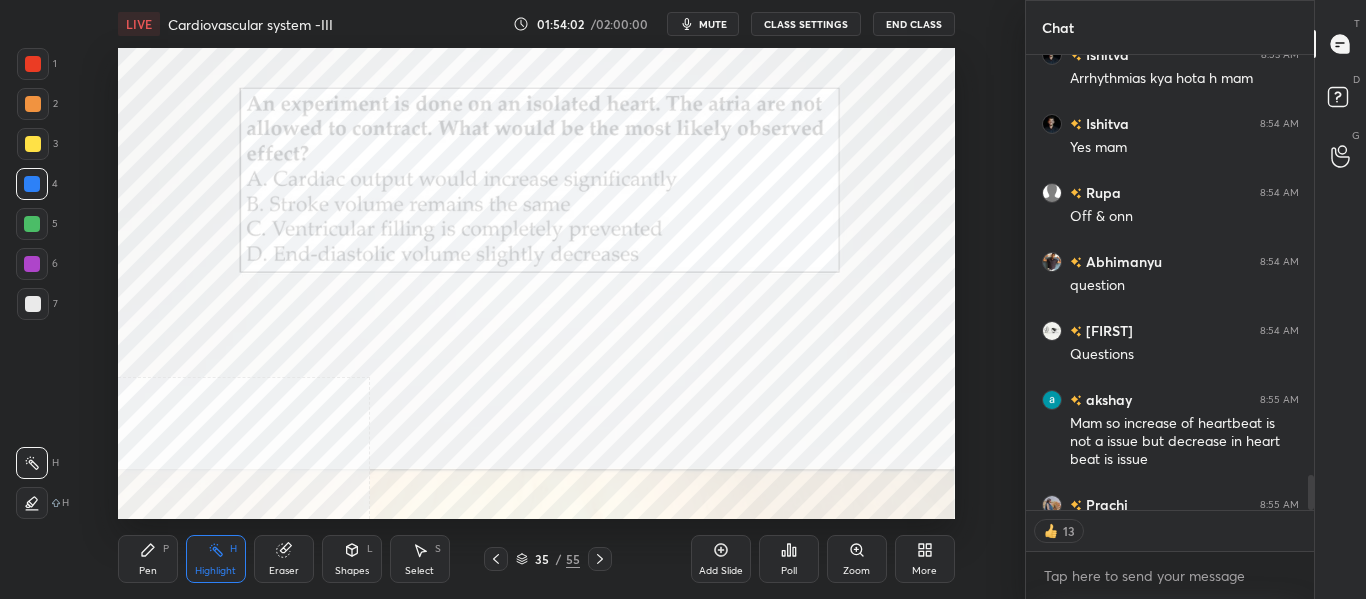 scroll, scrollTop: 7, scrollLeft: 7, axis: both 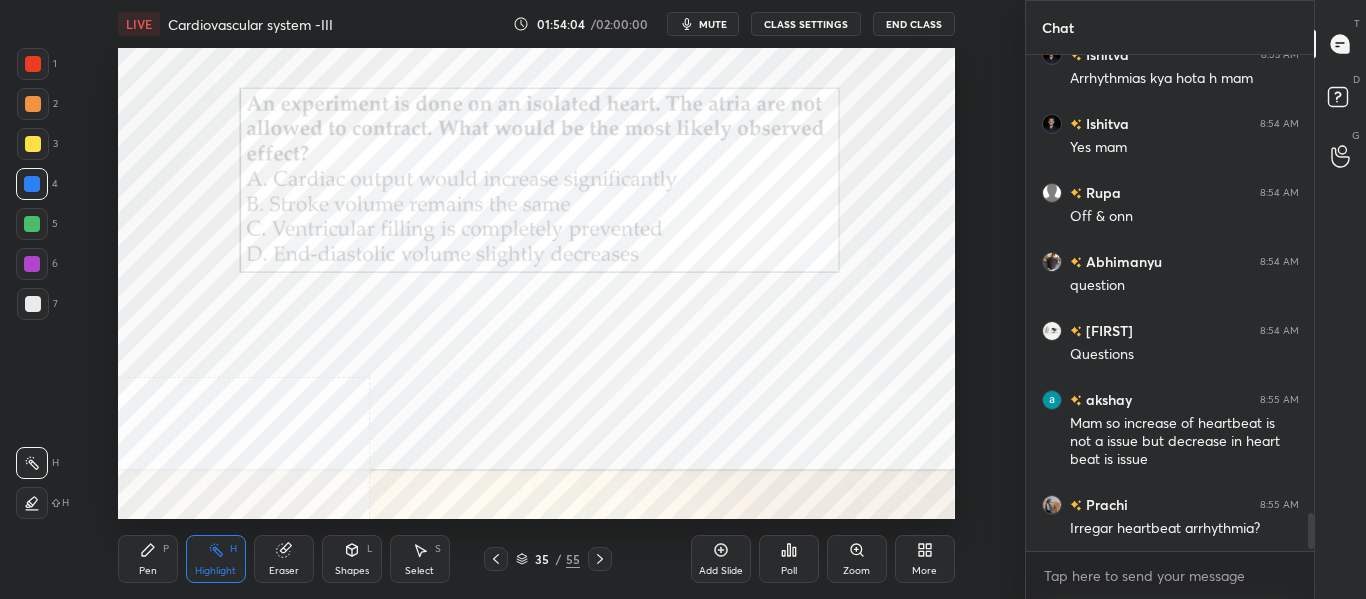 click on "Poll" at bounding box center [789, 571] 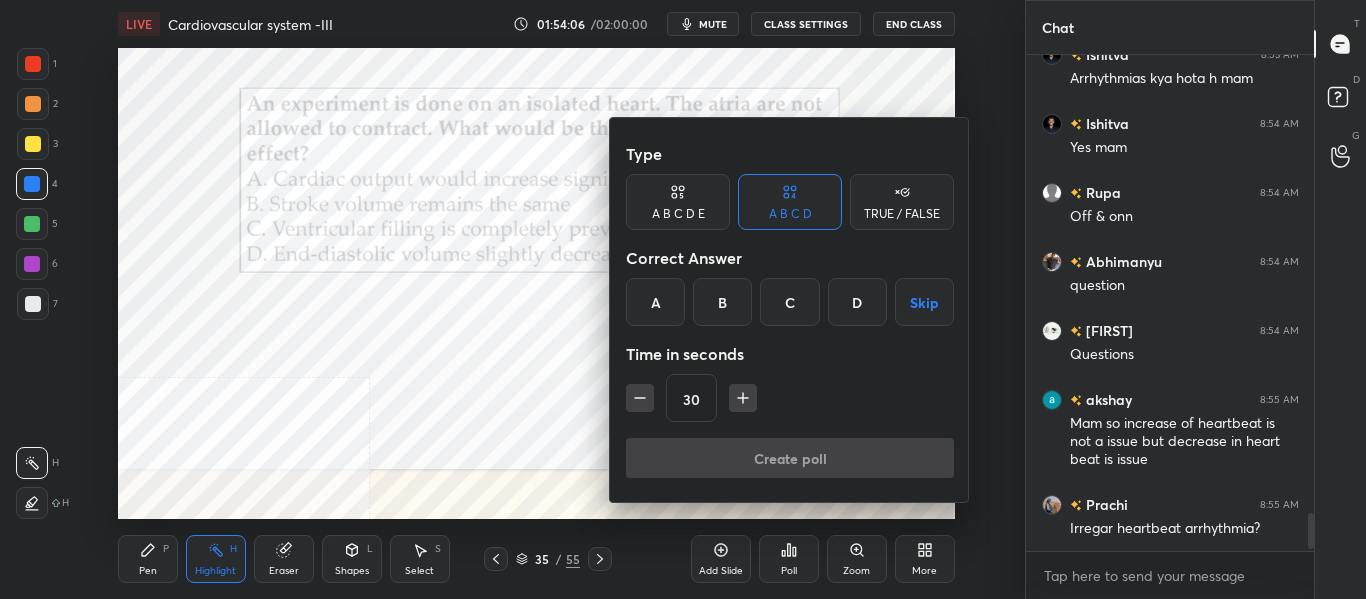 click on "C" at bounding box center [789, 302] 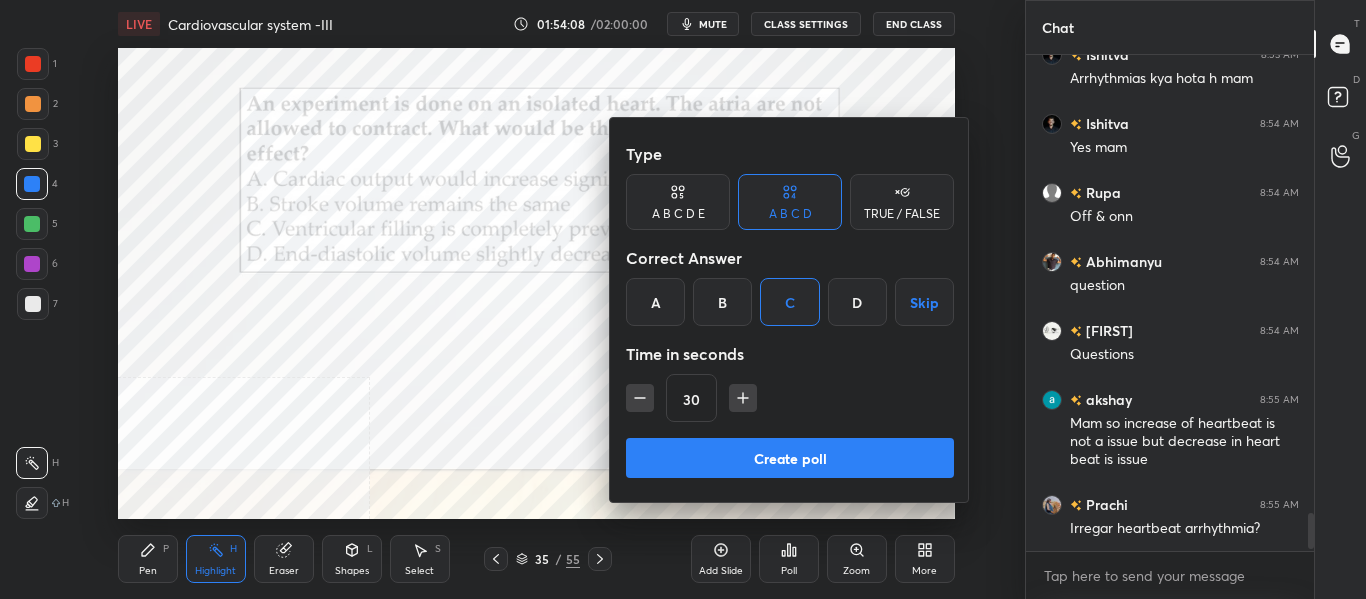 click 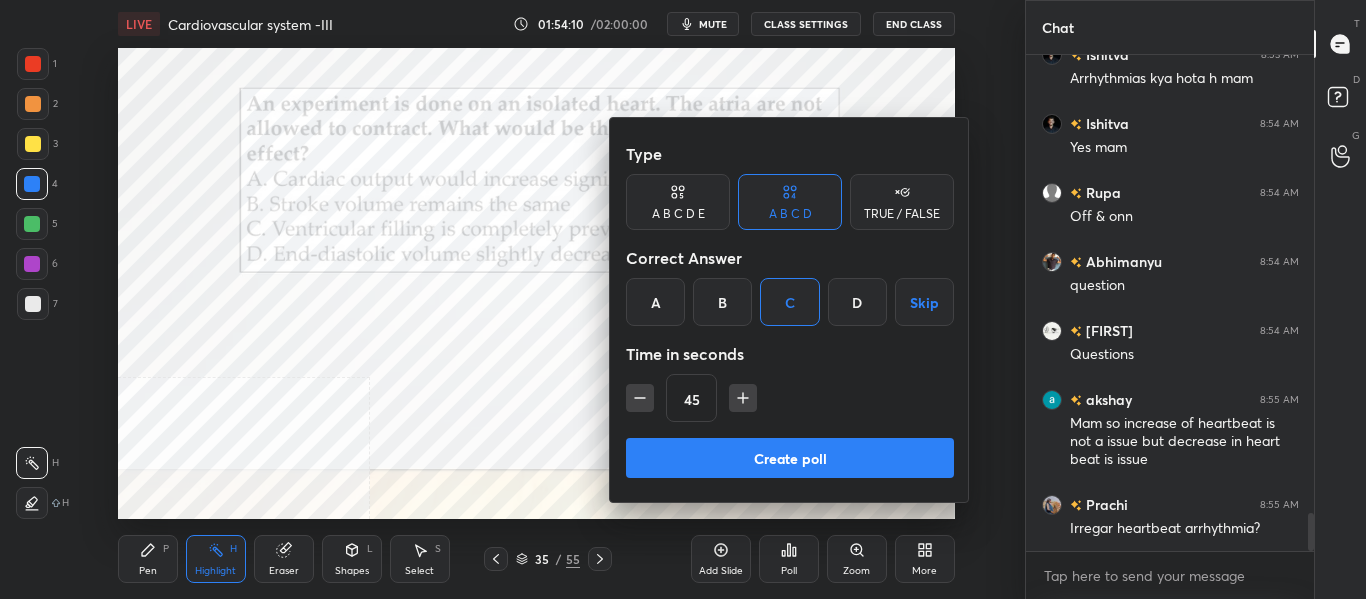 scroll, scrollTop: 5985, scrollLeft: 0, axis: vertical 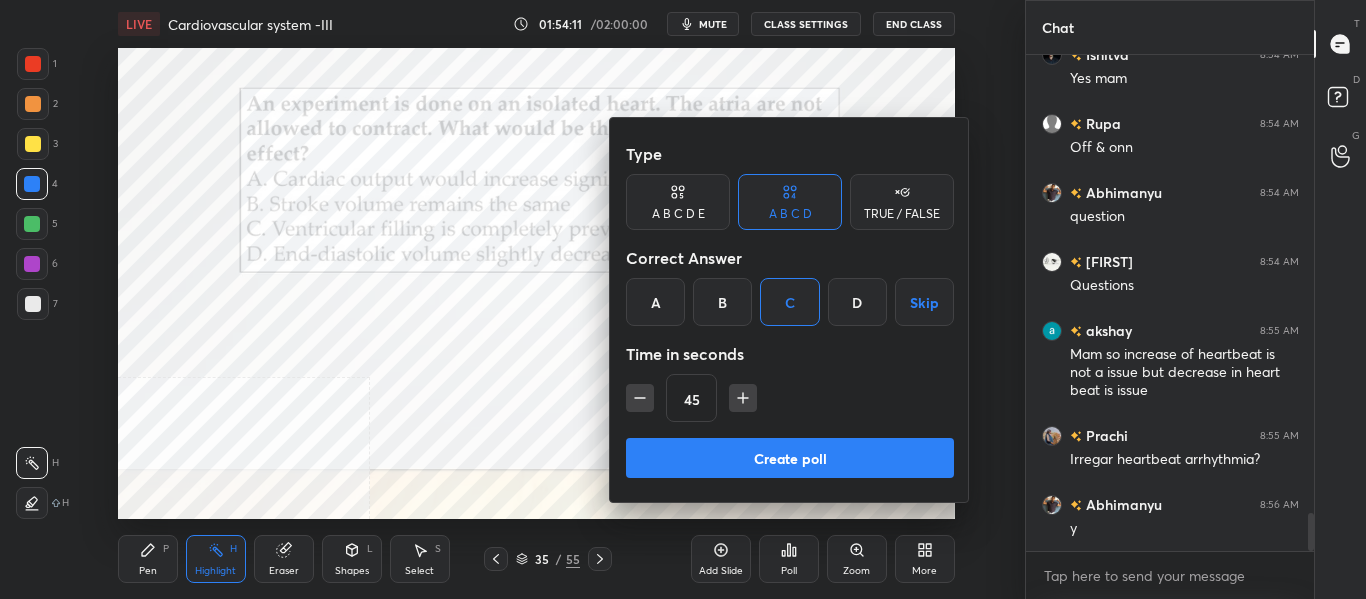 click on "Create poll" at bounding box center [790, 458] 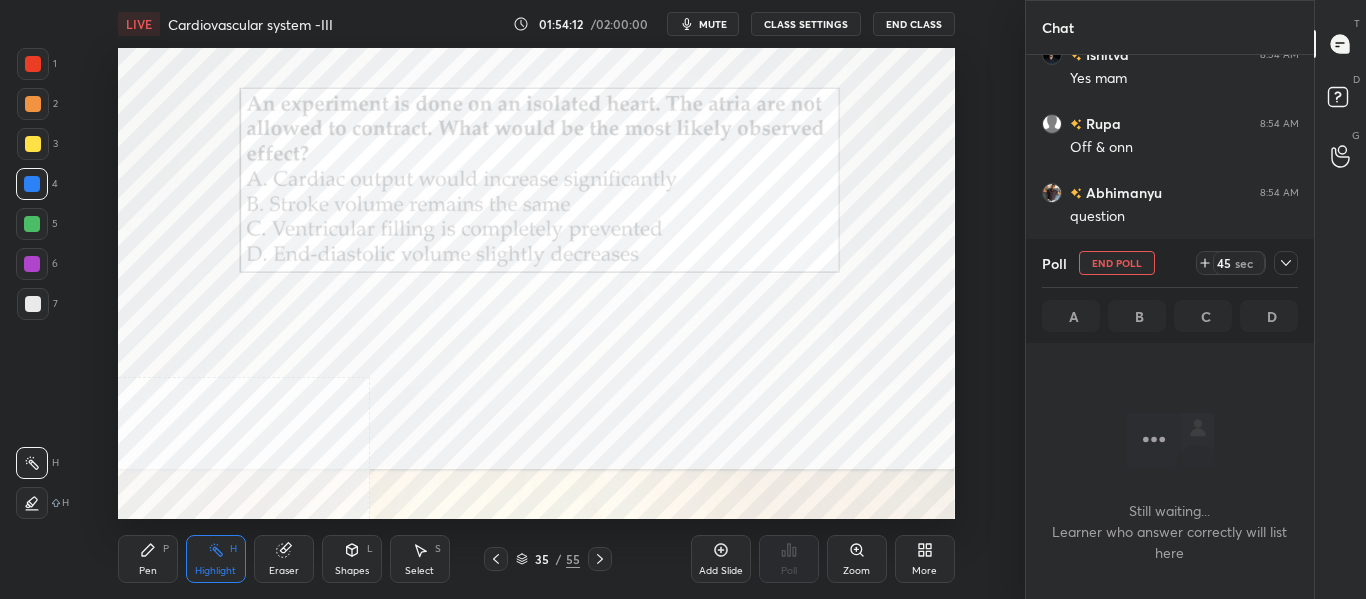 scroll, scrollTop: 386, scrollLeft: 282, axis: both 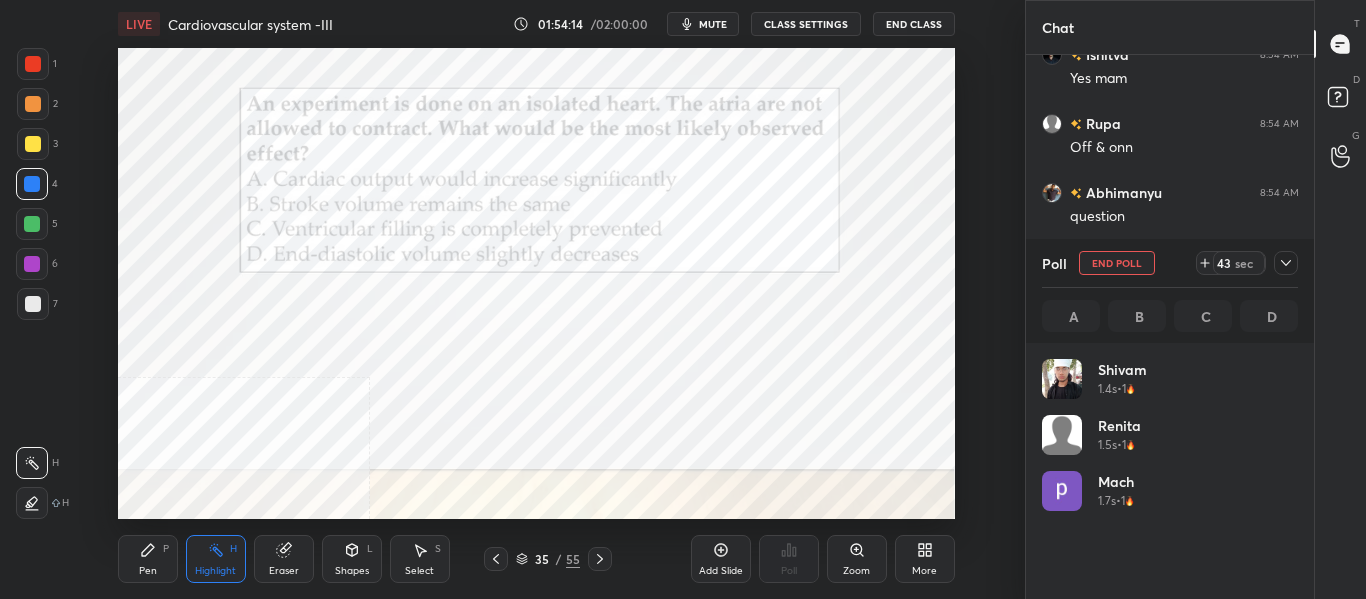 click on "mute" at bounding box center [713, 24] 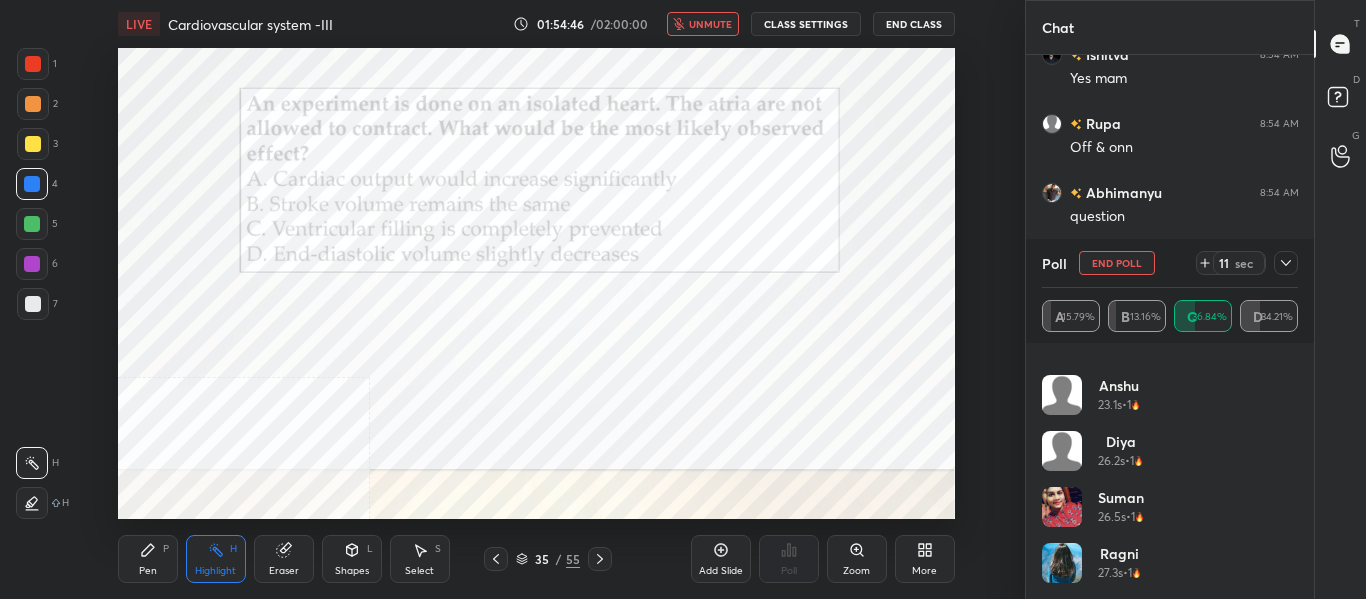 scroll, scrollTop: 544, scrollLeft: 0, axis: vertical 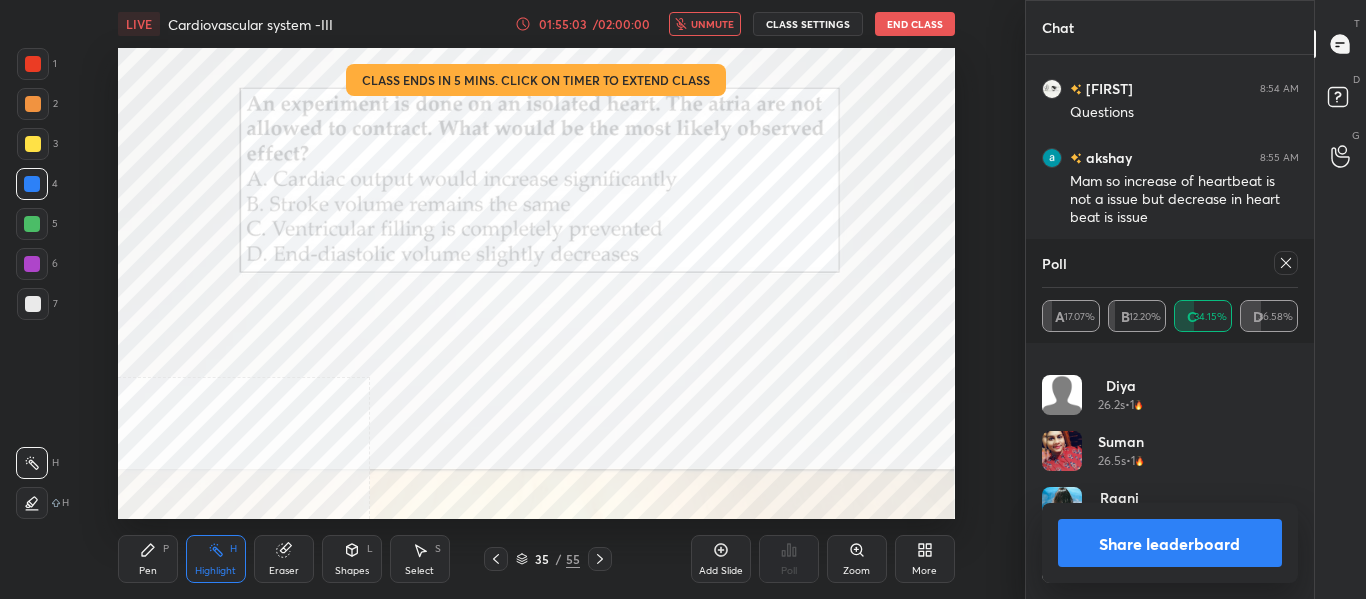 click on "unmute" at bounding box center [705, 24] 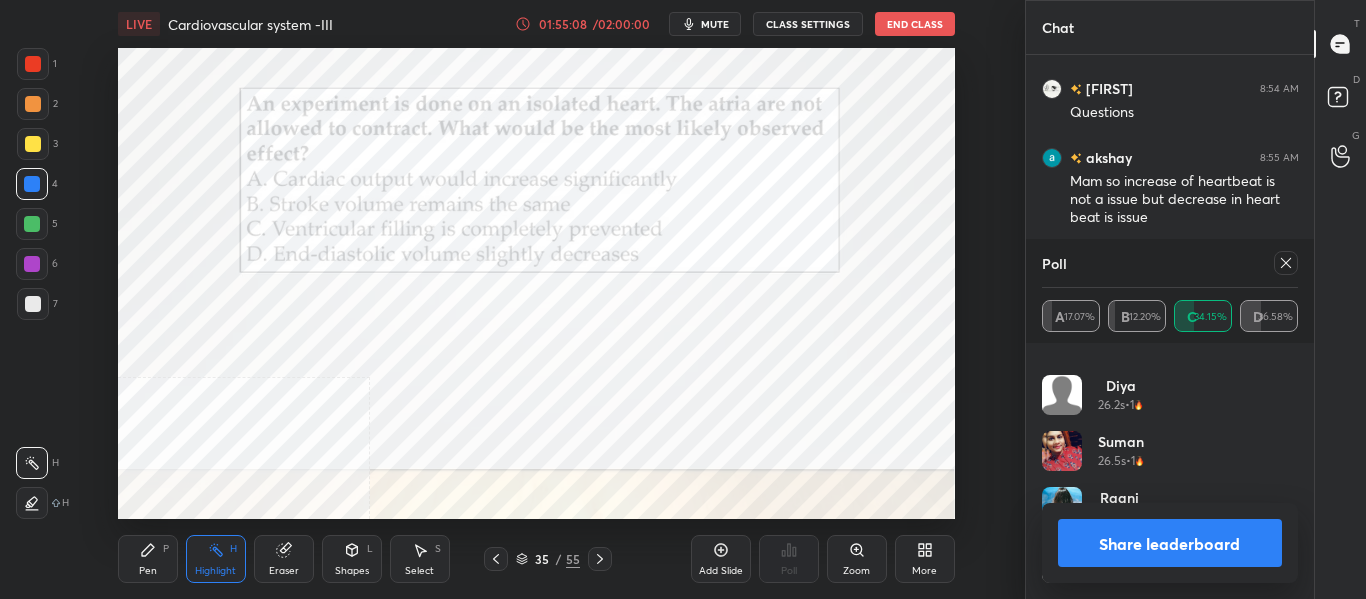 click on "Share leaderboard" at bounding box center (1170, 543) 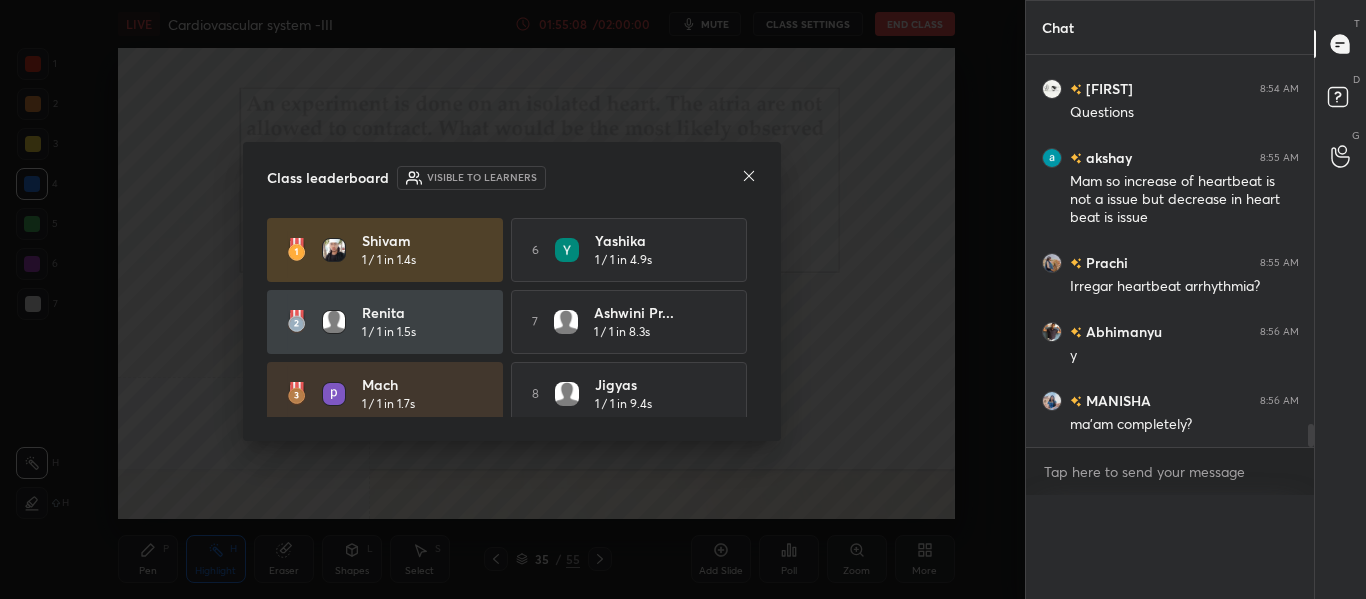 scroll, scrollTop: 0, scrollLeft: 0, axis: both 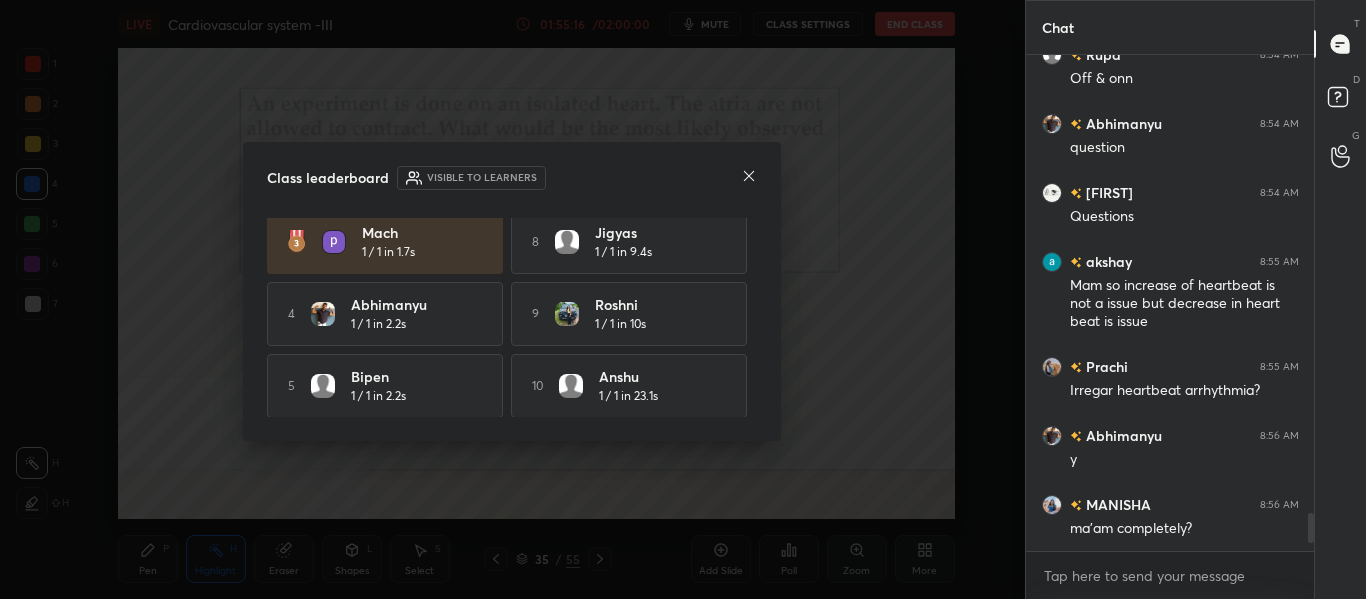 click 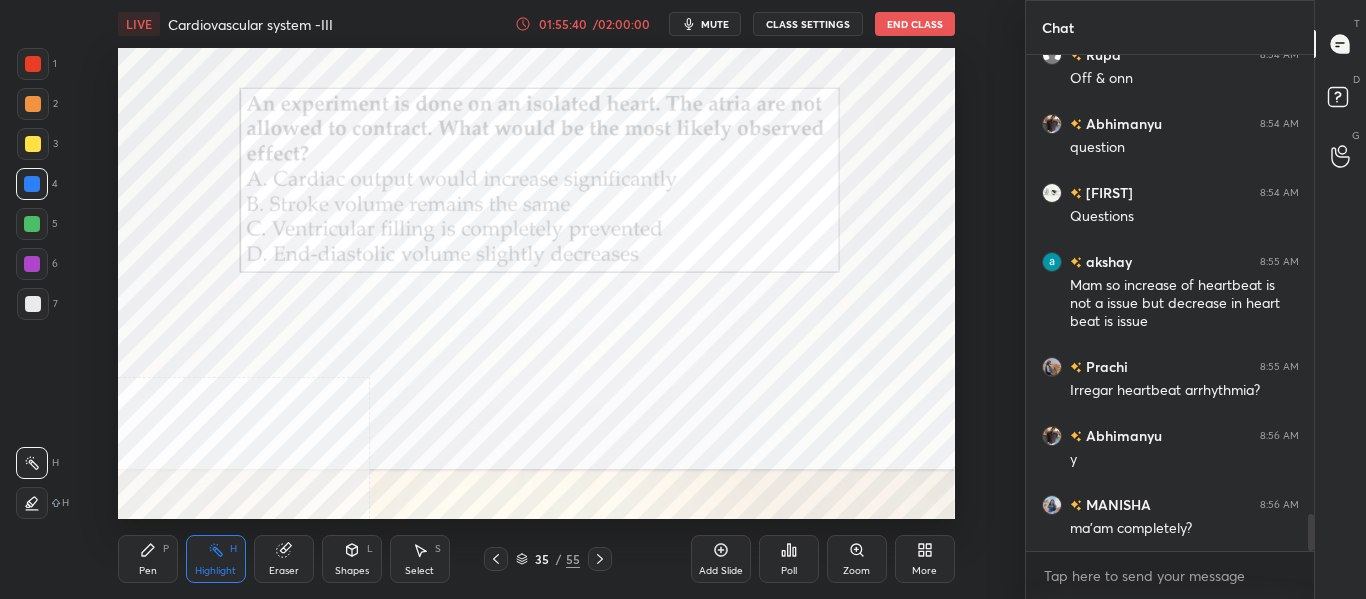 scroll, scrollTop: 6141, scrollLeft: 0, axis: vertical 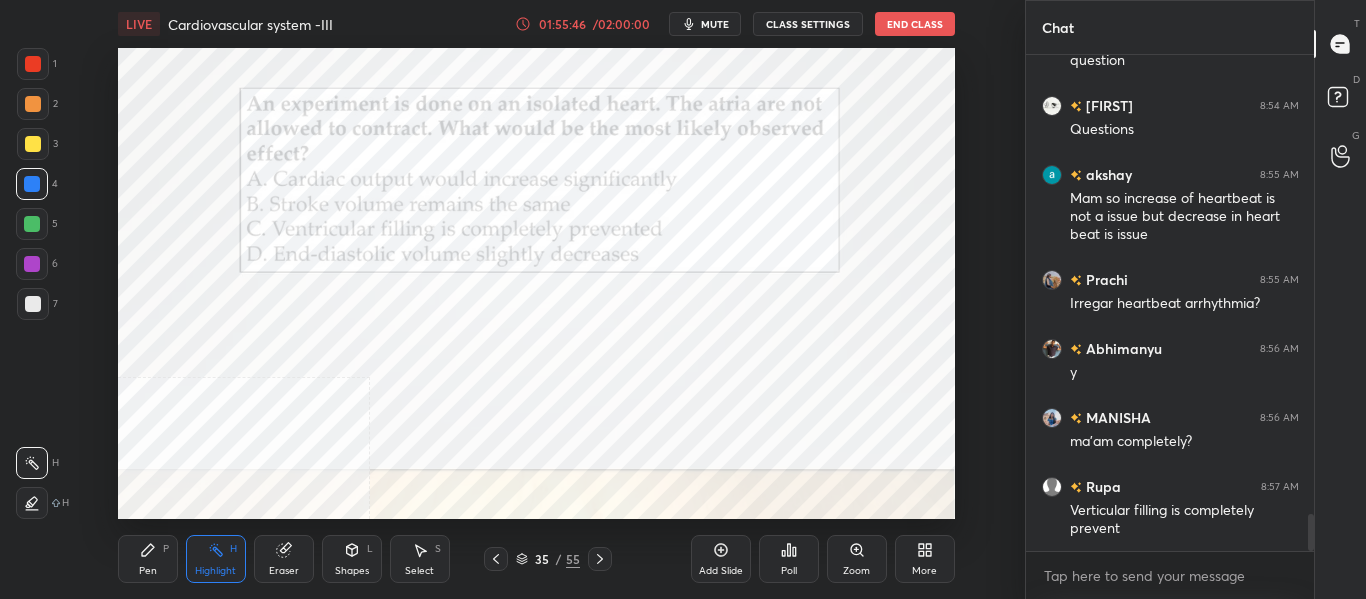 click on "Pen P" at bounding box center (148, 559) 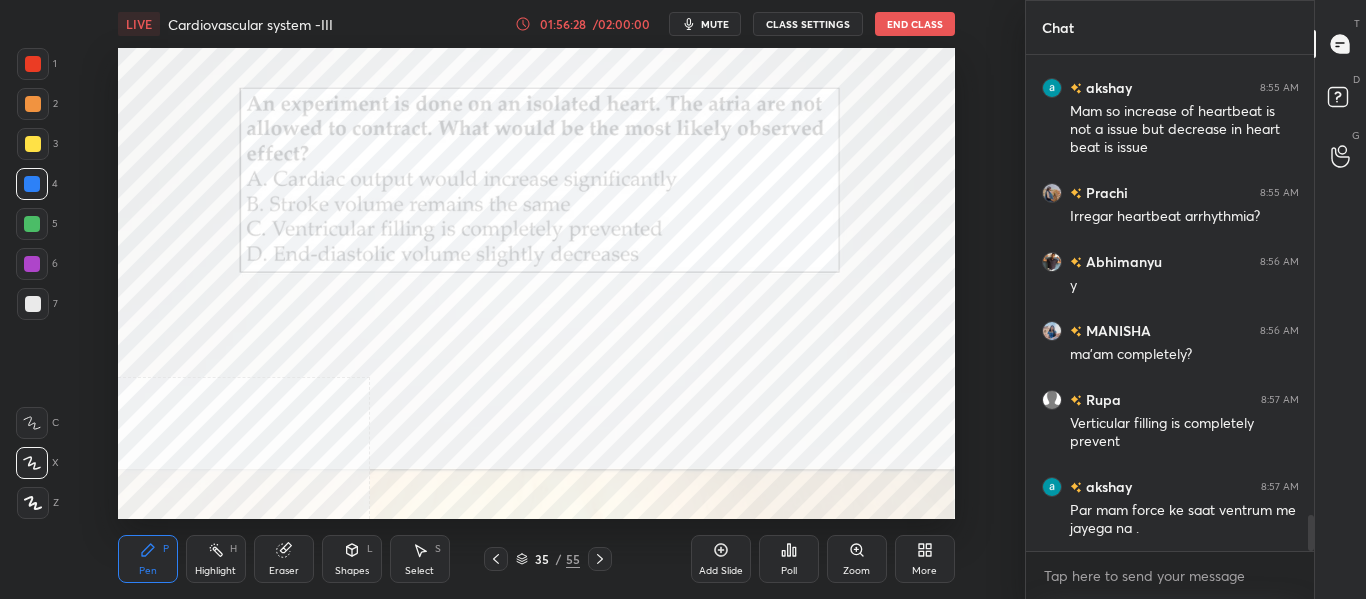 scroll, scrollTop: 6297, scrollLeft: 0, axis: vertical 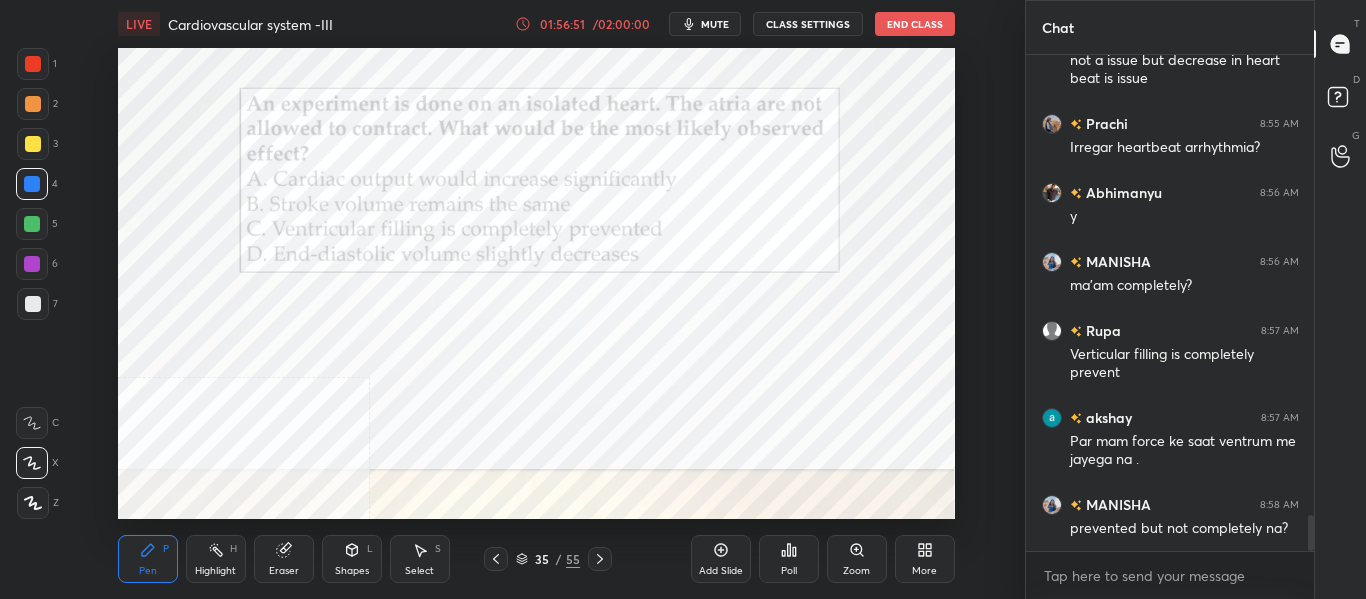 click 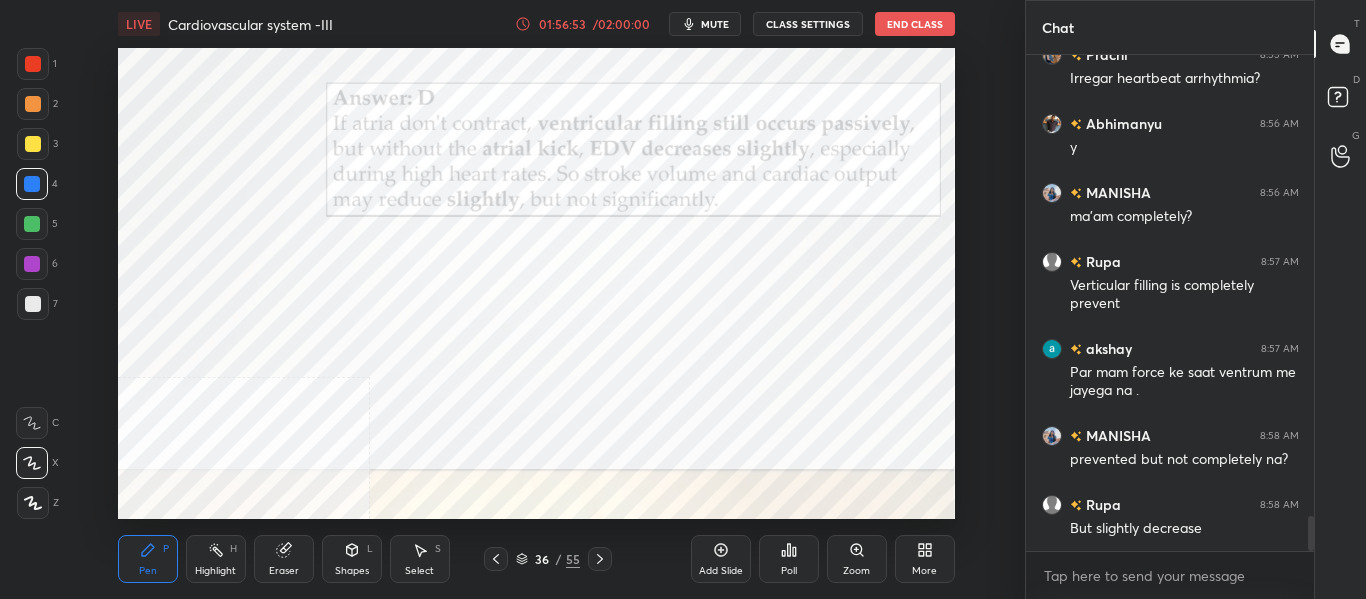 scroll, scrollTop: 6435, scrollLeft: 0, axis: vertical 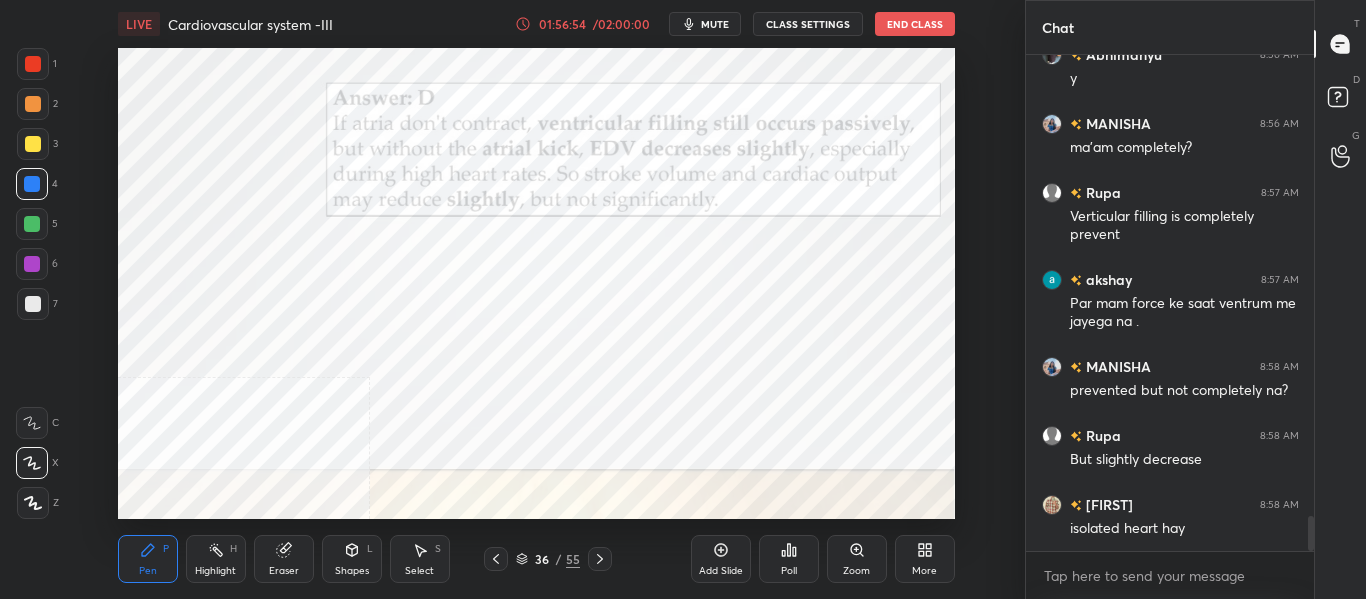 click 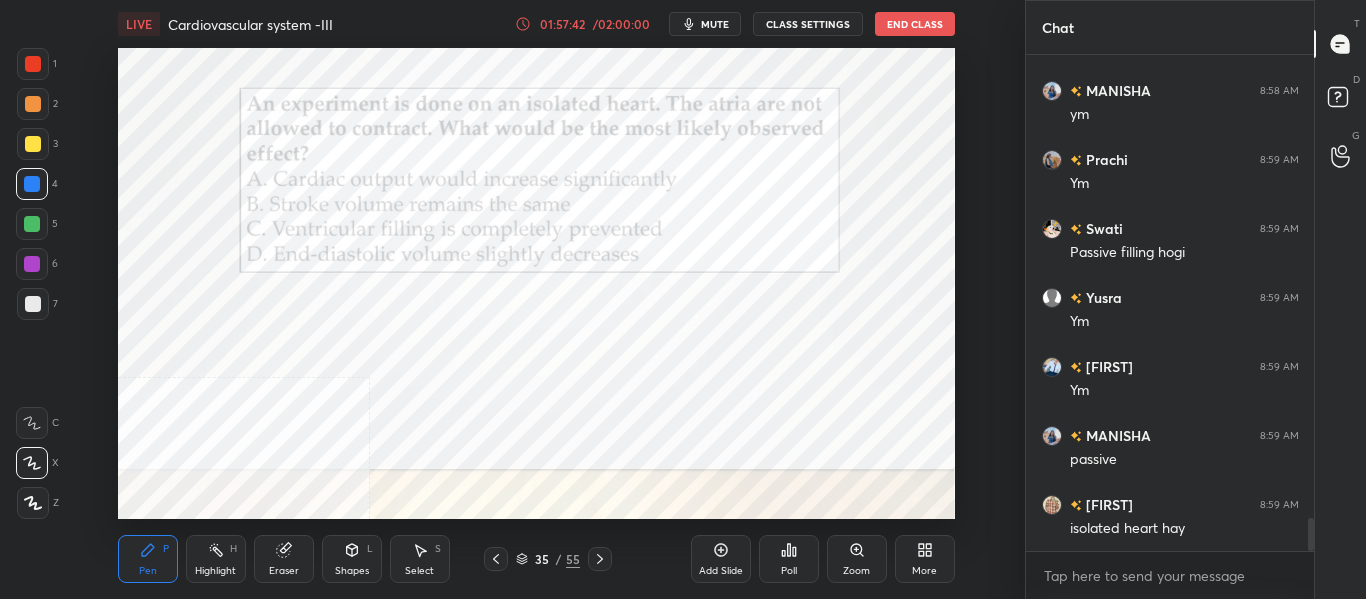 scroll, scrollTop: 7056, scrollLeft: 0, axis: vertical 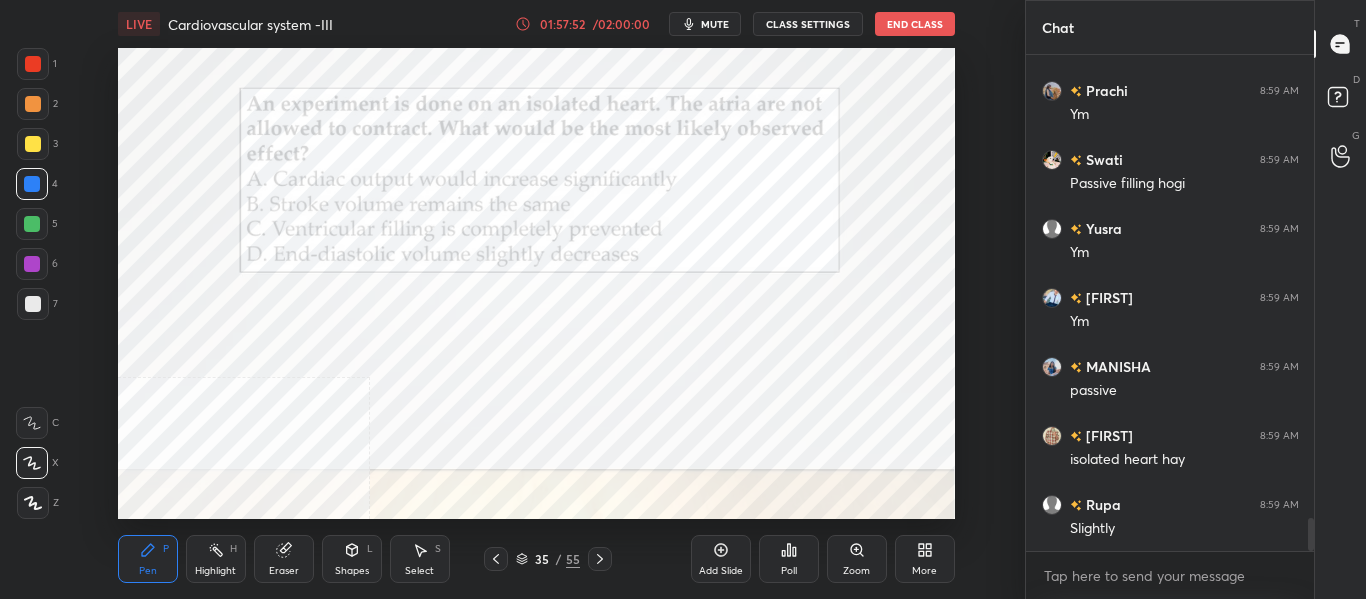 click 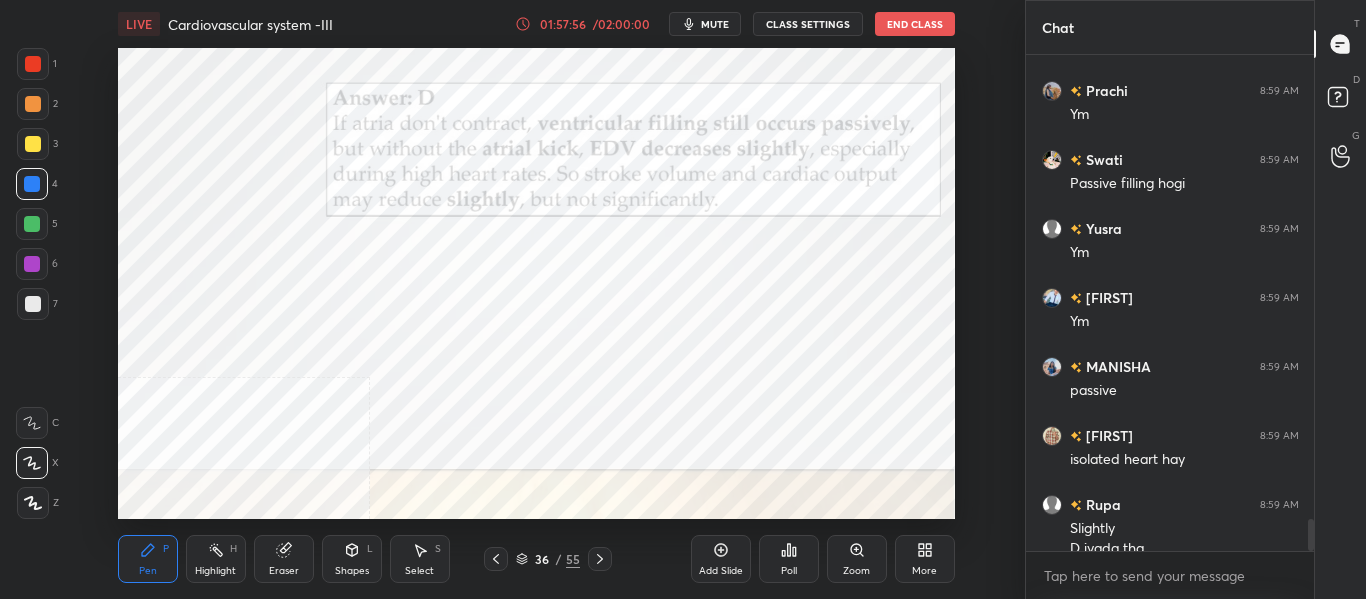 scroll, scrollTop: 7076, scrollLeft: 0, axis: vertical 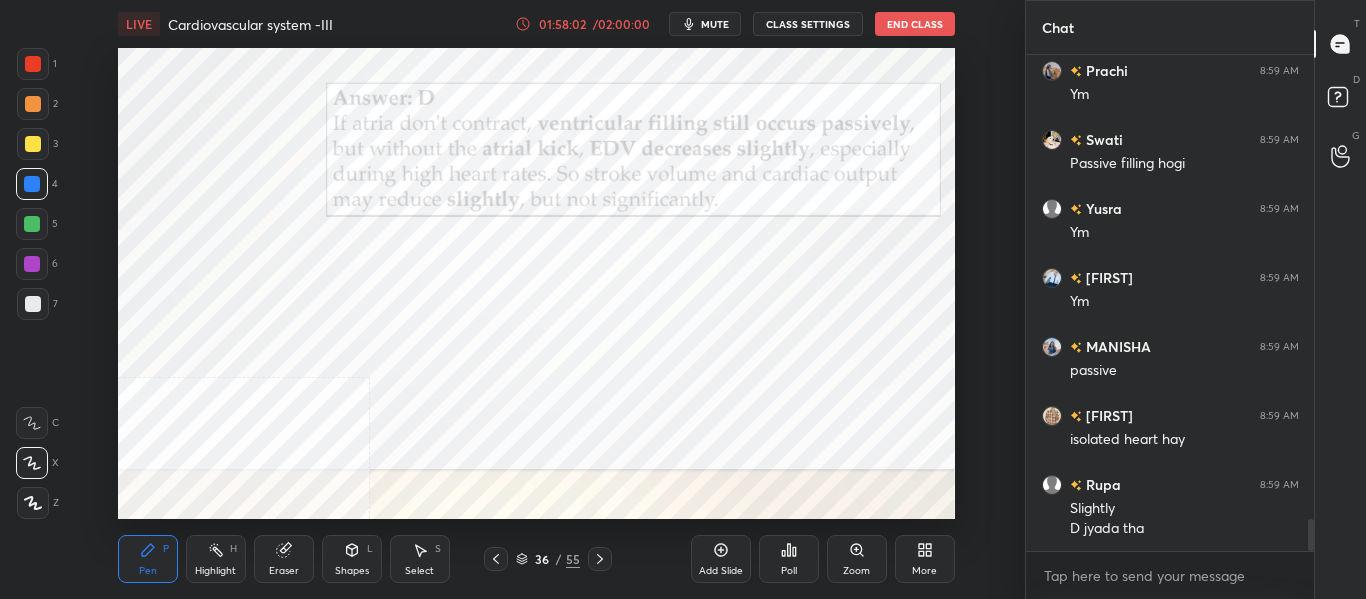 click 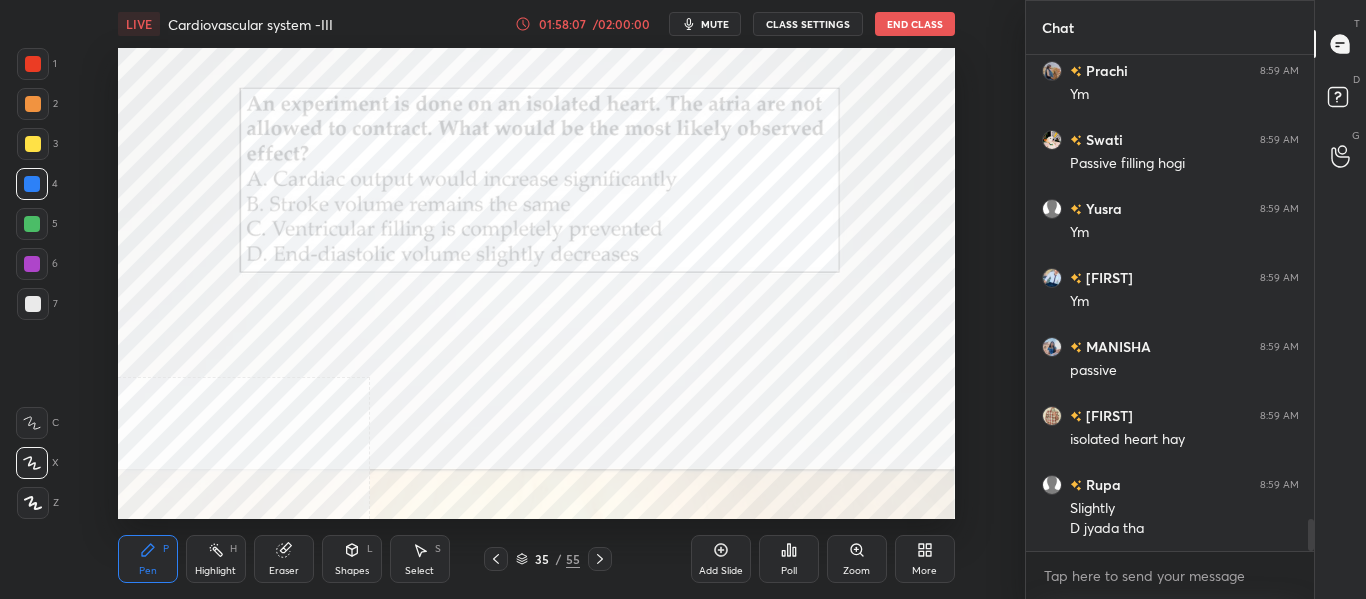 click at bounding box center [600, 559] 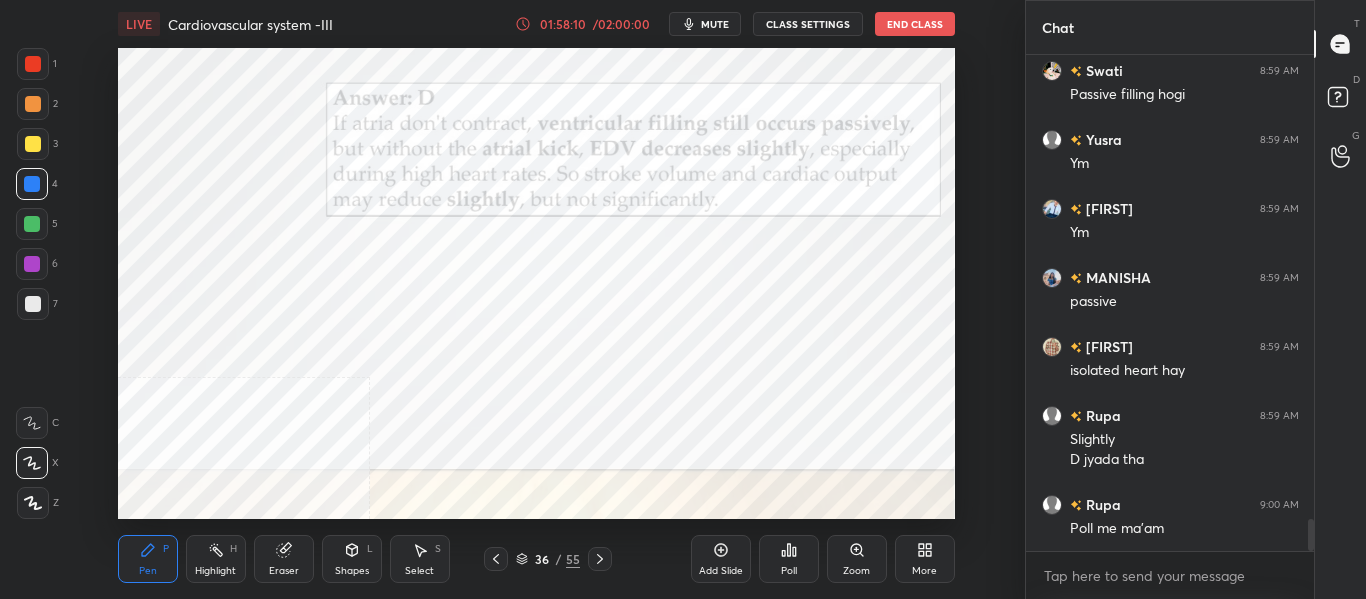 scroll, scrollTop: 7214, scrollLeft: 0, axis: vertical 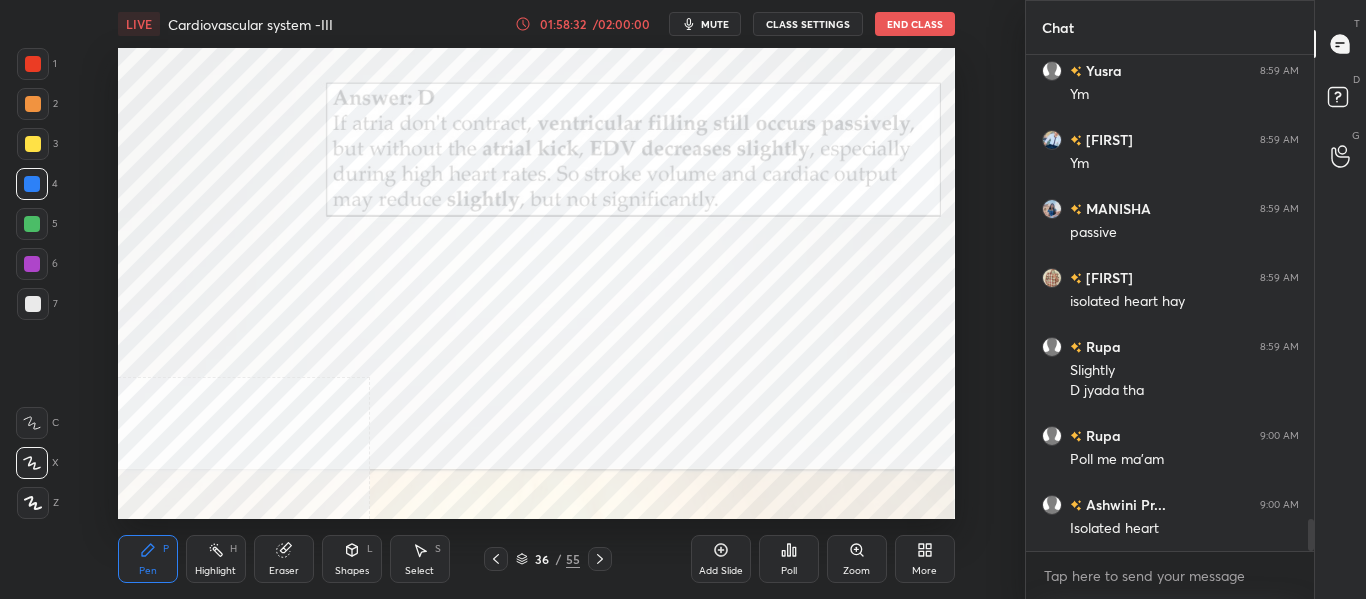 click 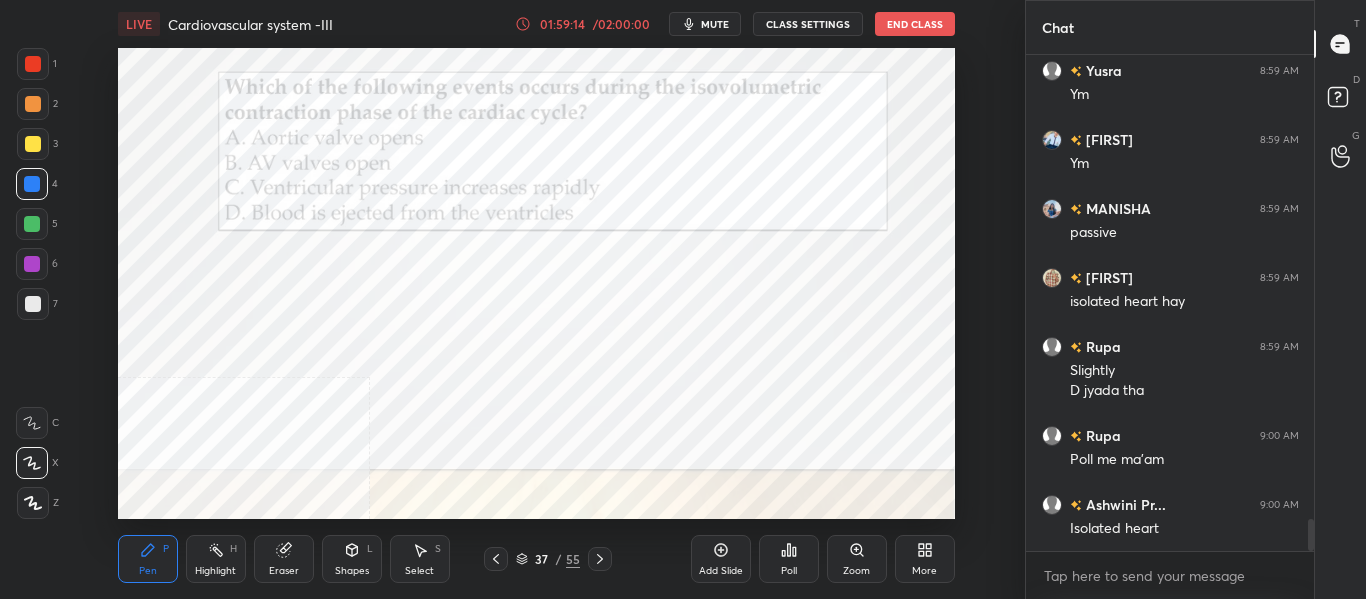 click on "Poll" at bounding box center [789, 571] 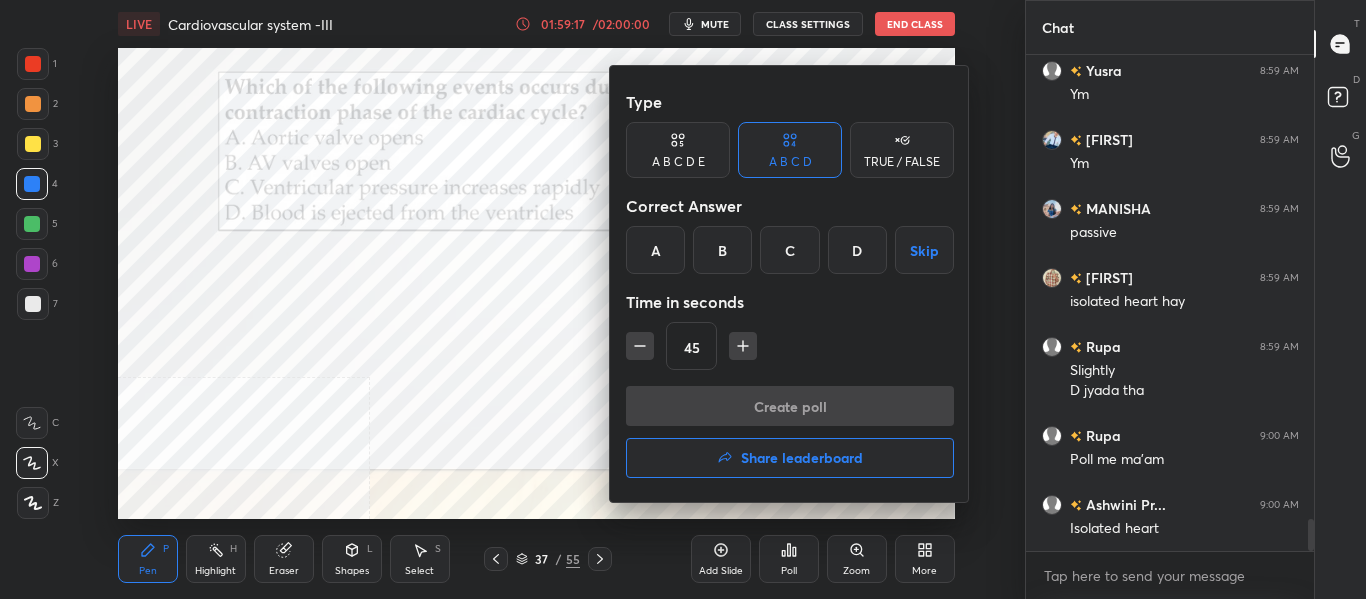 click on "C" at bounding box center (789, 250) 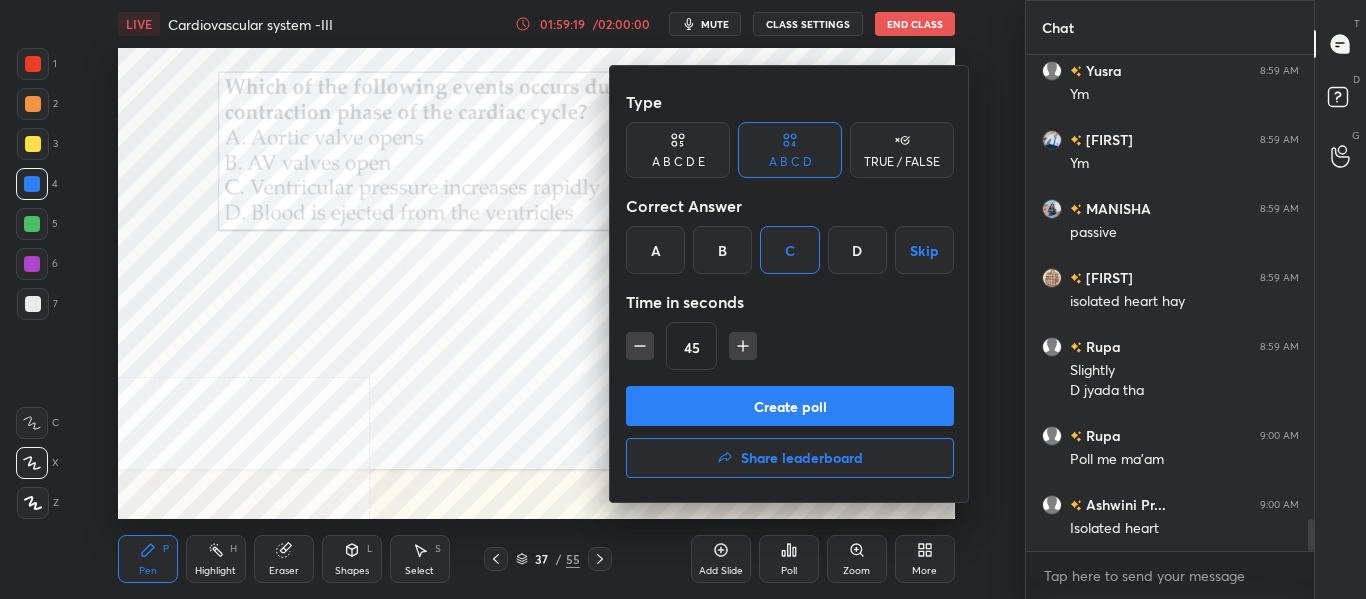 click on "Create poll" at bounding box center [790, 406] 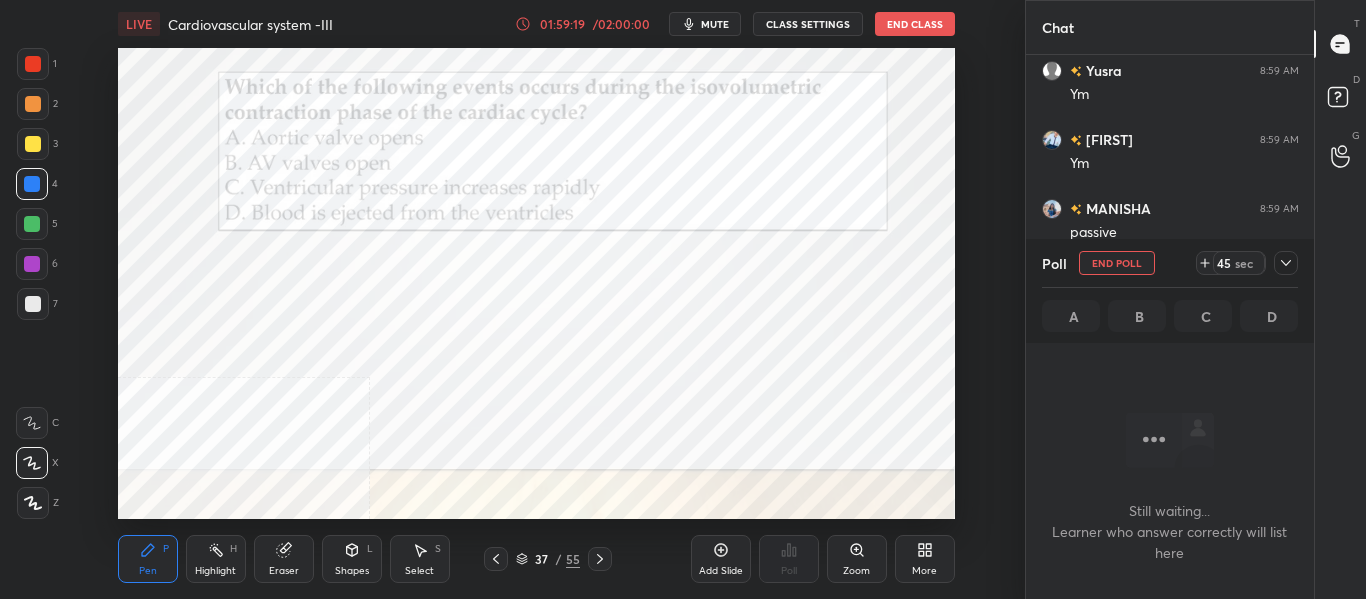 scroll, scrollTop: 428, scrollLeft: 282, axis: both 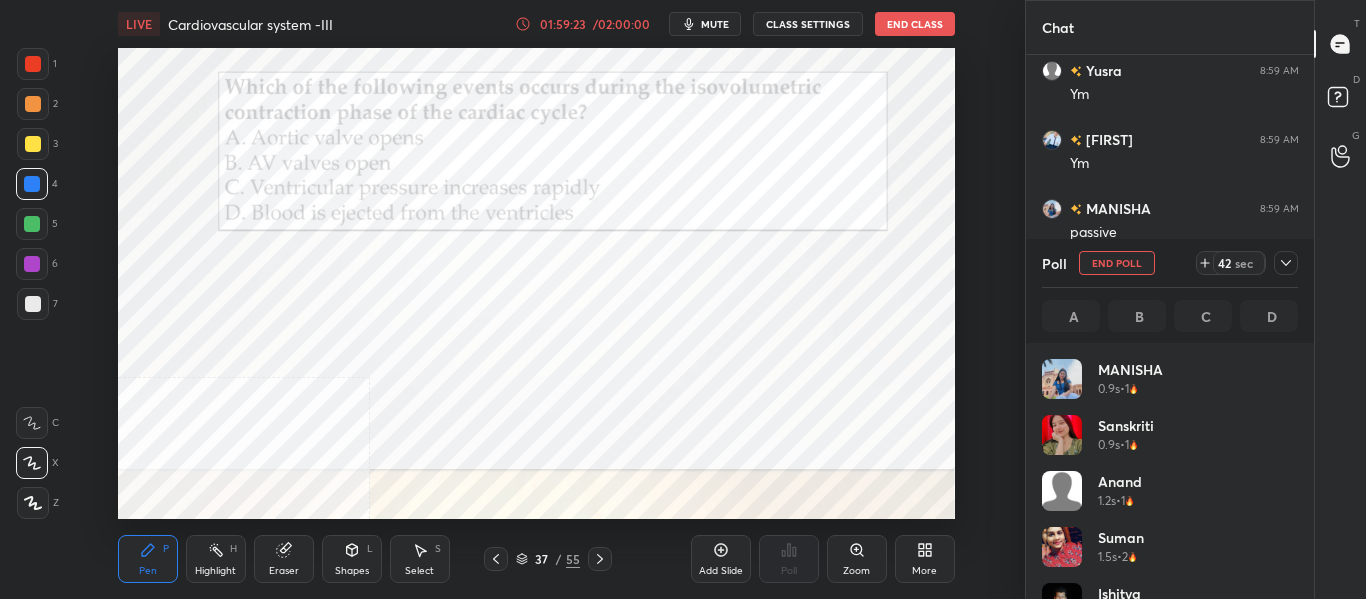click on "mute" at bounding box center [715, 24] 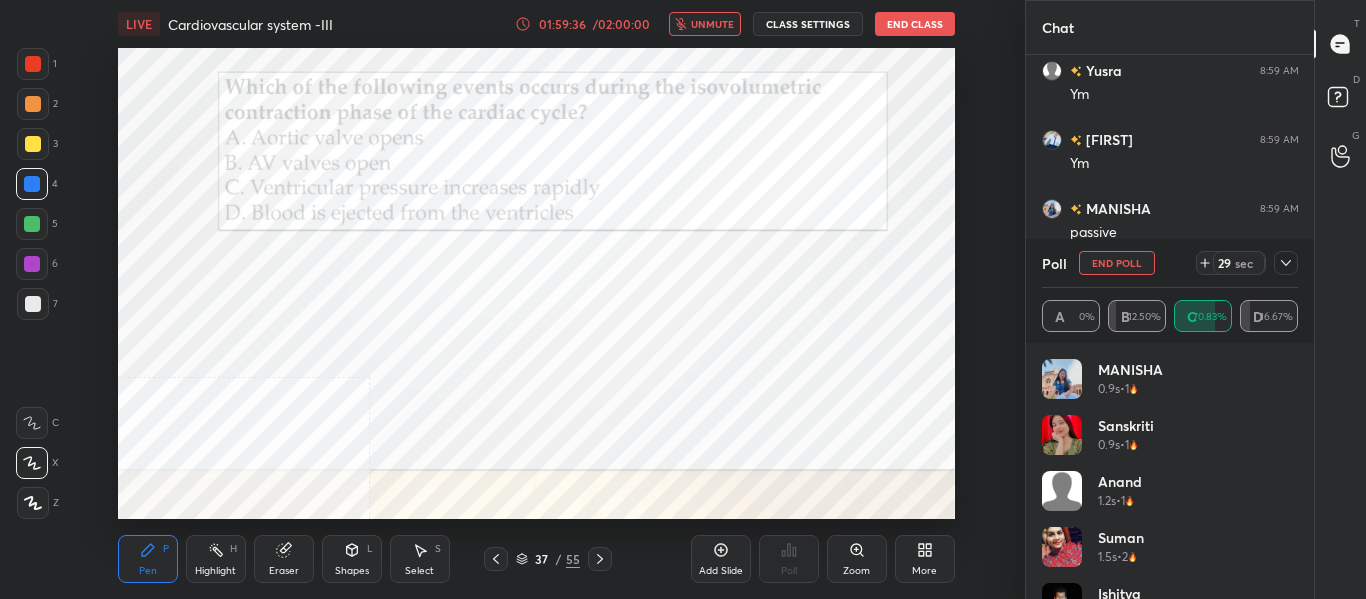 scroll, scrollTop: 7387, scrollLeft: 0, axis: vertical 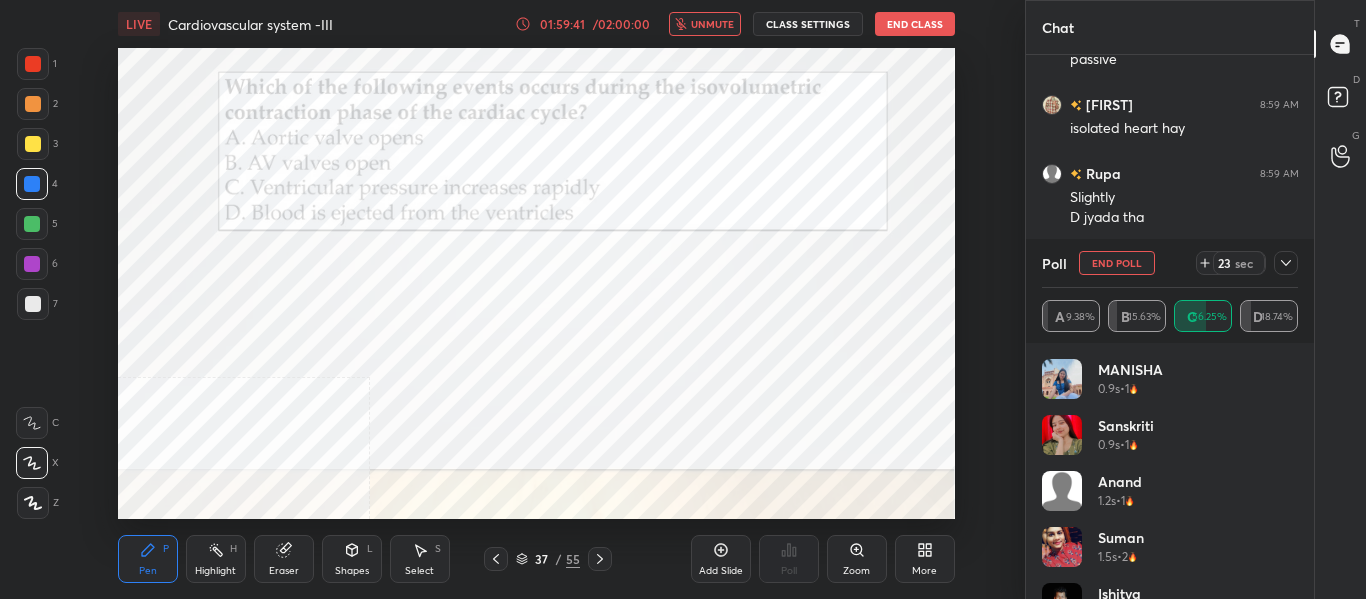 click on "unmute" at bounding box center (705, 24) 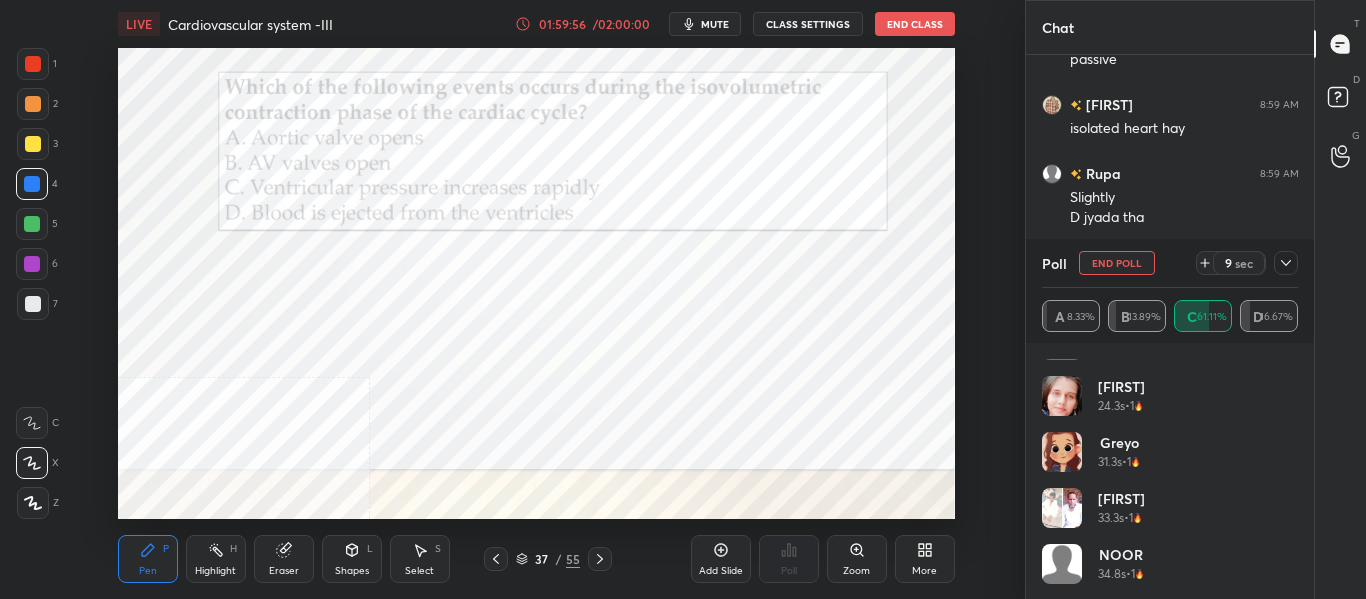 scroll, scrollTop: 1048, scrollLeft: 0, axis: vertical 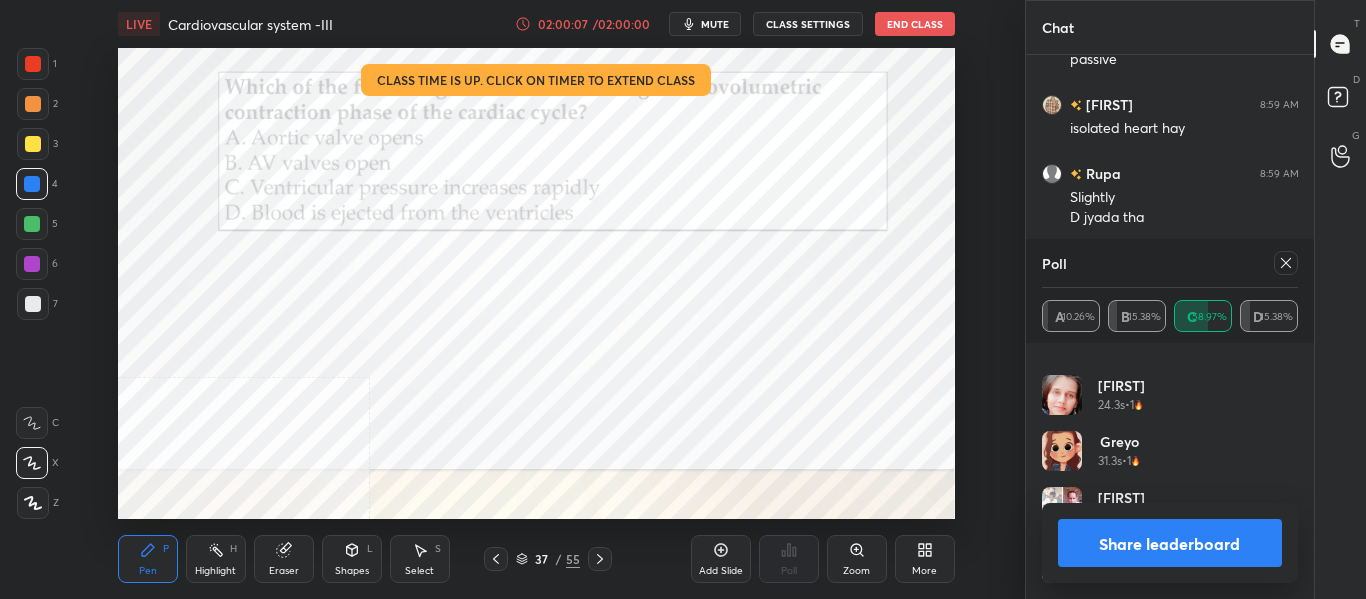 click on "Share leaderboard" at bounding box center (1170, 543) 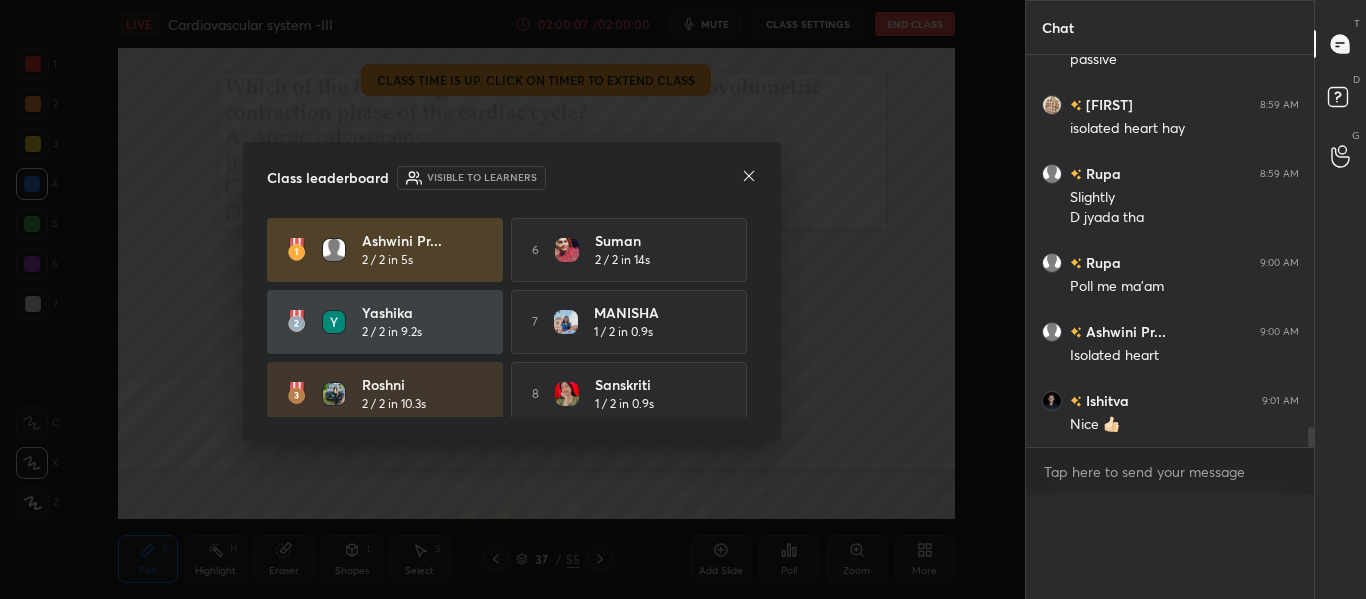 scroll, scrollTop: 0, scrollLeft: 0, axis: both 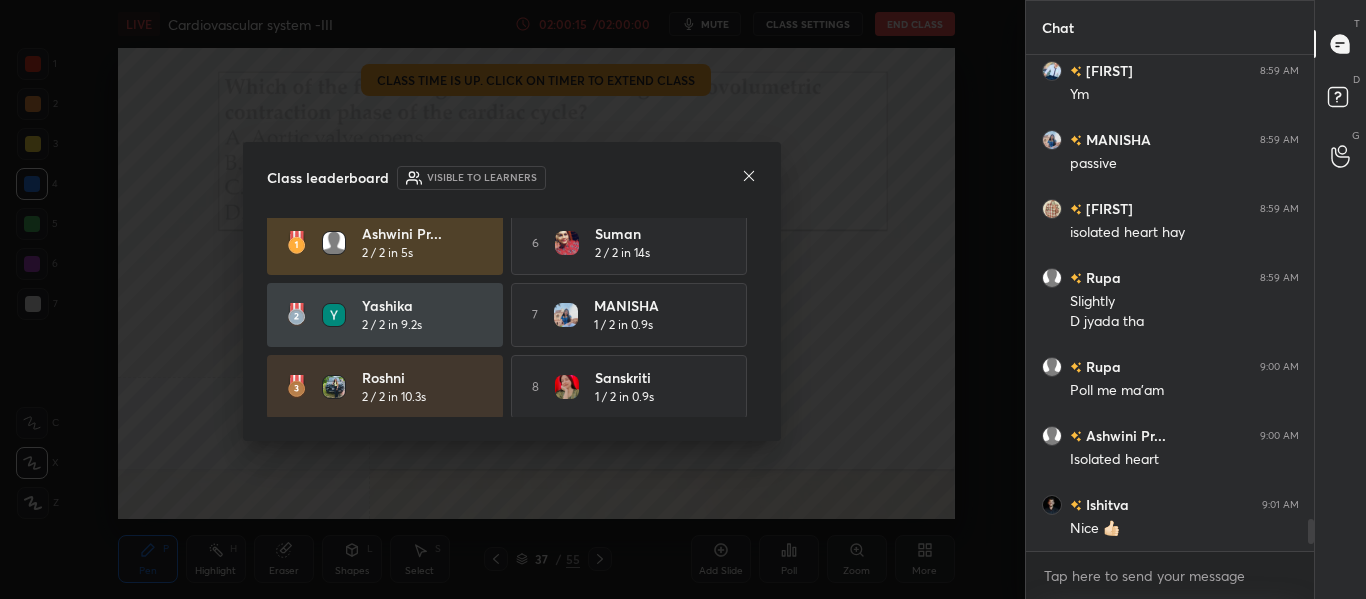 click 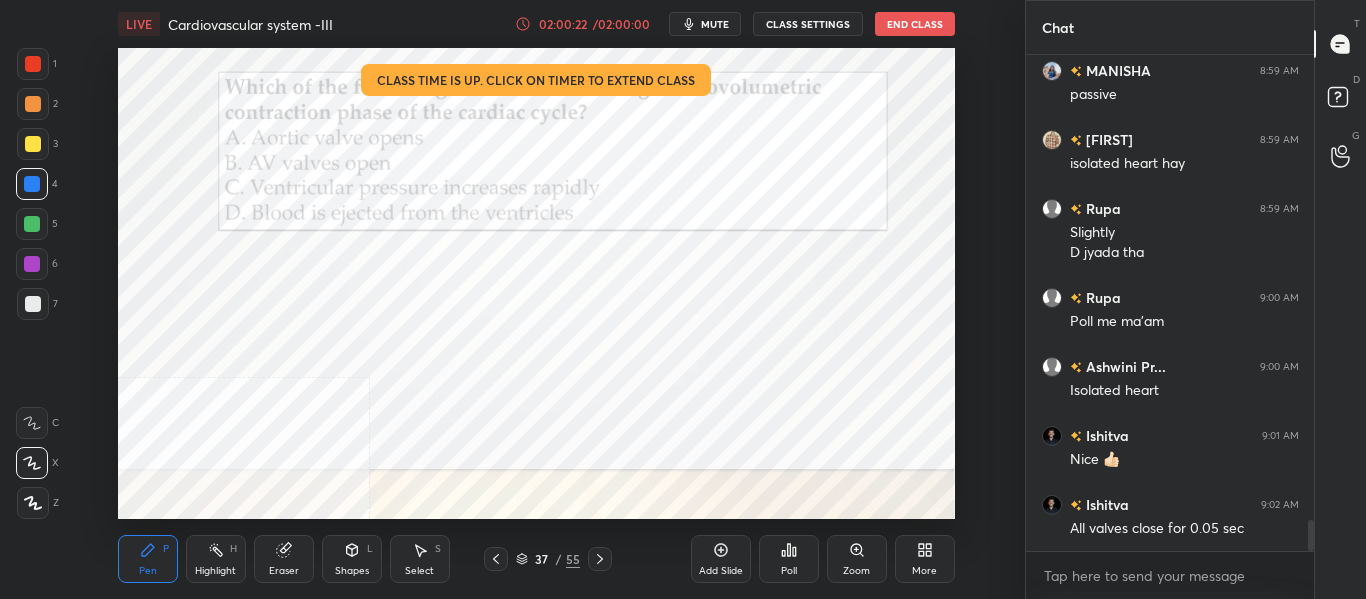 scroll, scrollTop: 7421, scrollLeft: 0, axis: vertical 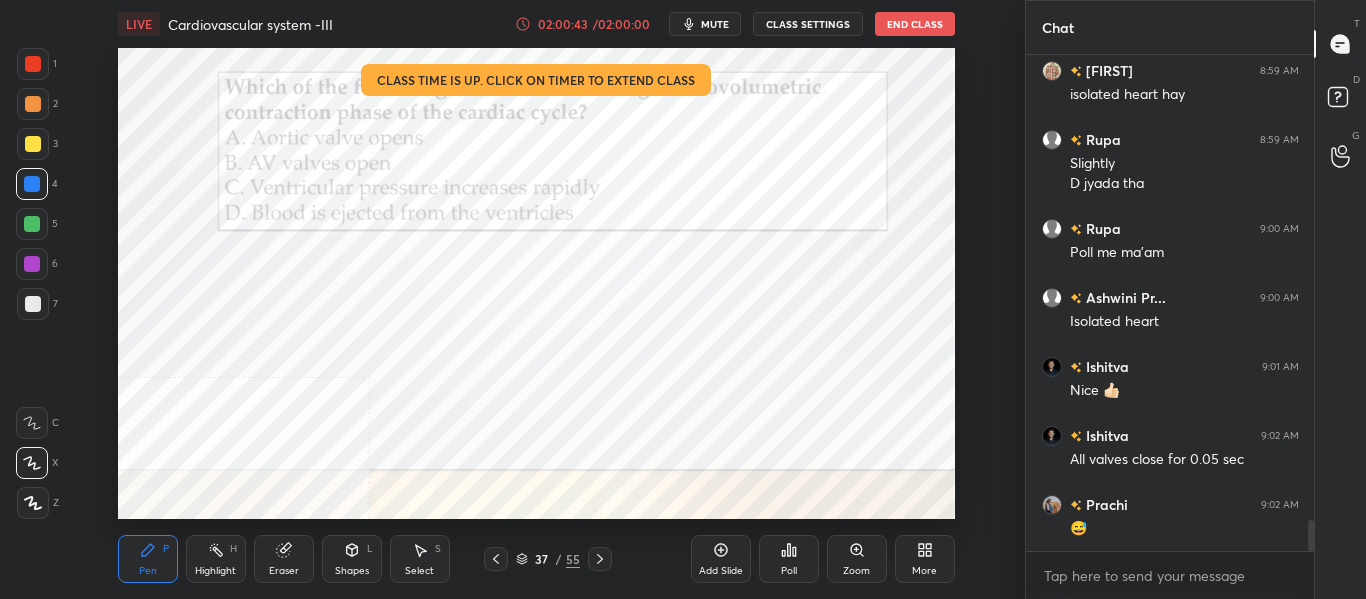 click at bounding box center (600, 559) 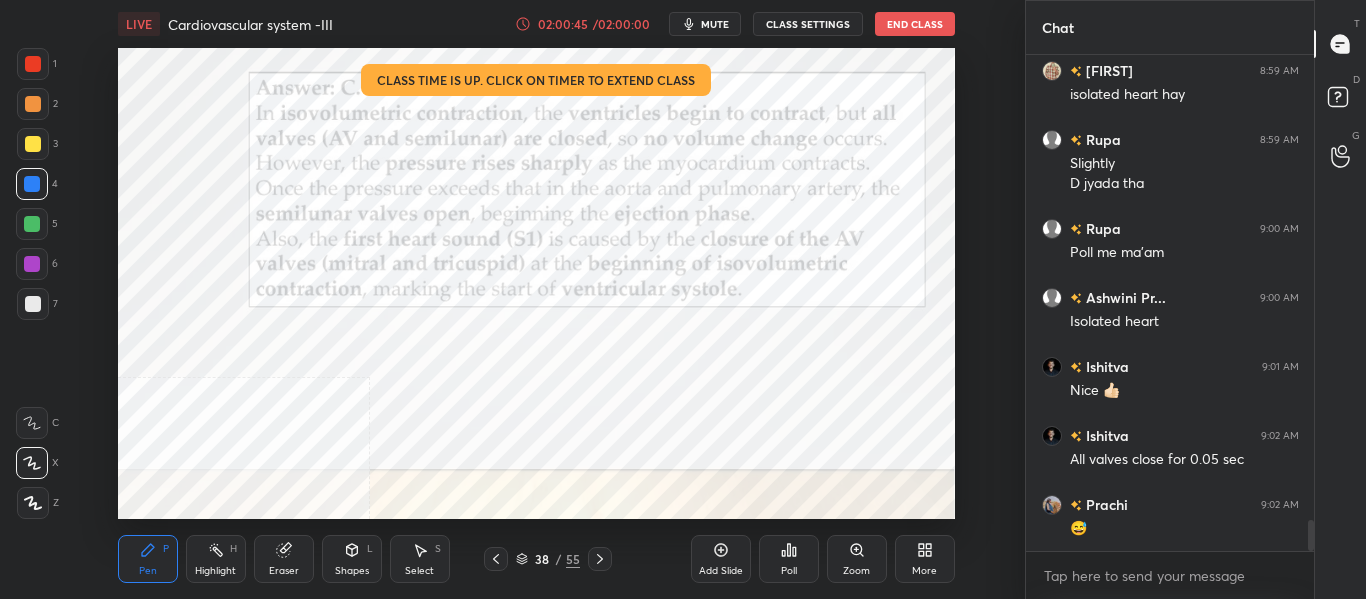 click 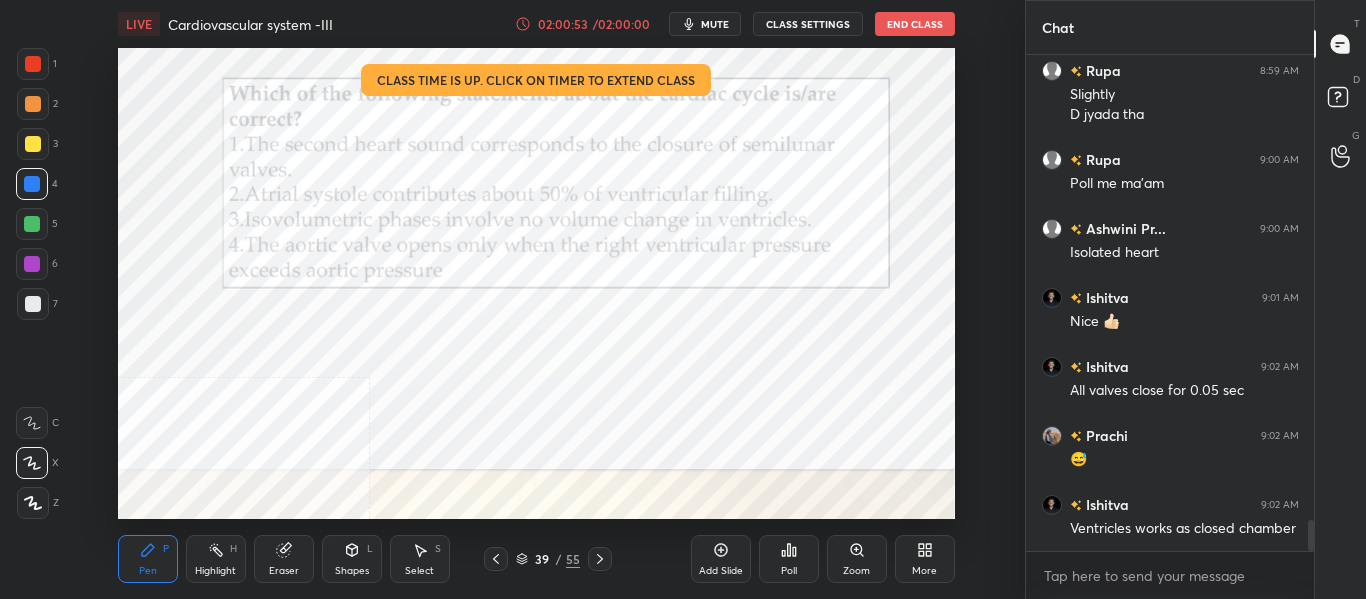 scroll, scrollTop: 7559, scrollLeft: 0, axis: vertical 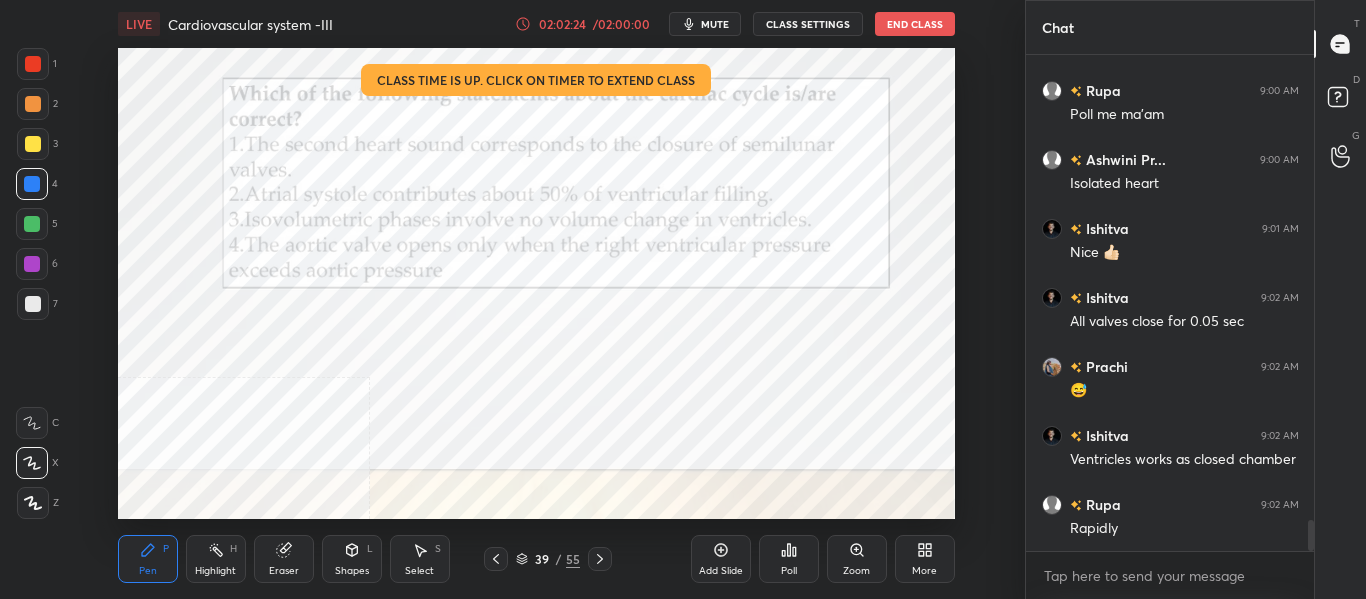 click on "Pen P" at bounding box center (148, 559) 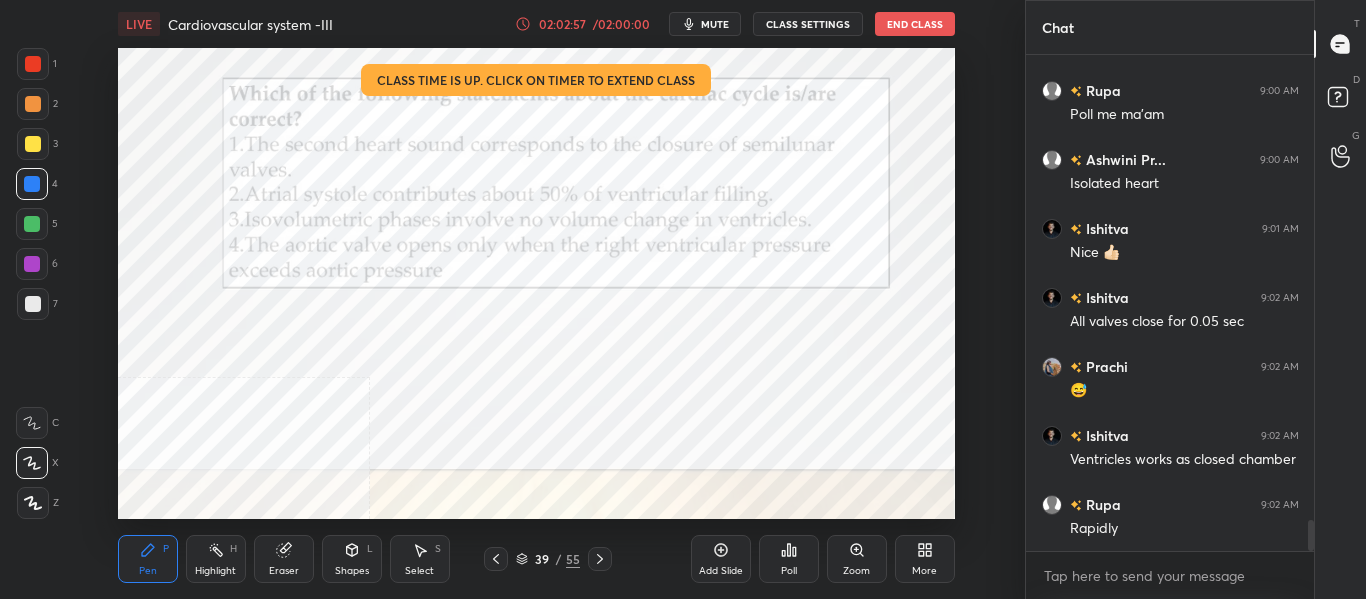 click on "Eraser" at bounding box center [284, 571] 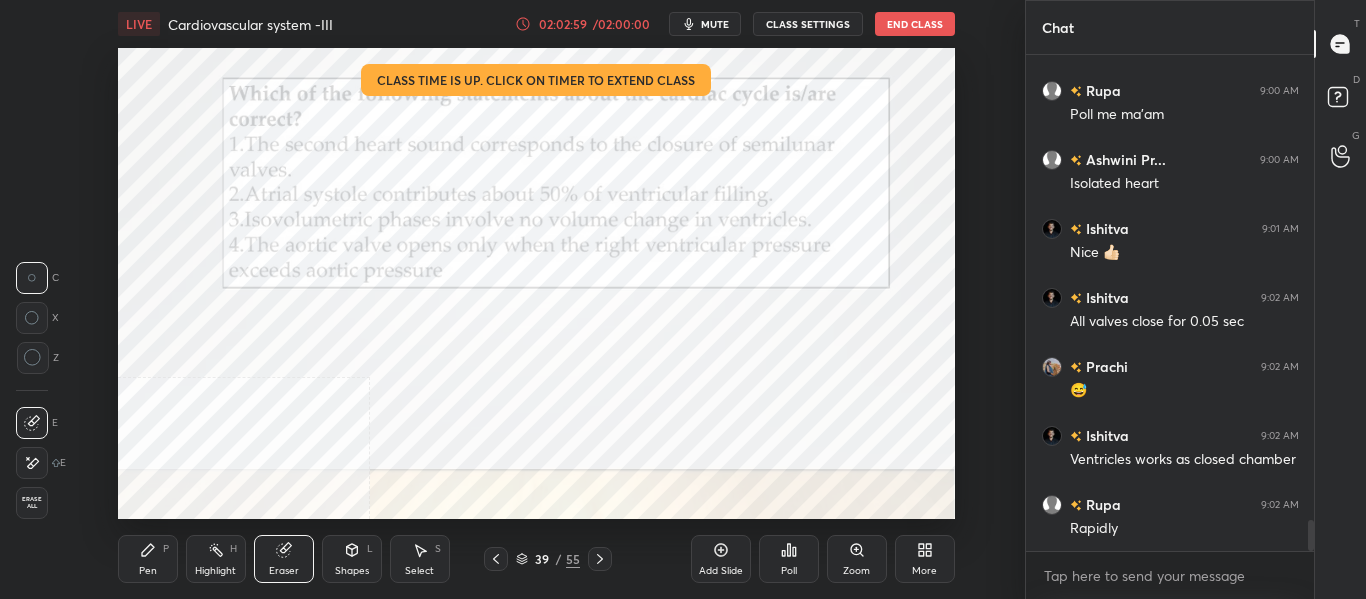 click on "Pen P" at bounding box center (148, 559) 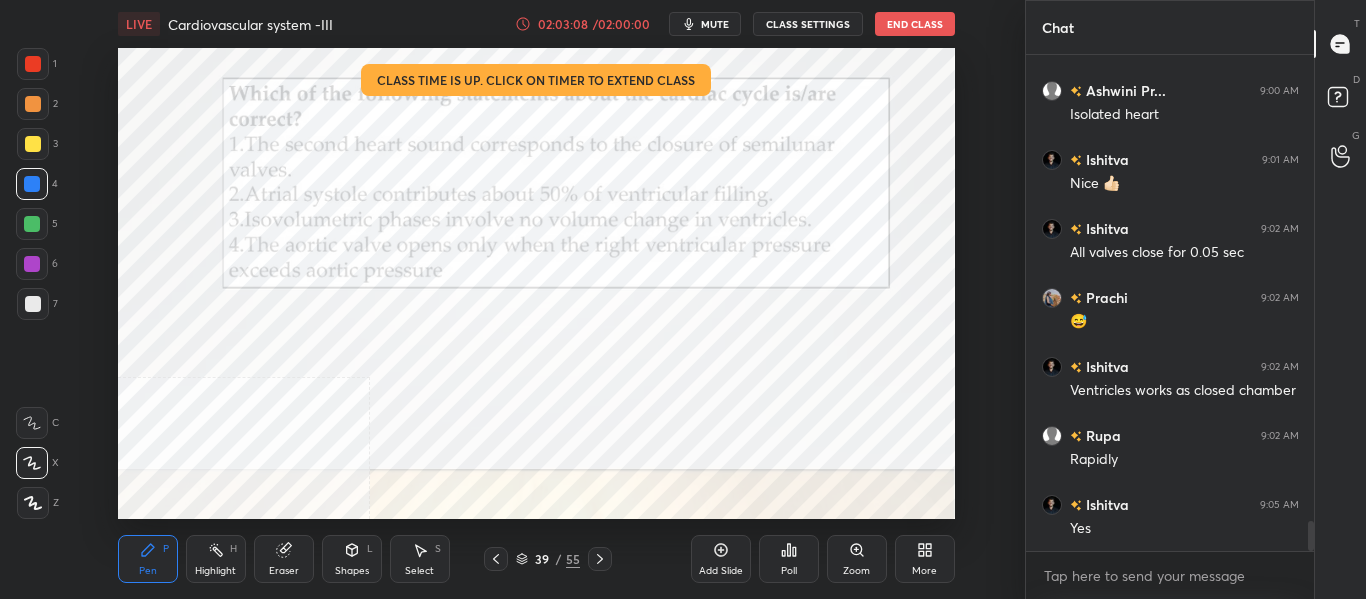 scroll, scrollTop: 7697, scrollLeft: 0, axis: vertical 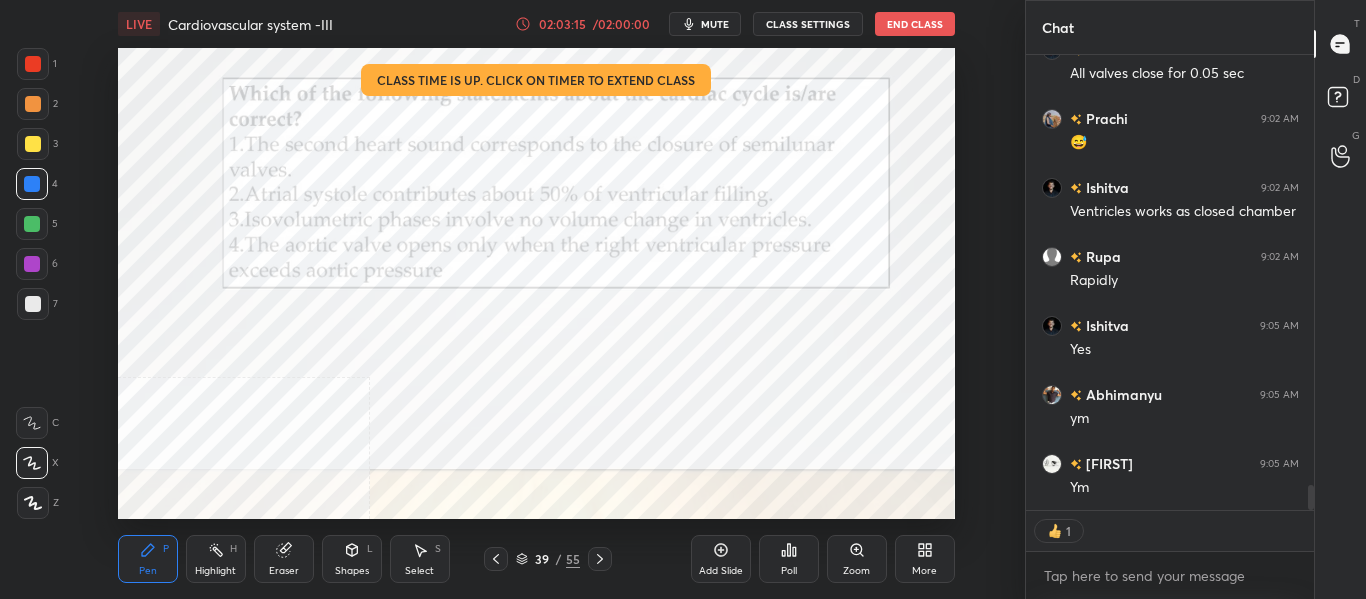 click on "Poll" at bounding box center [789, 571] 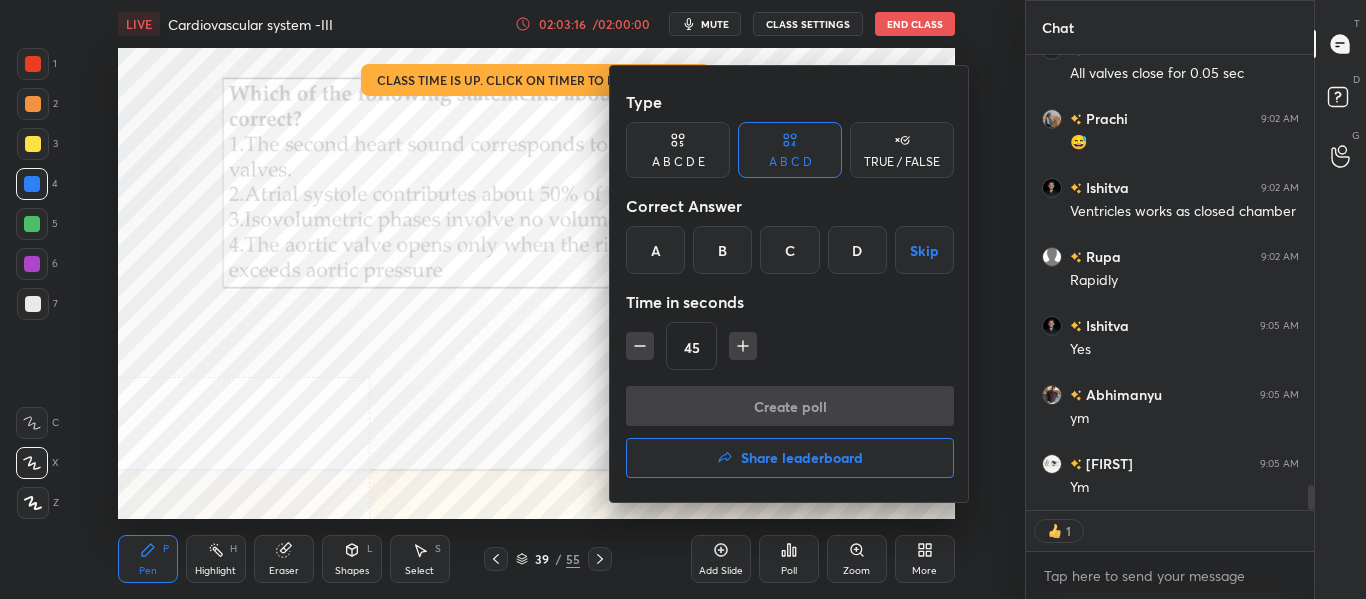 click on "C" at bounding box center [789, 250] 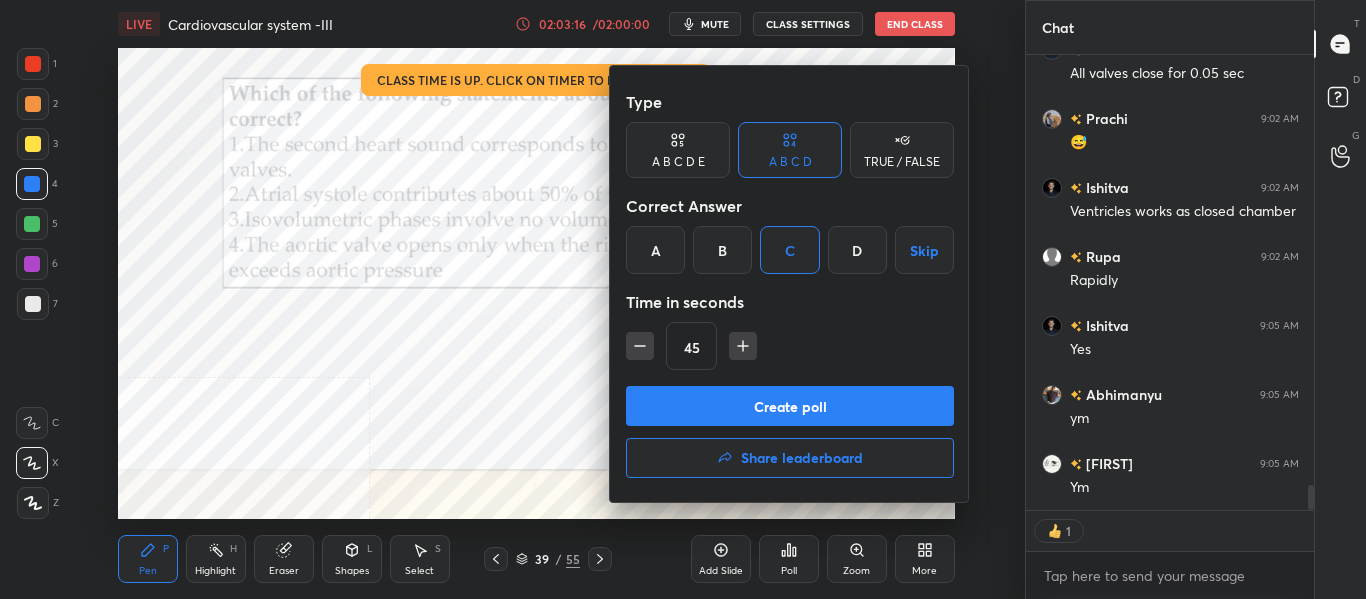 click on "Create poll" at bounding box center (790, 406) 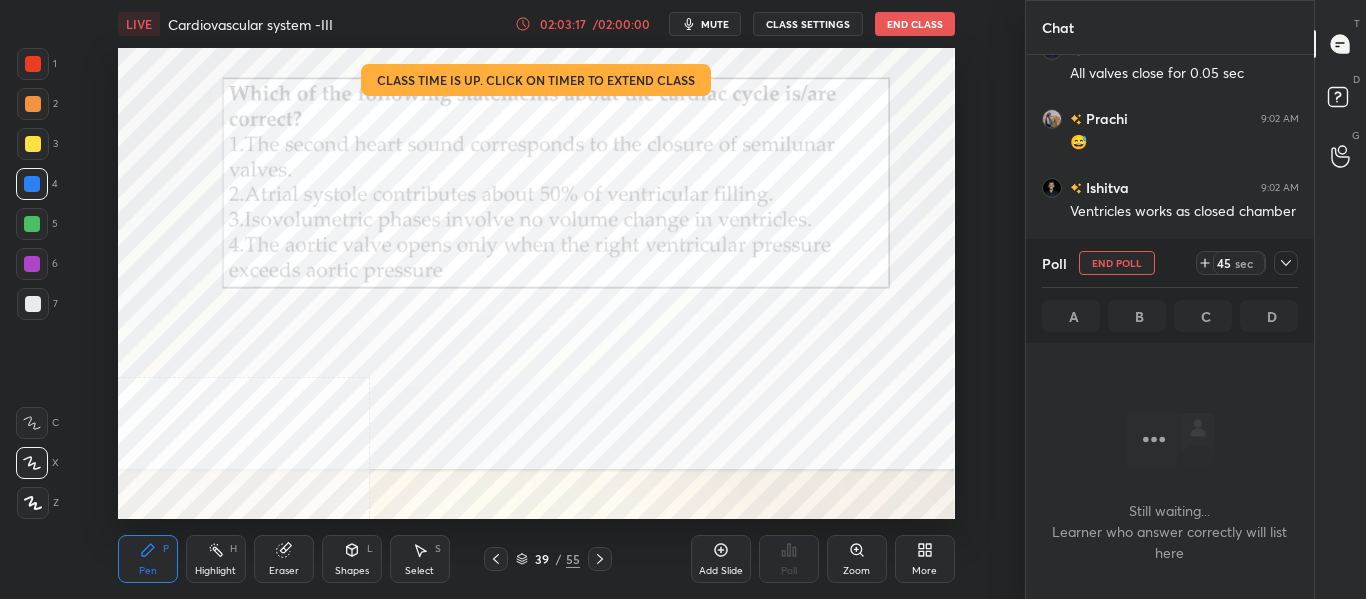 scroll, scrollTop: 378, scrollLeft: 282, axis: both 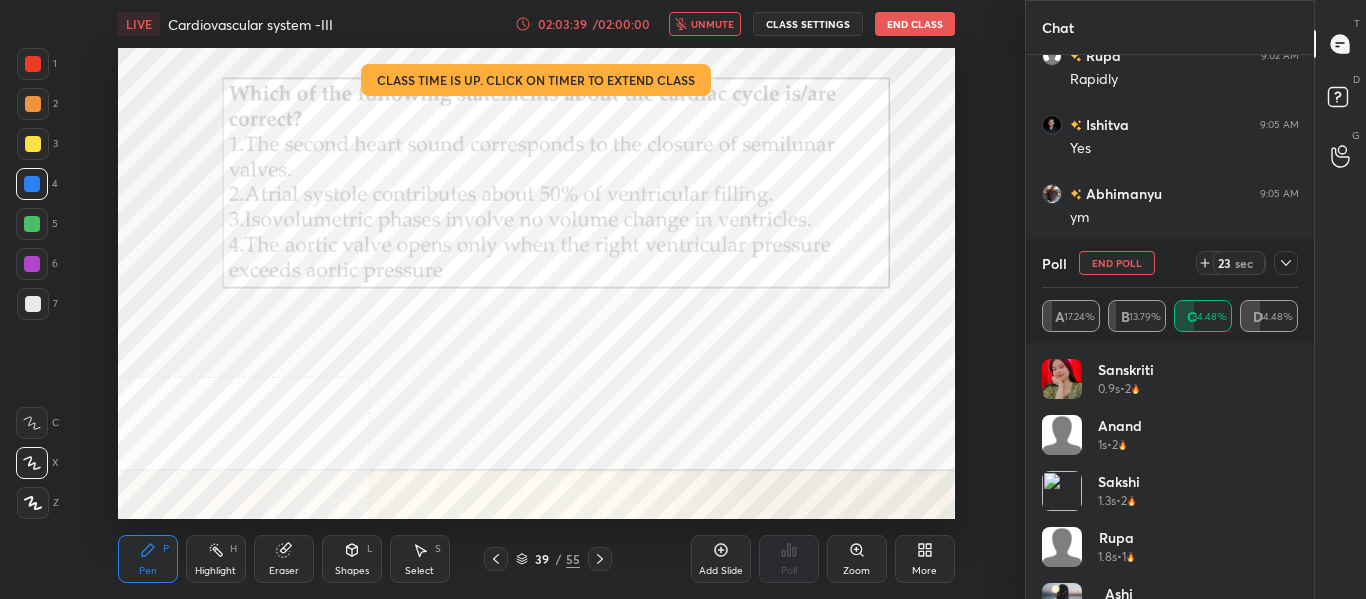 click on "unmute" at bounding box center [705, 24] 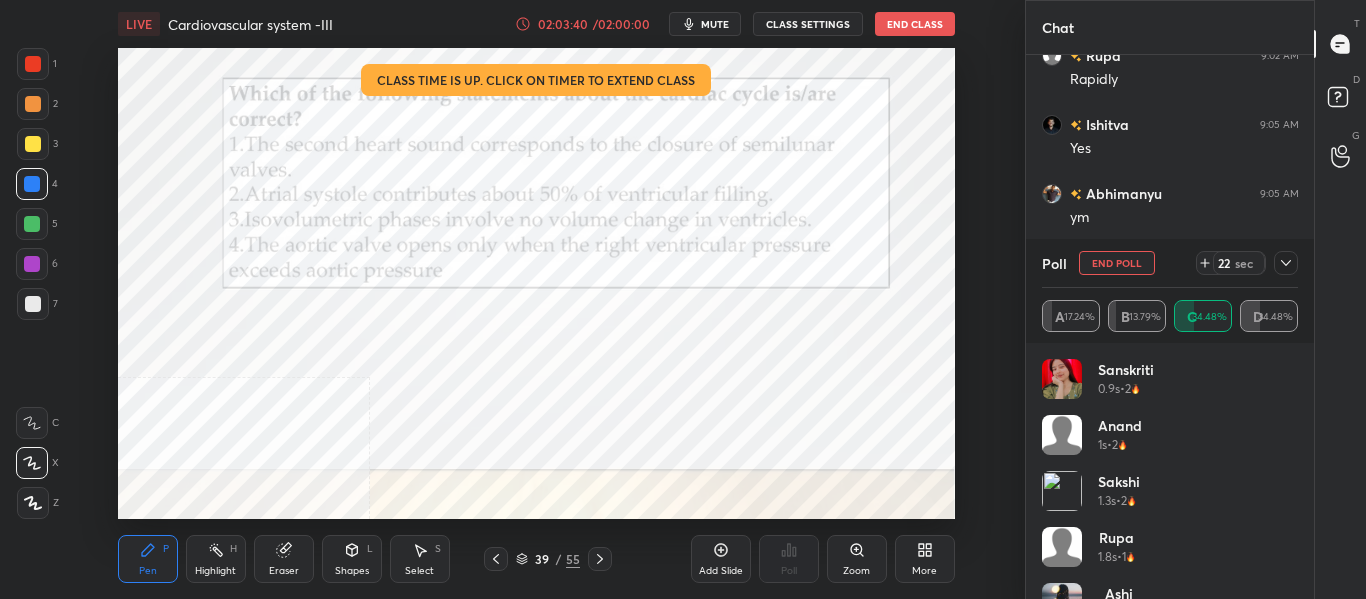 click 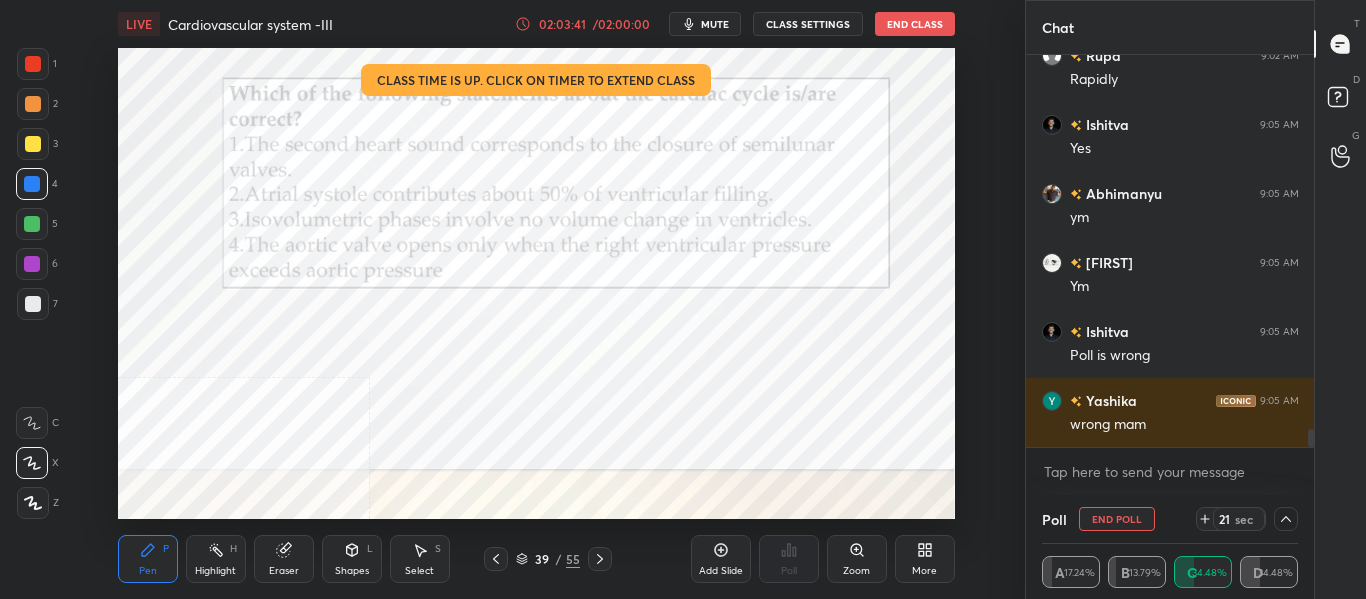 scroll, scrollTop: 0, scrollLeft: 0, axis: both 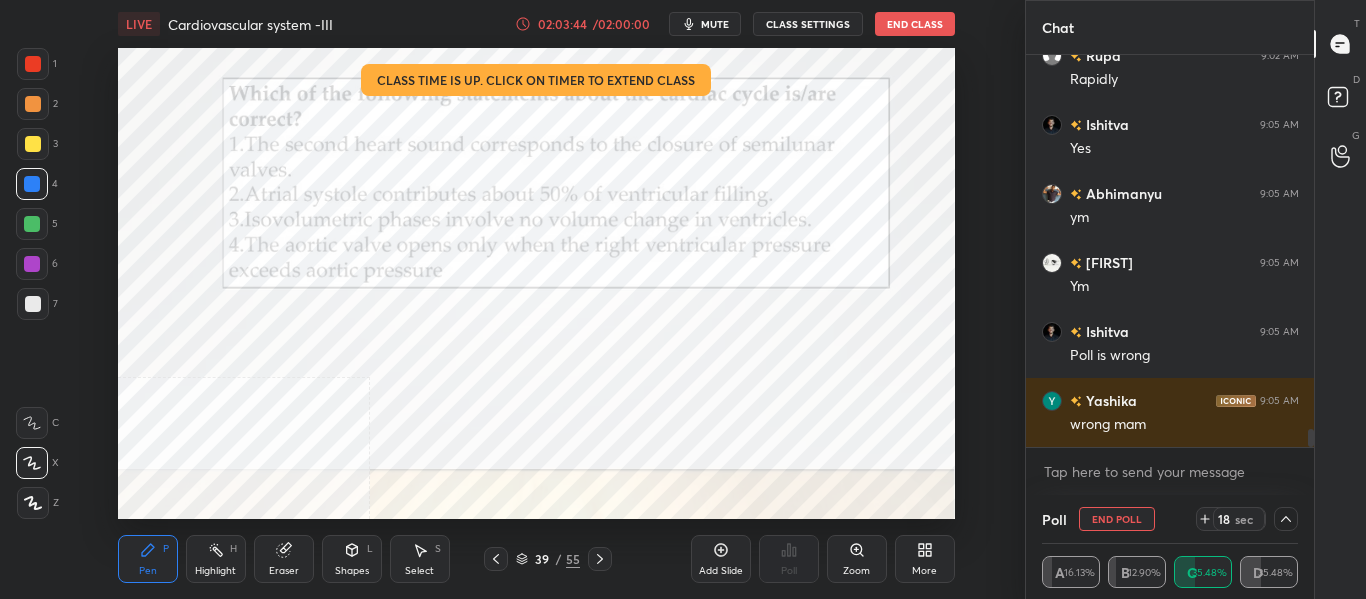 click at bounding box center (1286, 519) 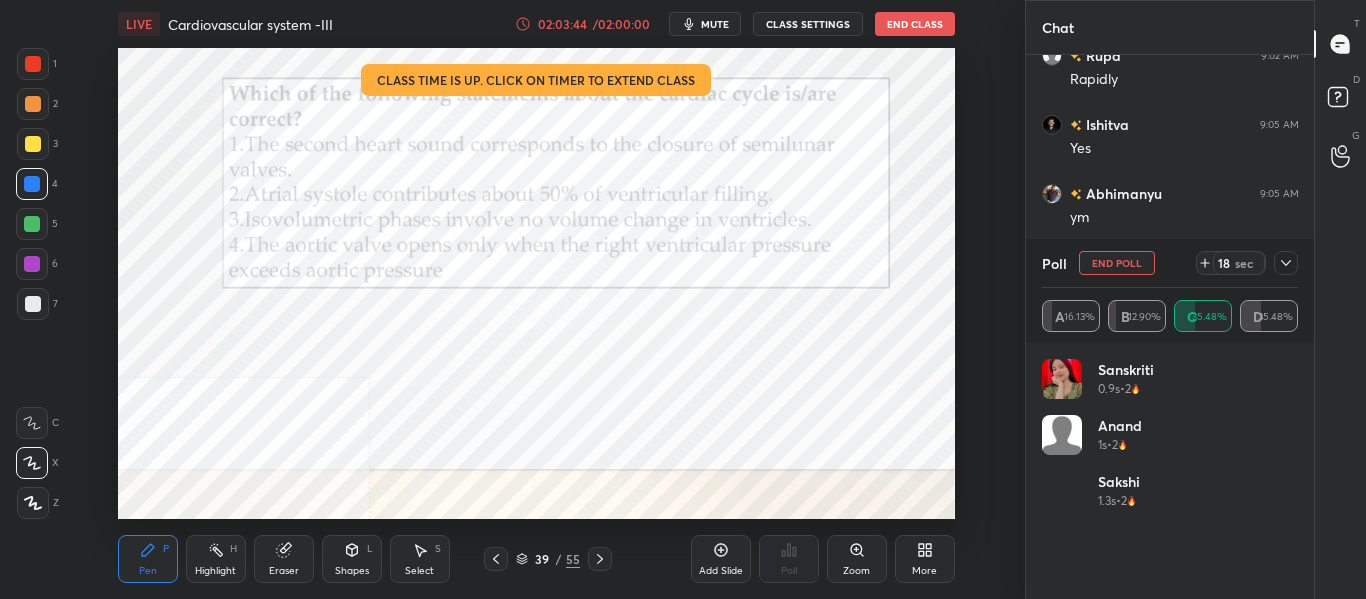 scroll, scrollTop: 7, scrollLeft: 7, axis: both 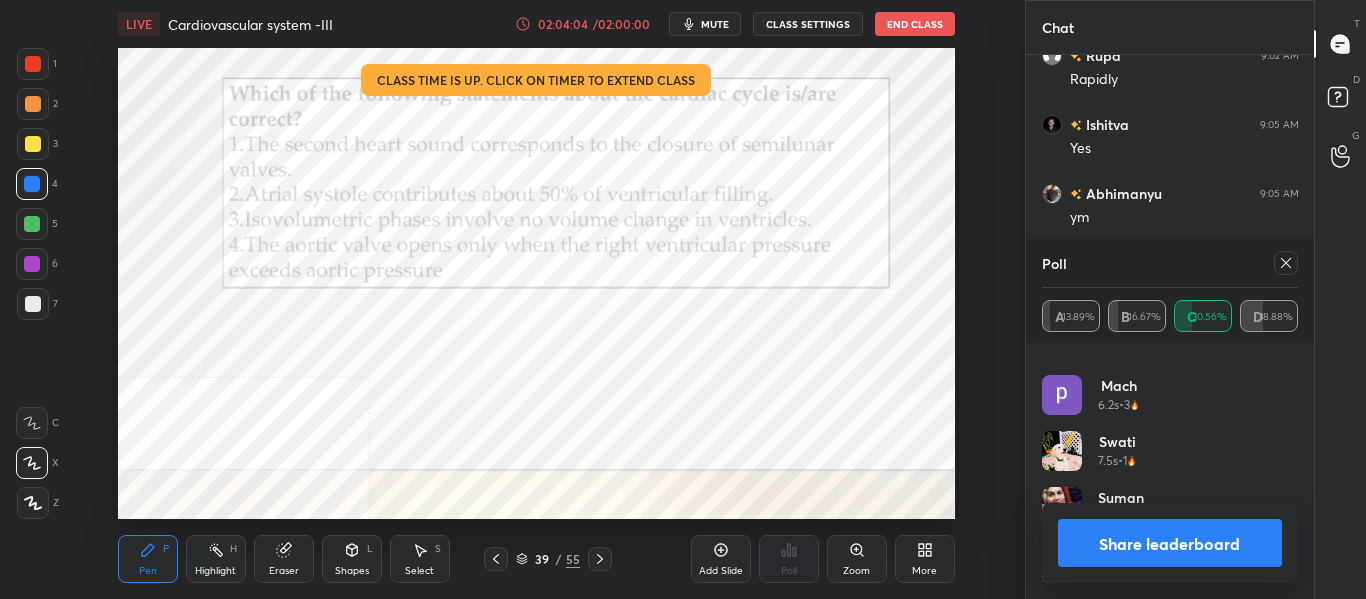 click on "Share leaderboard" at bounding box center (1170, 543) 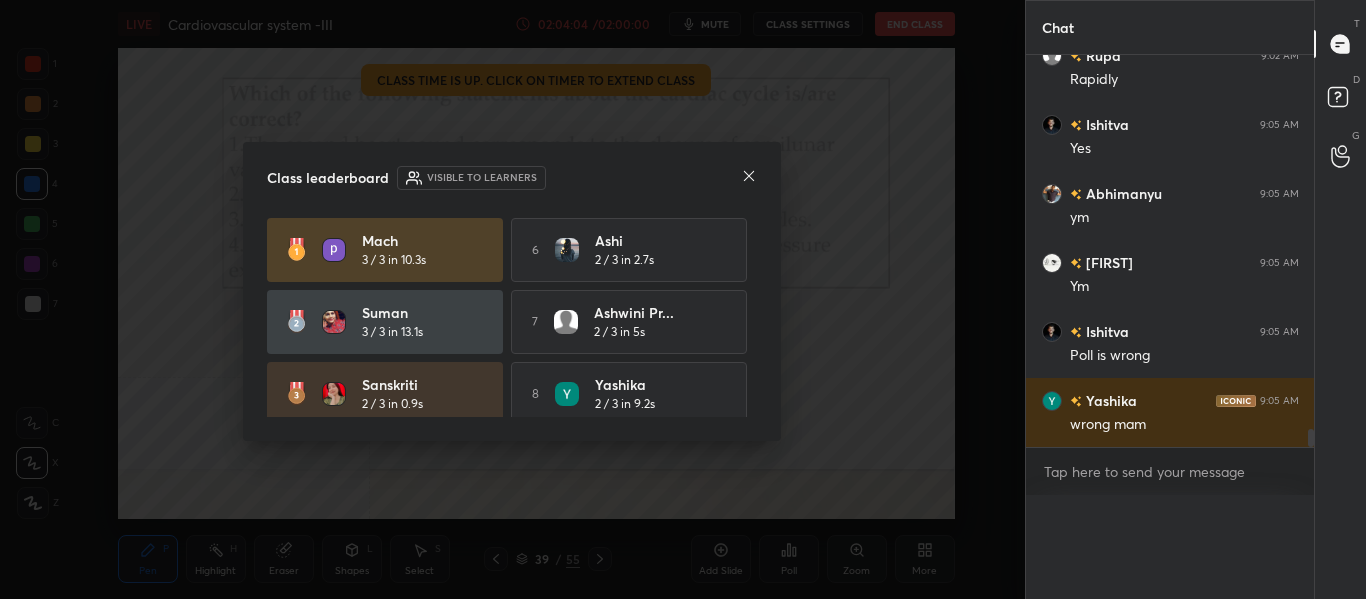 scroll, scrollTop: 0, scrollLeft: 0, axis: both 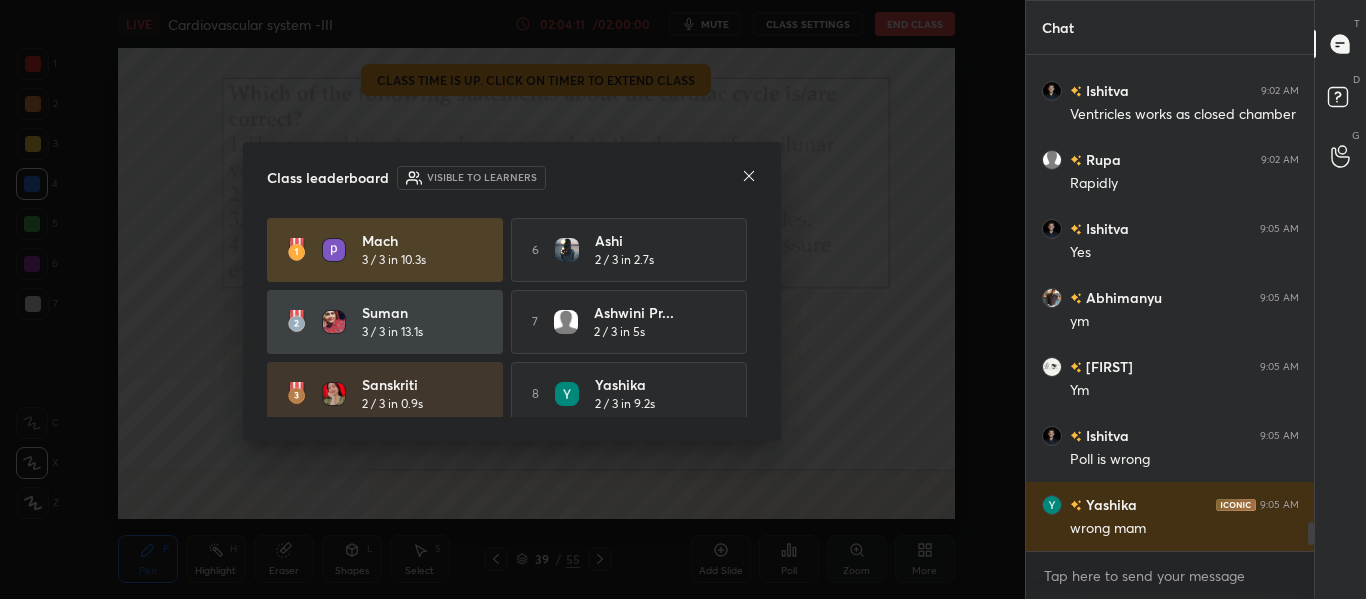 drag, startPoint x: 749, startPoint y: 290, endPoint x: 764, endPoint y: 358, distance: 69.63476 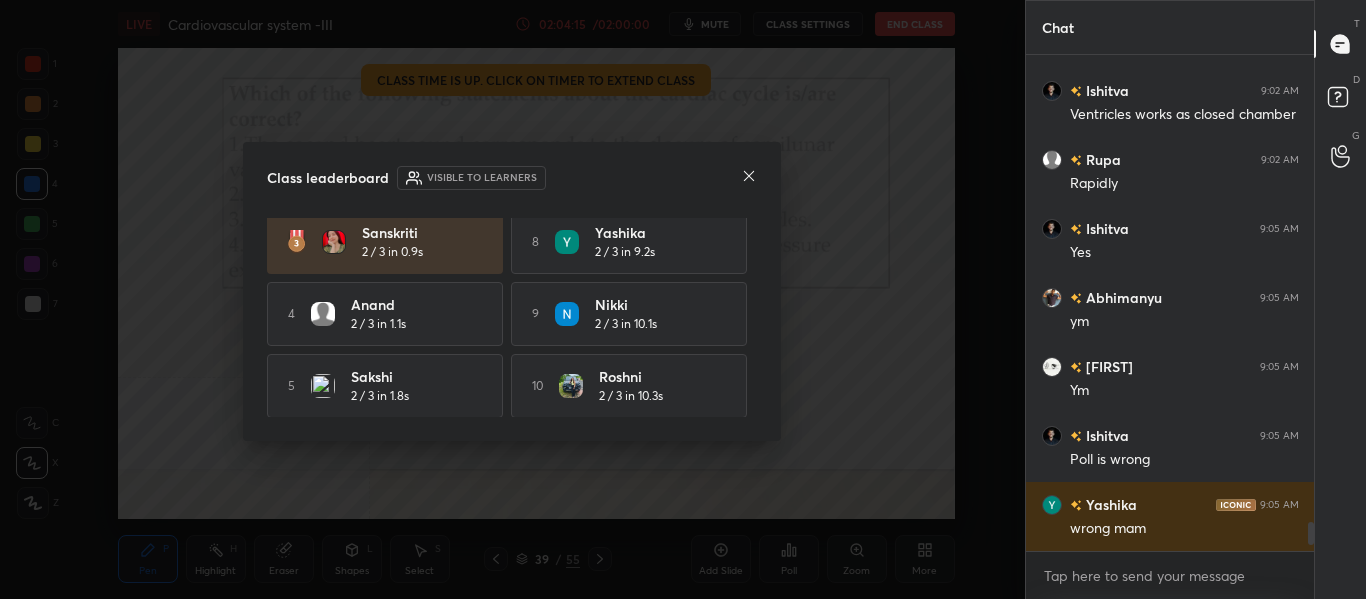 click 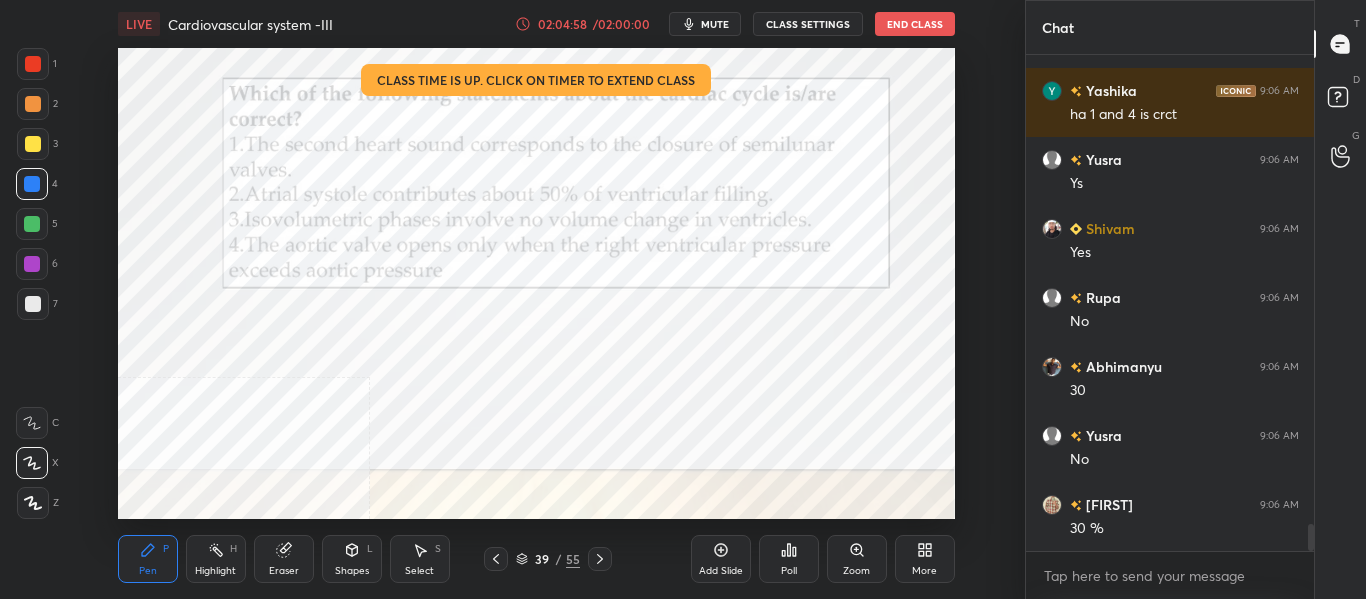 scroll, scrollTop: 8752, scrollLeft: 0, axis: vertical 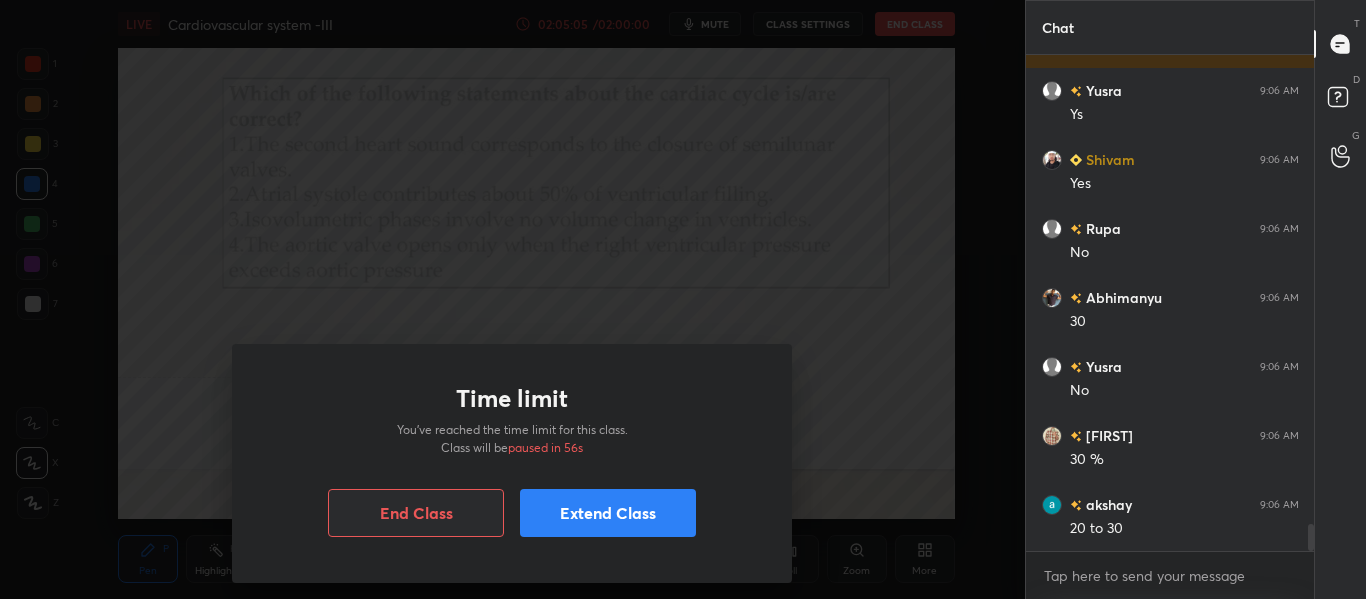 click on "Extend Class" at bounding box center (608, 513) 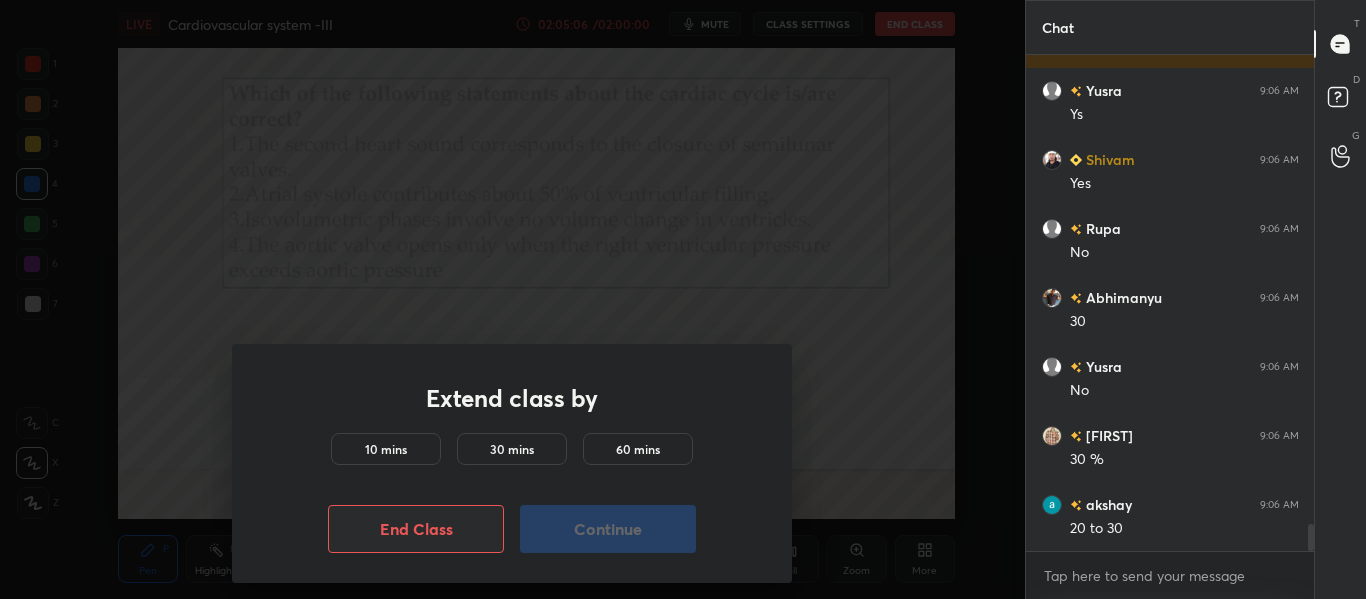 scroll, scrollTop: 8821, scrollLeft: 0, axis: vertical 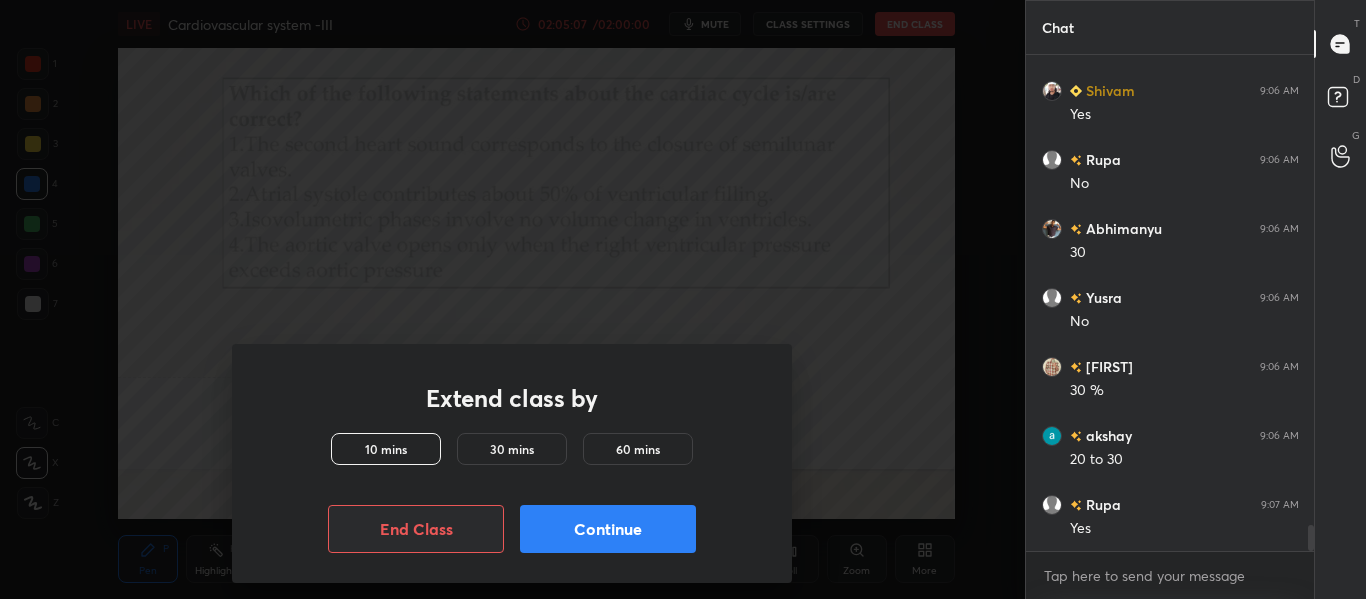 click on "Continue" at bounding box center [608, 529] 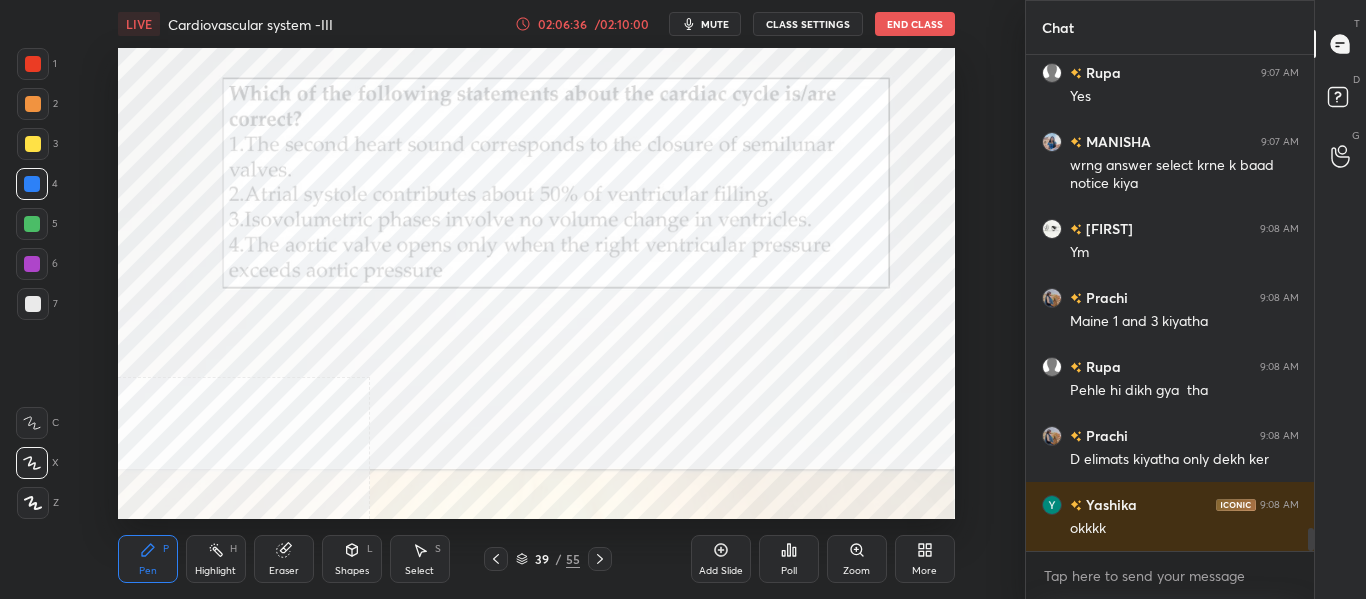 scroll, scrollTop: 10357, scrollLeft: 0, axis: vertical 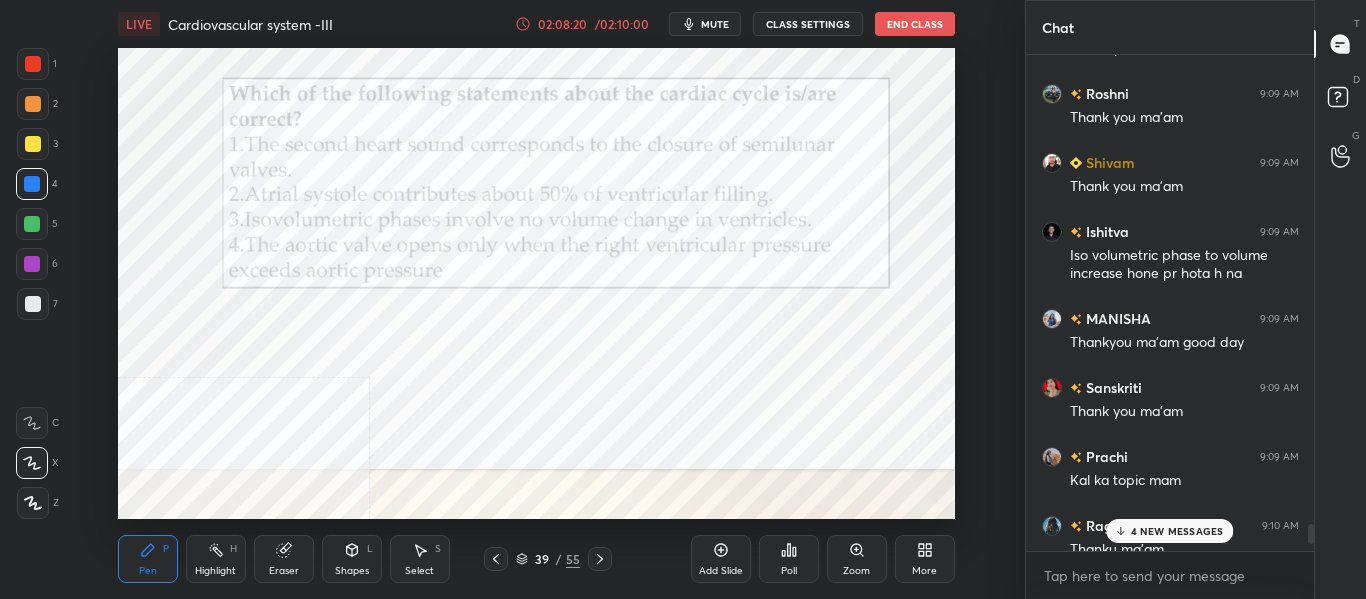 click on "4 NEW MESSAGES" at bounding box center (1177, 531) 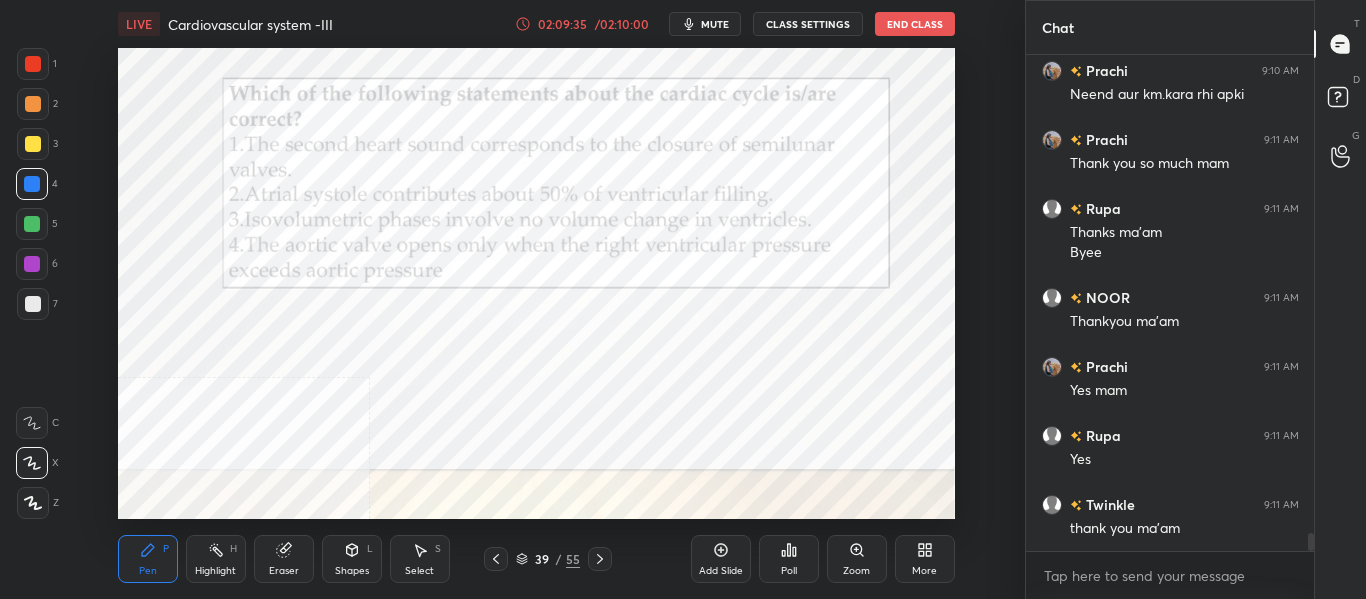 scroll, scrollTop: 13073, scrollLeft: 0, axis: vertical 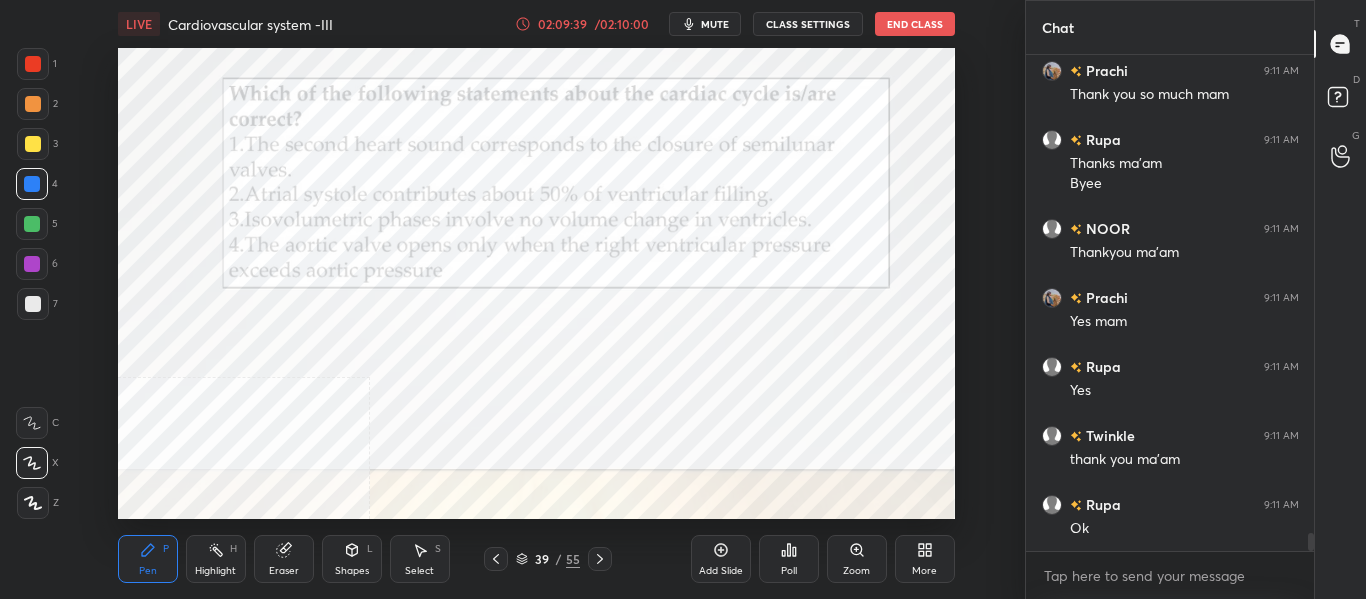 click on "End Class" at bounding box center [915, 24] 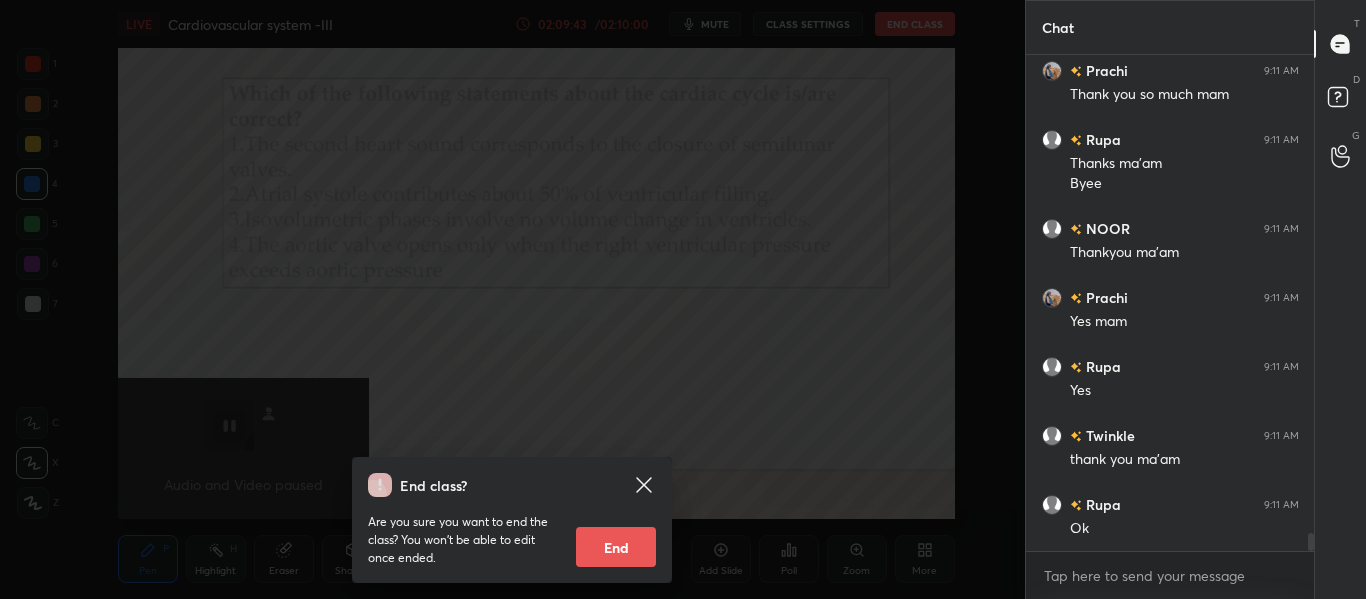 click on "End" at bounding box center (616, 547) 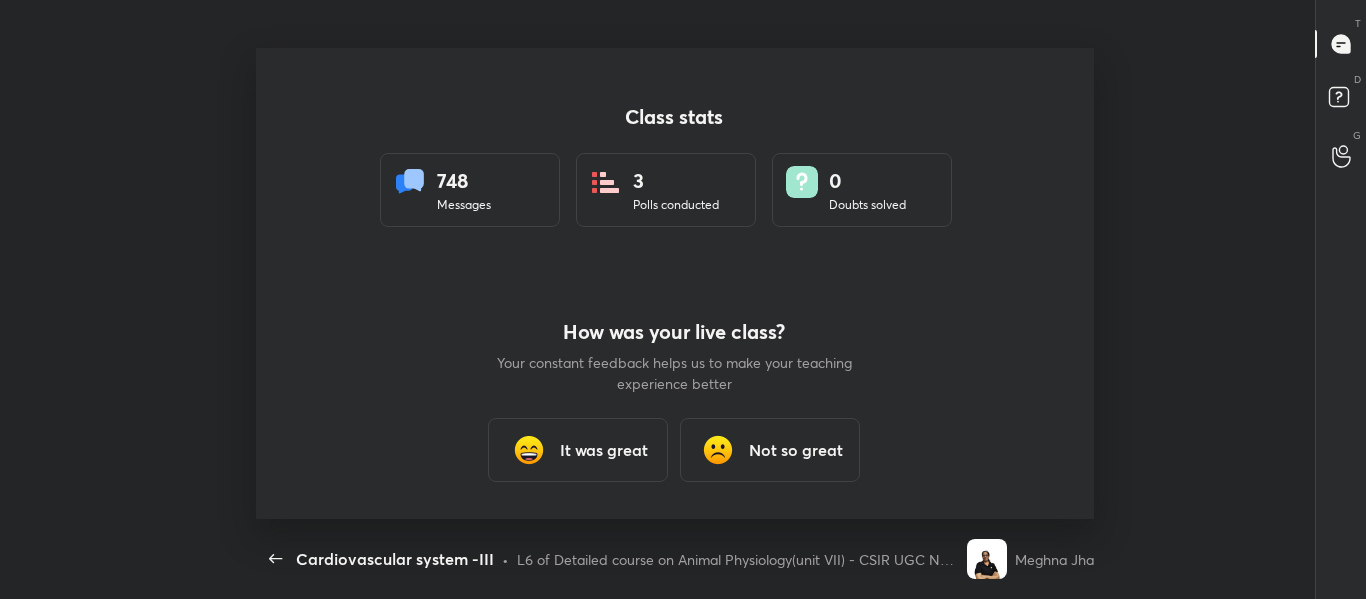 scroll, scrollTop: 99529, scrollLeft: 98928, axis: both 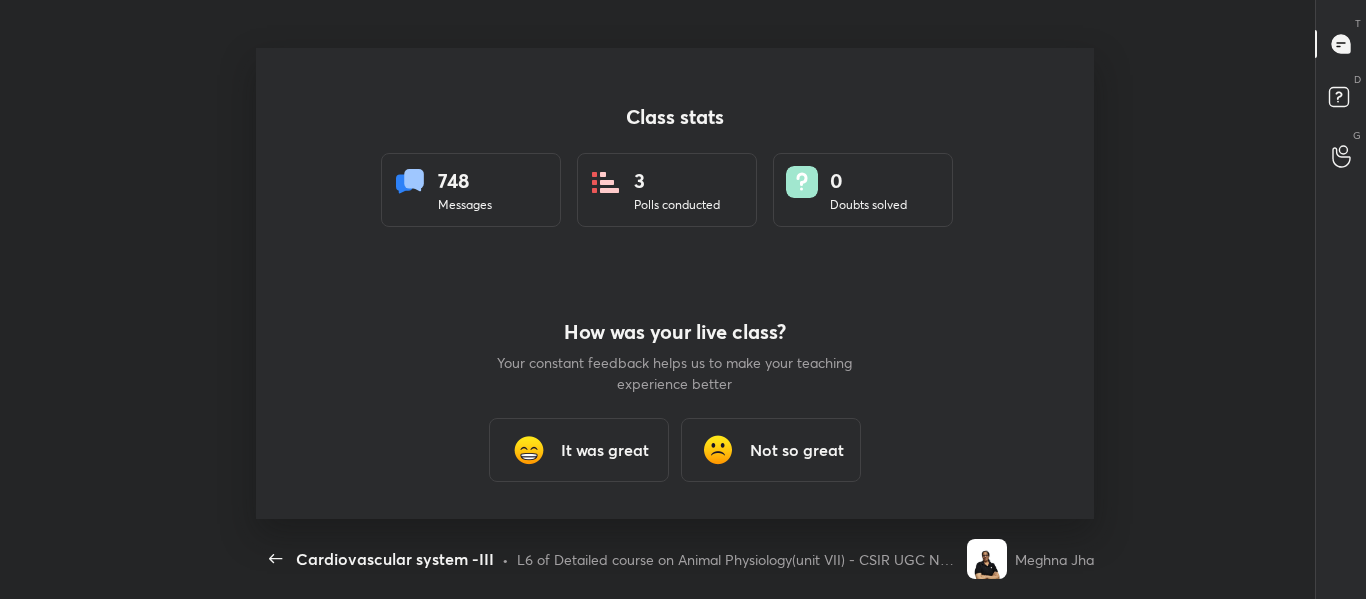 click on "It was great" at bounding box center [605, 450] 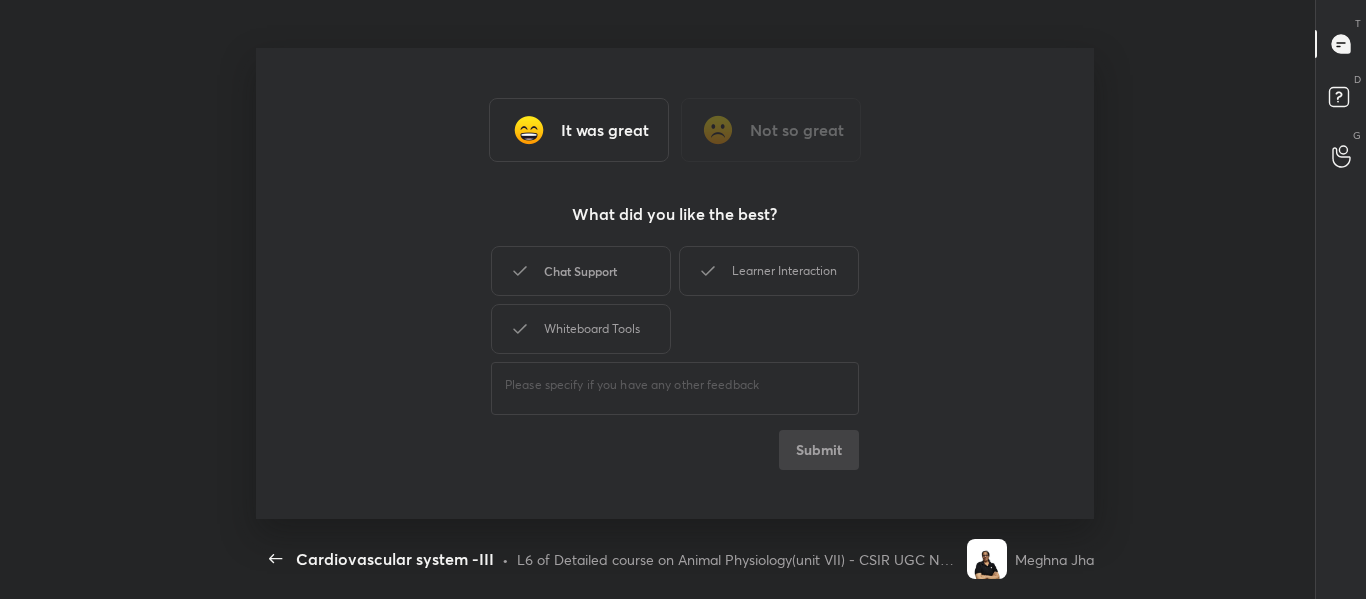 click on "Chat Support" at bounding box center (581, 271) 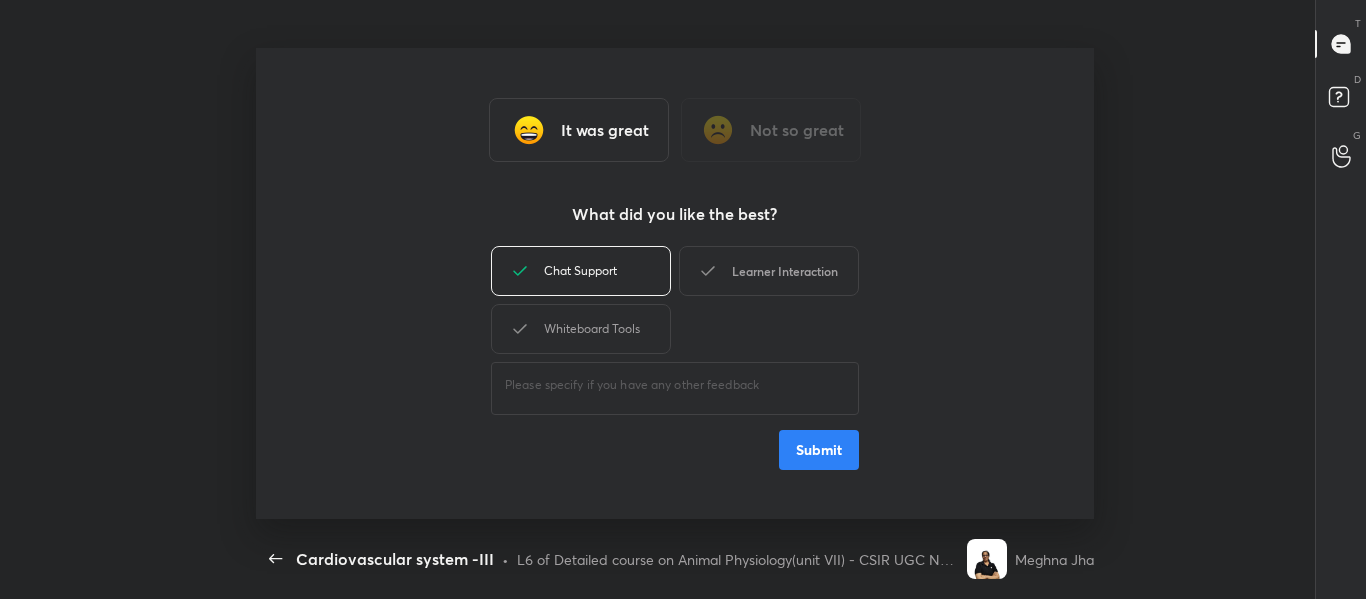 click on "Learner Interaction" at bounding box center (769, 271) 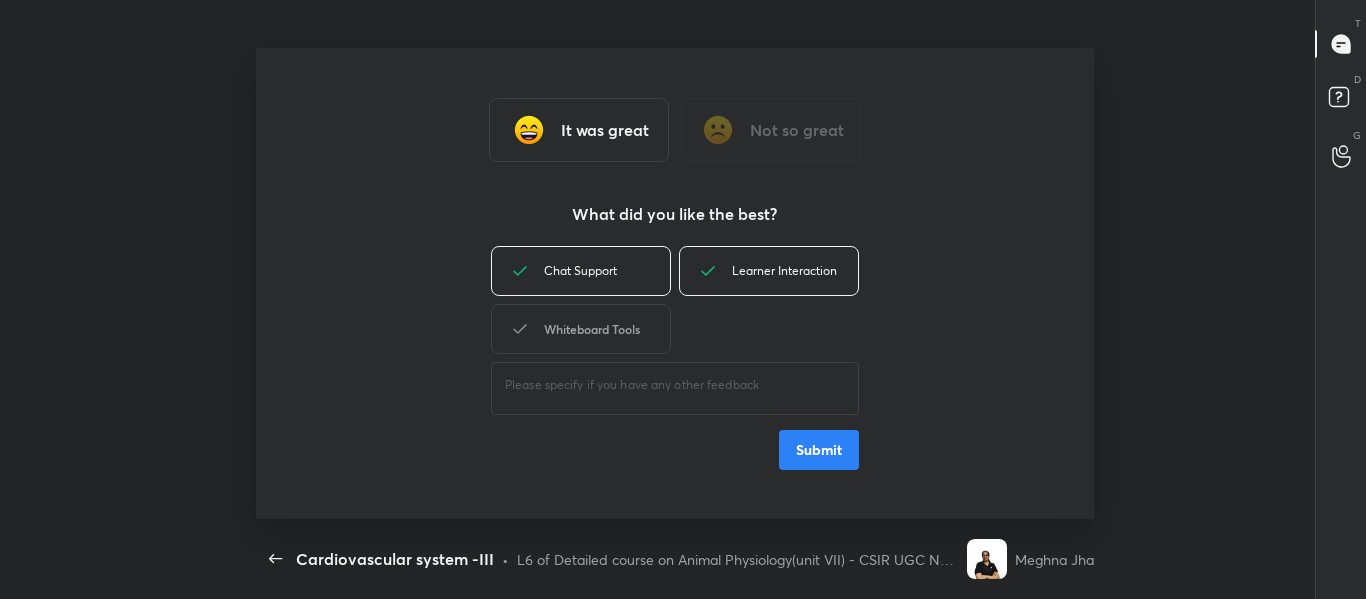 click on "Whiteboard Tools" at bounding box center (581, 329) 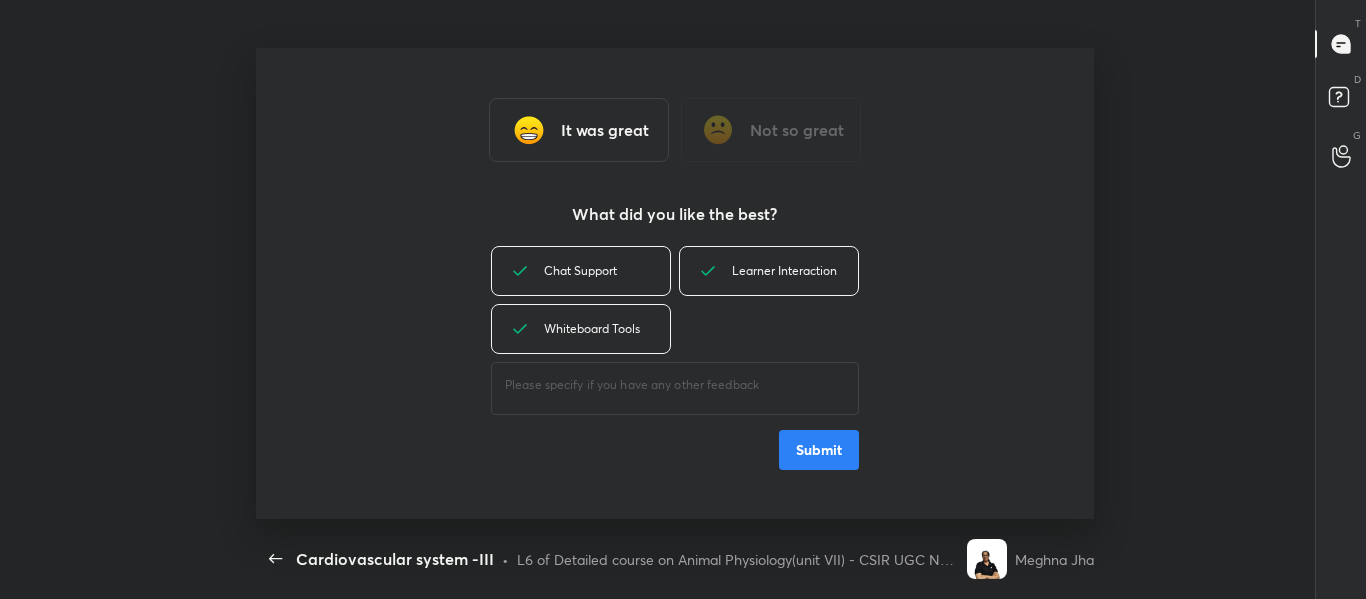 click on "Submit" at bounding box center (819, 450) 